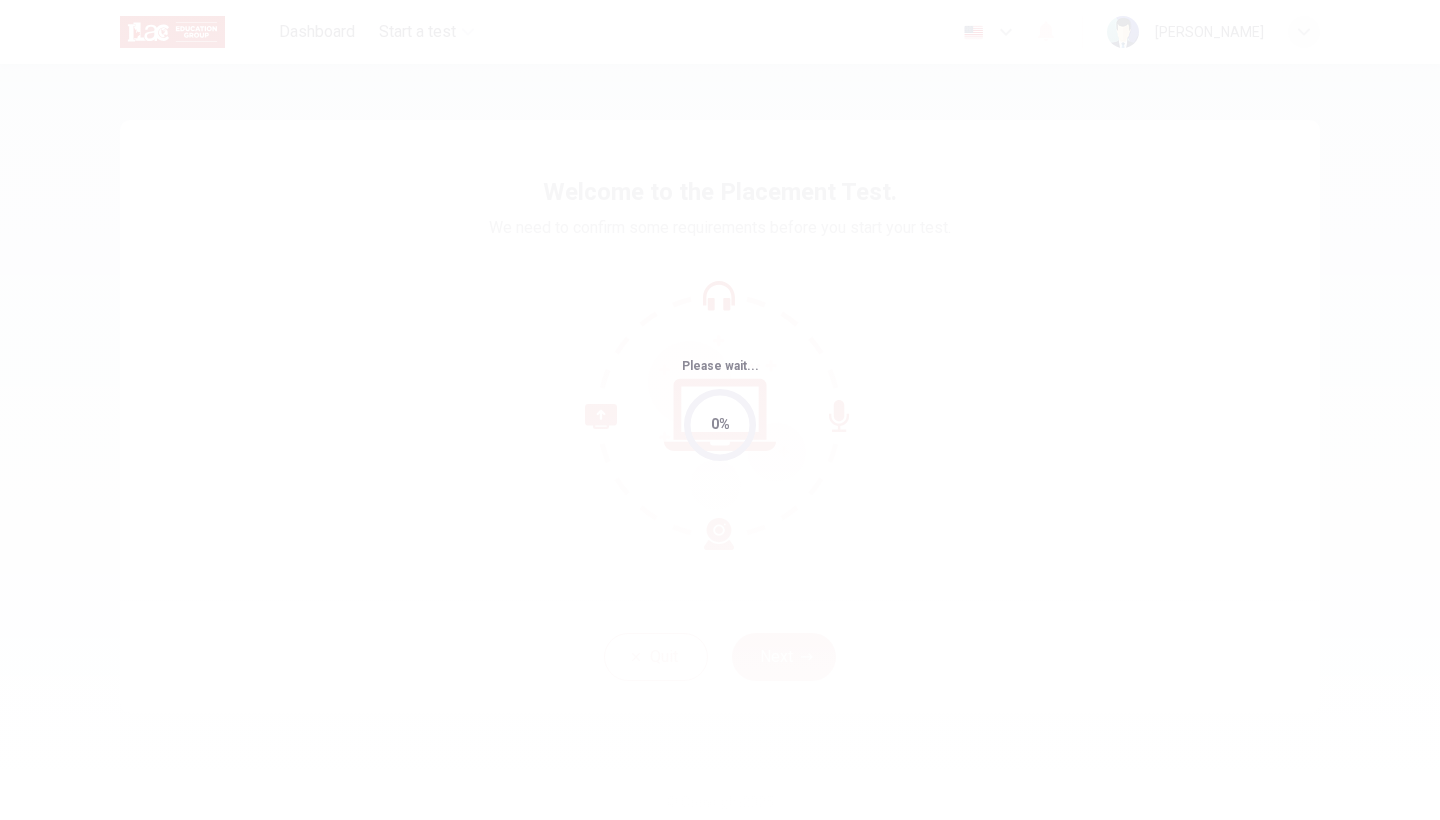 scroll, scrollTop: 0, scrollLeft: 0, axis: both 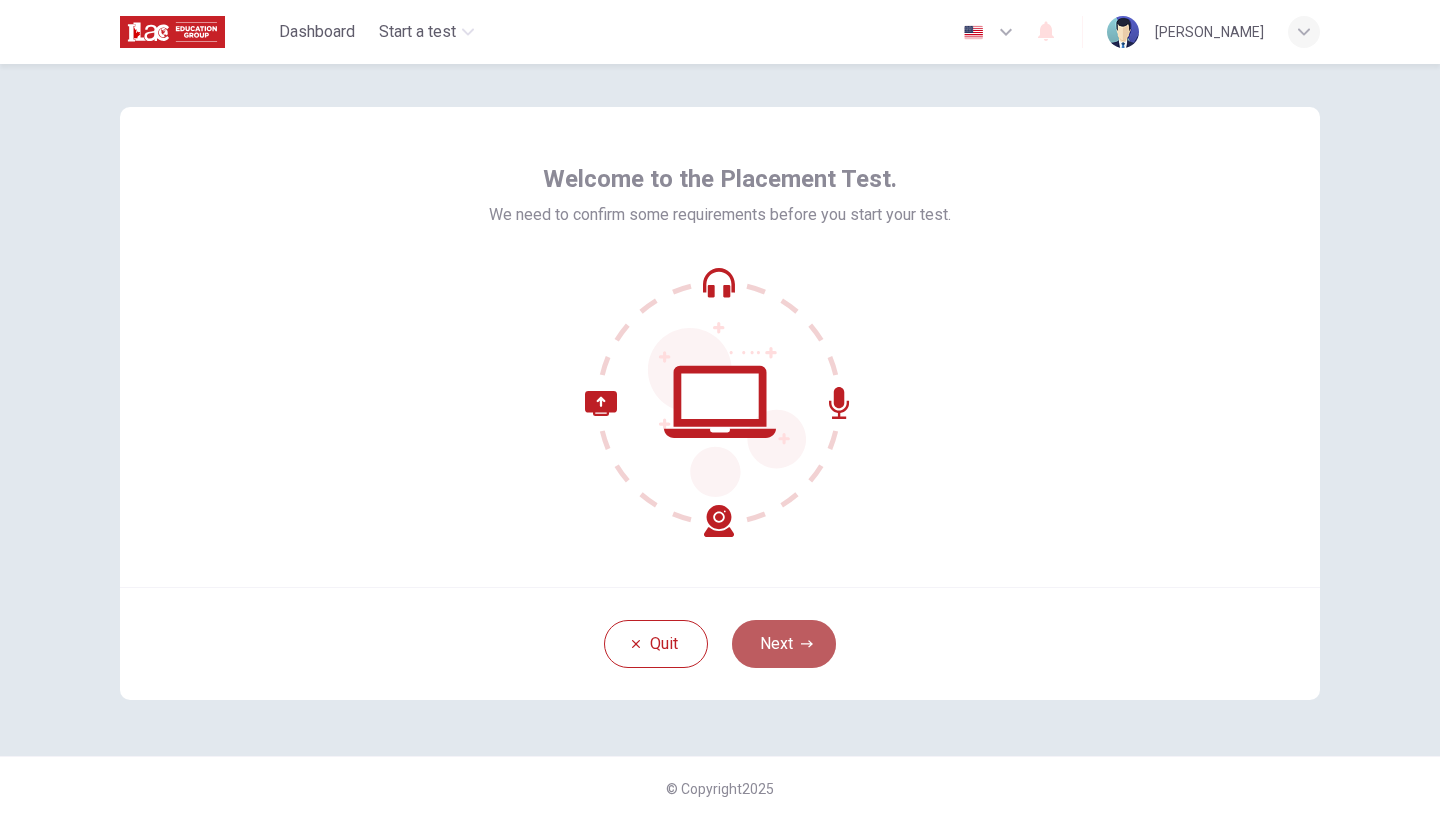 click on "Next" at bounding box center (784, 644) 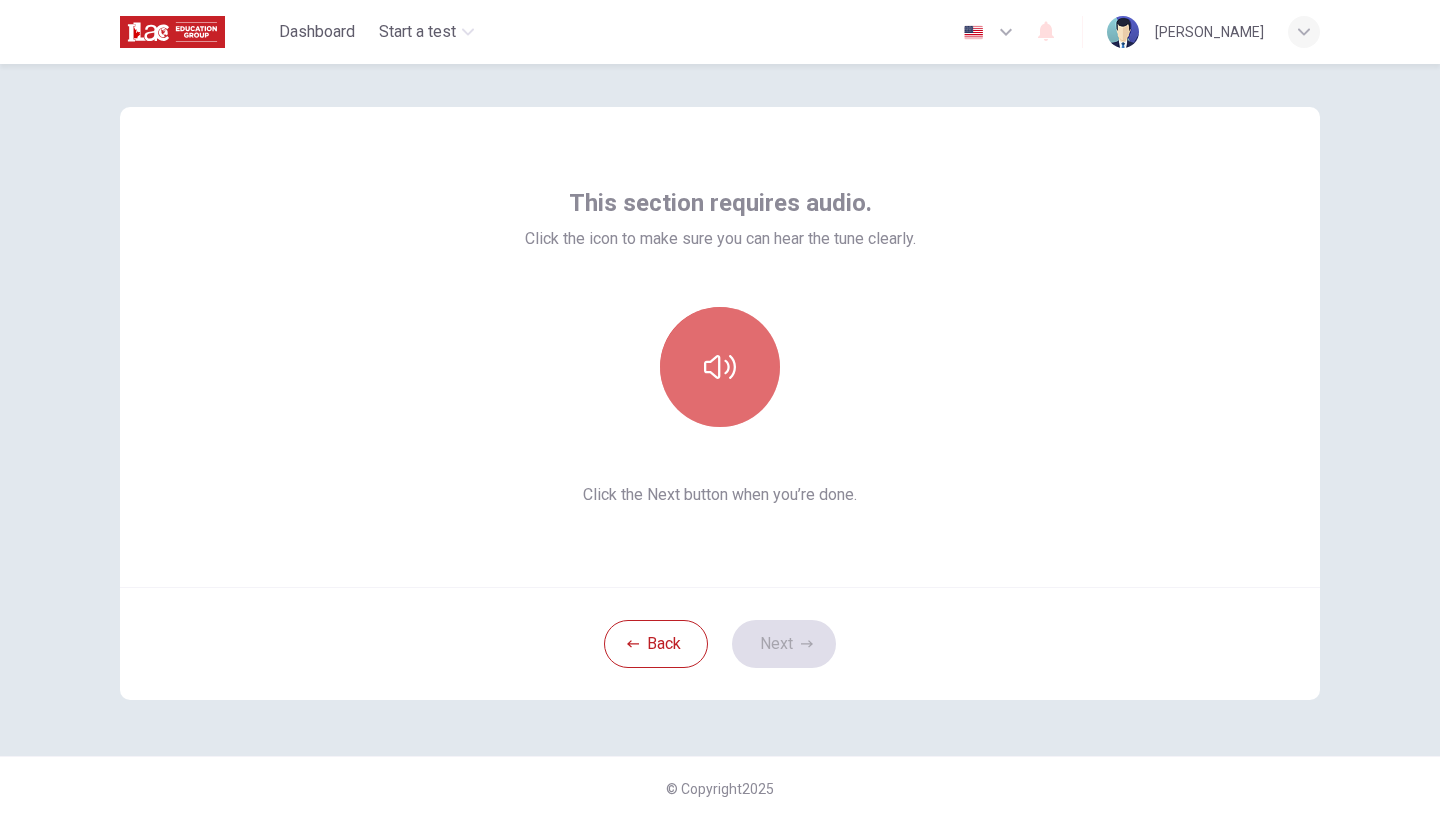 click 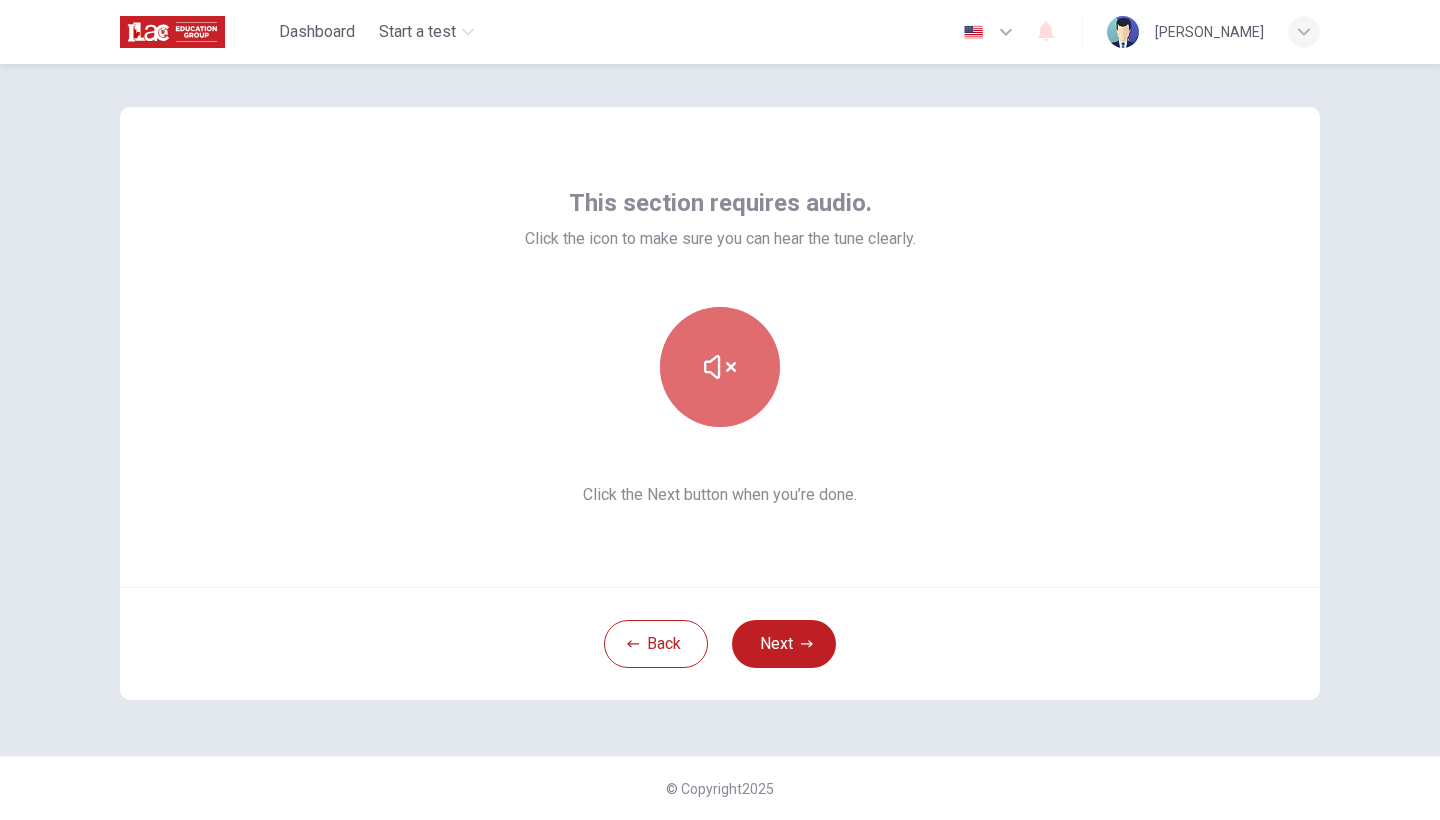 click 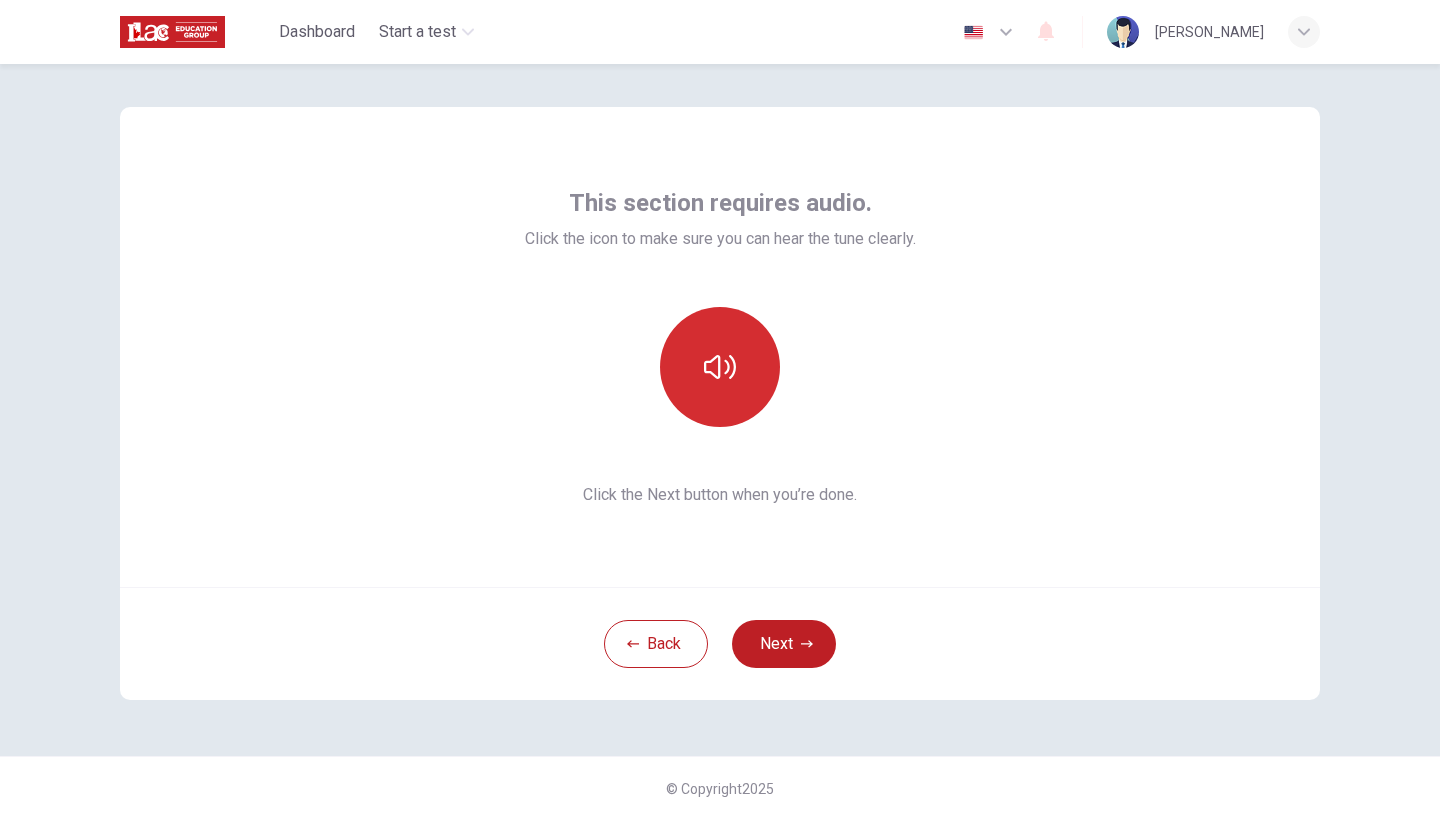 click at bounding box center (720, 367) 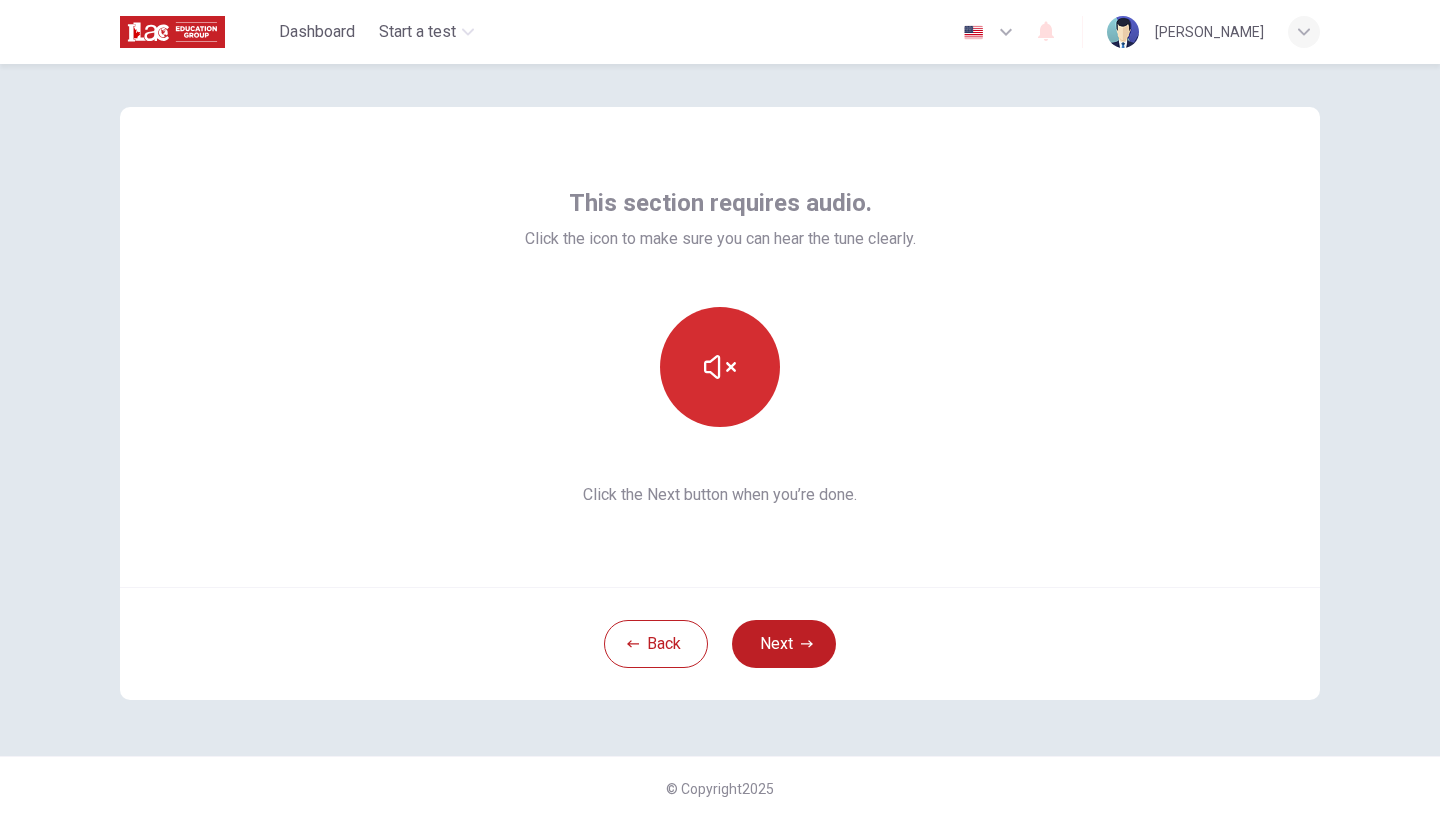click at bounding box center (720, 367) 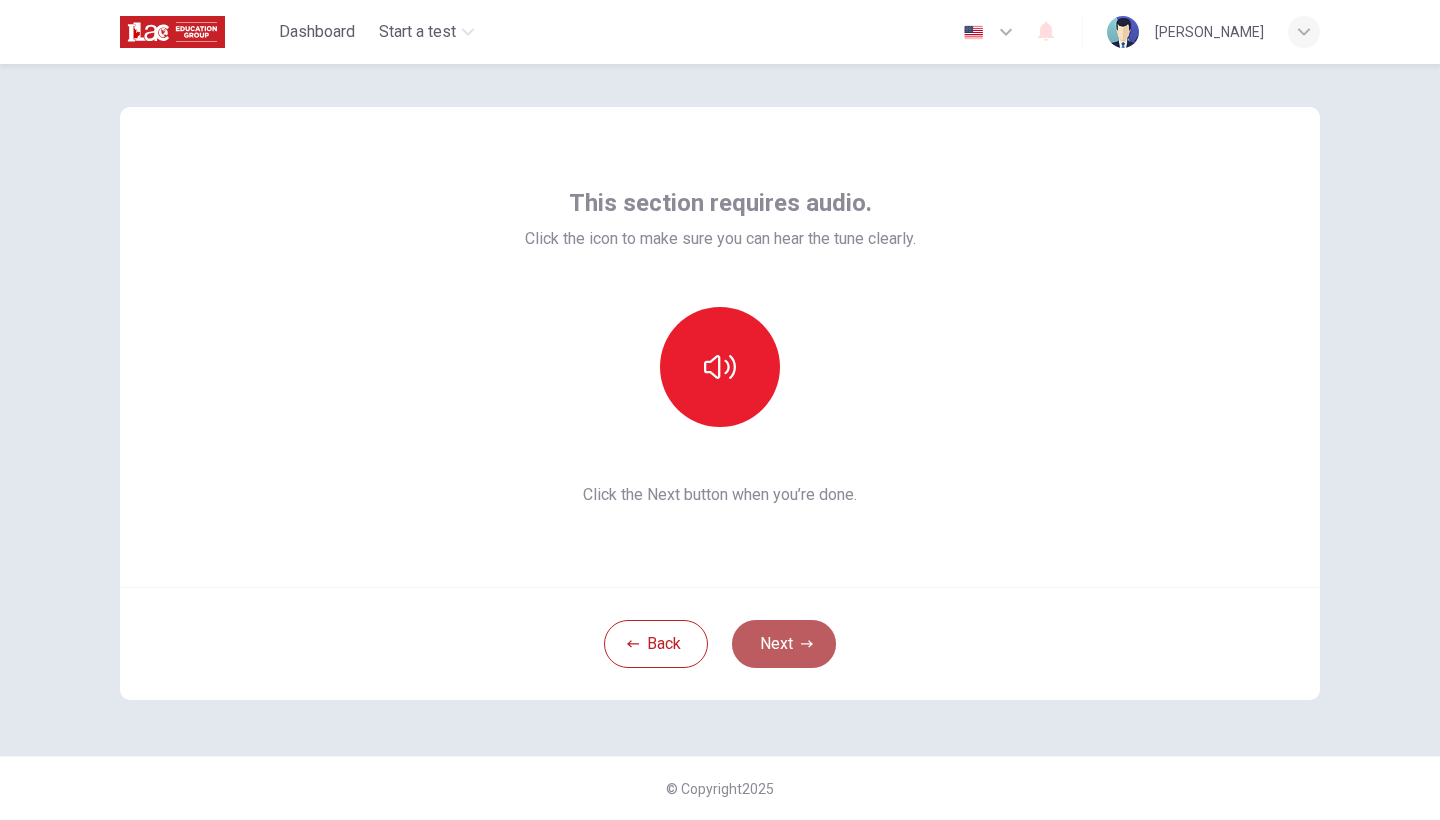 click 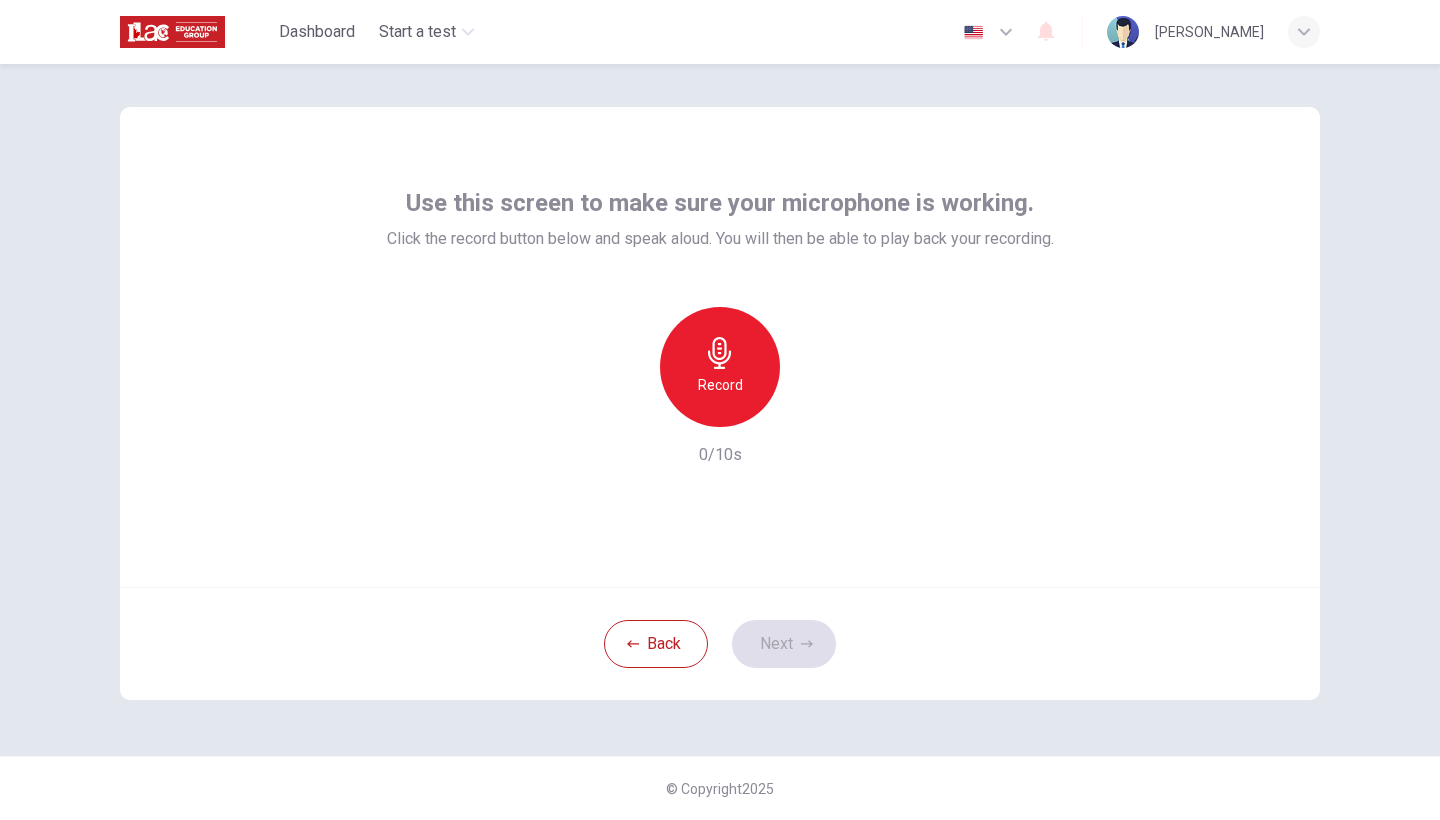 click on "Record" at bounding box center [720, 385] 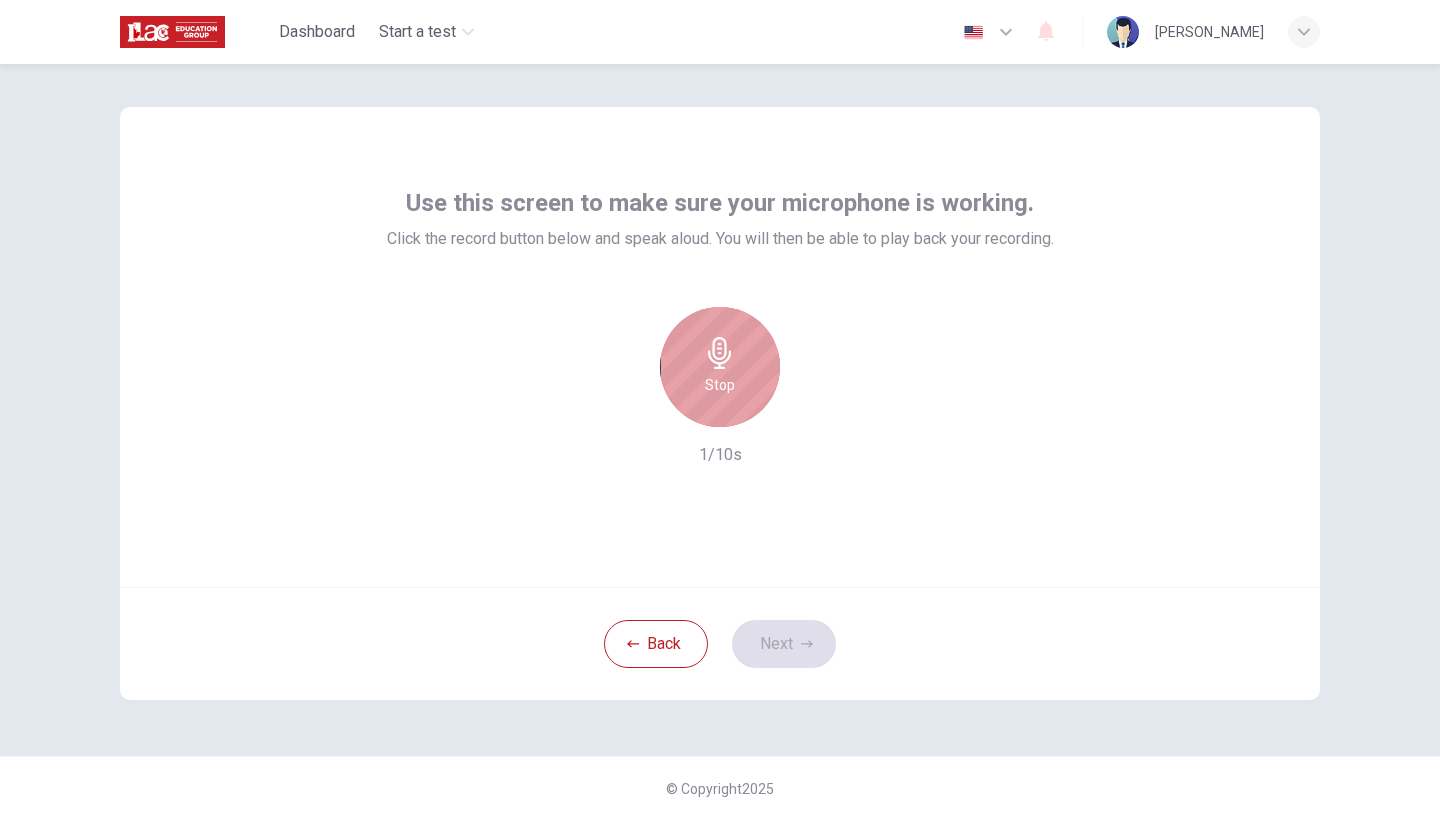 click on "Stop" at bounding box center (720, 367) 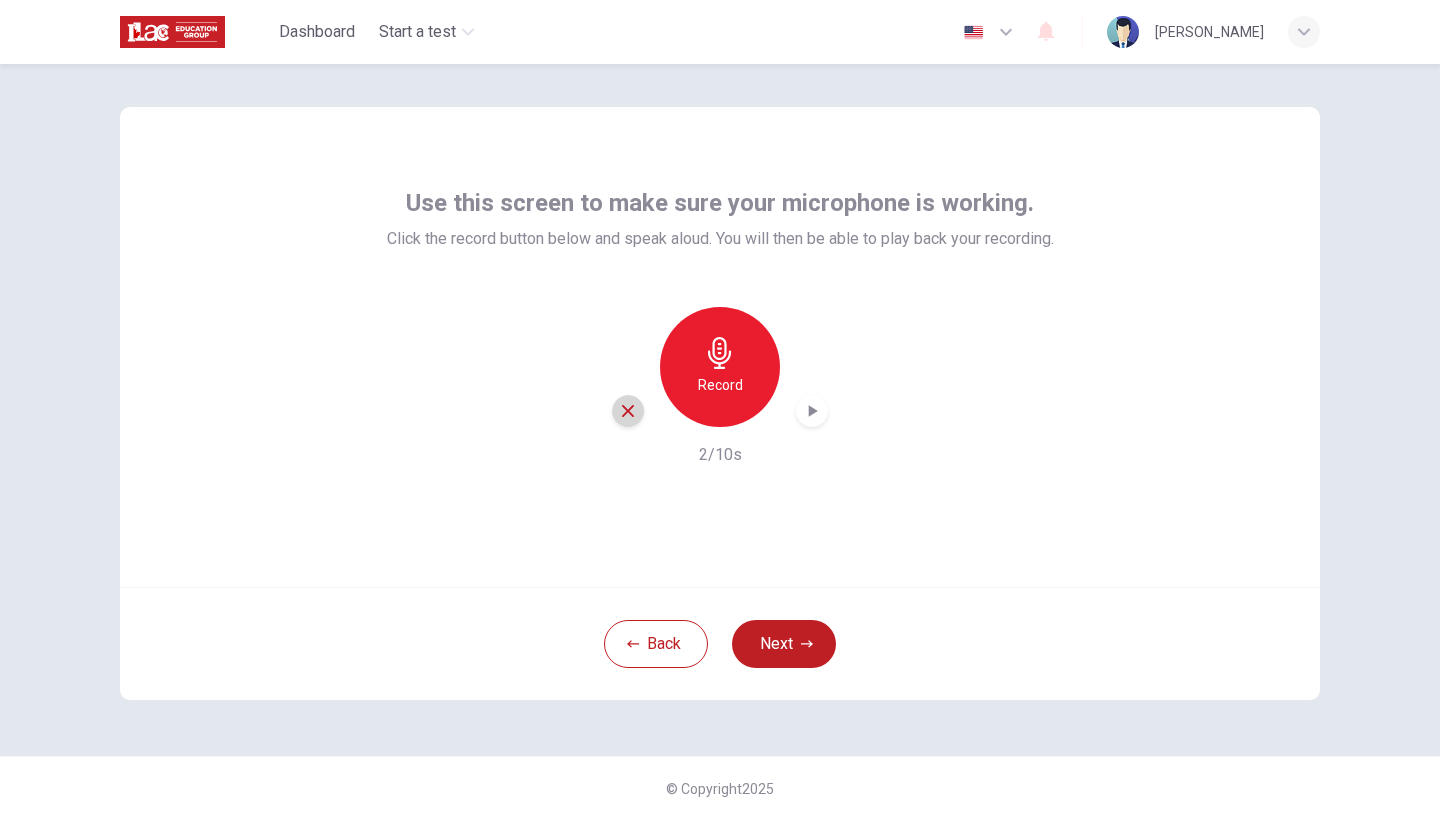 click 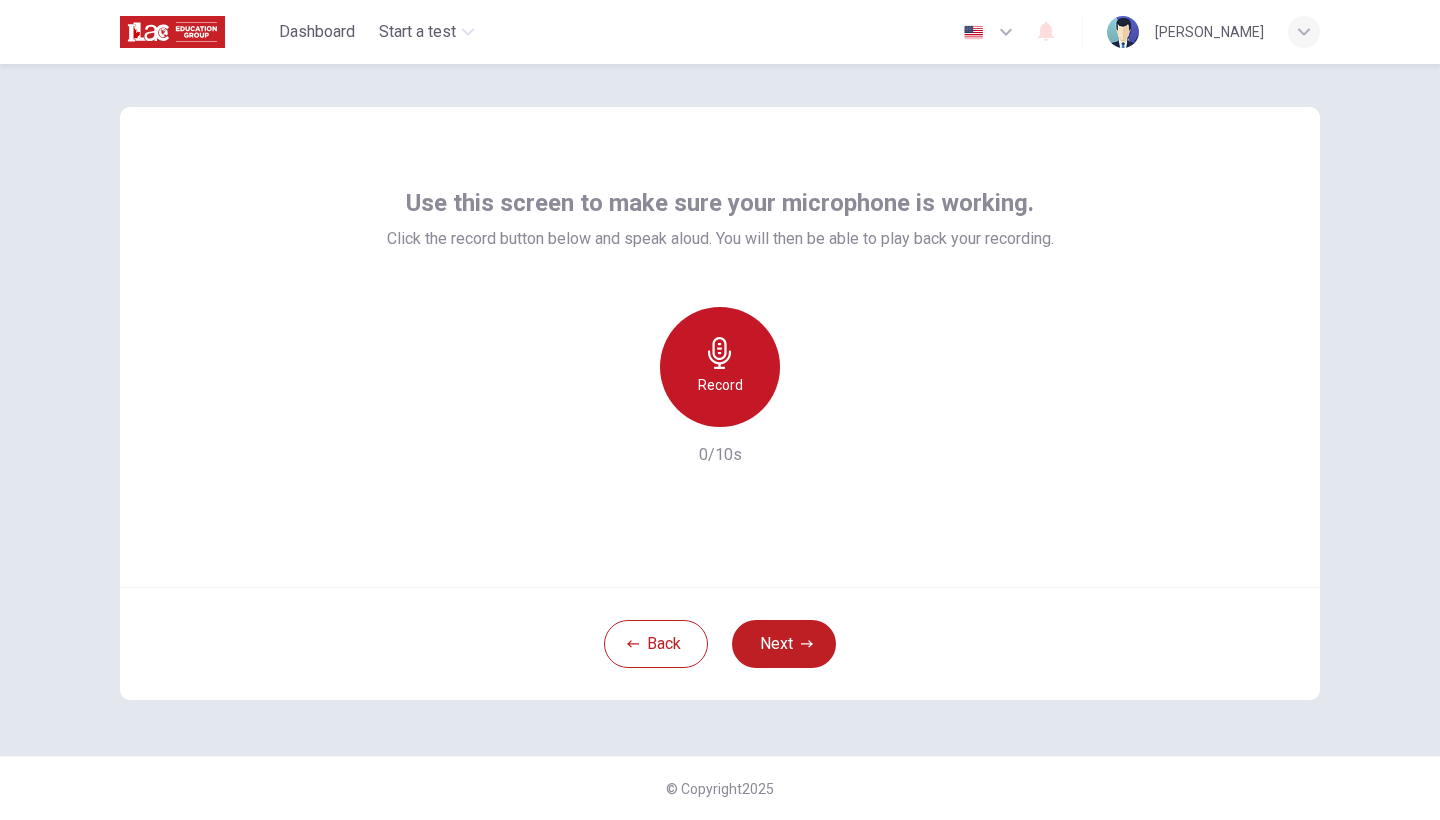 click on "Record" at bounding box center [720, 367] 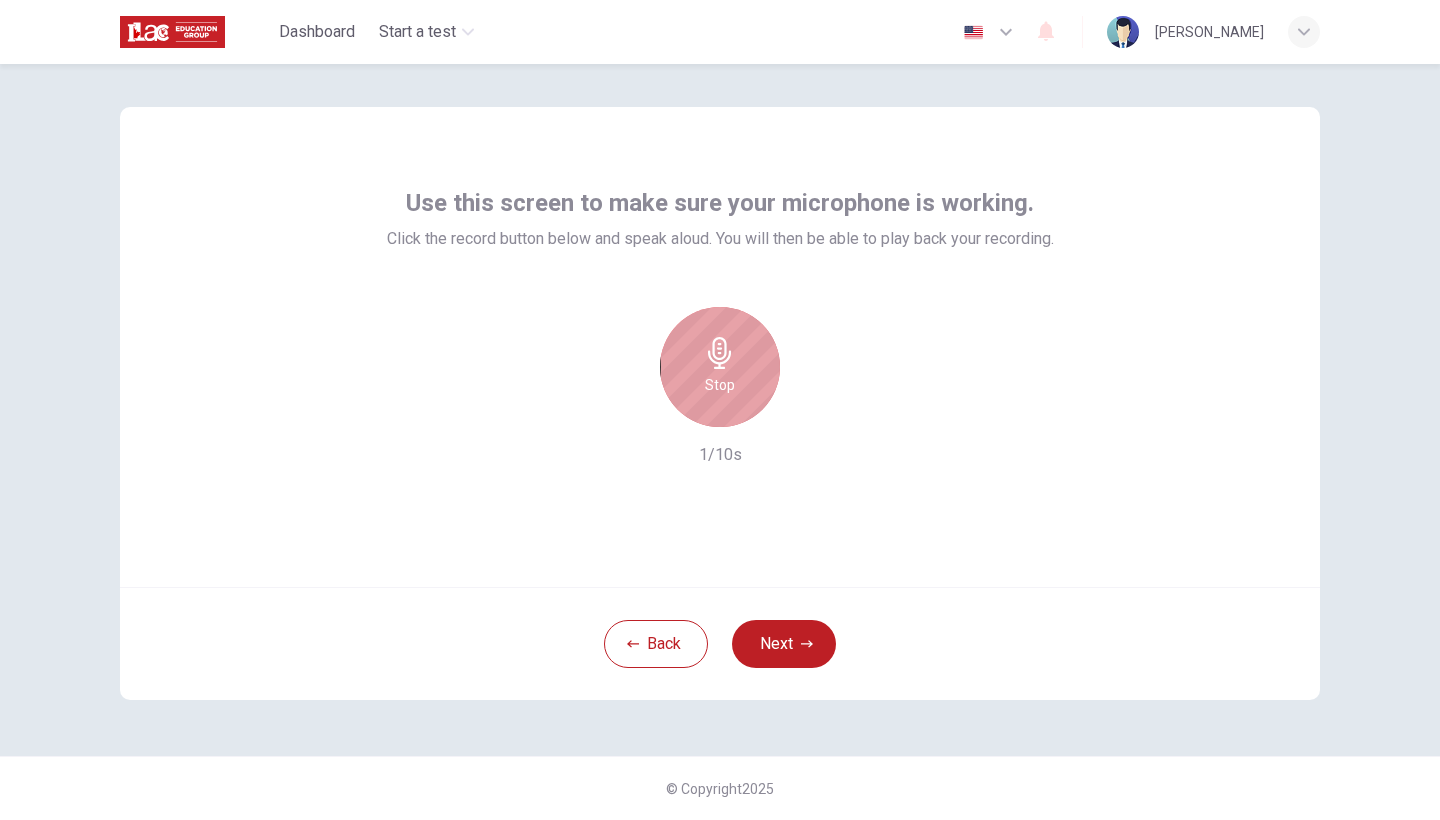 click on "Stop" at bounding box center (720, 367) 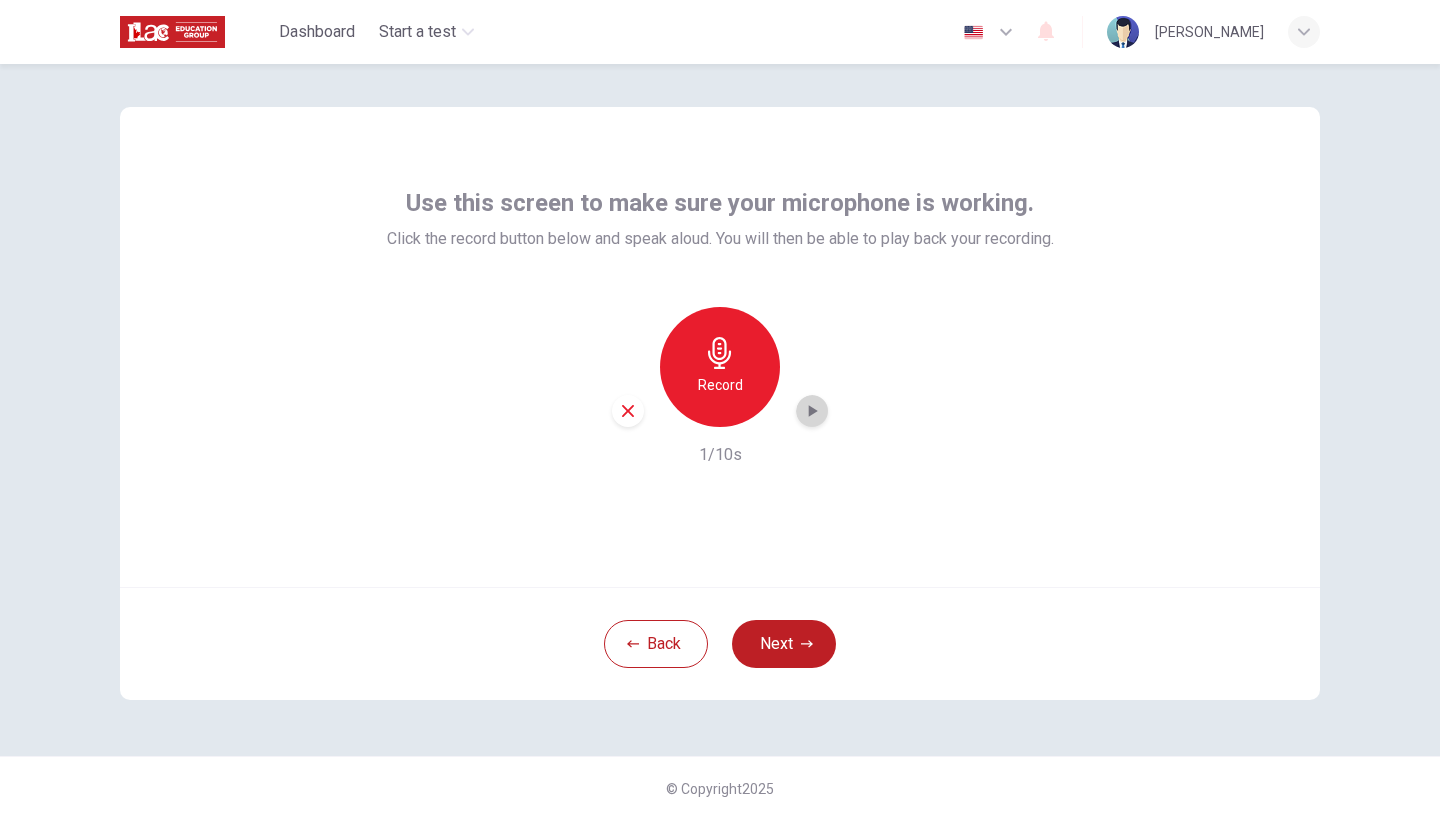 click 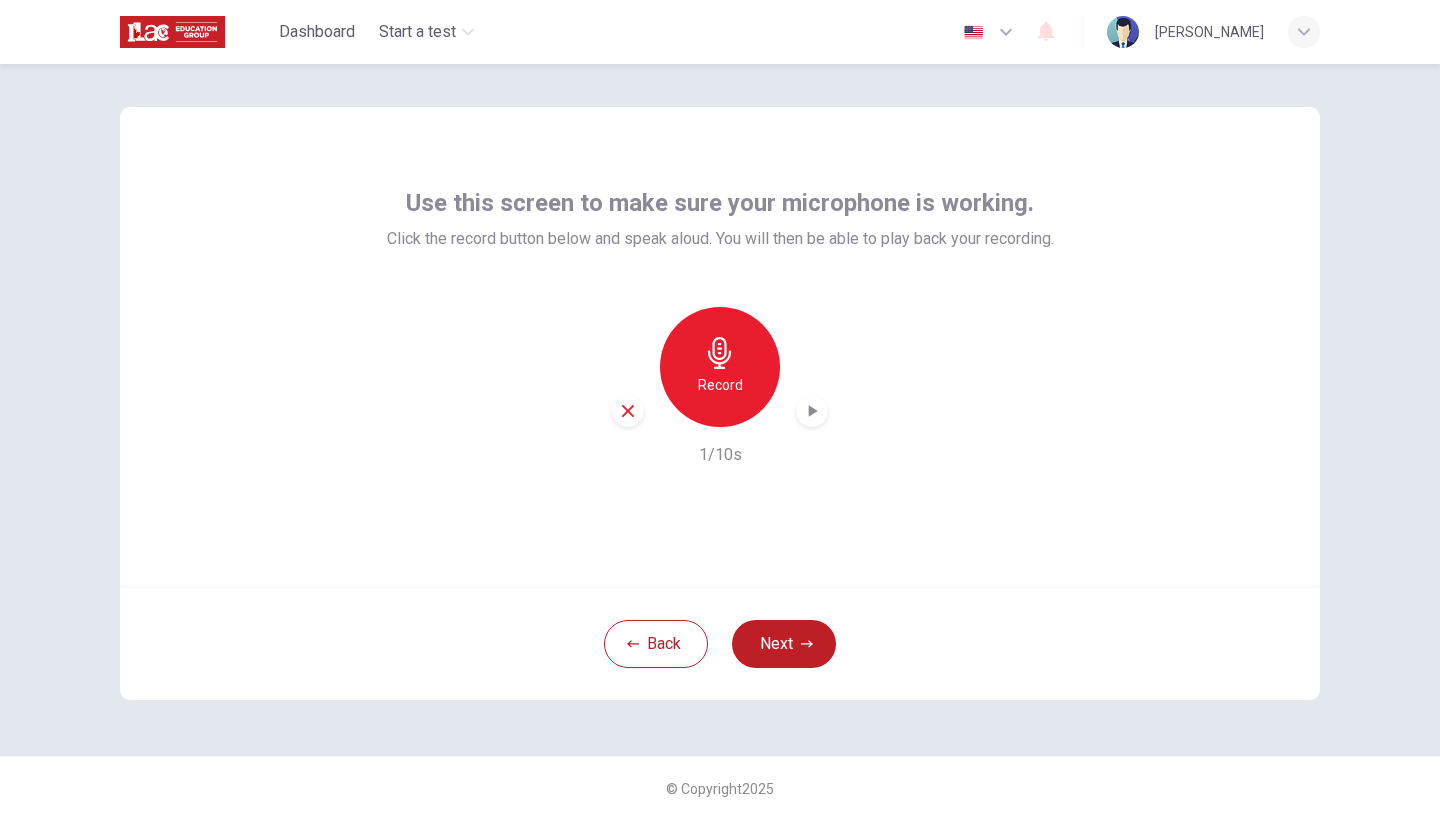 click 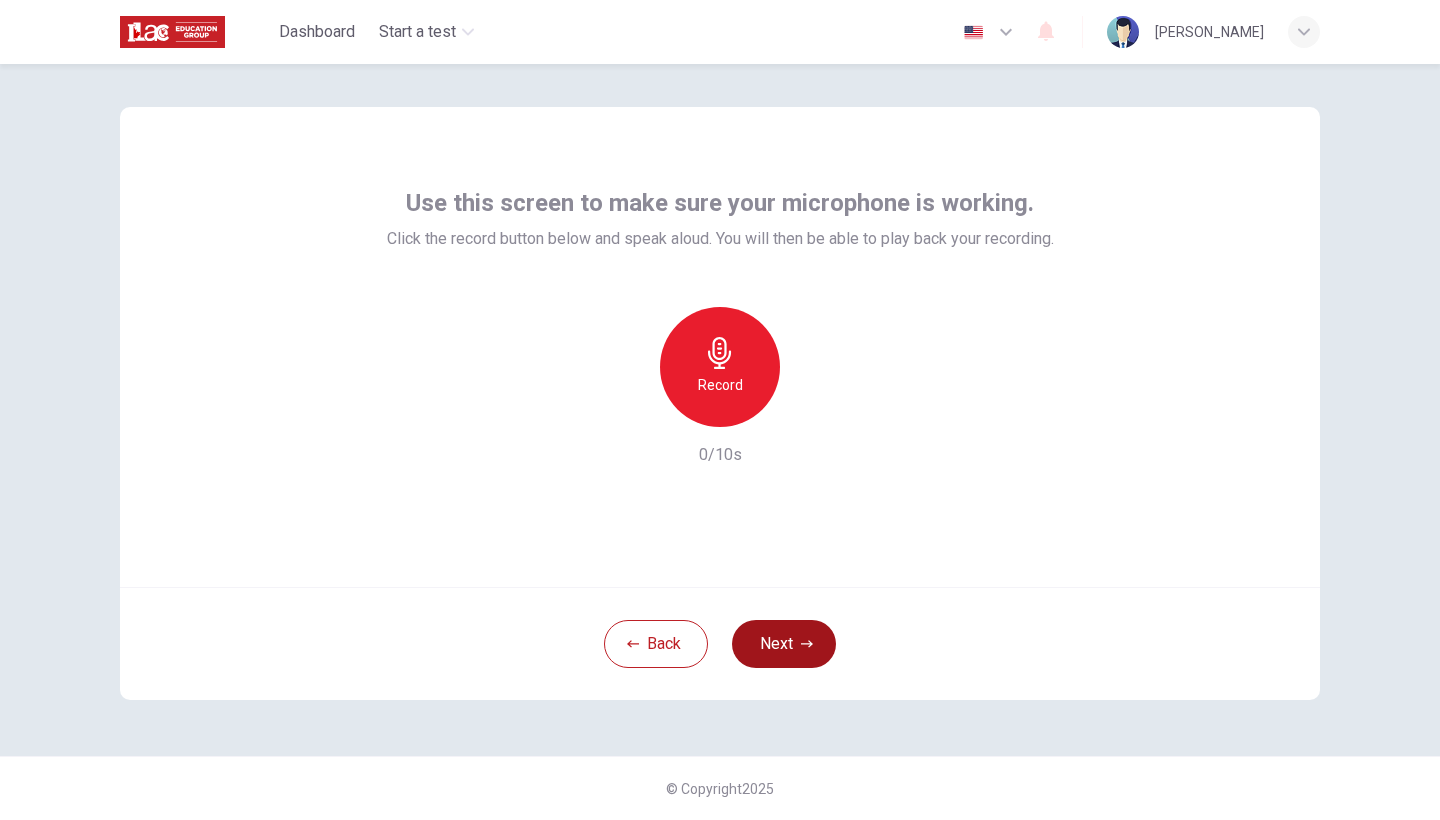 click on "Next" at bounding box center [784, 644] 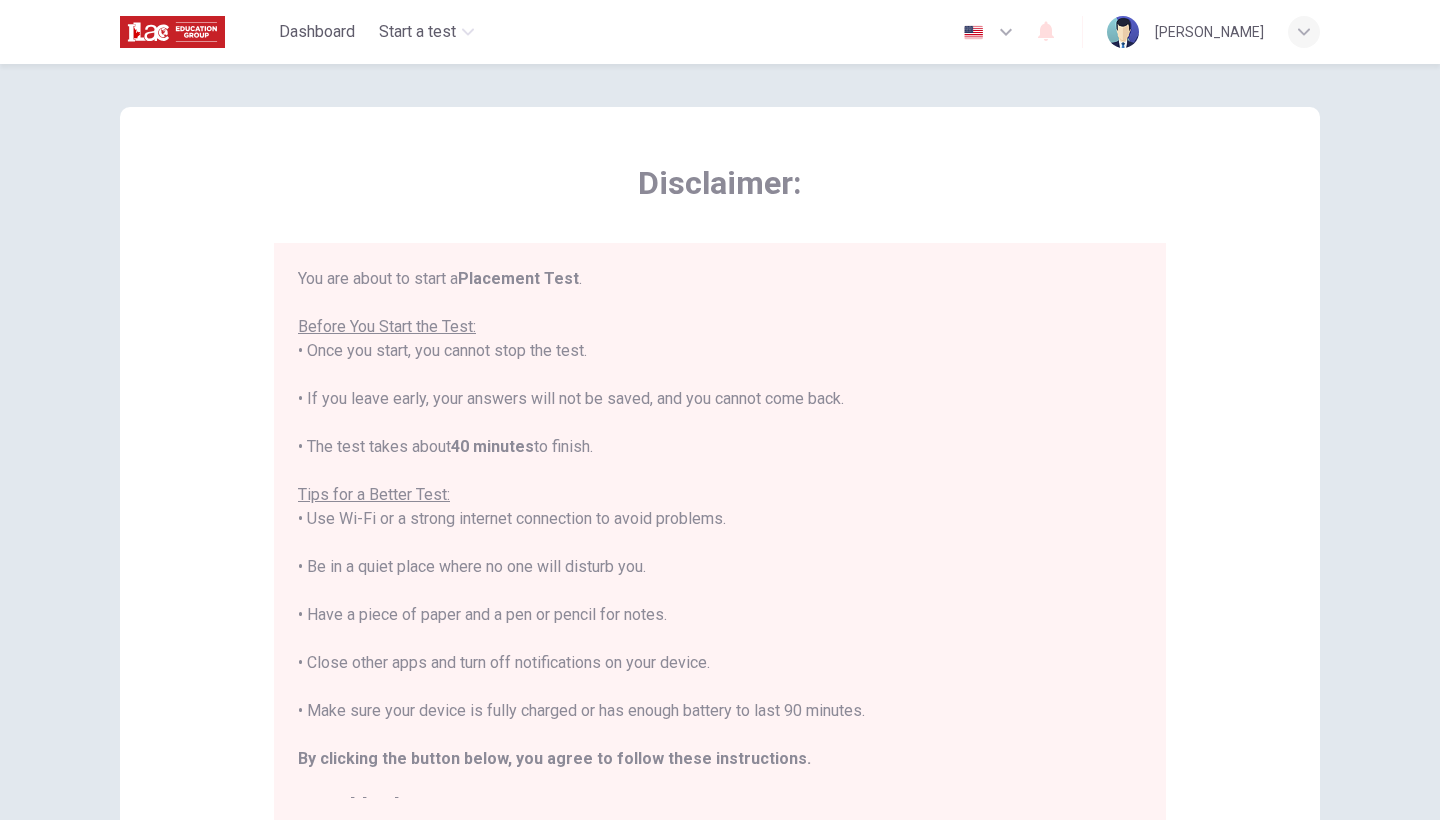 scroll, scrollTop: 0, scrollLeft: 0, axis: both 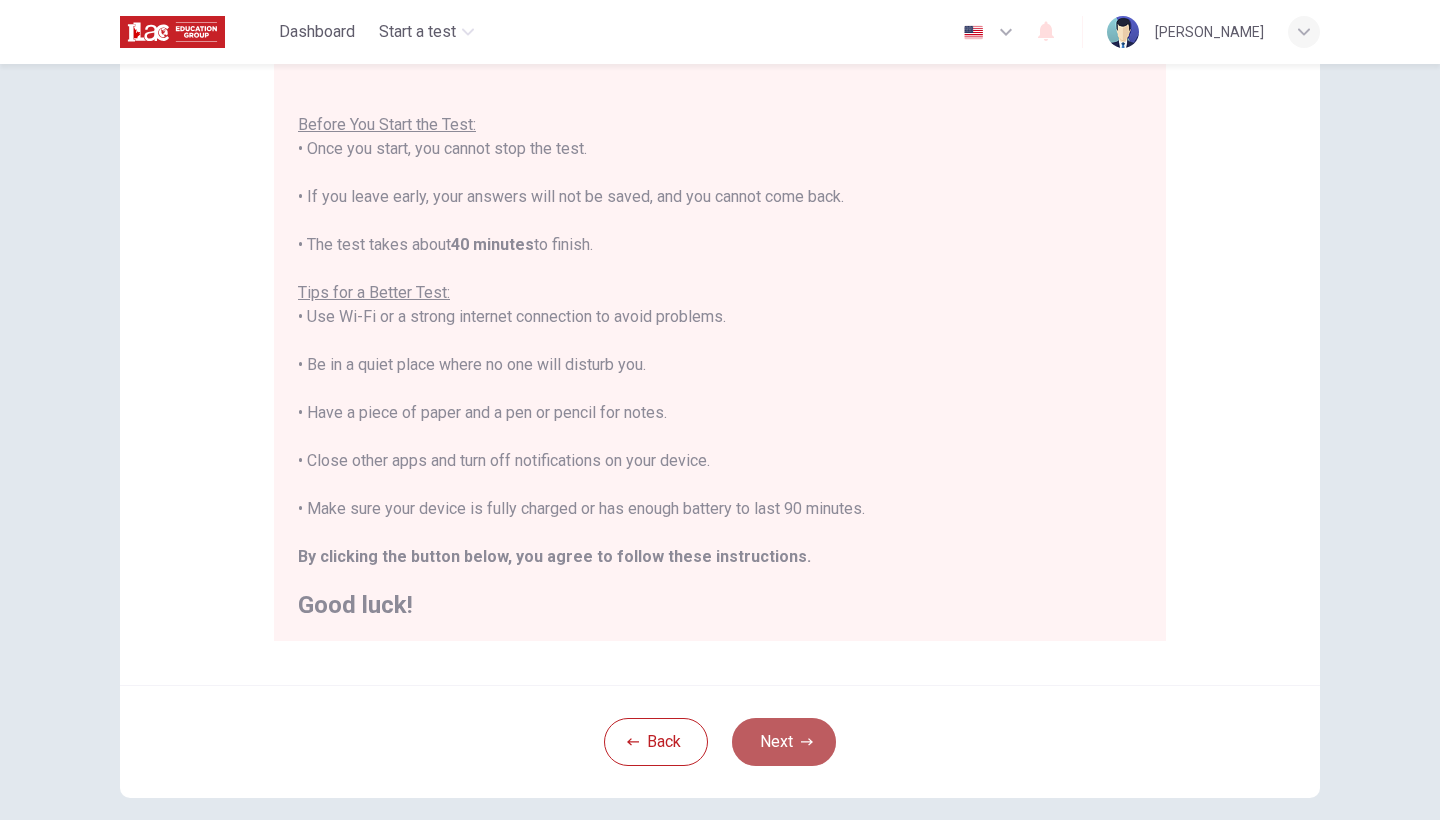 click on "Next" at bounding box center (784, 742) 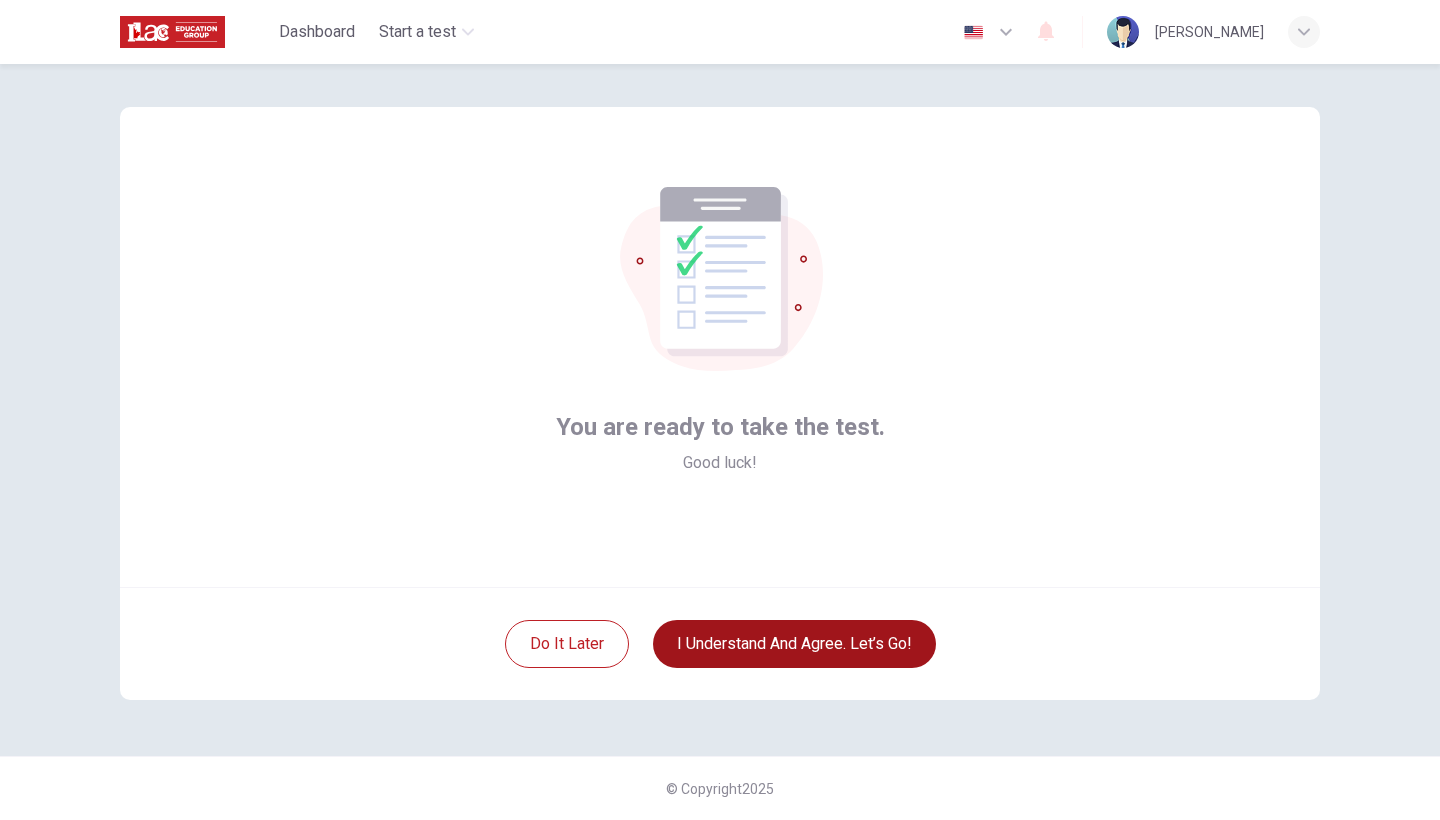 click on "I understand and agree. Let’s go!" at bounding box center [794, 644] 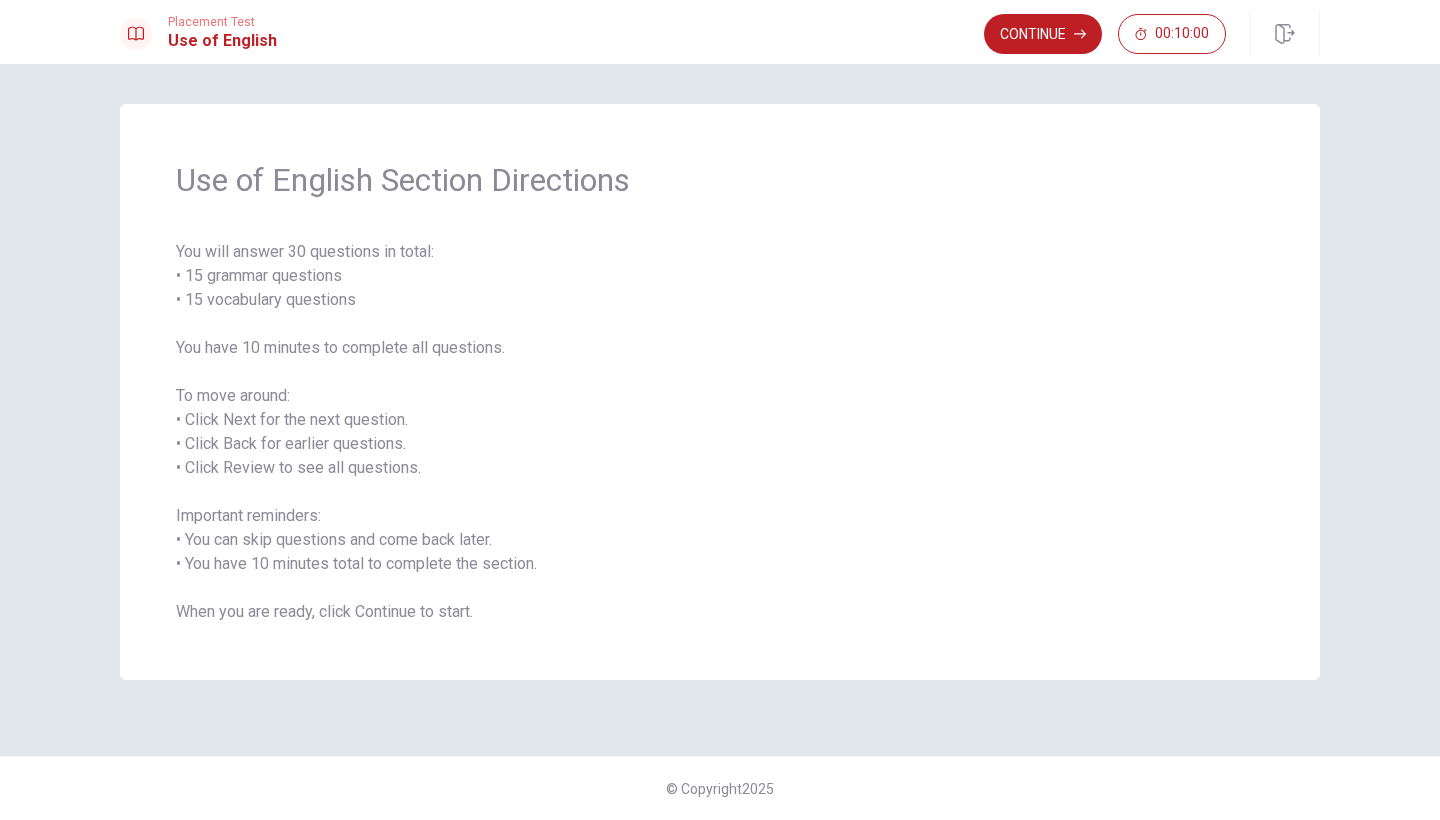 scroll, scrollTop: 0, scrollLeft: 0, axis: both 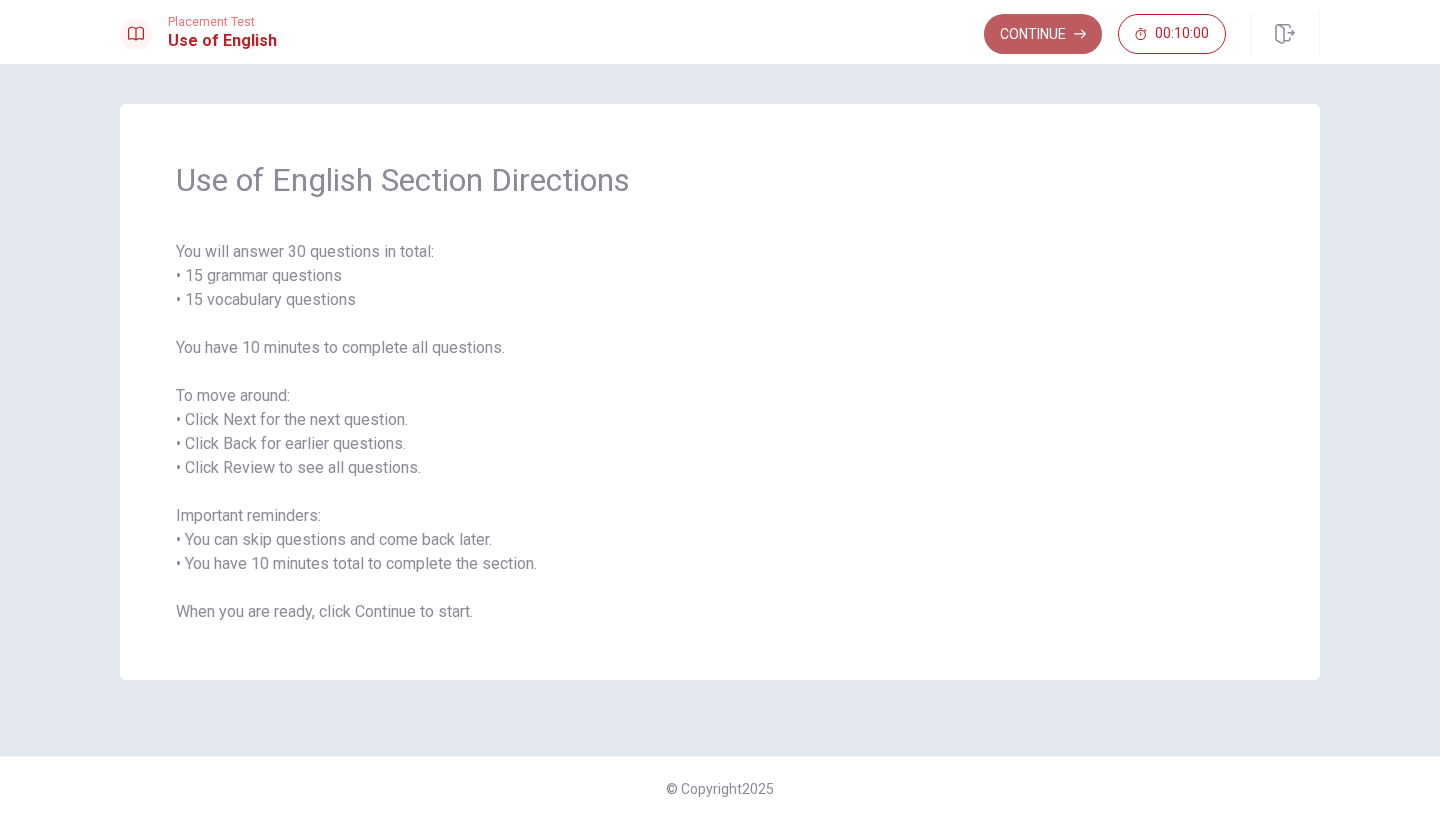 click on "Continue" at bounding box center (1043, 34) 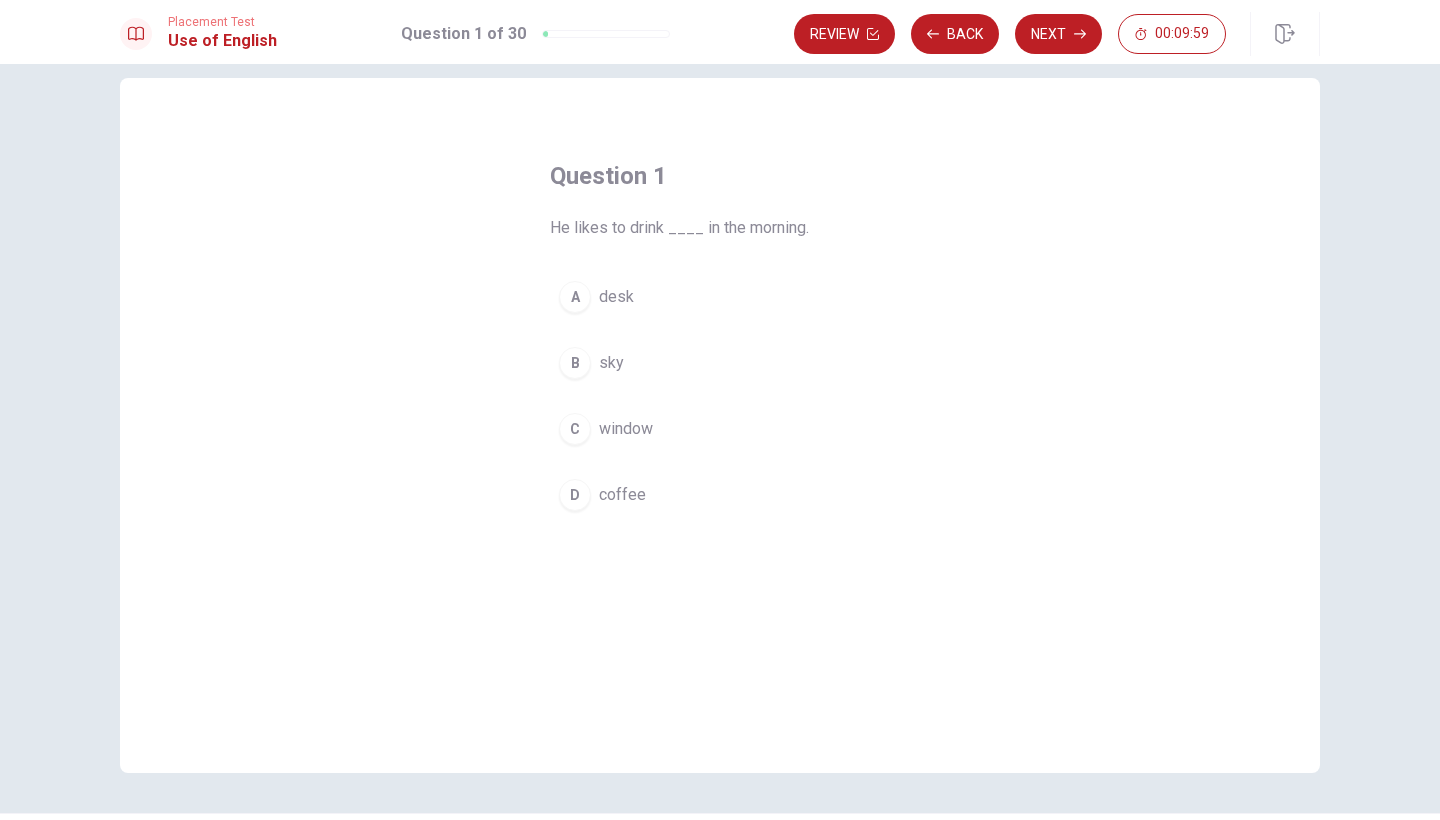 scroll, scrollTop: 28, scrollLeft: 0, axis: vertical 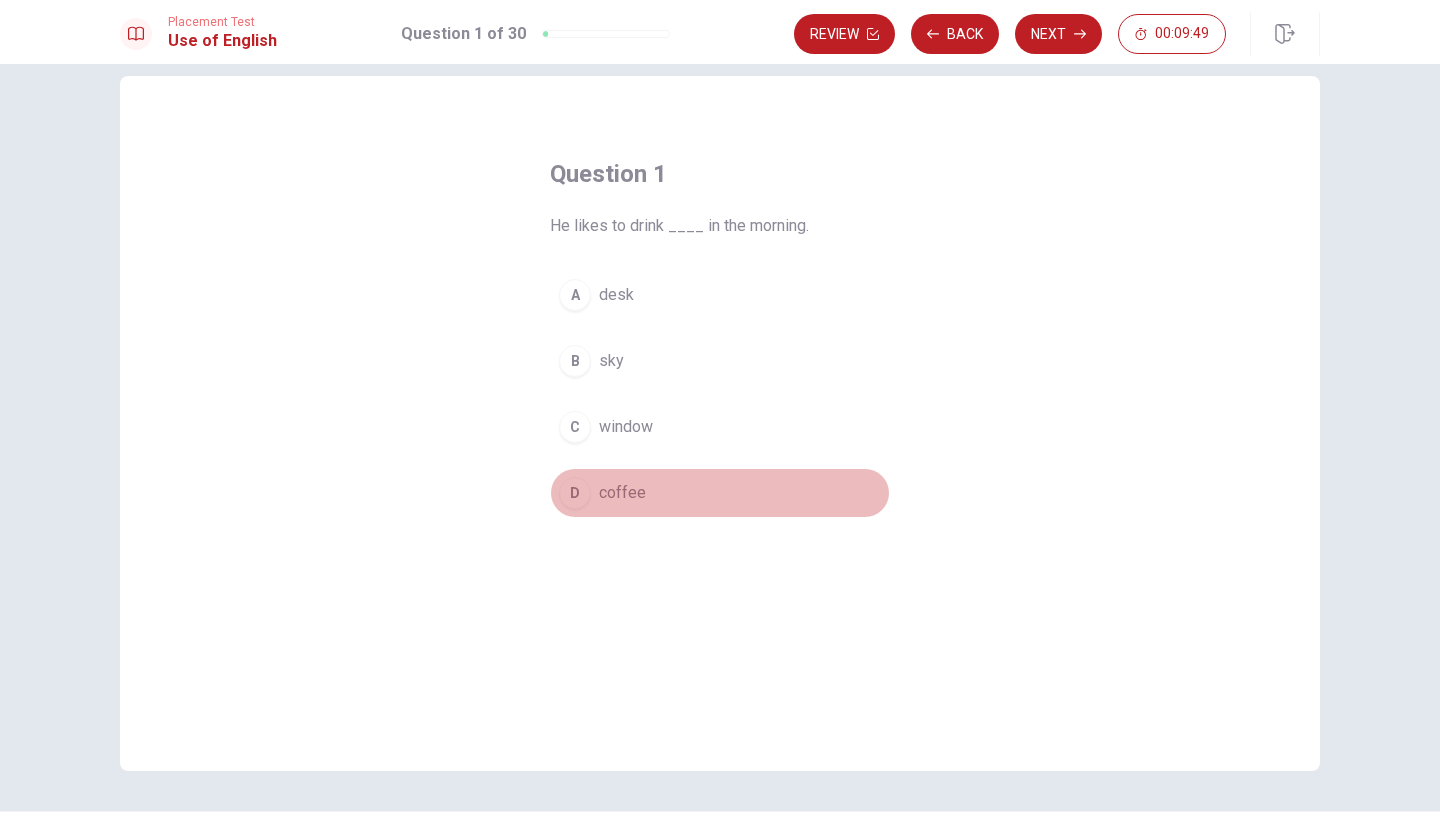 click on "D" at bounding box center (575, 493) 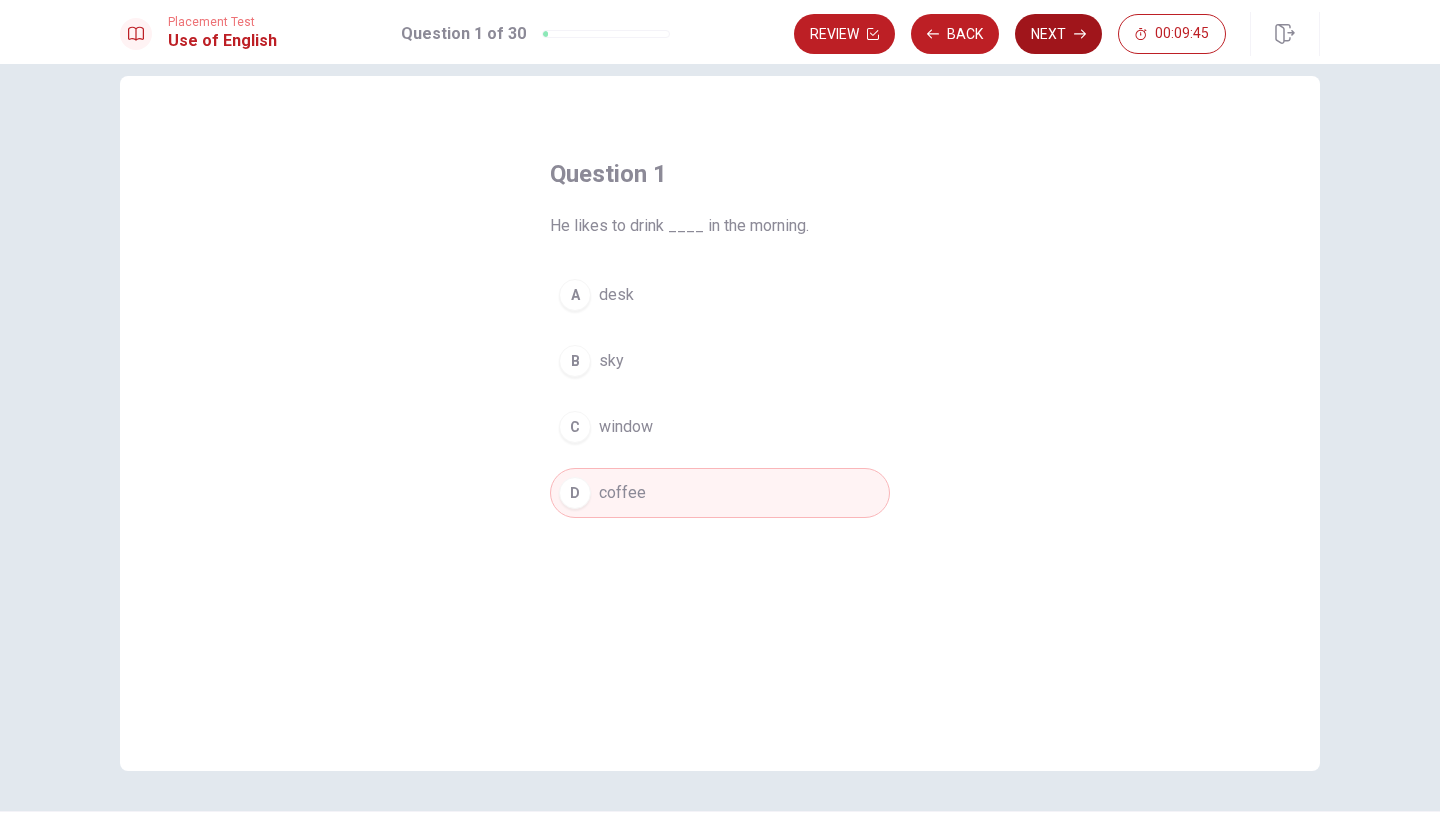 click on "Next" at bounding box center (1058, 34) 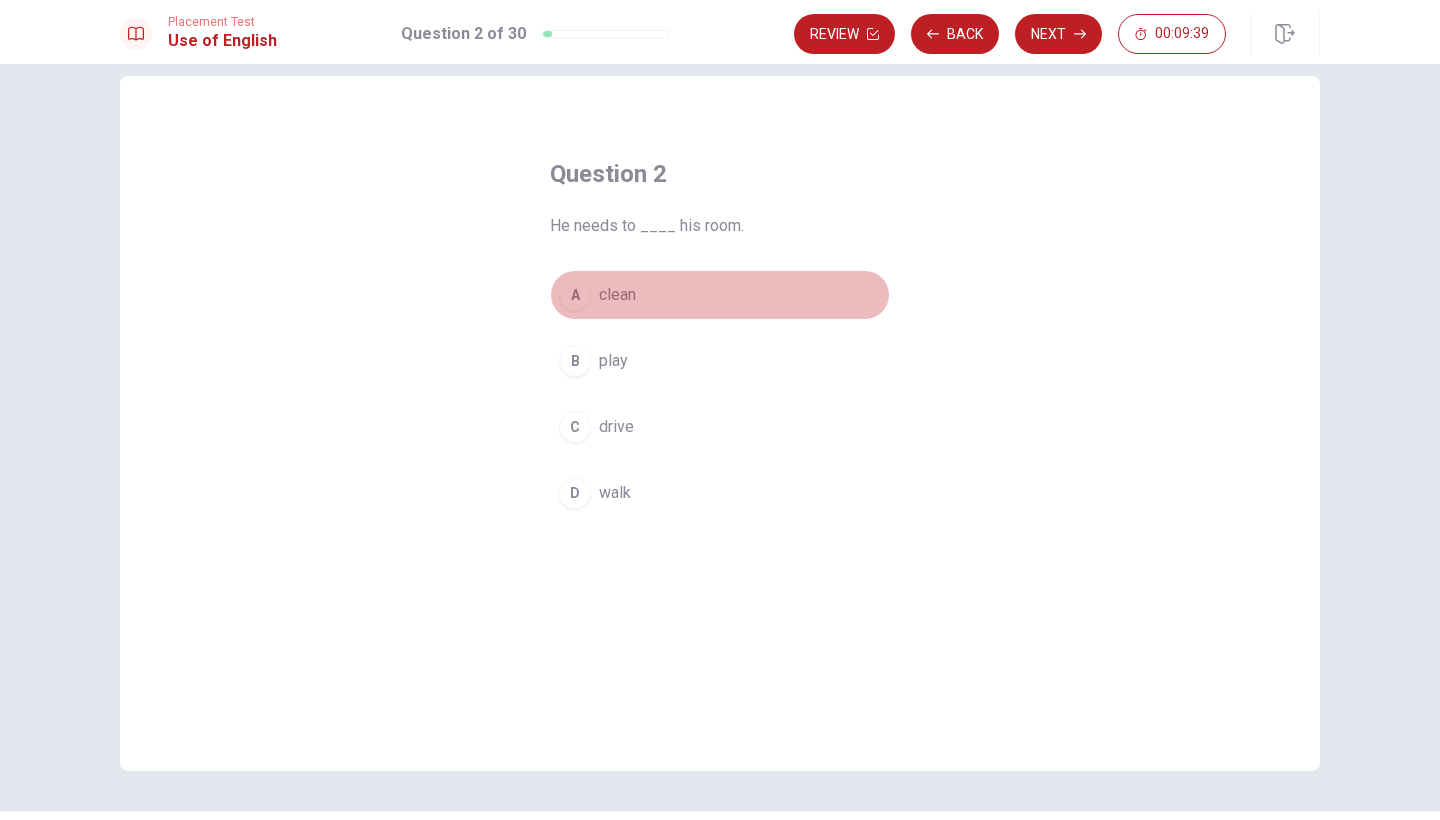 click on "A" at bounding box center (575, 295) 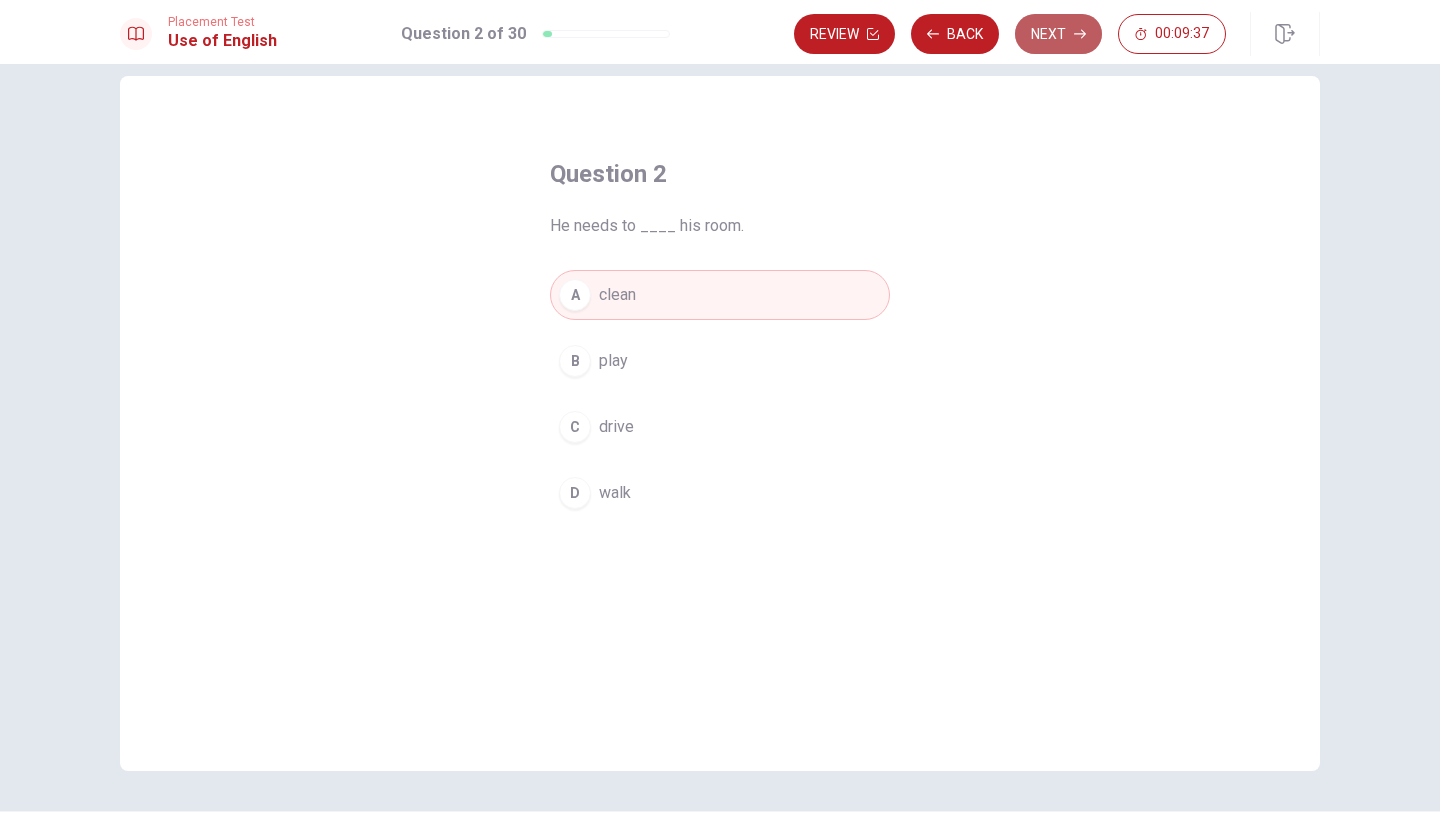 click on "Next" at bounding box center (1058, 34) 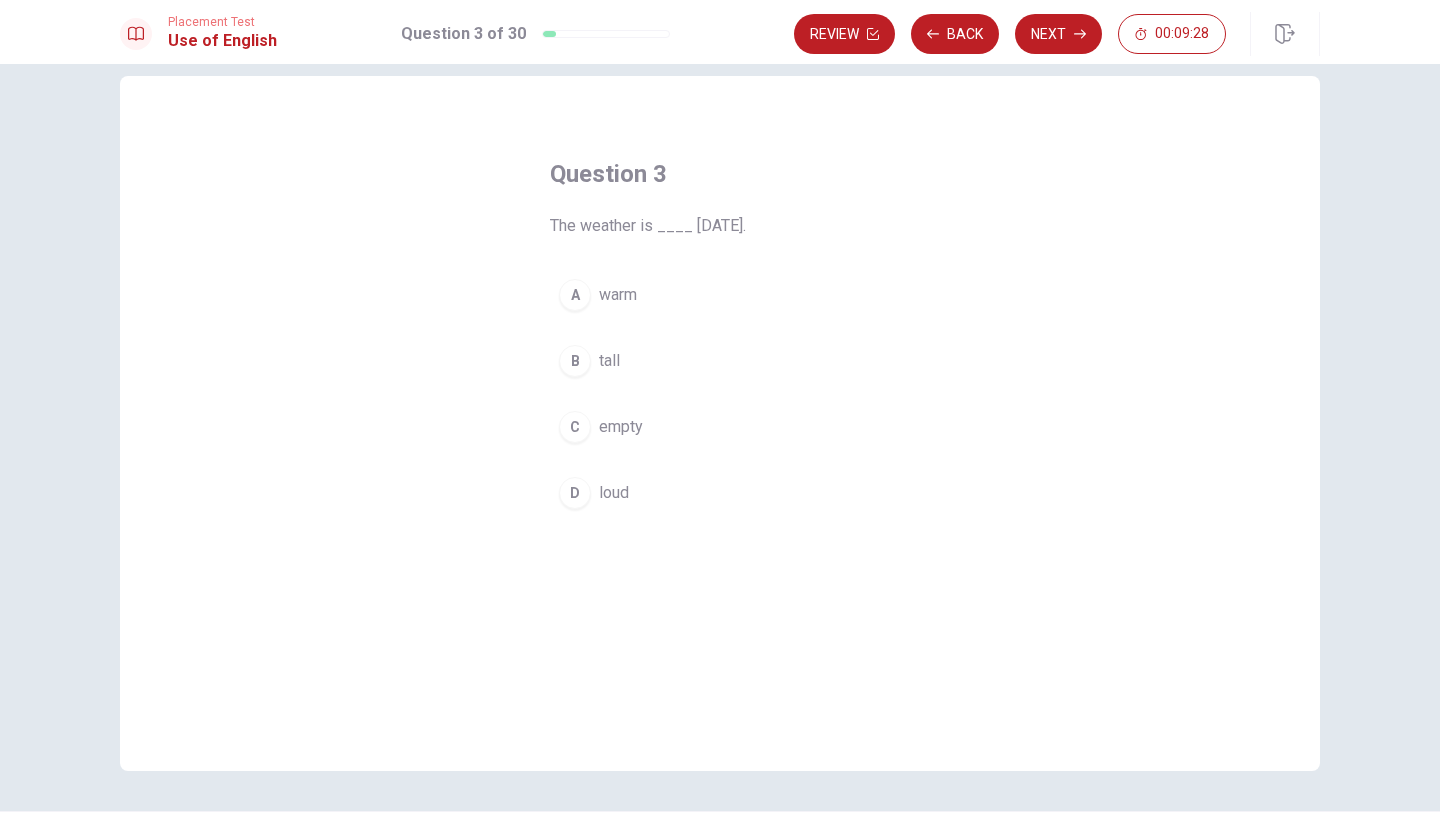 click on "A" at bounding box center (575, 295) 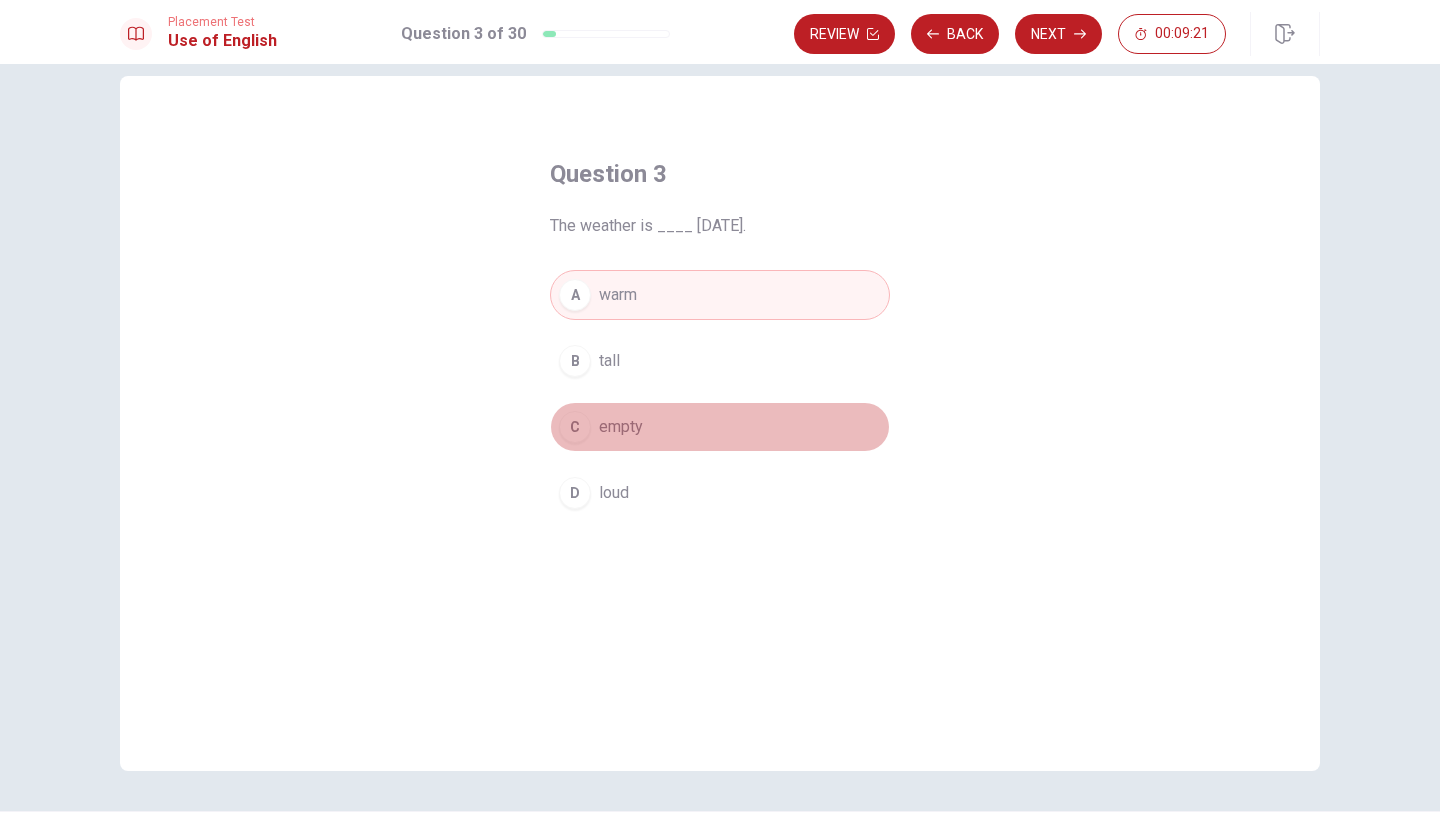 click on "C" at bounding box center (575, 427) 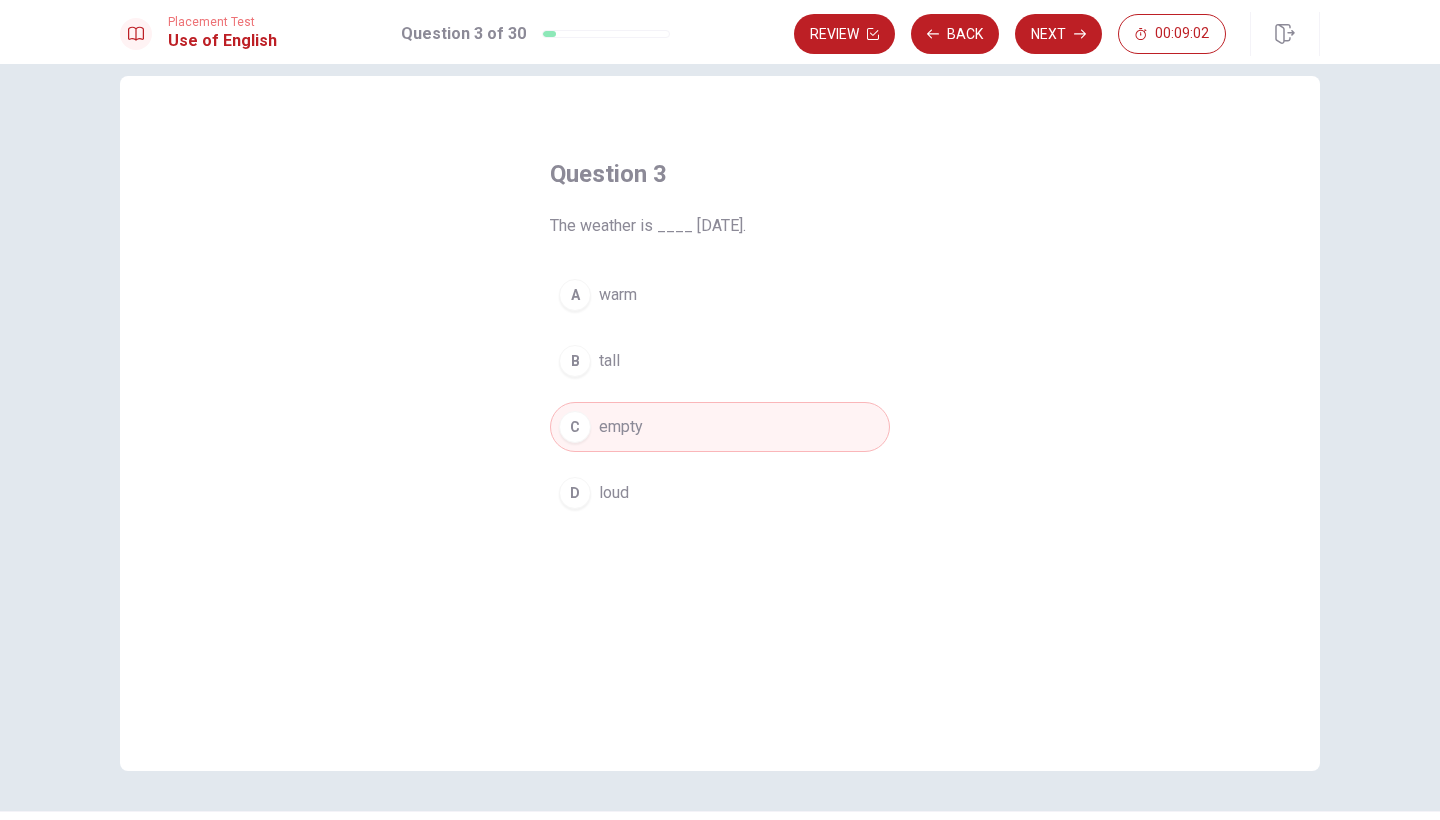 click on "A" at bounding box center [575, 295] 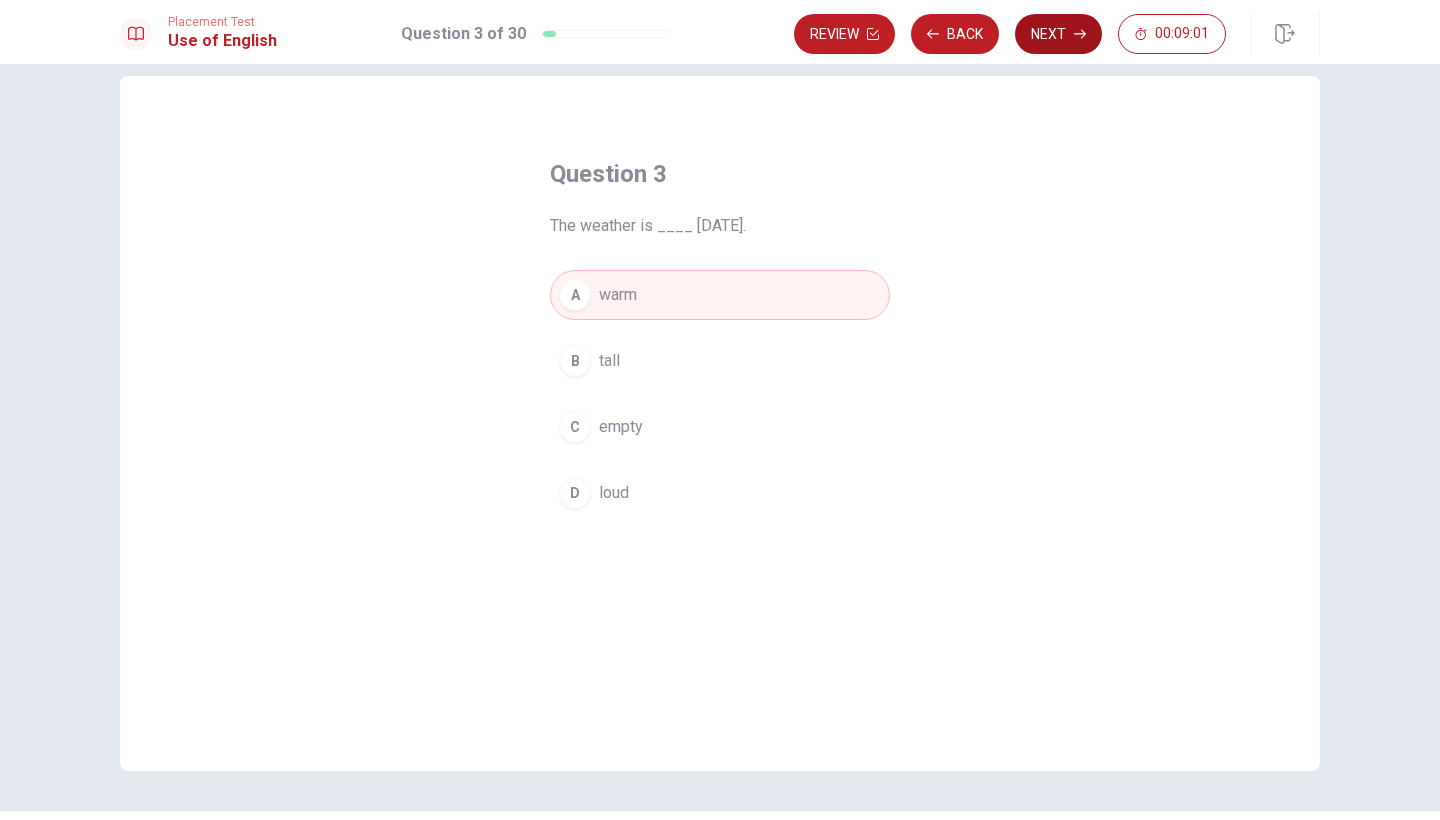 click on "Next" at bounding box center [1058, 34] 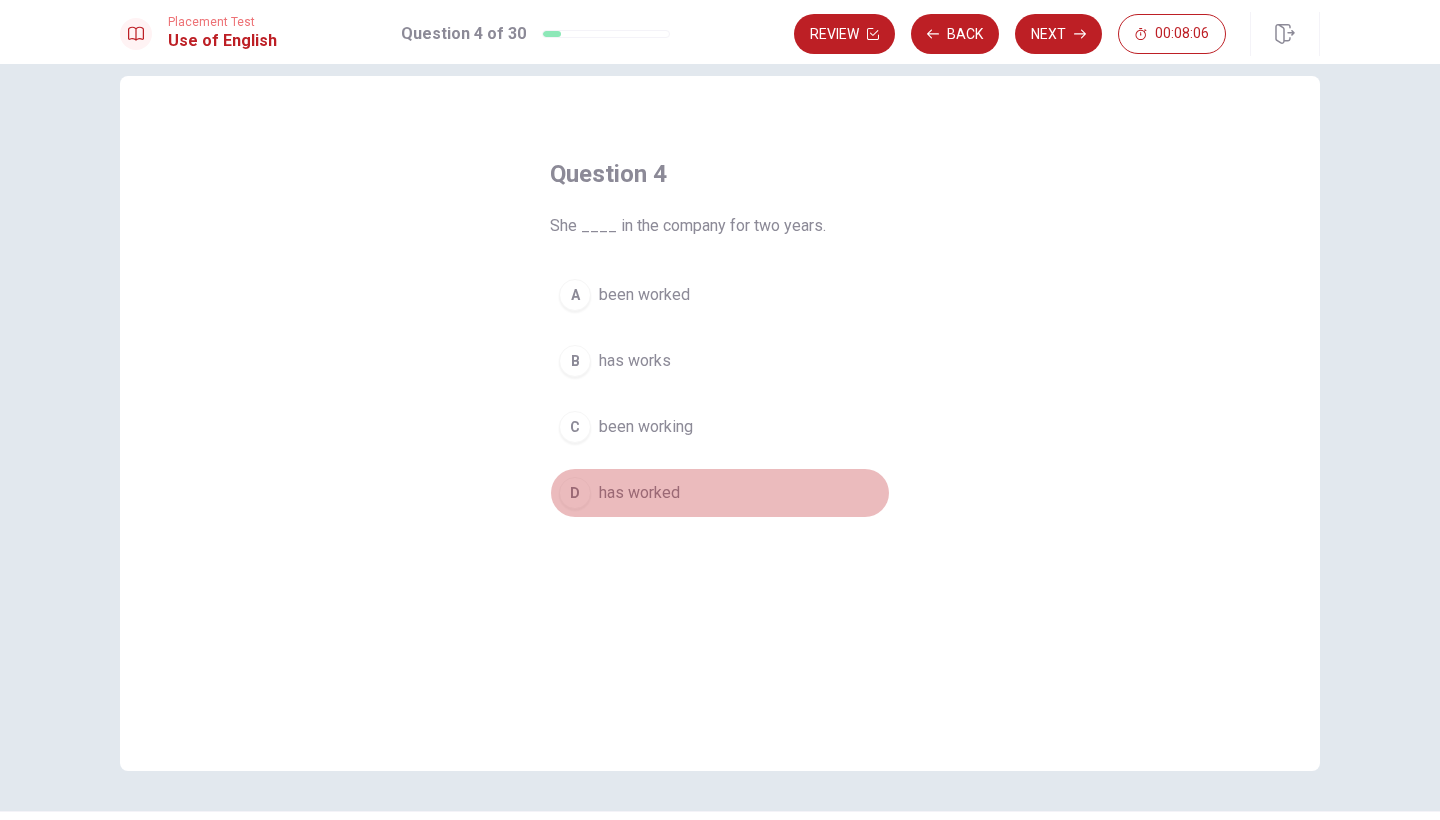 click on "D" at bounding box center (575, 493) 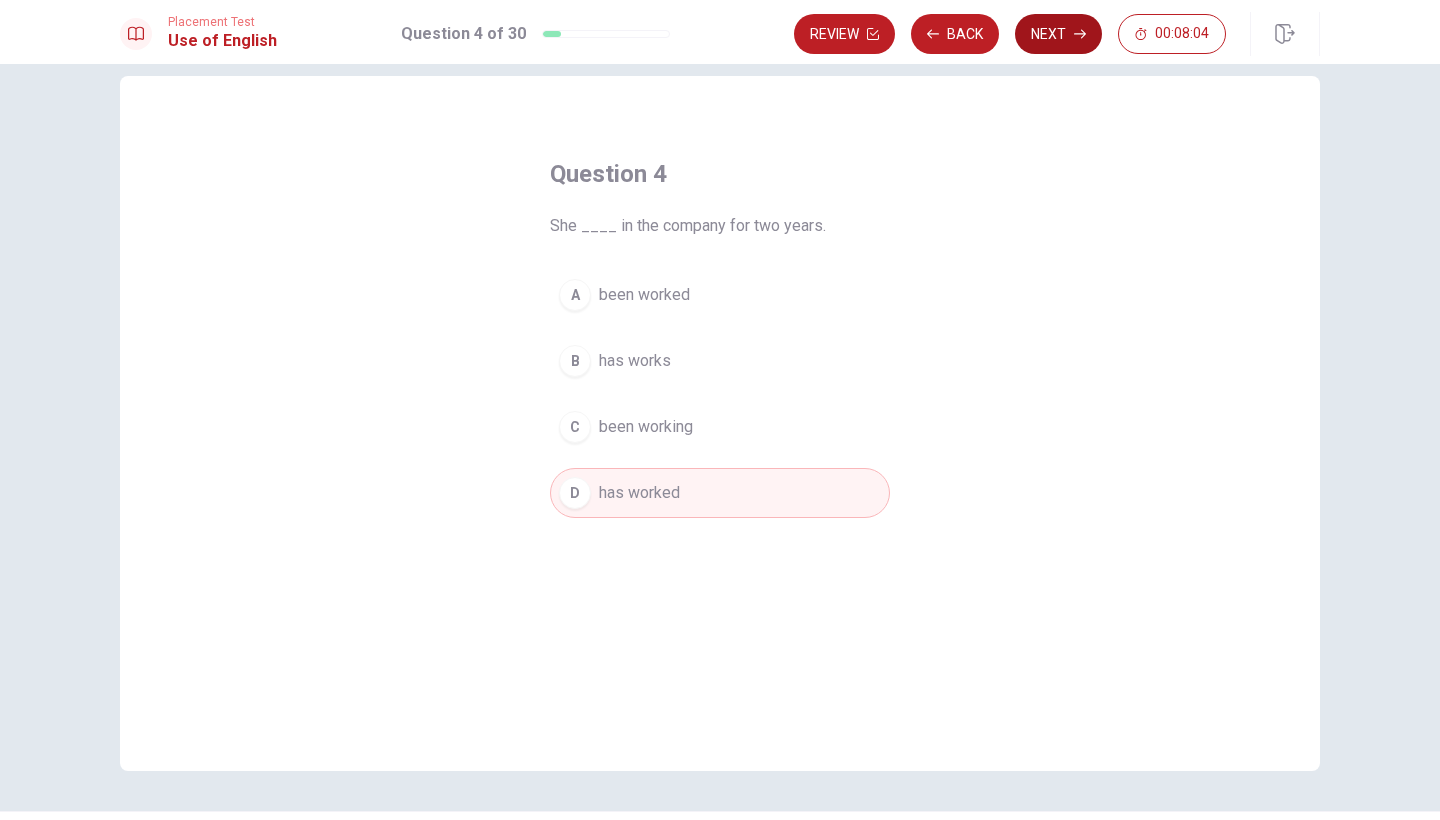 click on "Next" at bounding box center [1058, 34] 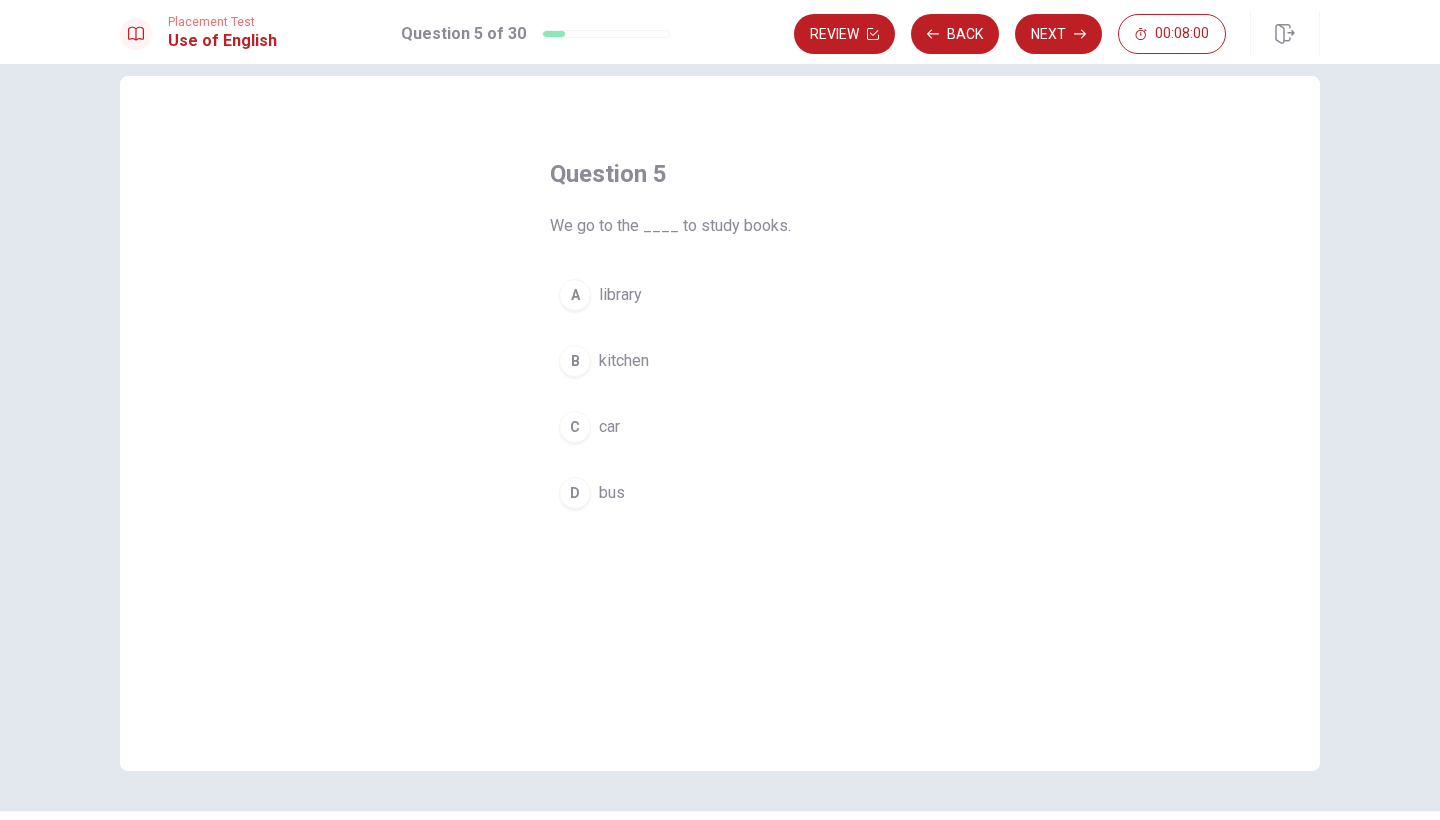 click on "A" at bounding box center [575, 295] 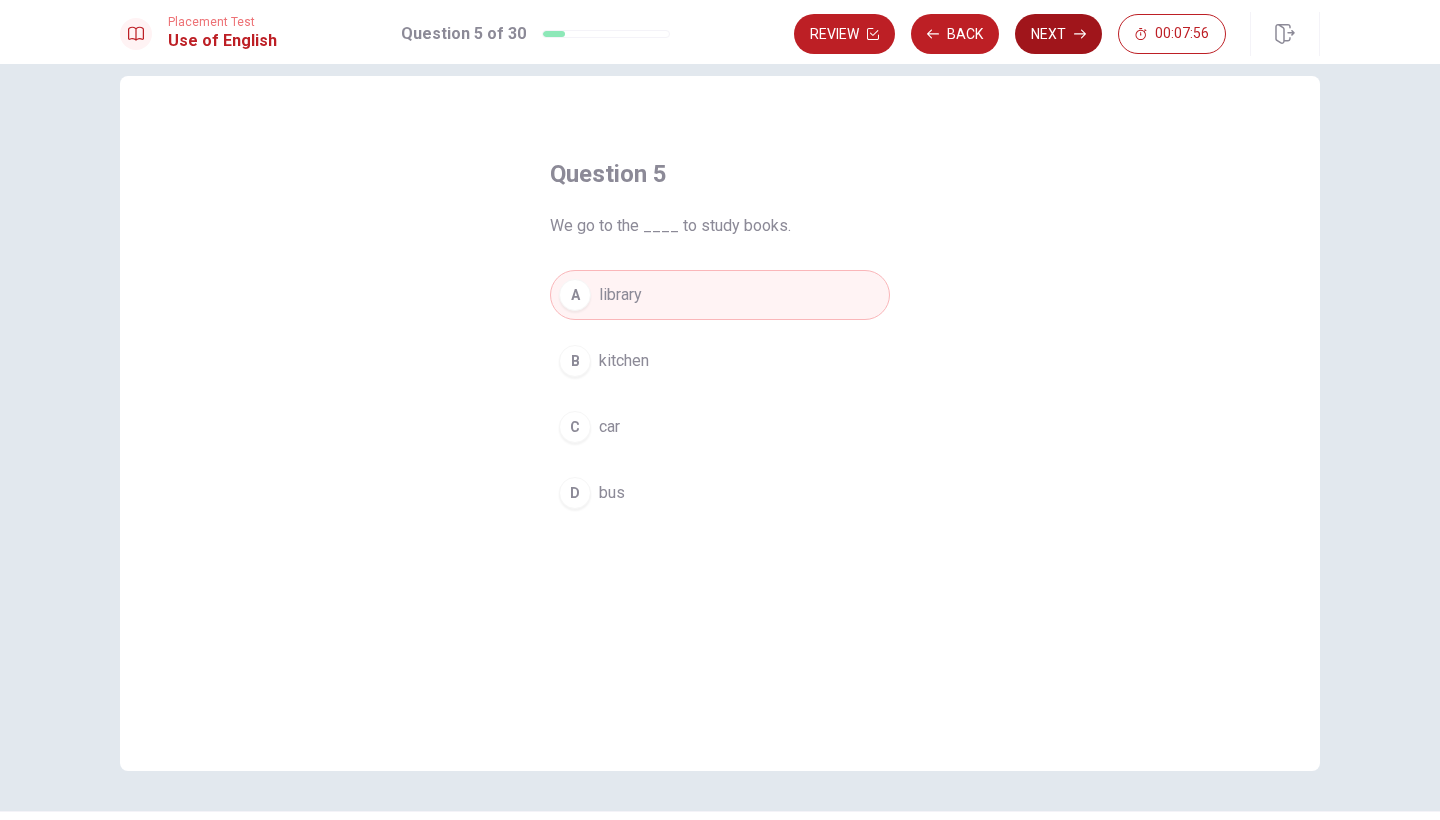 click on "Next" at bounding box center (1058, 34) 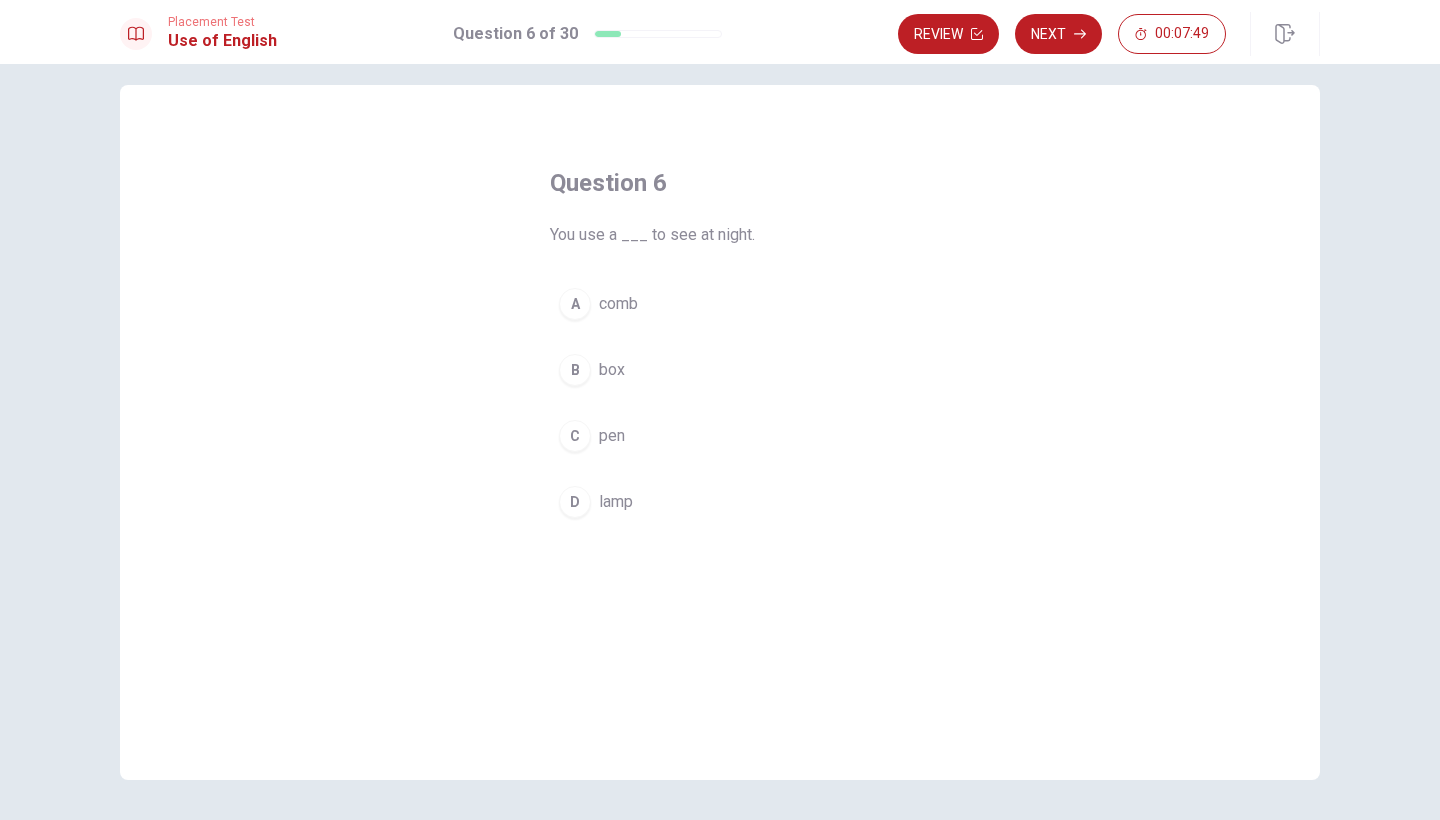 scroll, scrollTop: 0, scrollLeft: 0, axis: both 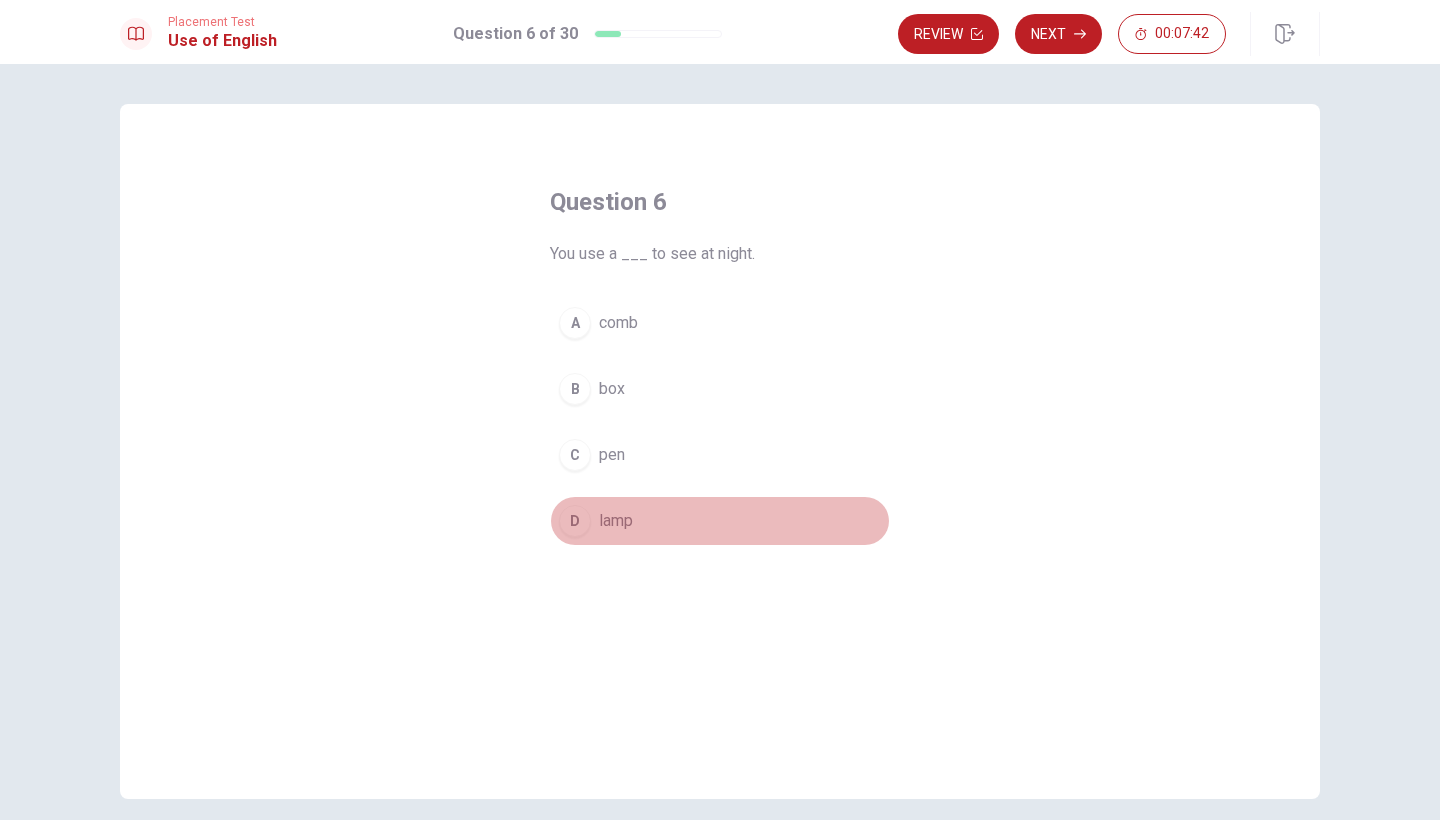 click on "D" at bounding box center (575, 521) 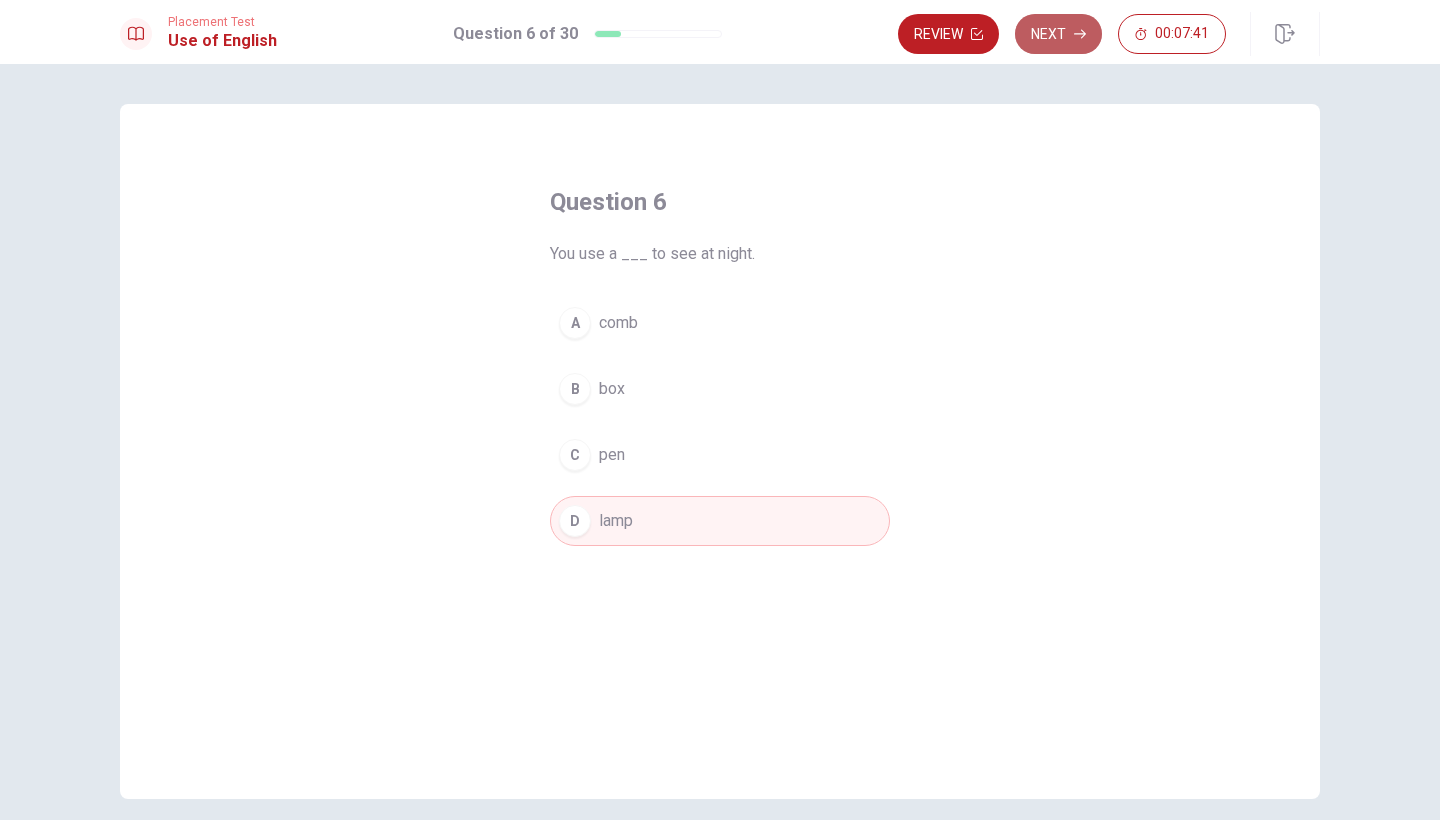 click on "Next" at bounding box center [1058, 34] 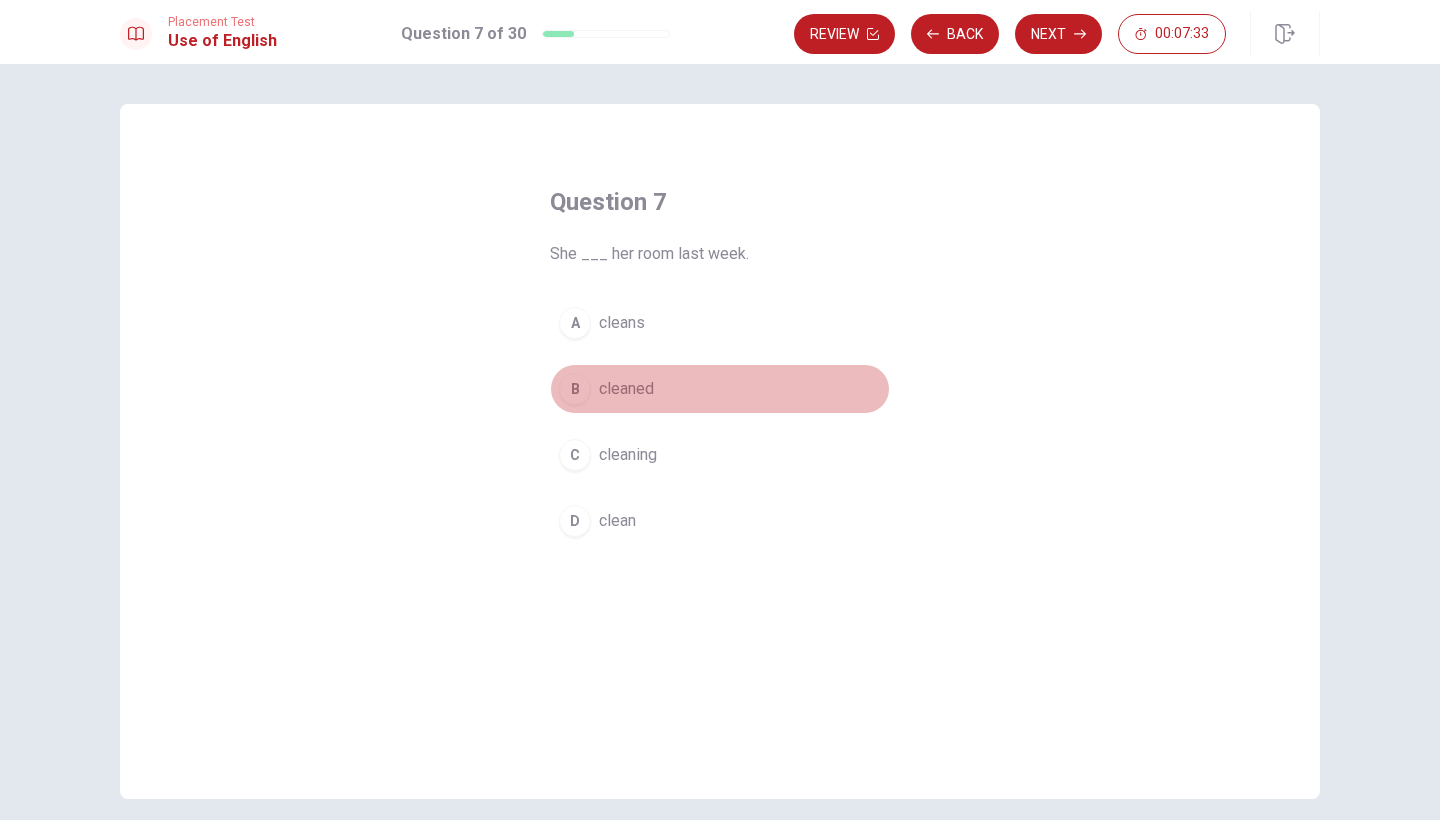 click on "B" at bounding box center (575, 389) 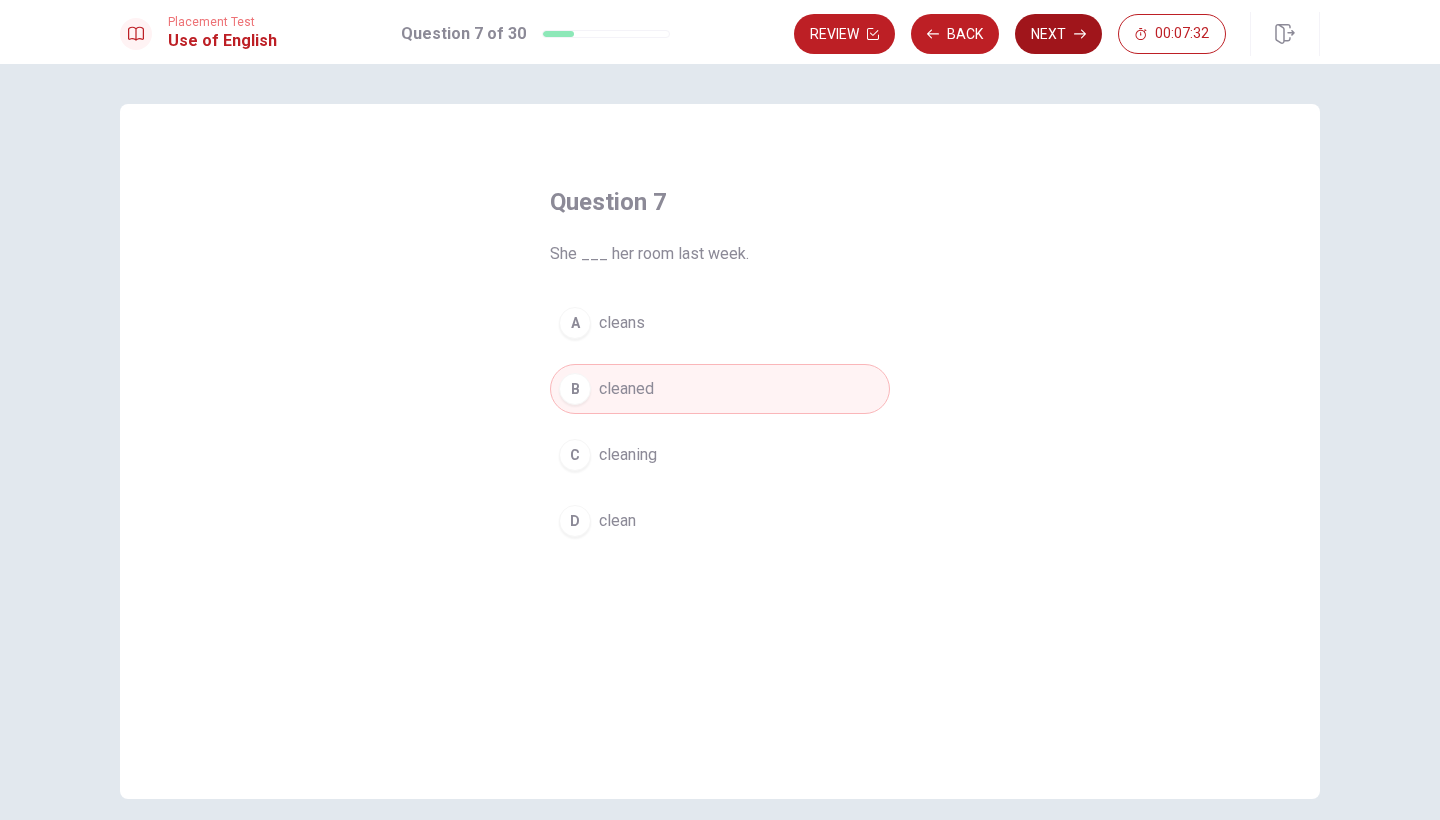 click on "Next" at bounding box center (1058, 34) 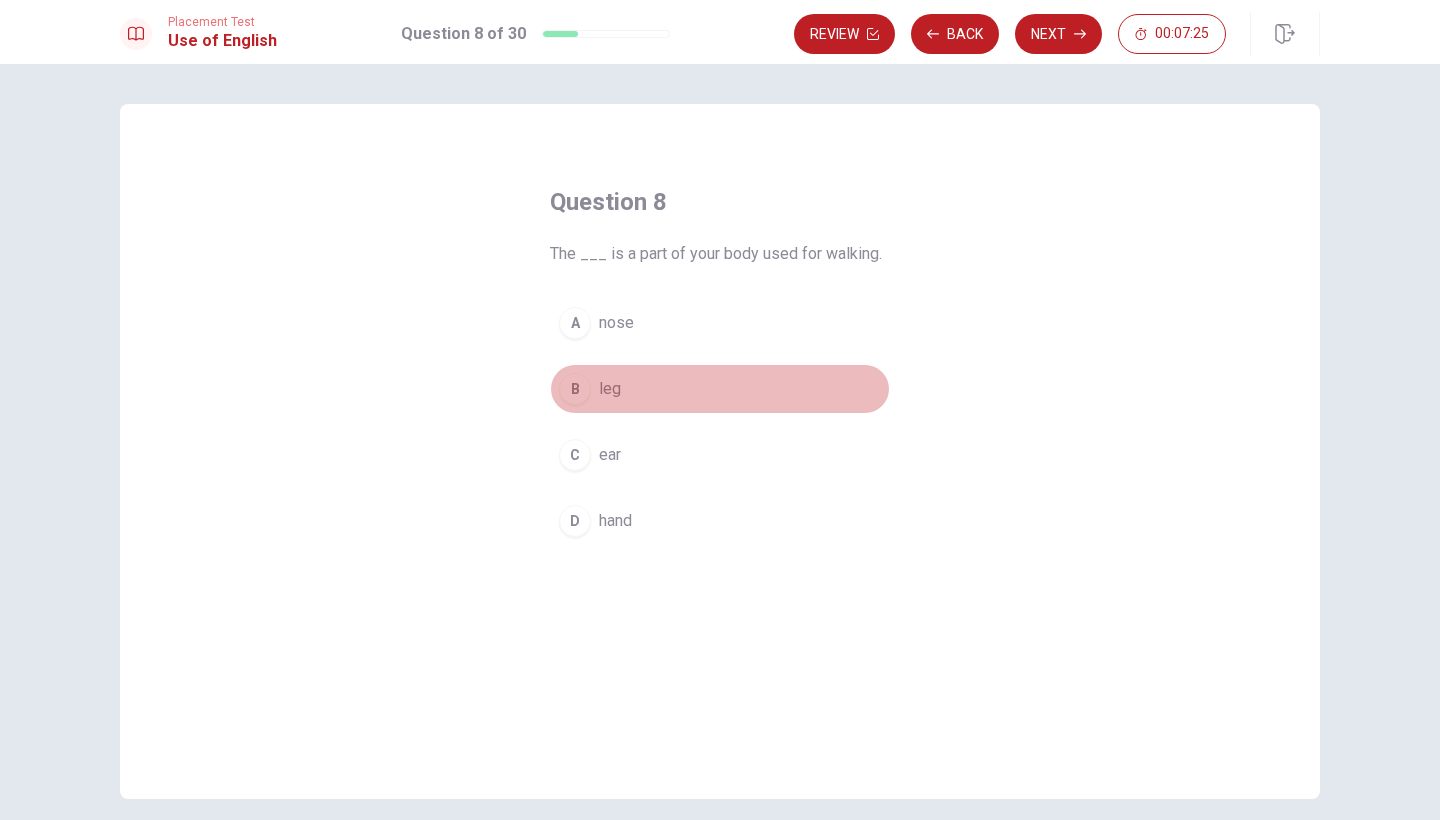click on "B" at bounding box center (575, 389) 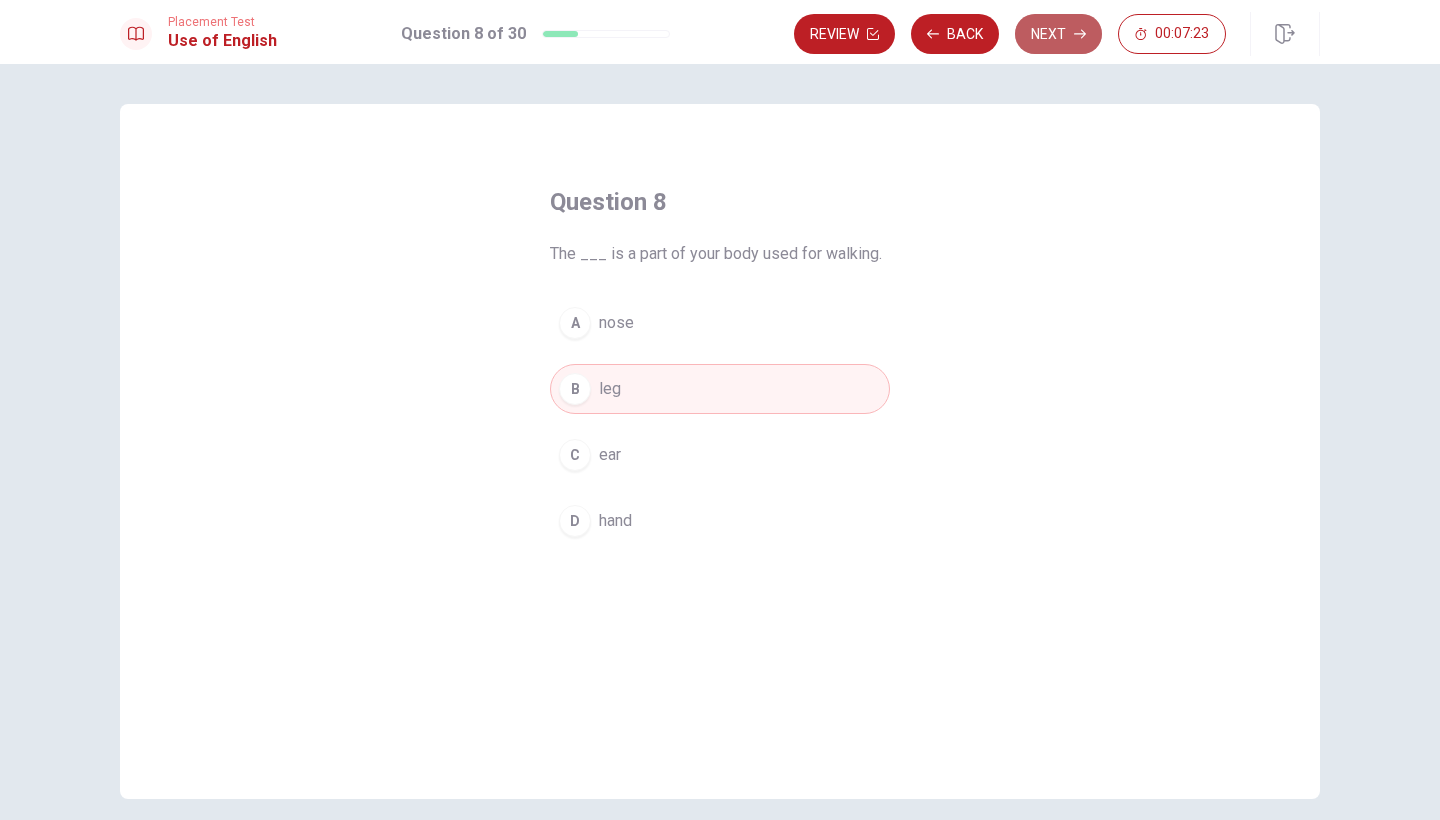 click on "Next" at bounding box center (1058, 34) 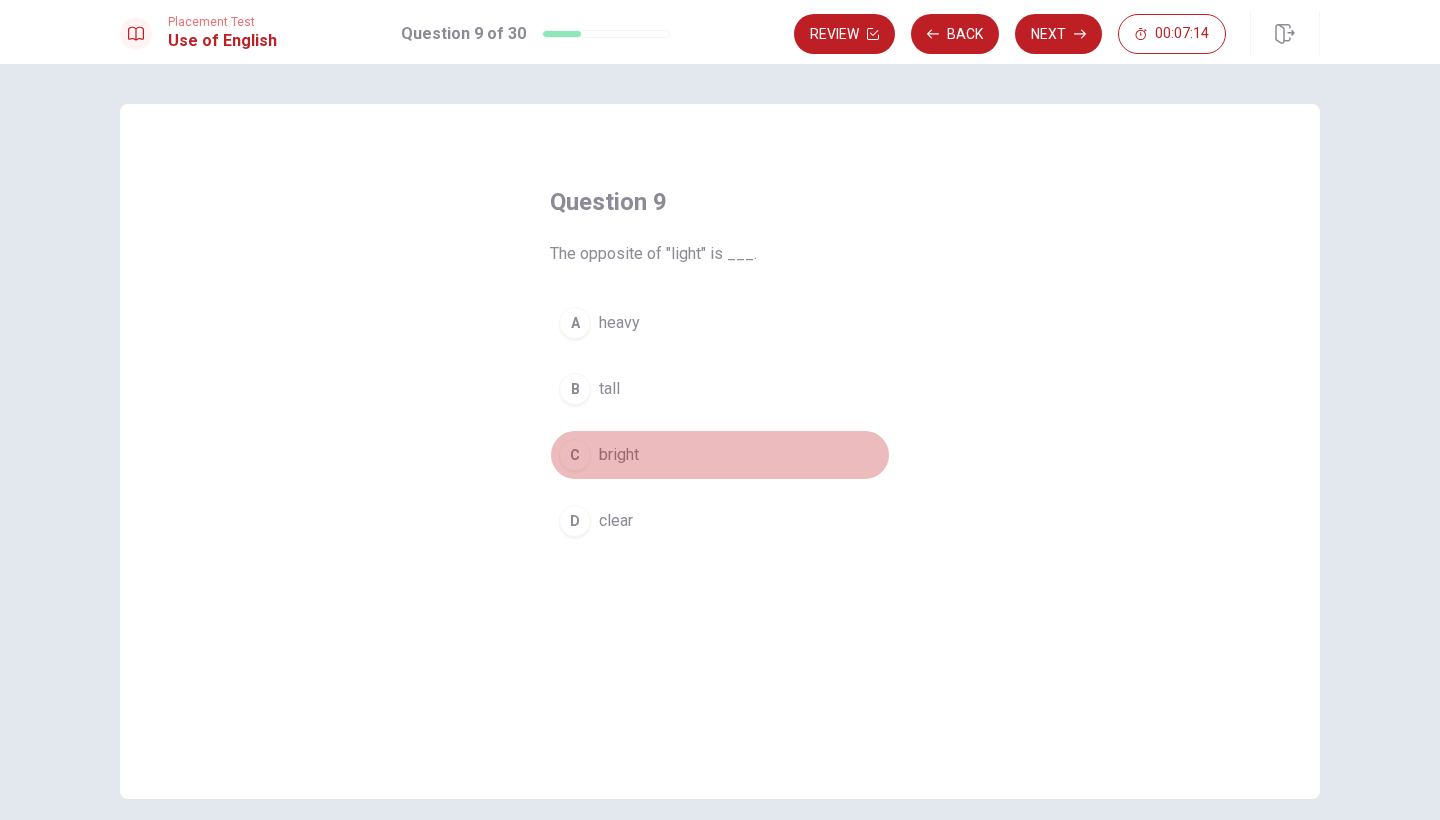 click on "C" at bounding box center [575, 455] 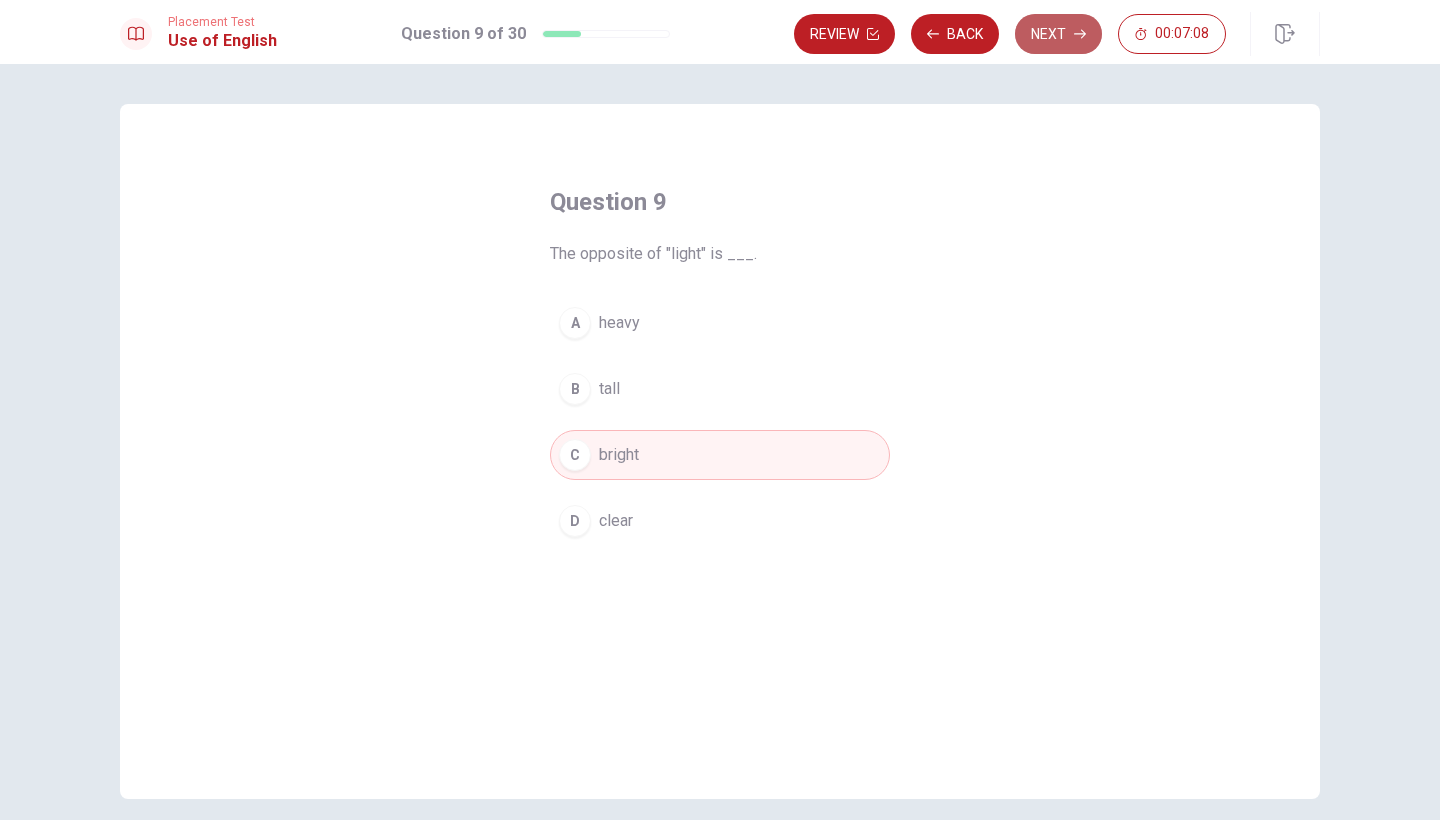 click on "Next" at bounding box center [1058, 34] 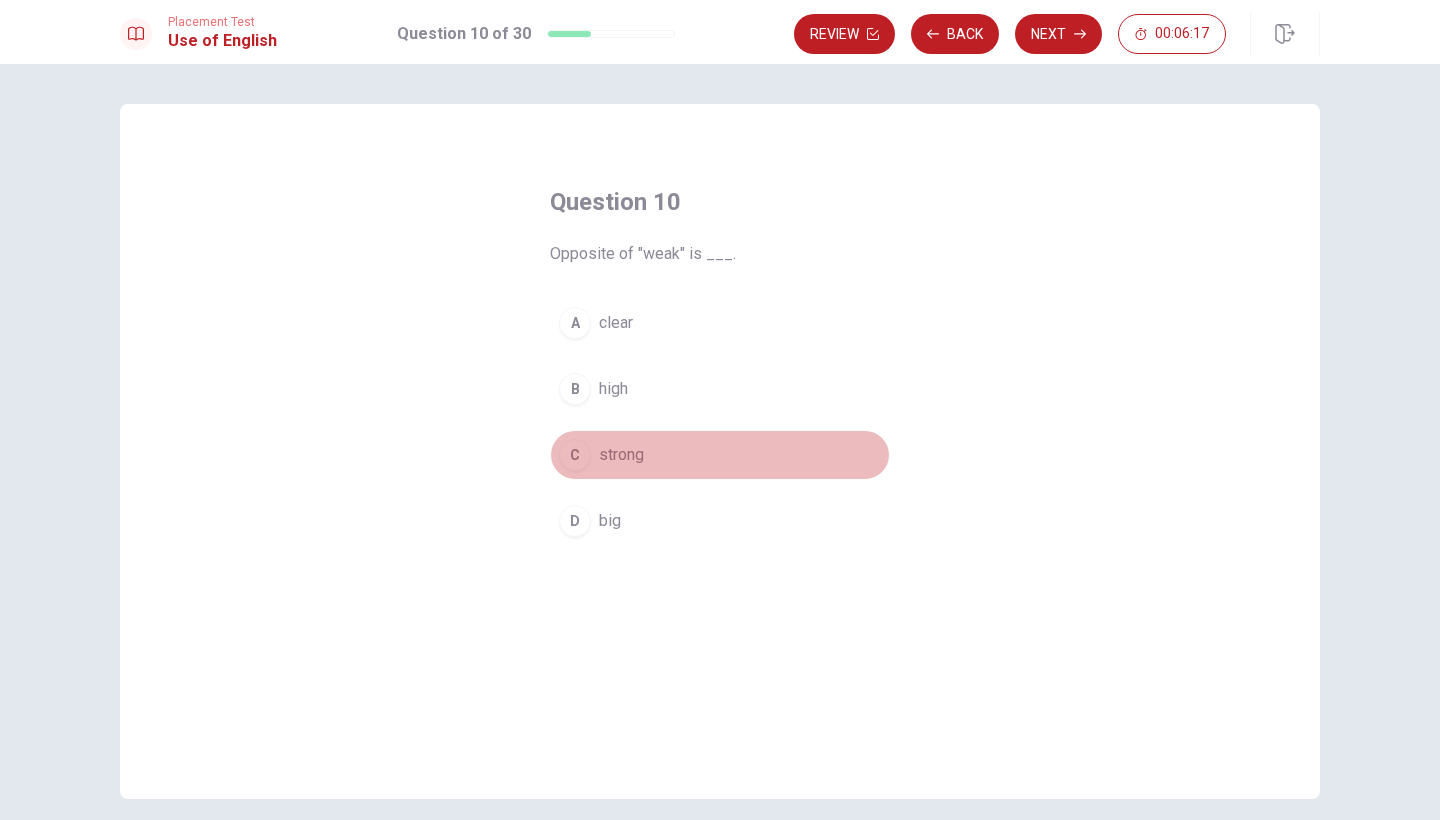 click on "C" at bounding box center [575, 455] 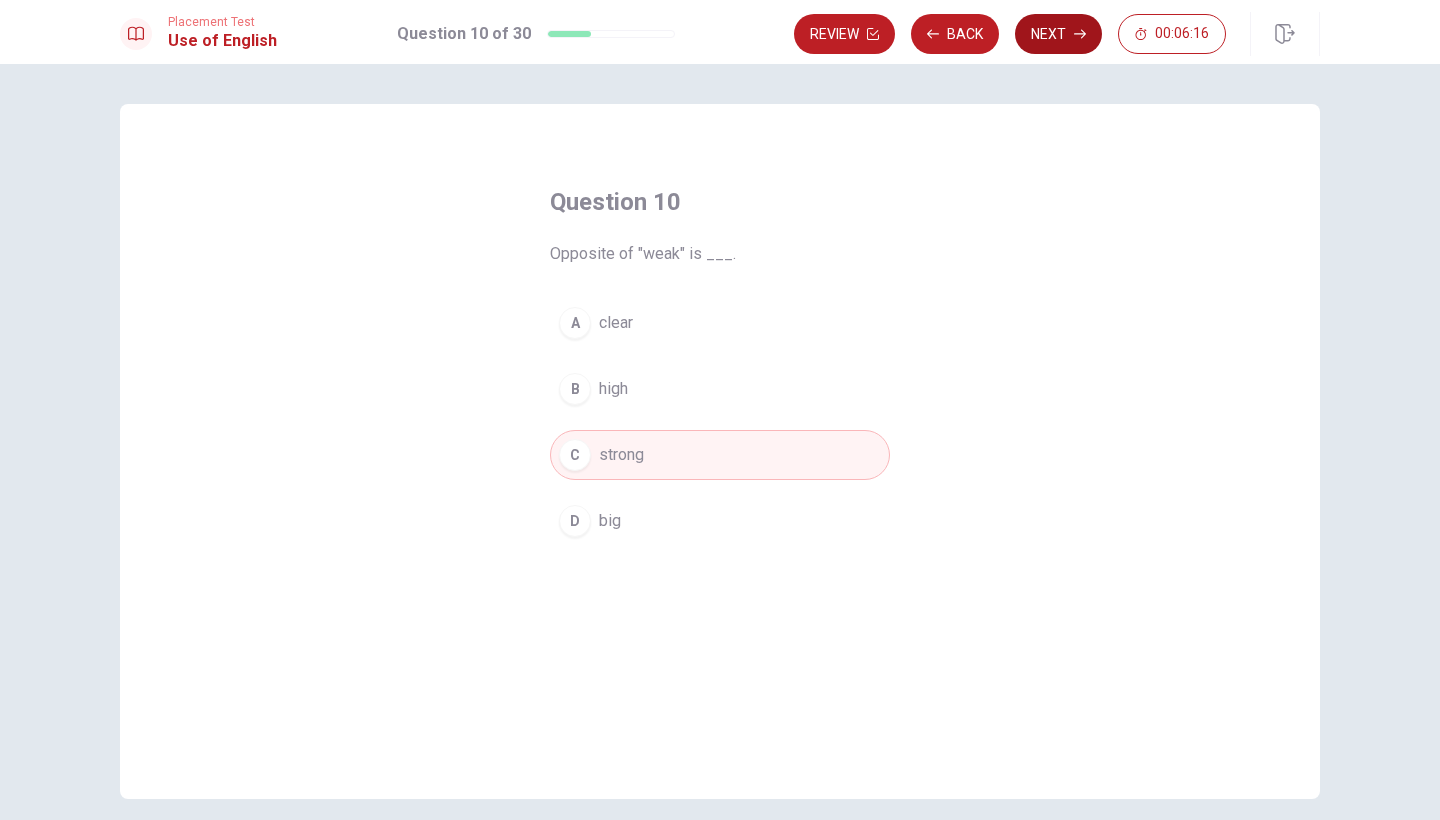 click on "Next" at bounding box center [1058, 34] 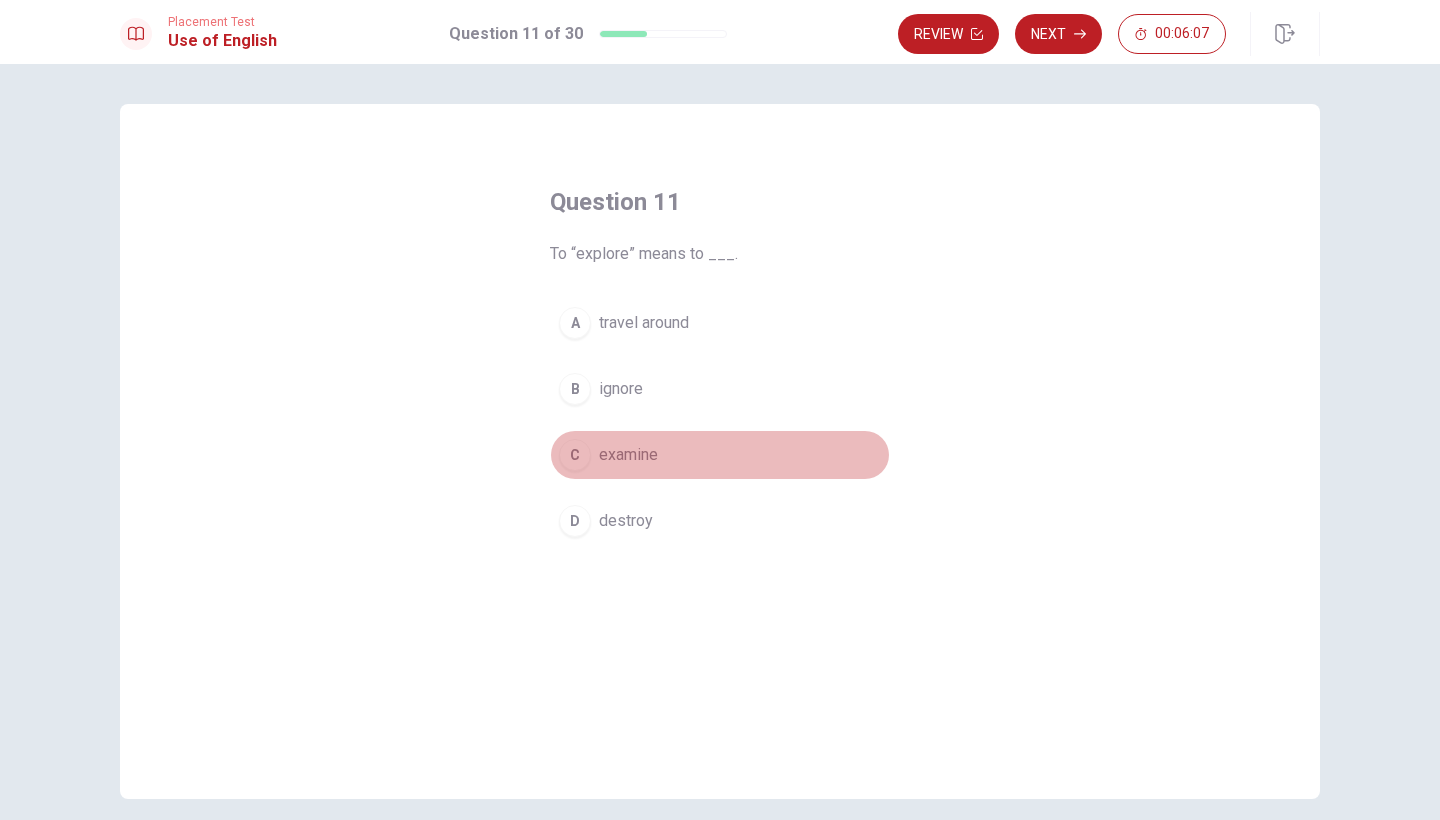click on "C" at bounding box center [575, 455] 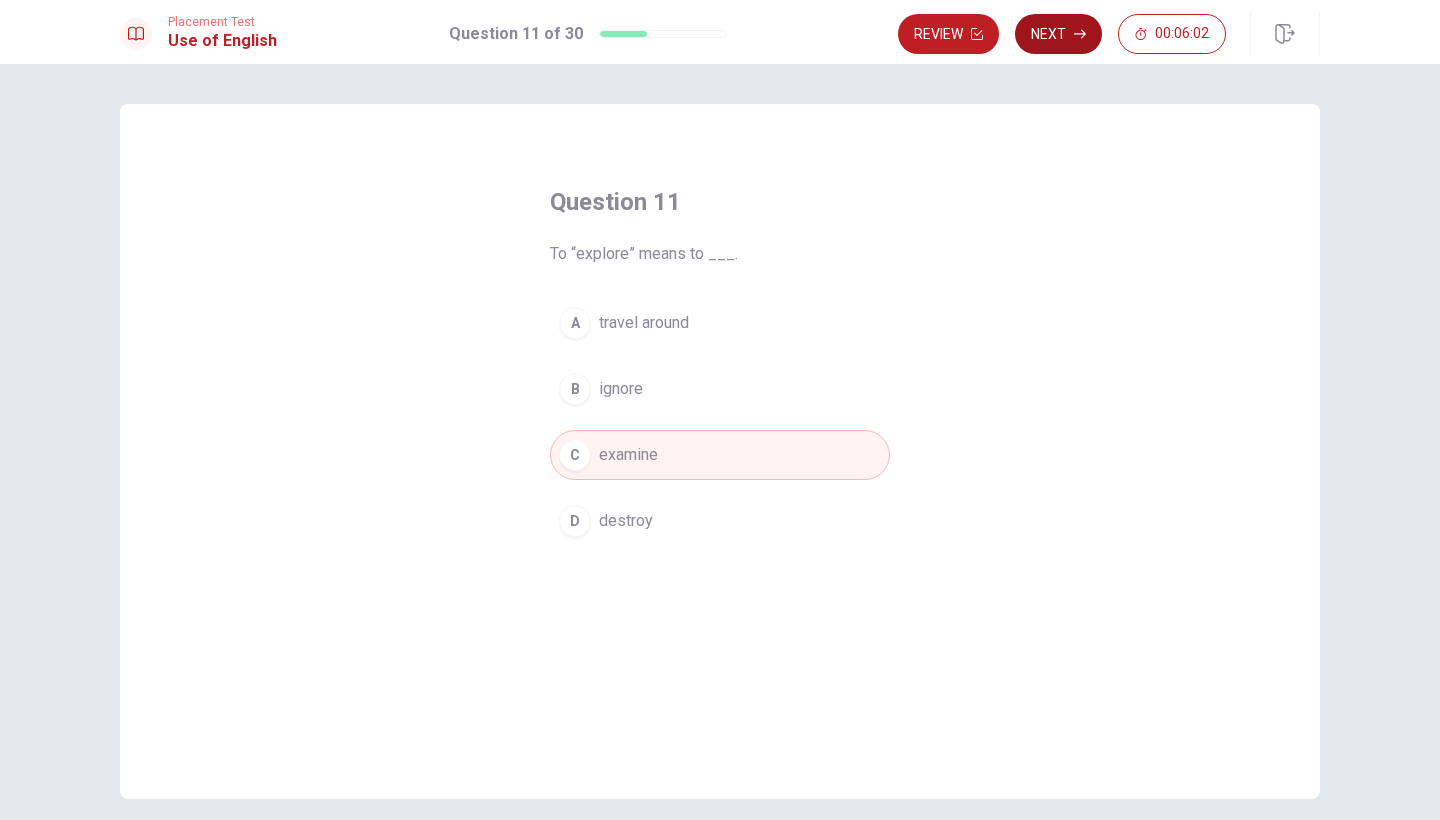 click on "Next" at bounding box center (1058, 34) 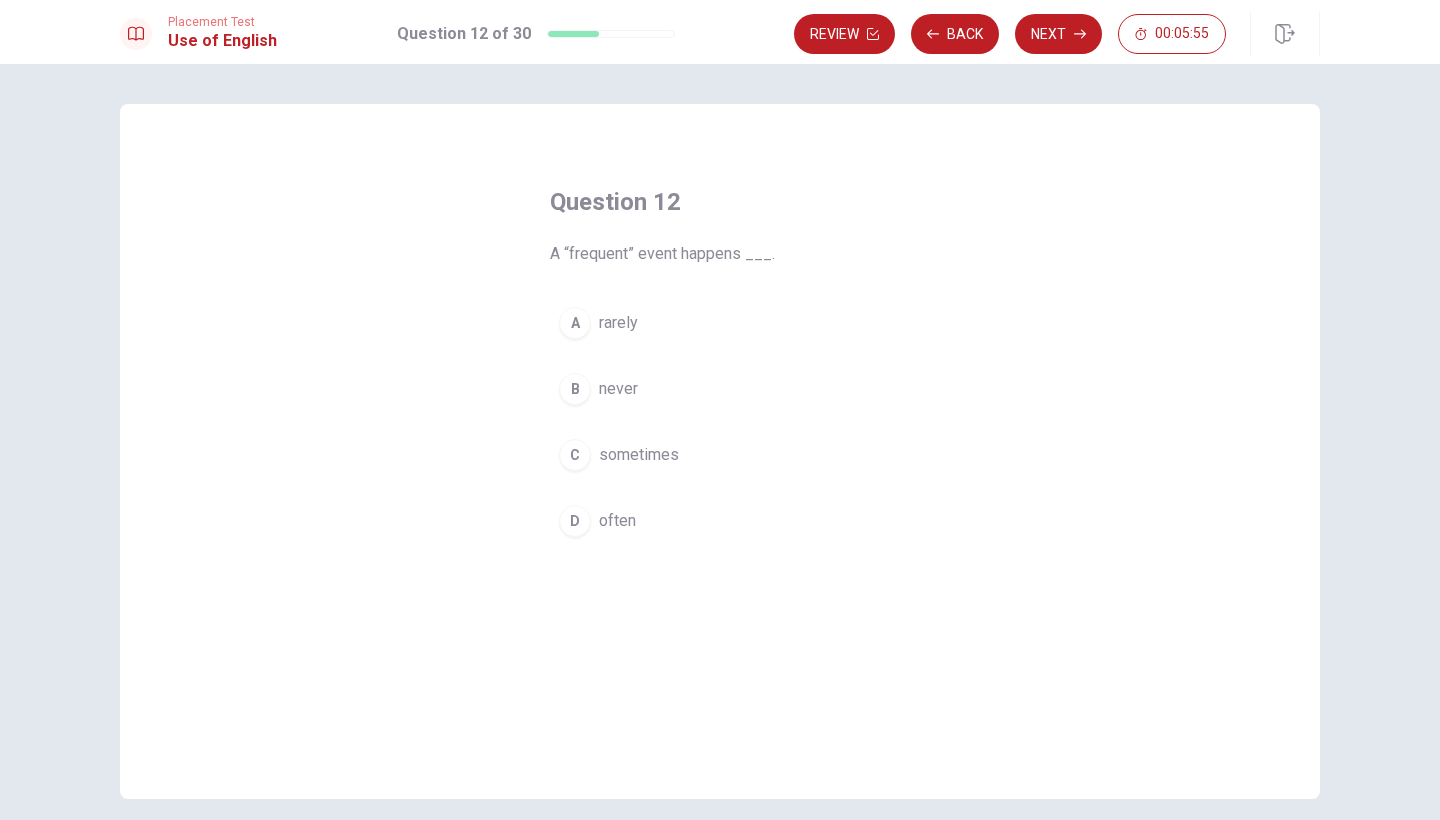 click on "D often" at bounding box center [720, 521] 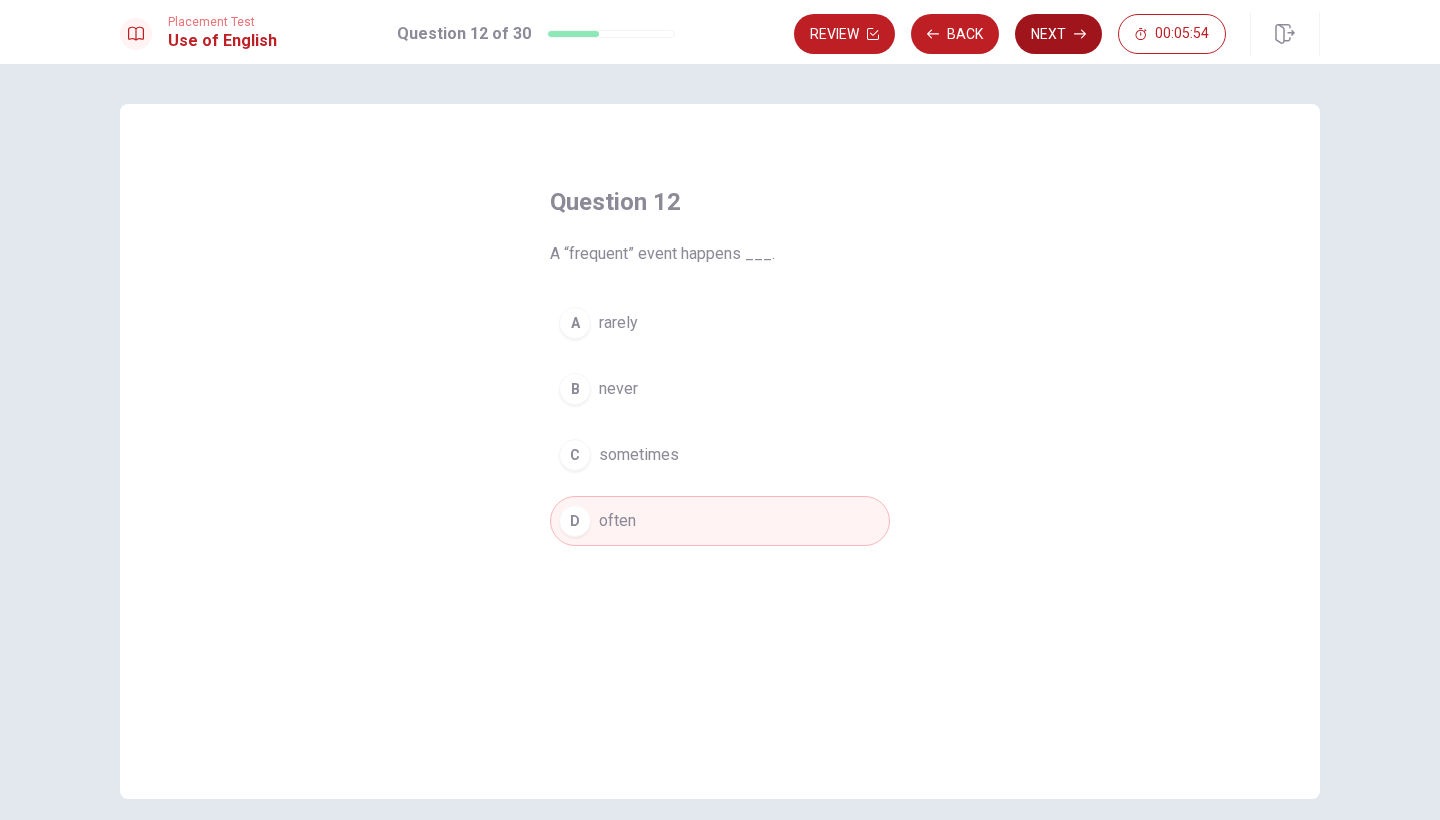 click on "Next" at bounding box center (1058, 34) 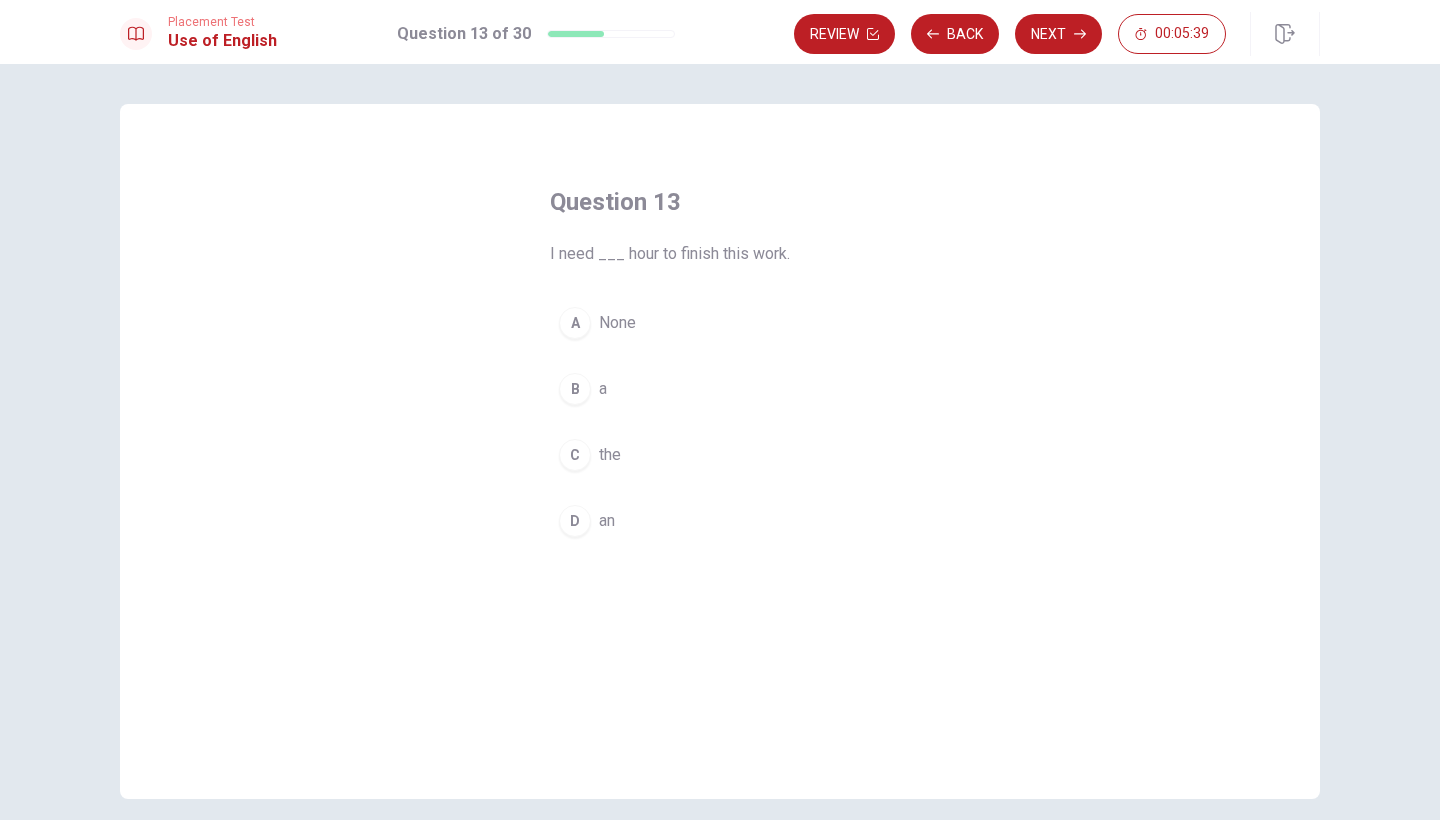 click on "C" at bounding box center [575, 455] 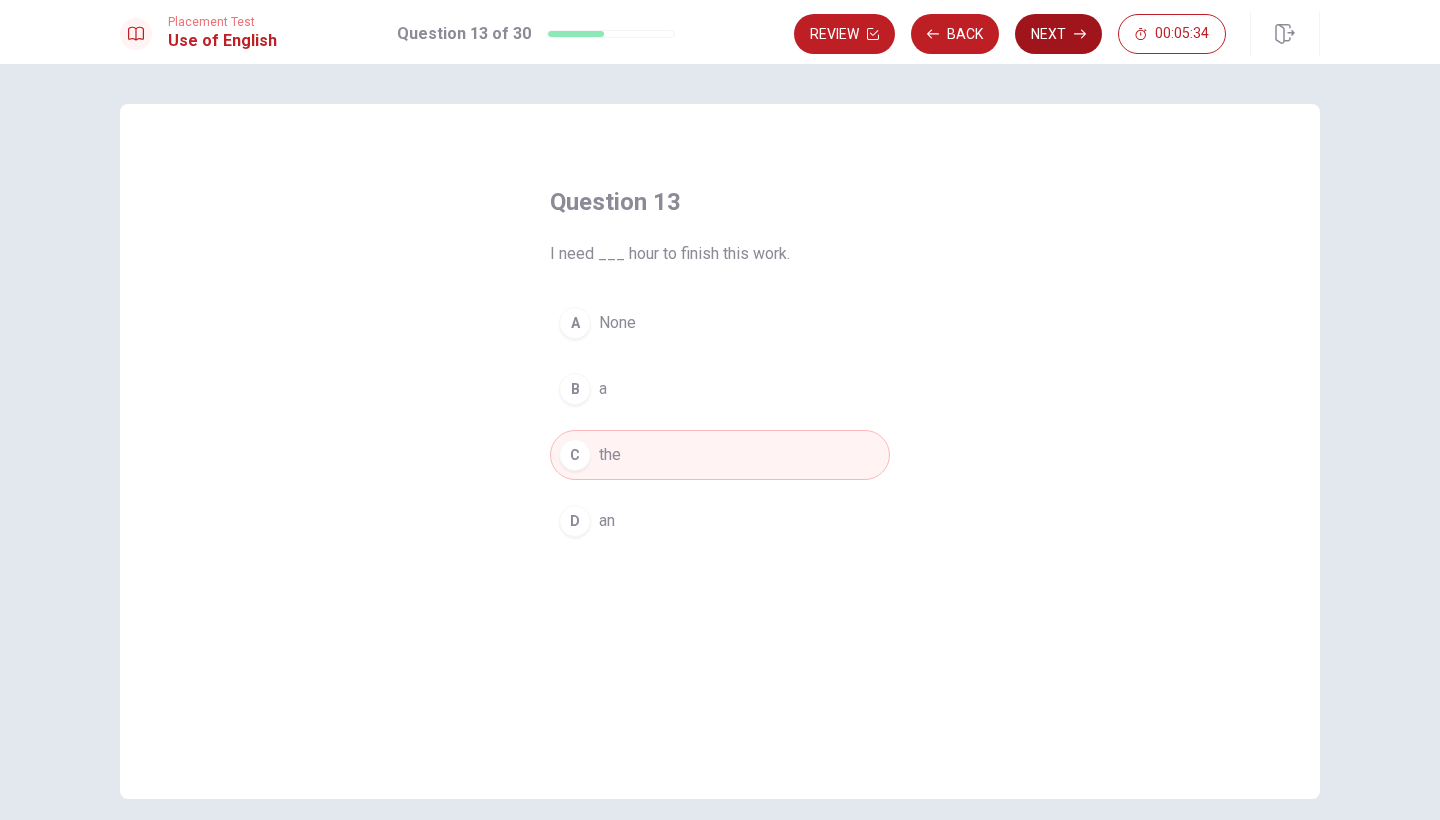 click on "Next" at bounding box center [1058, 34] 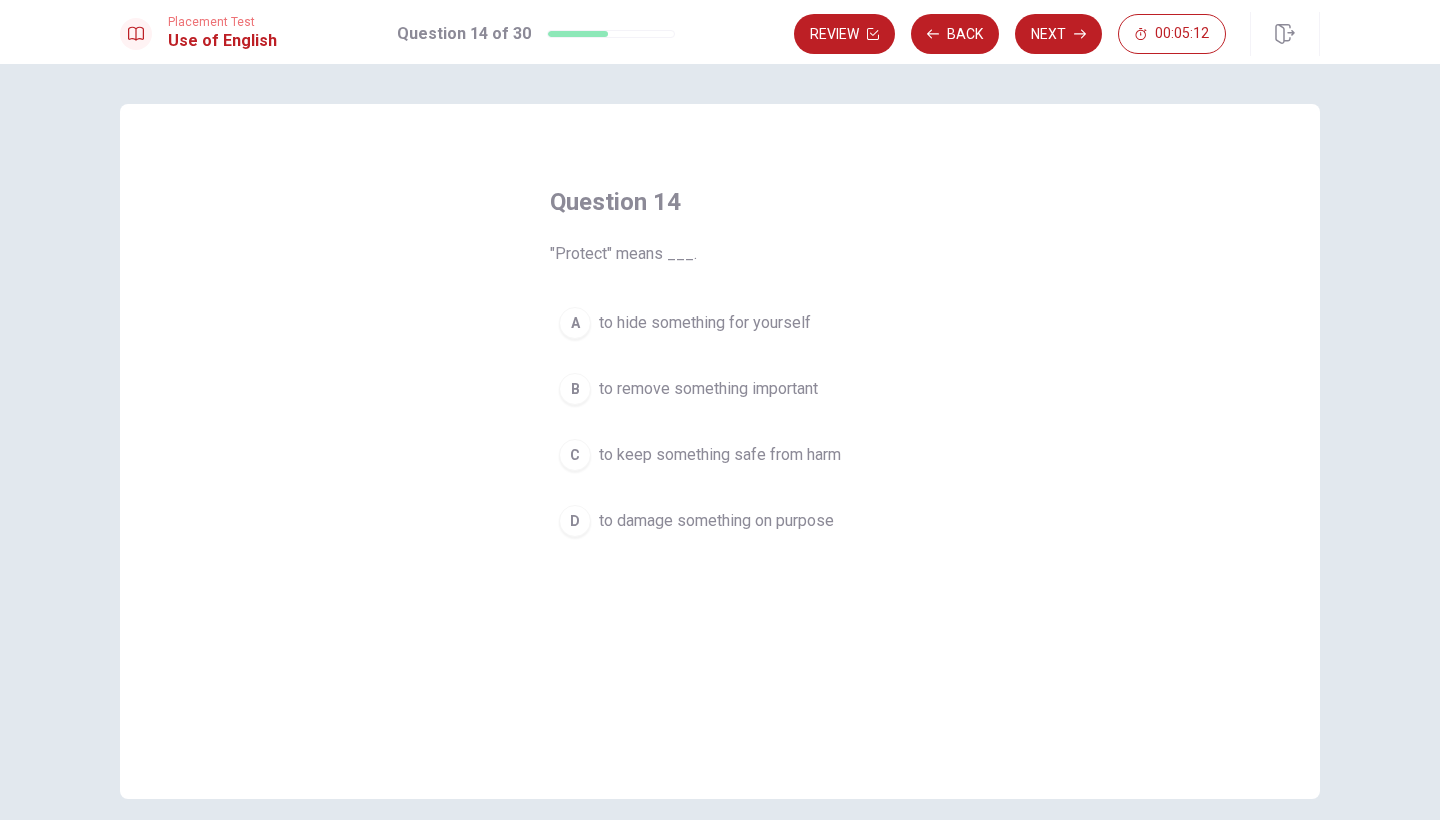 click on "C" at bounding box center (575, 455) 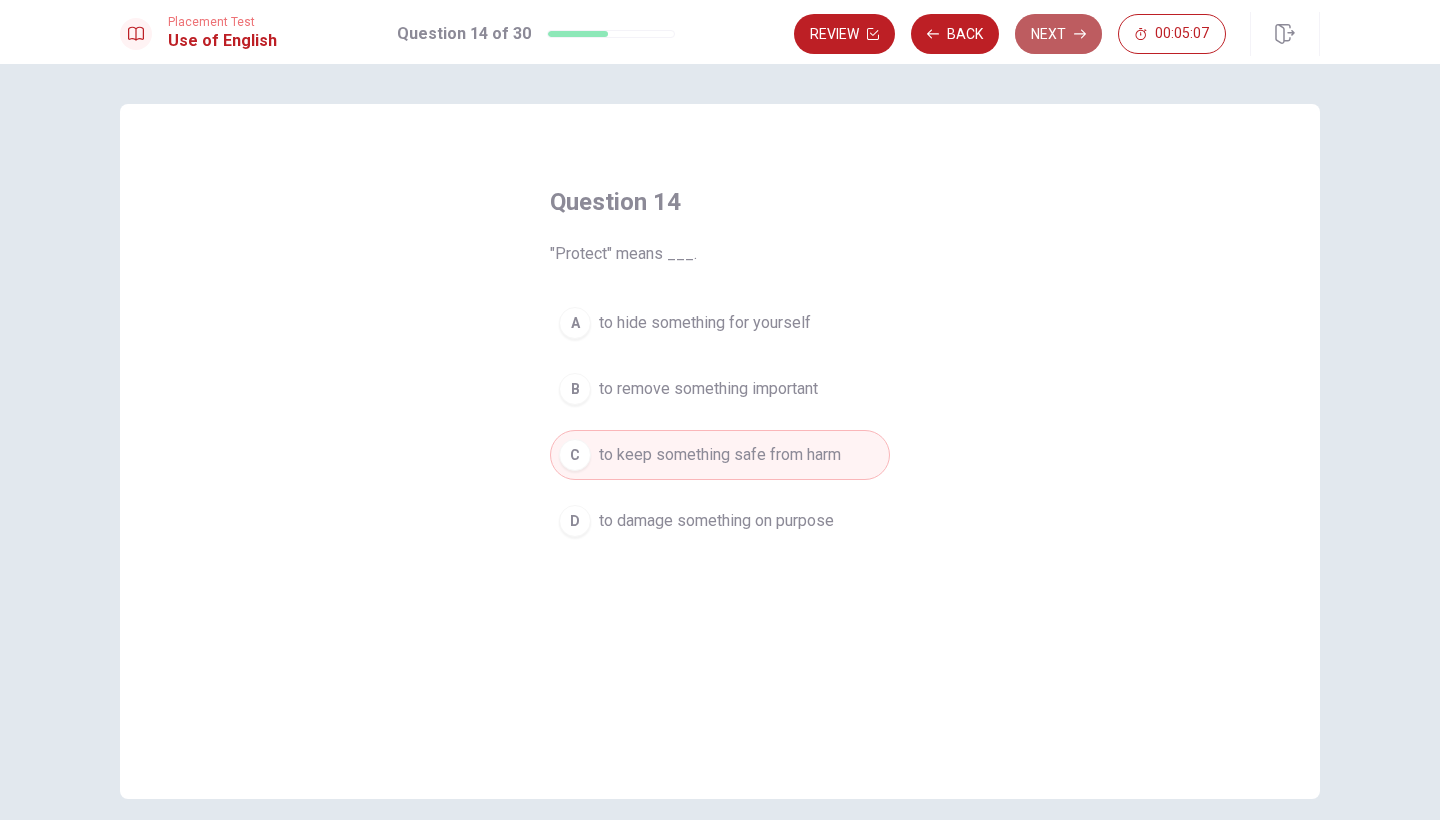 click on "Next" at bounding box center [1058, 34] 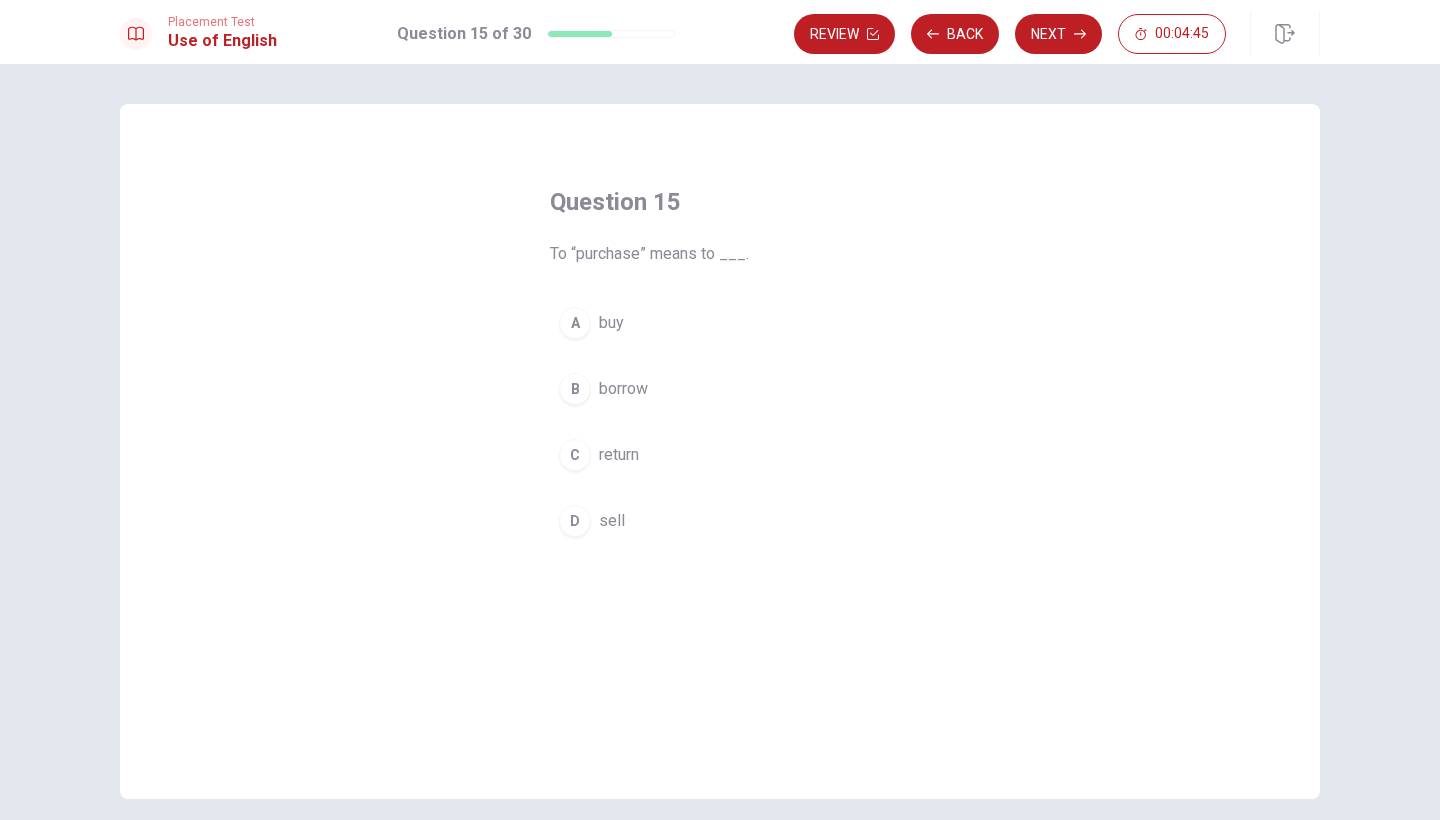 click on "A buy" at bounding box center (720, 323) 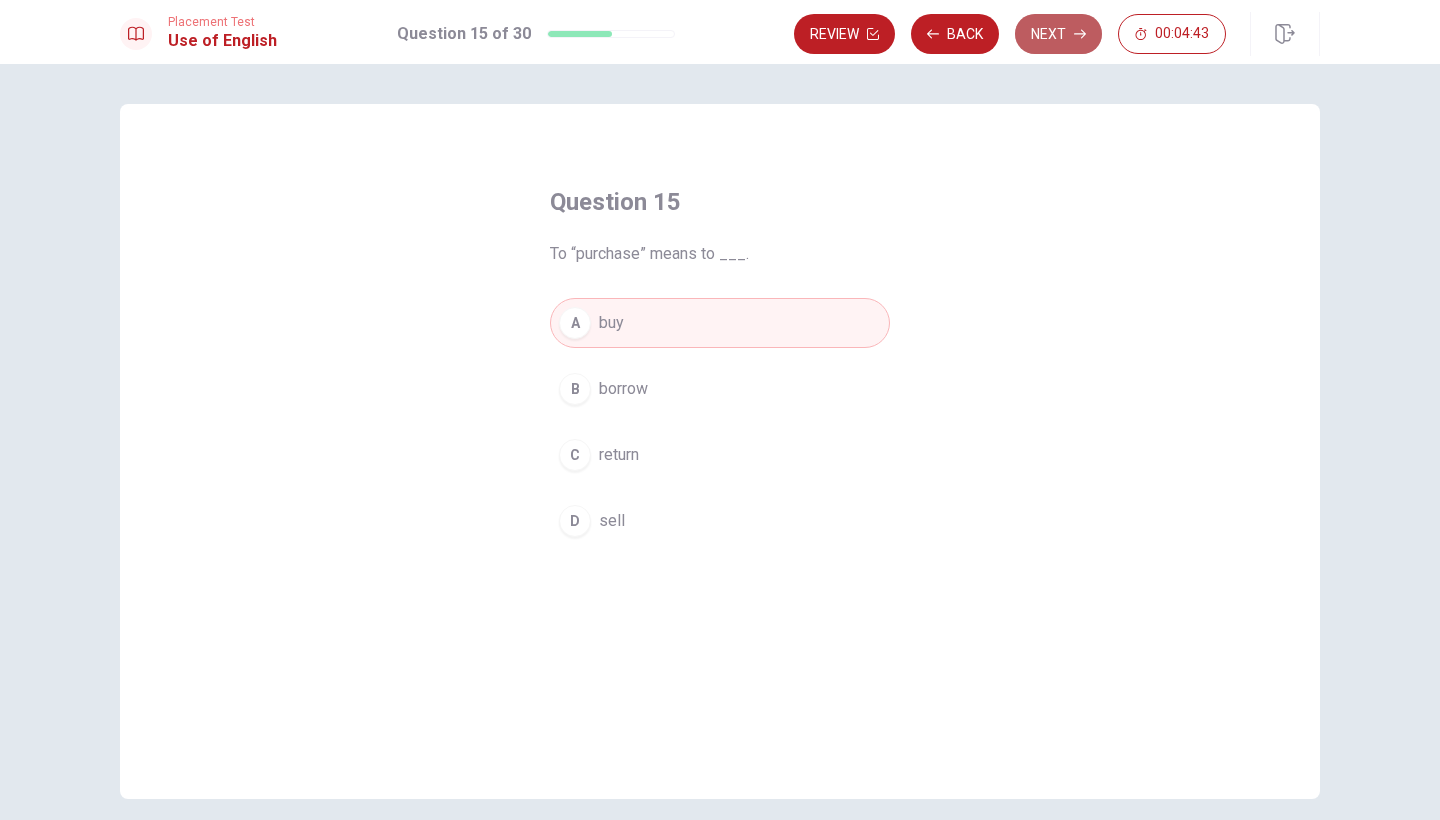 click on "Next" at bounding box center [1058, 34] 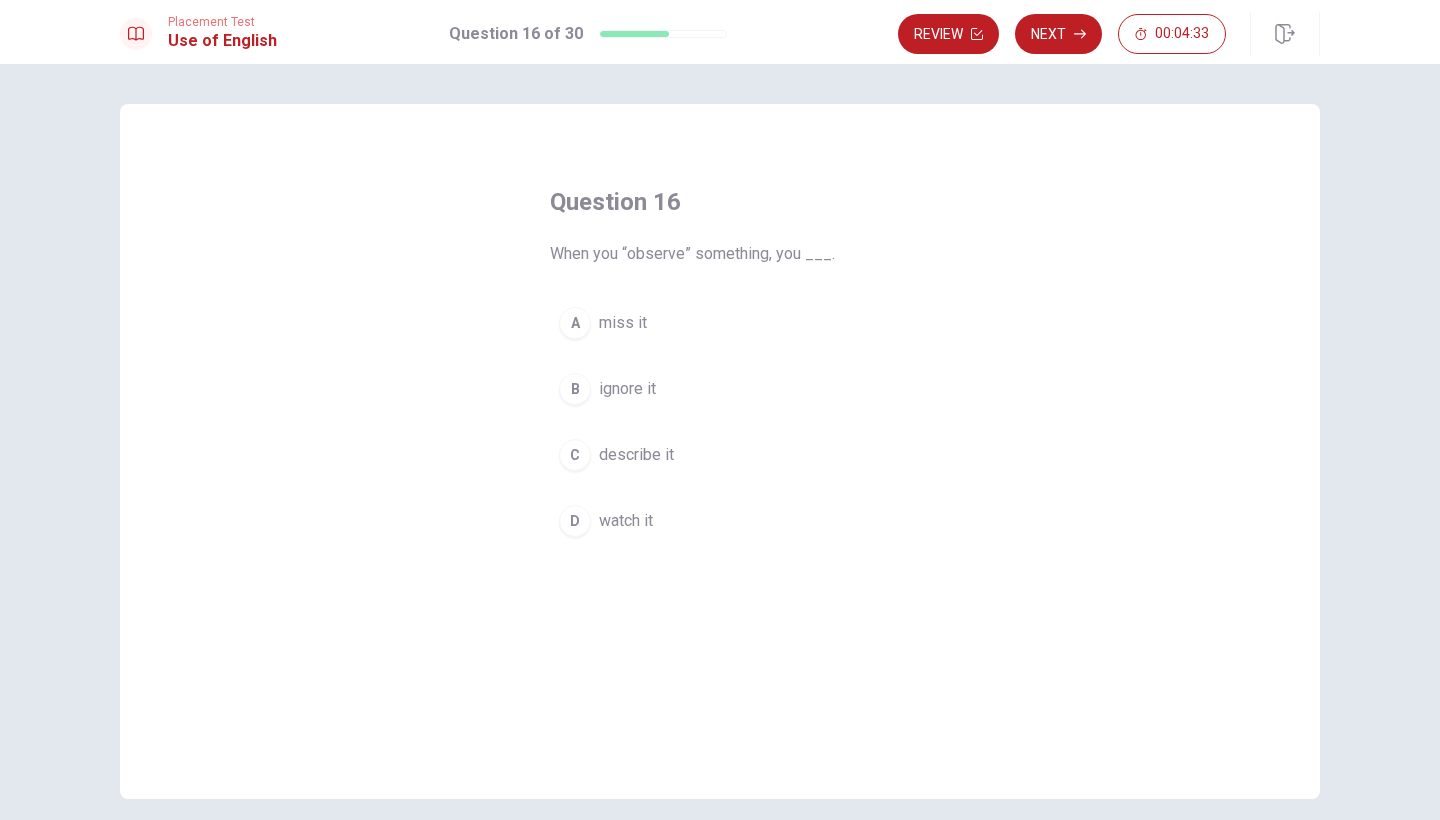 click on "D" at bounding box center (575, 521) 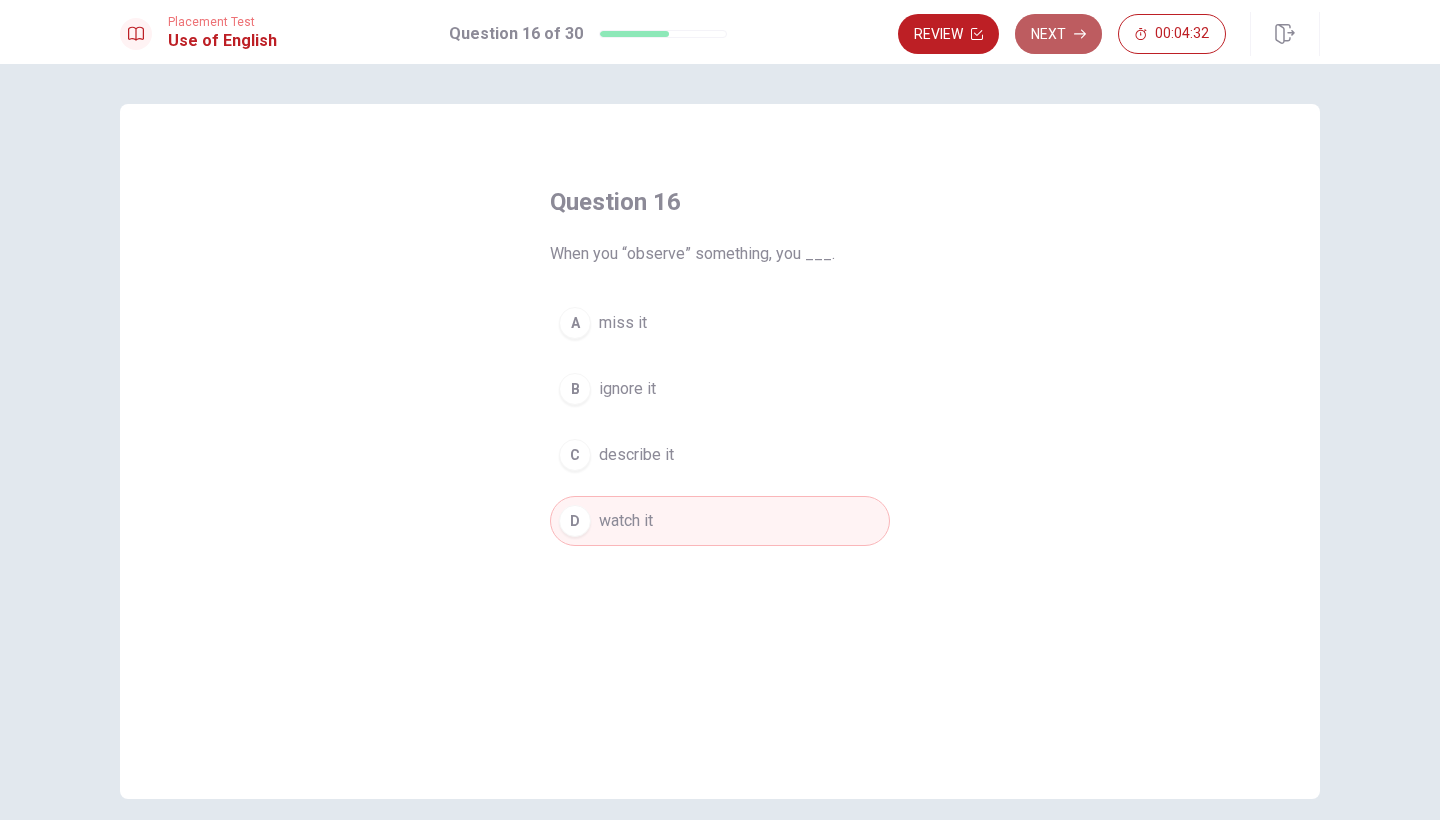click 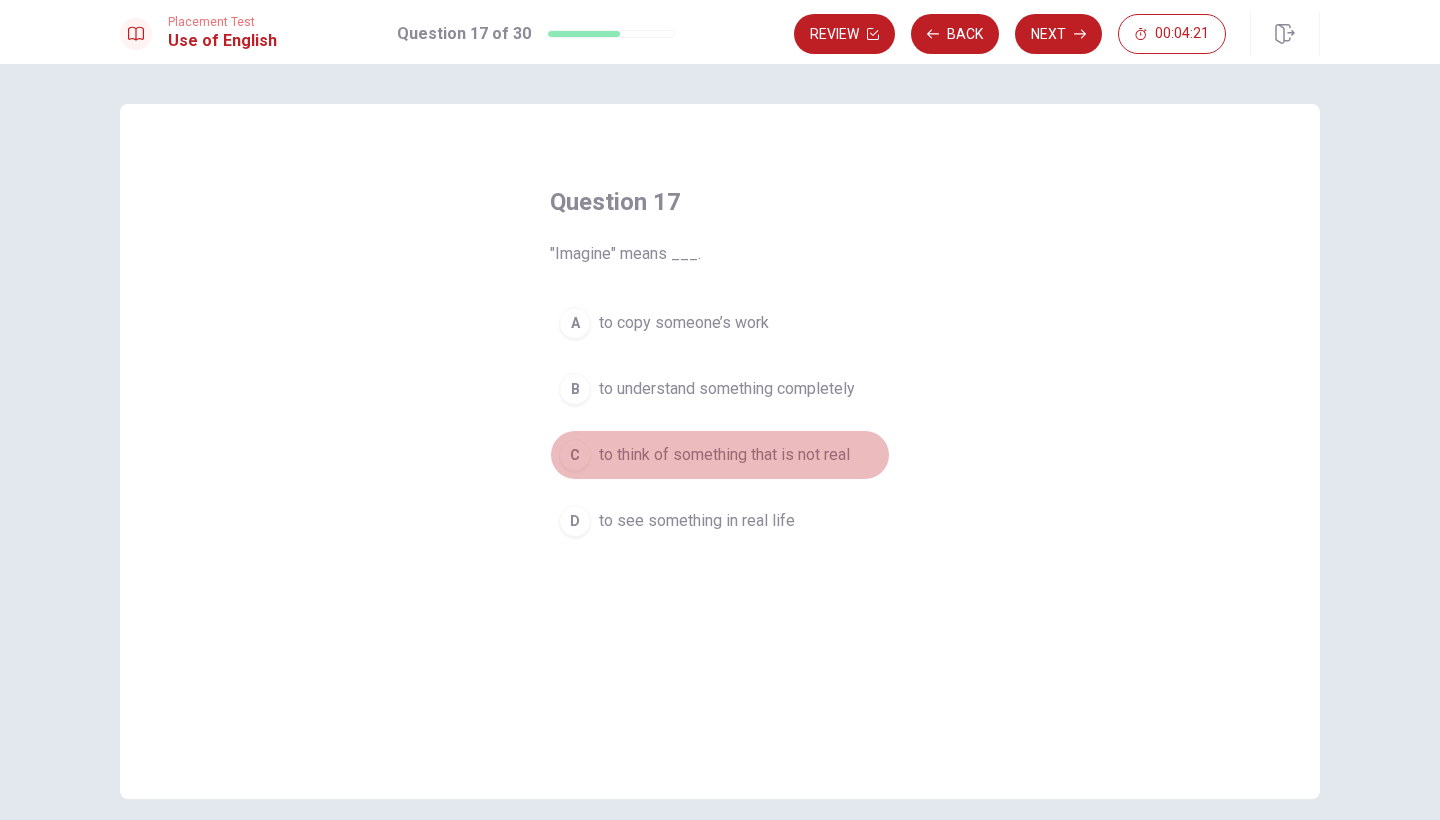 click on "C to think of something that is not real" at bounding box center (720, 455) 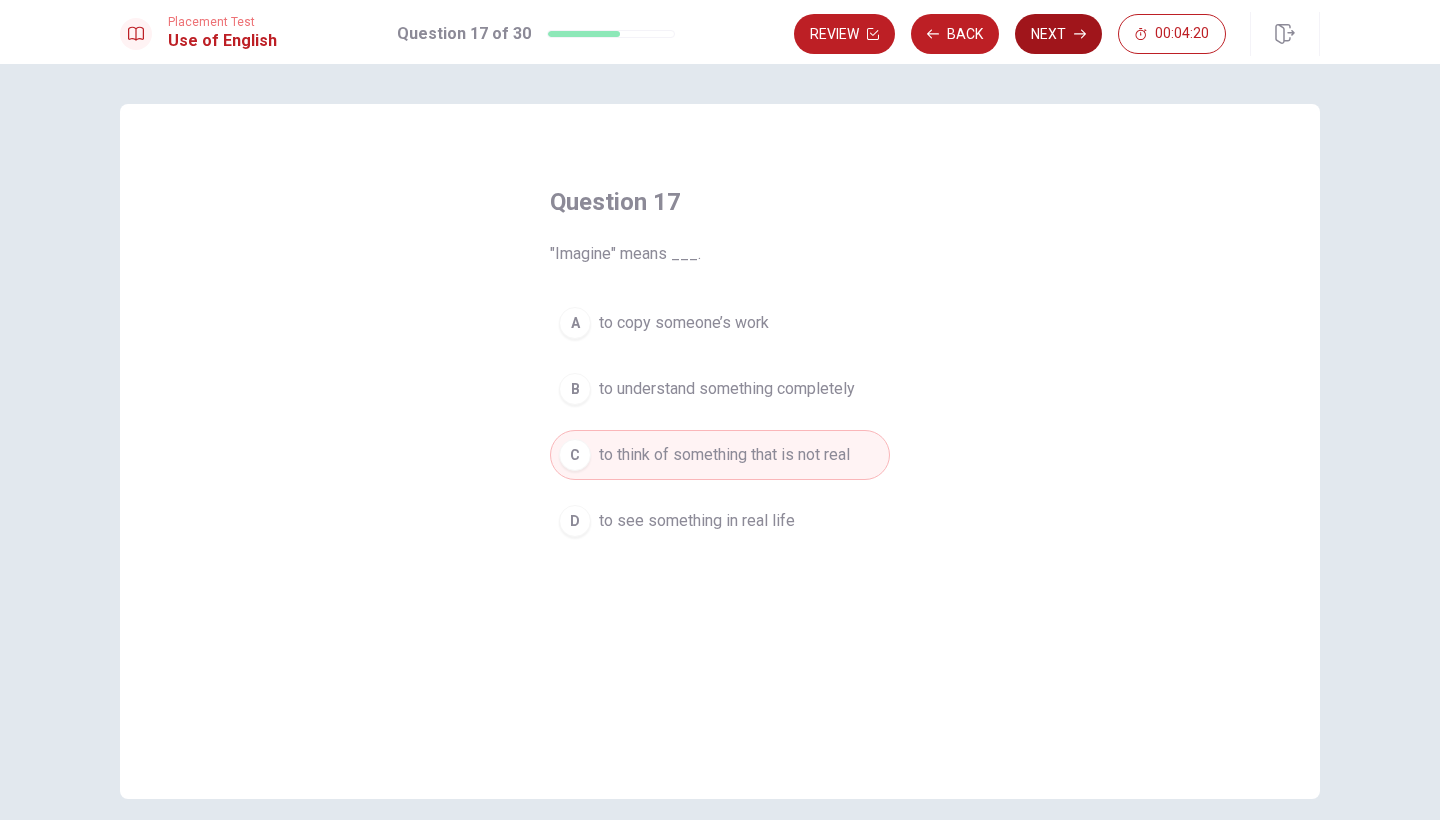 click on "Next" at bounding box center (1058, 34) 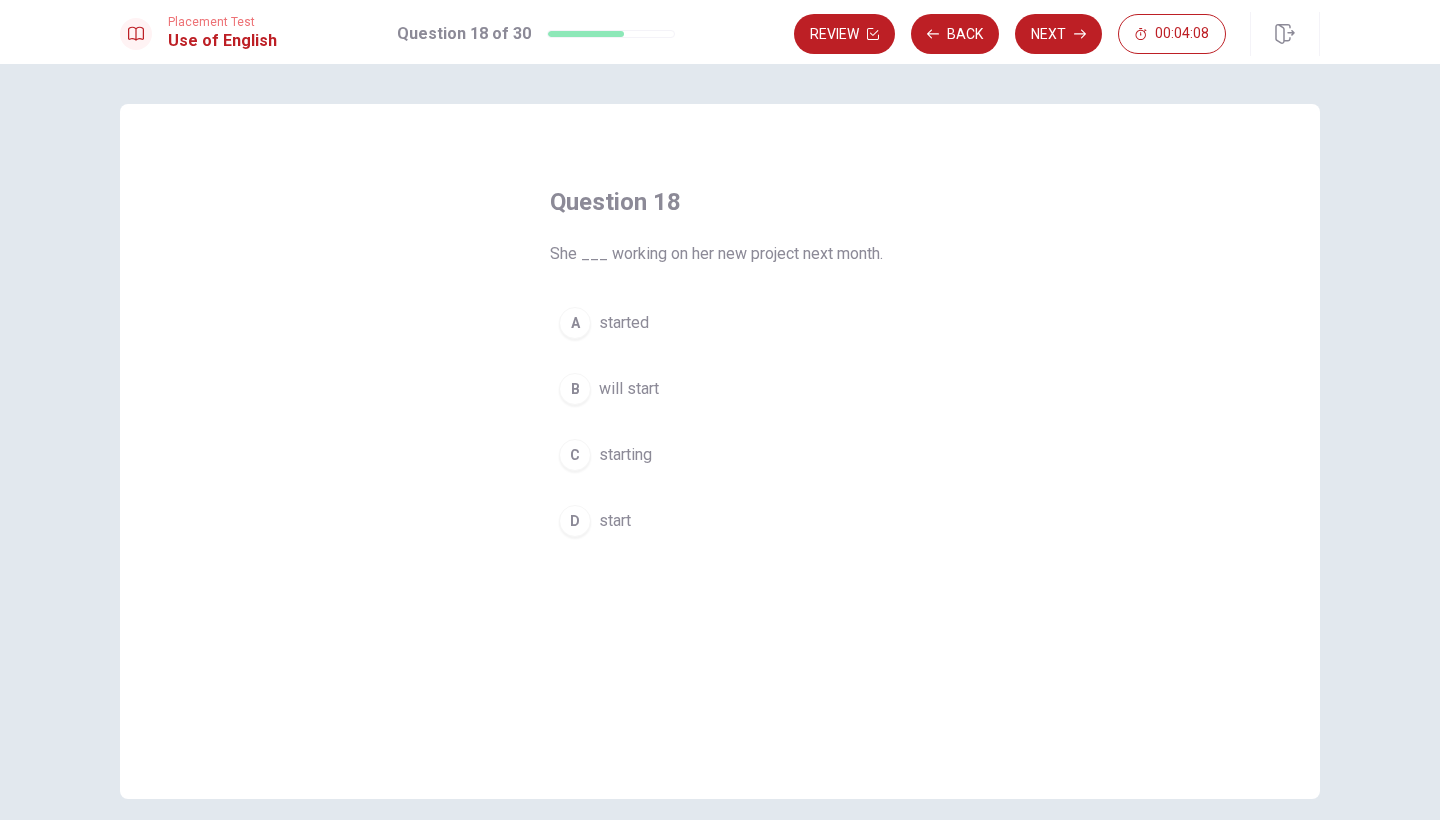 click on "D" at bounding box center (575, 521) 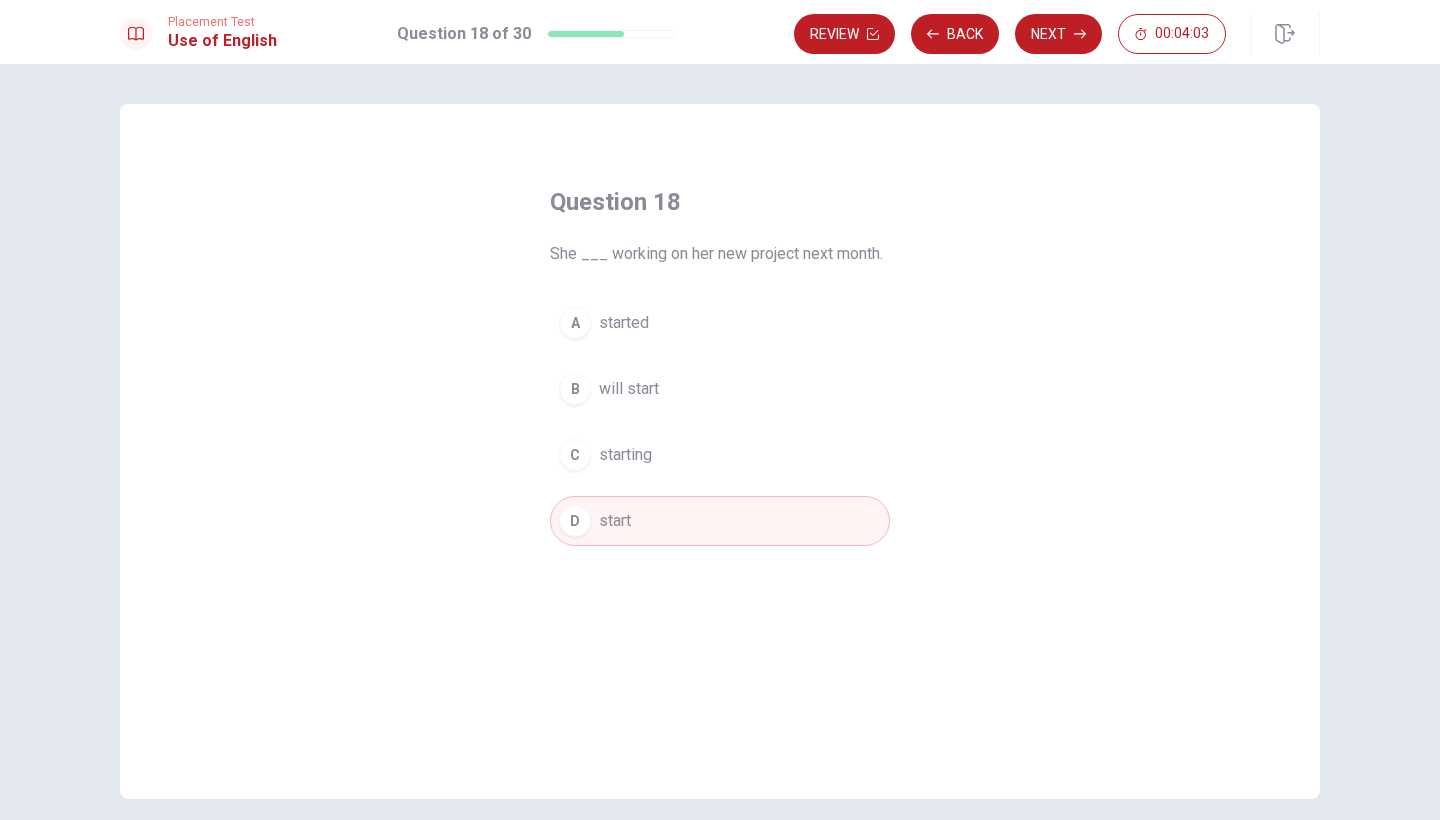click on "B" at bounding box center [575, 389] 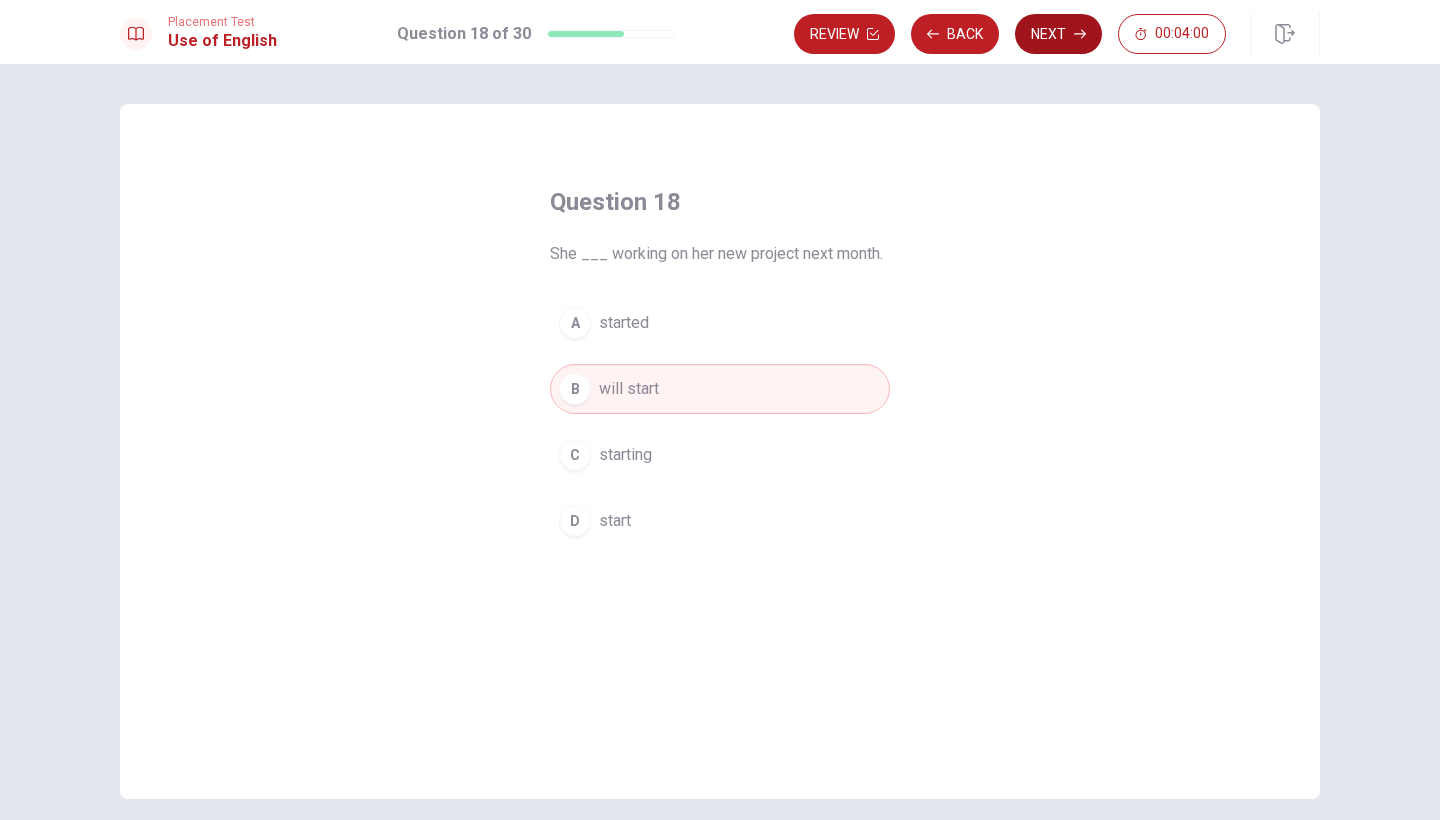 click on "Next" at bounding box center [1058, 34] 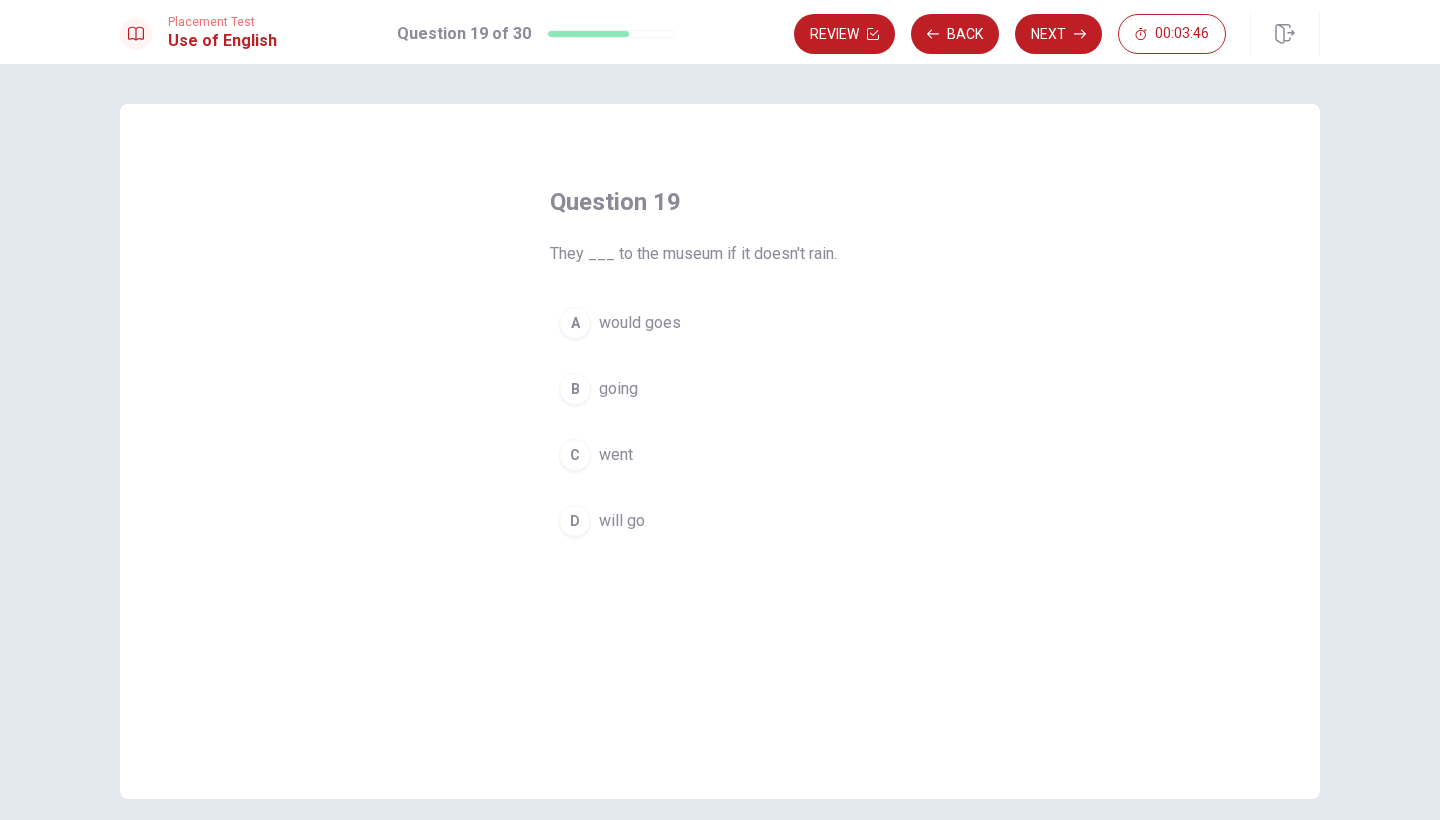 click on "D" at bounding box center [575, 521] 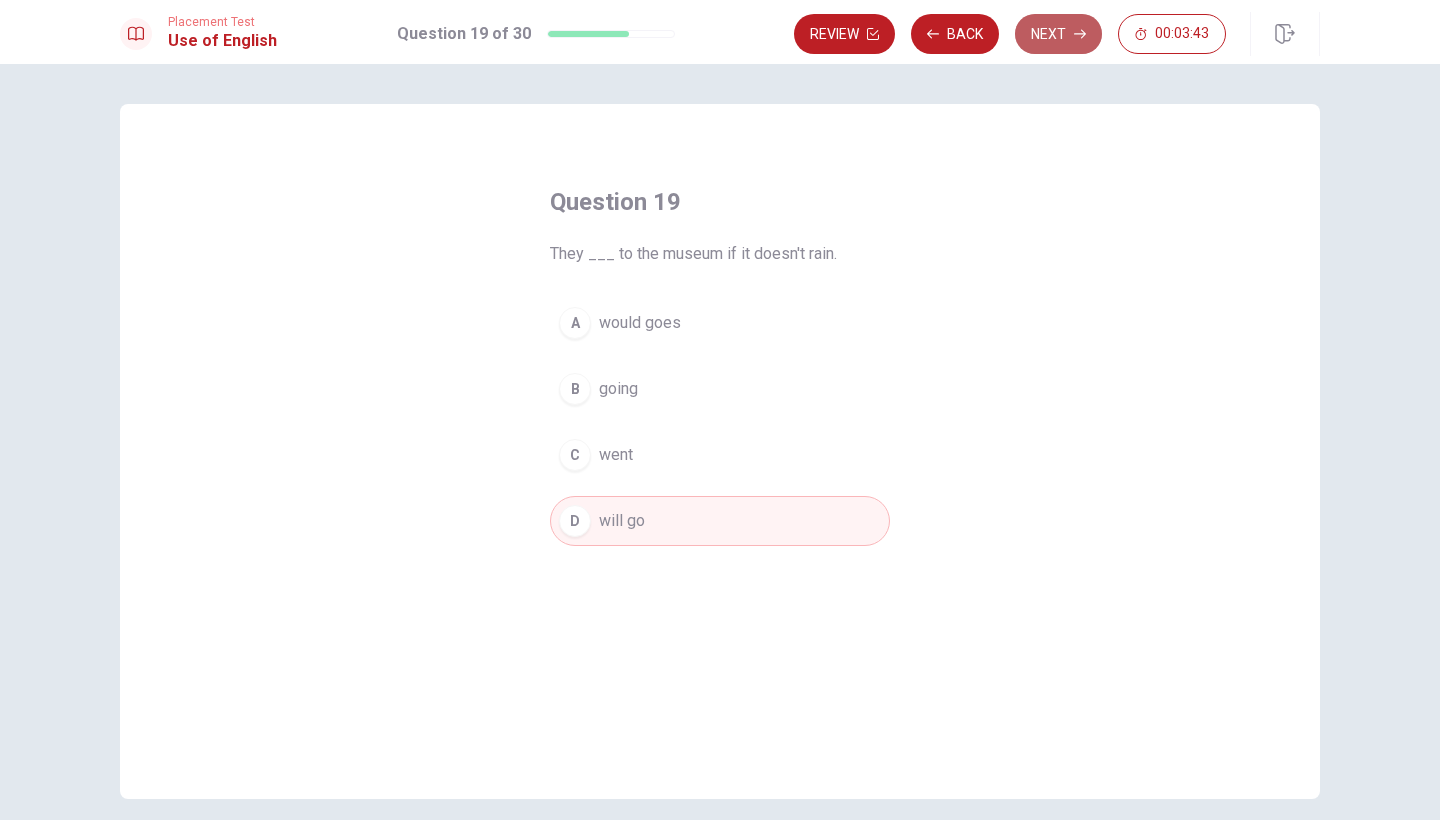 click on "Next" at bounding box center [1058, 34] 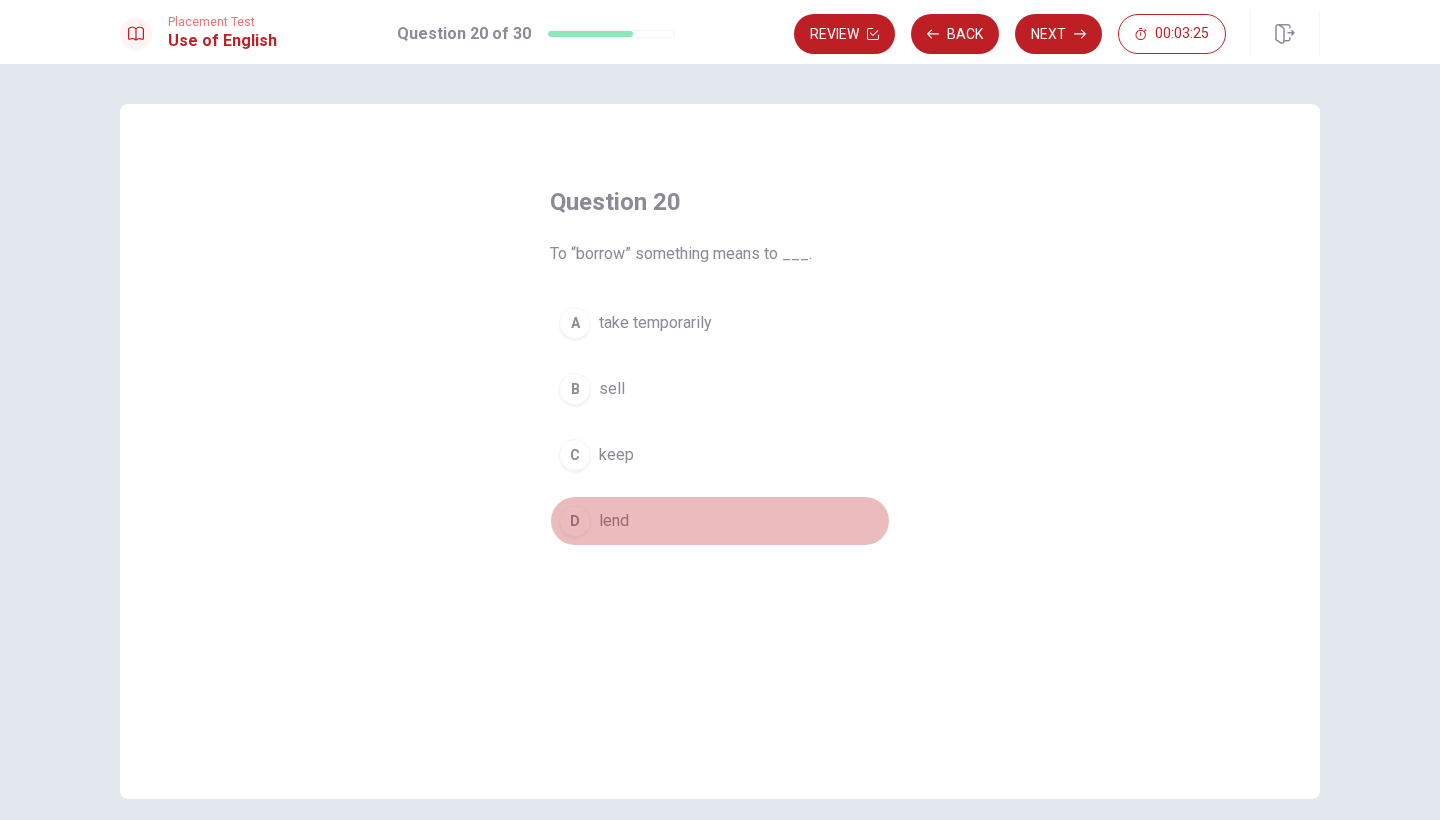 click on "D lend" at bounding box center [720, 521] 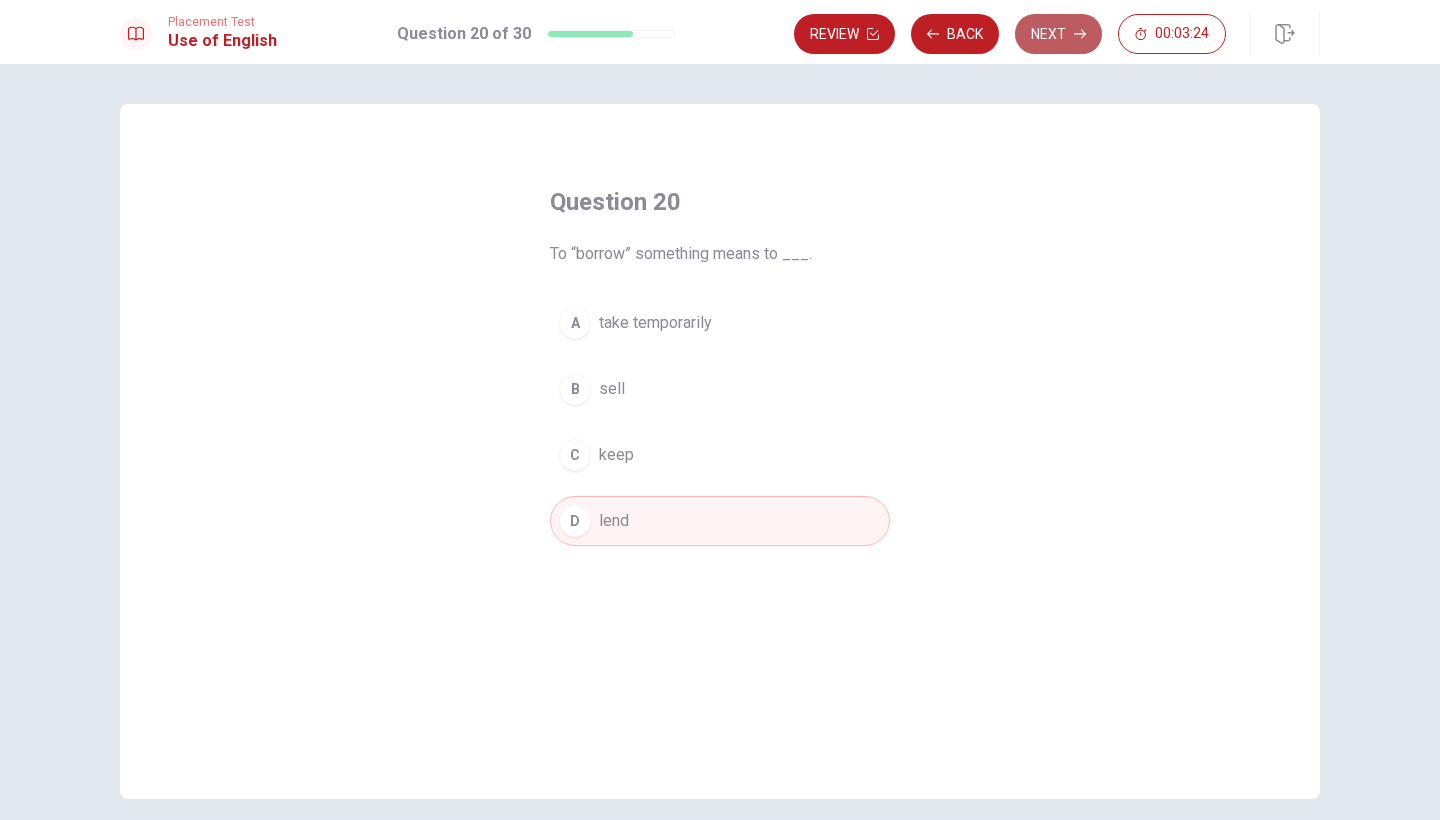 click on "Next" at bounding box center (1058, 34) 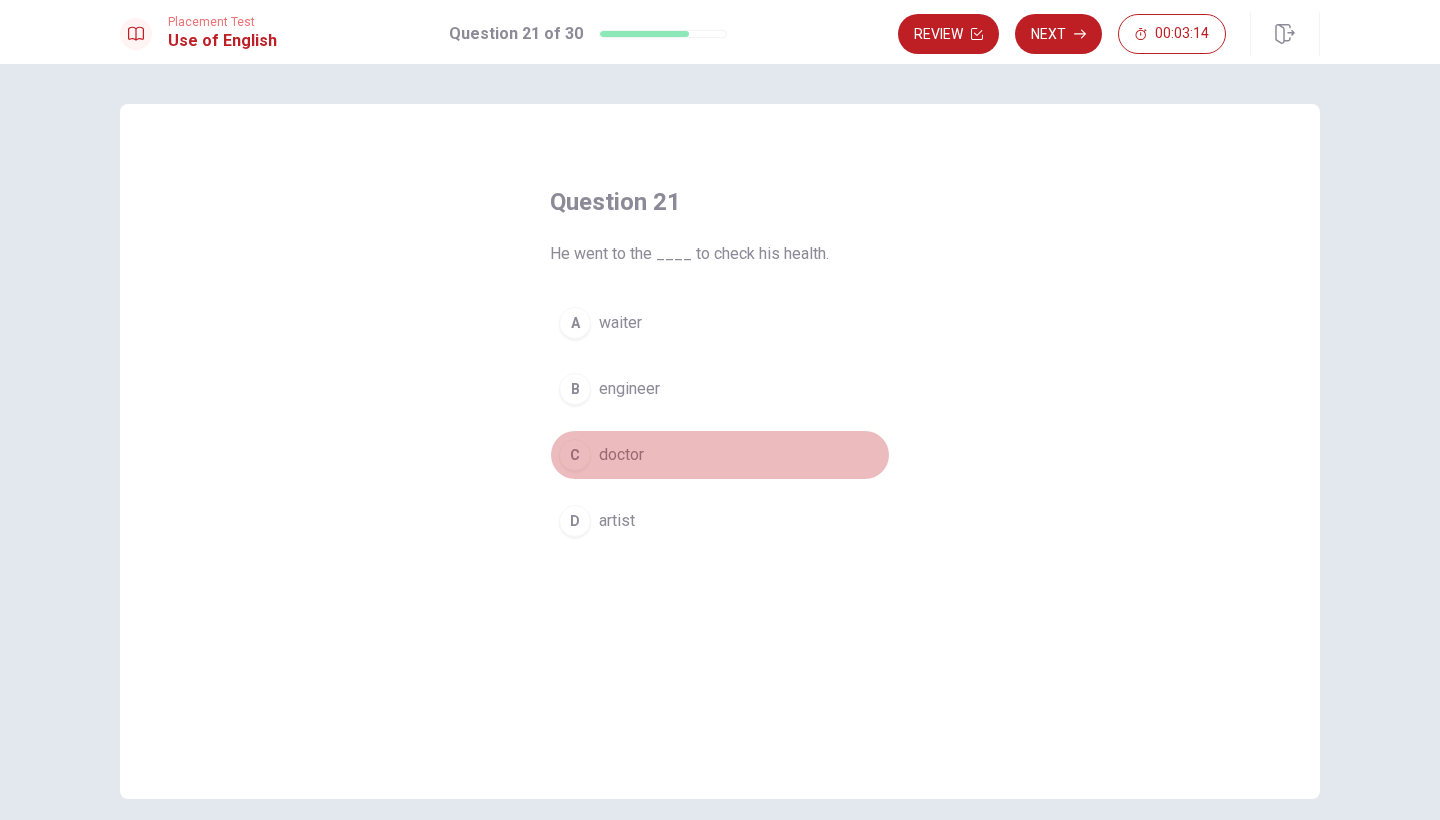 click on "C" at bounding box center [575, 455] 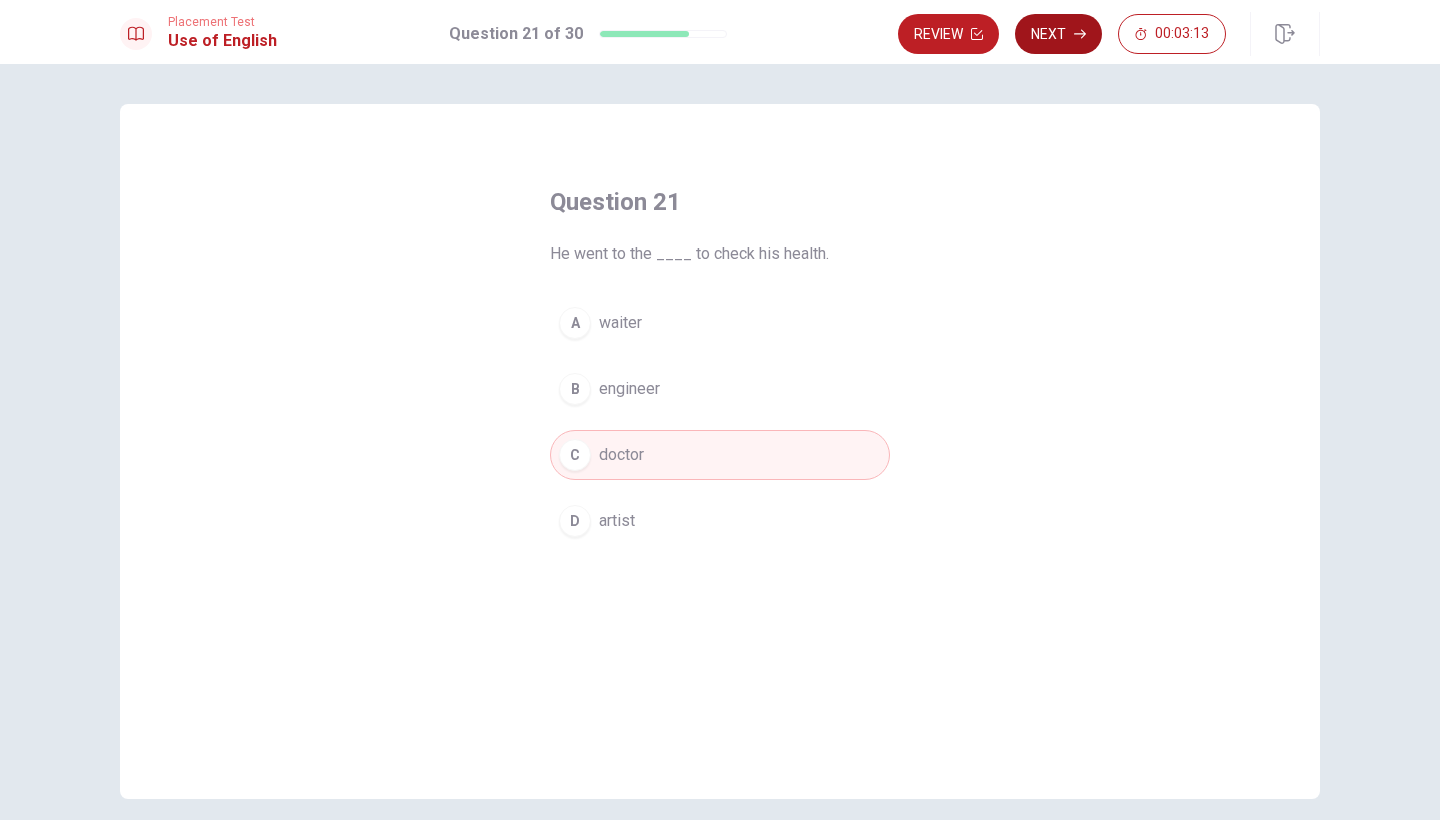 click on "Next" at bounding box center [1058, 34] 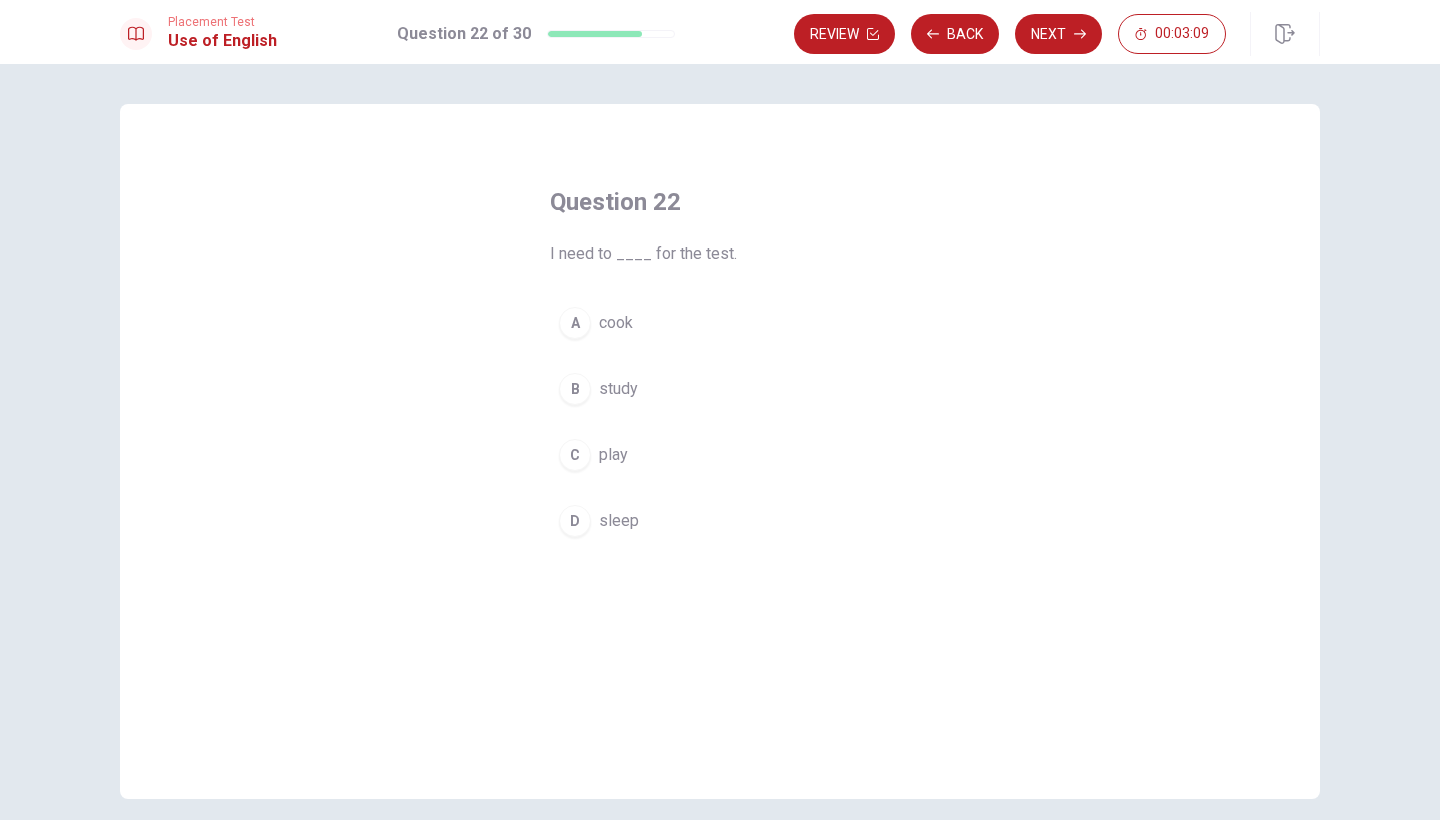 click on "B" at bounding box center [575, 389] 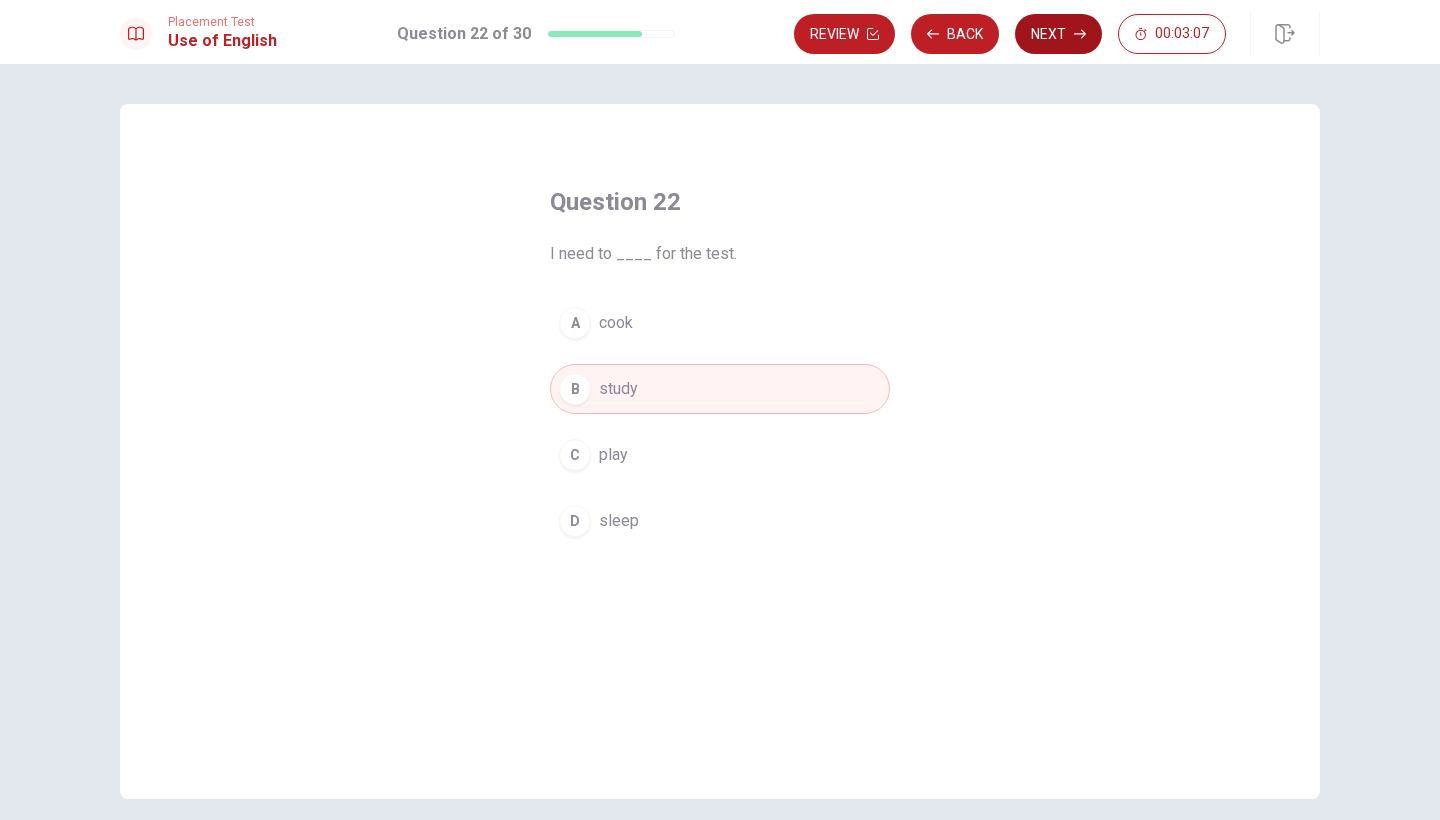 click on "Next" at bounding box center (1058, 34) 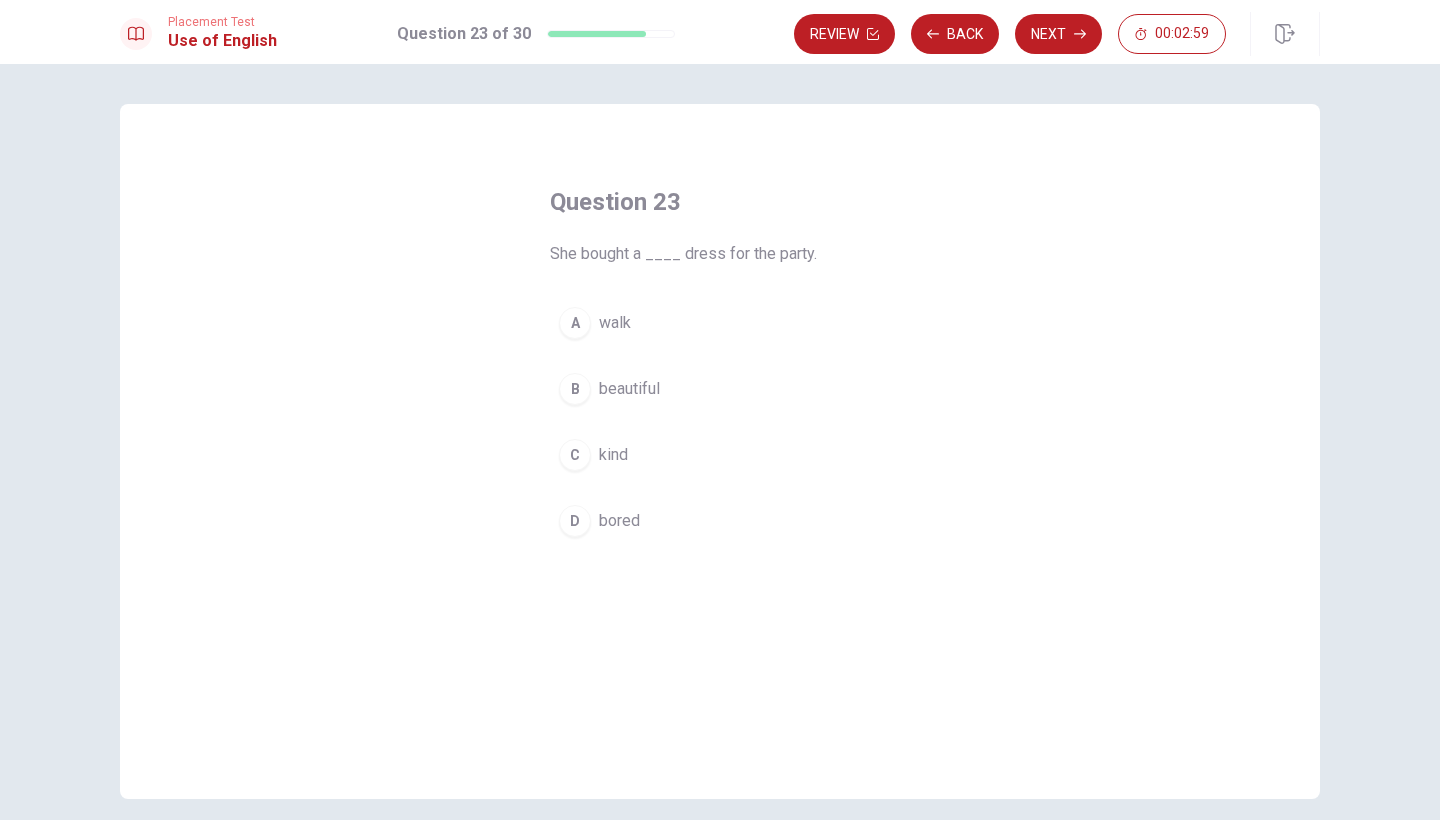 click on "B" at bounding box center (575, 389) 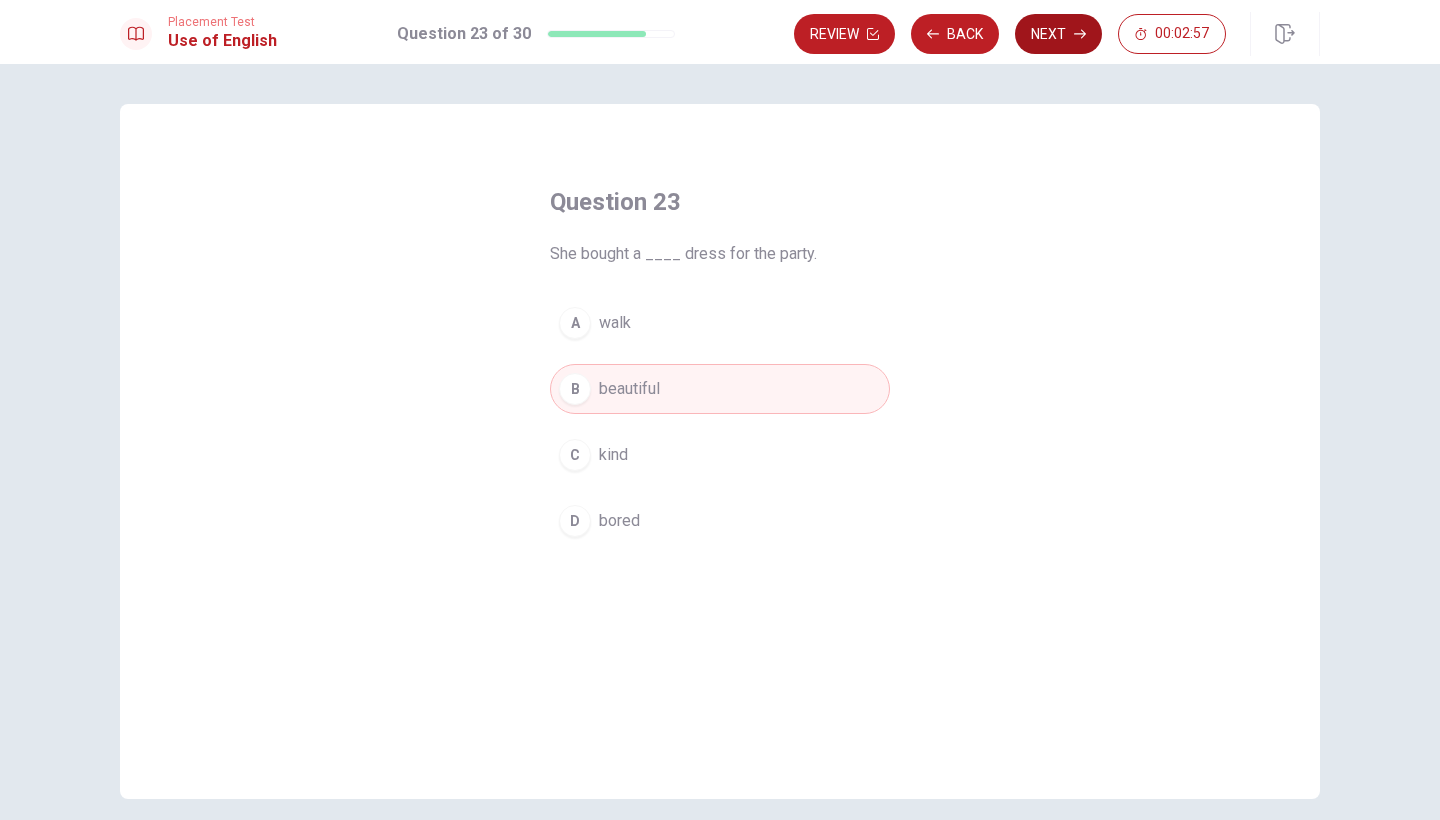 click on "Next" at bounding box center [1058, 34] 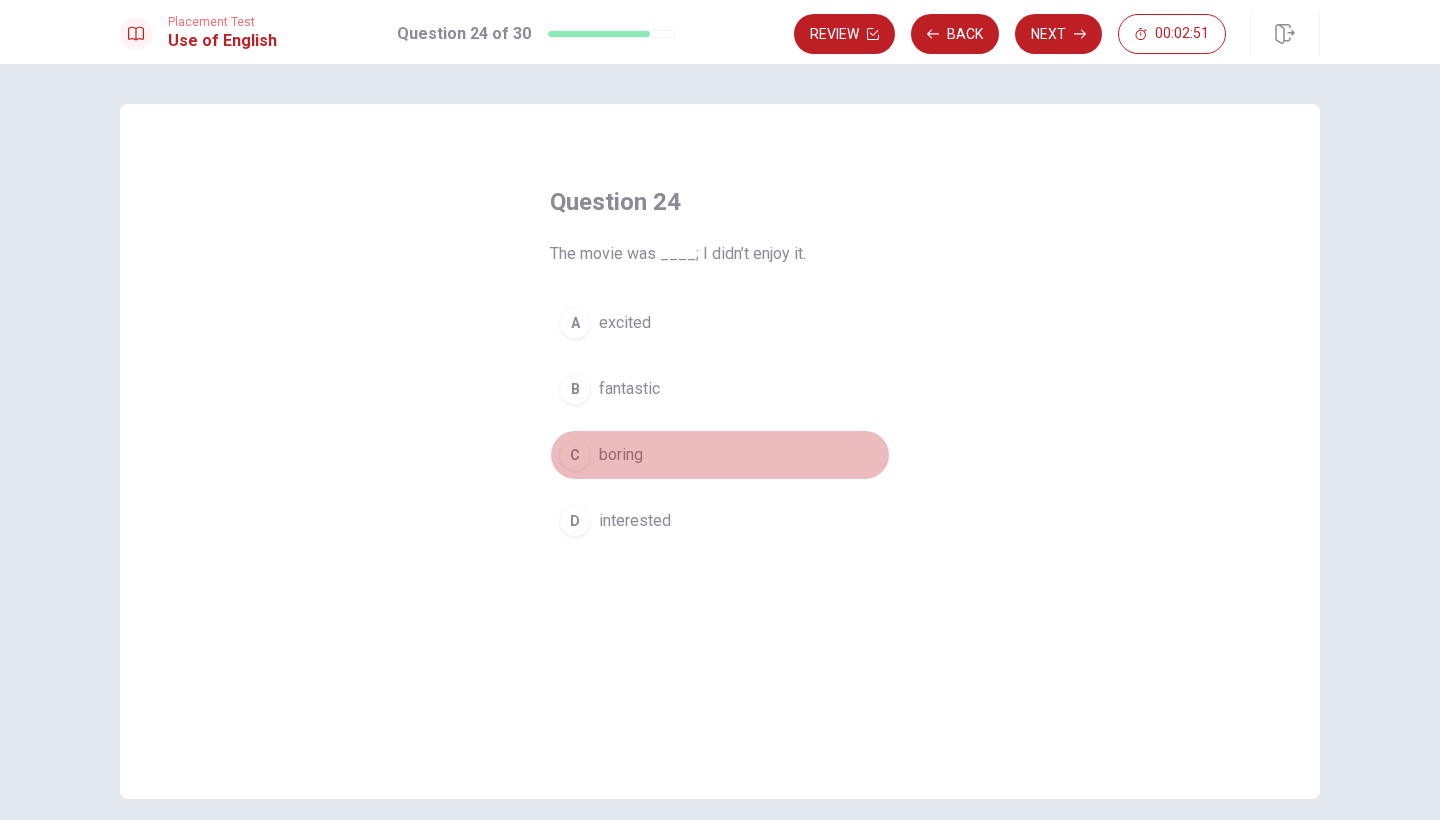 click on "C boring" at bounding box center [720, 455] 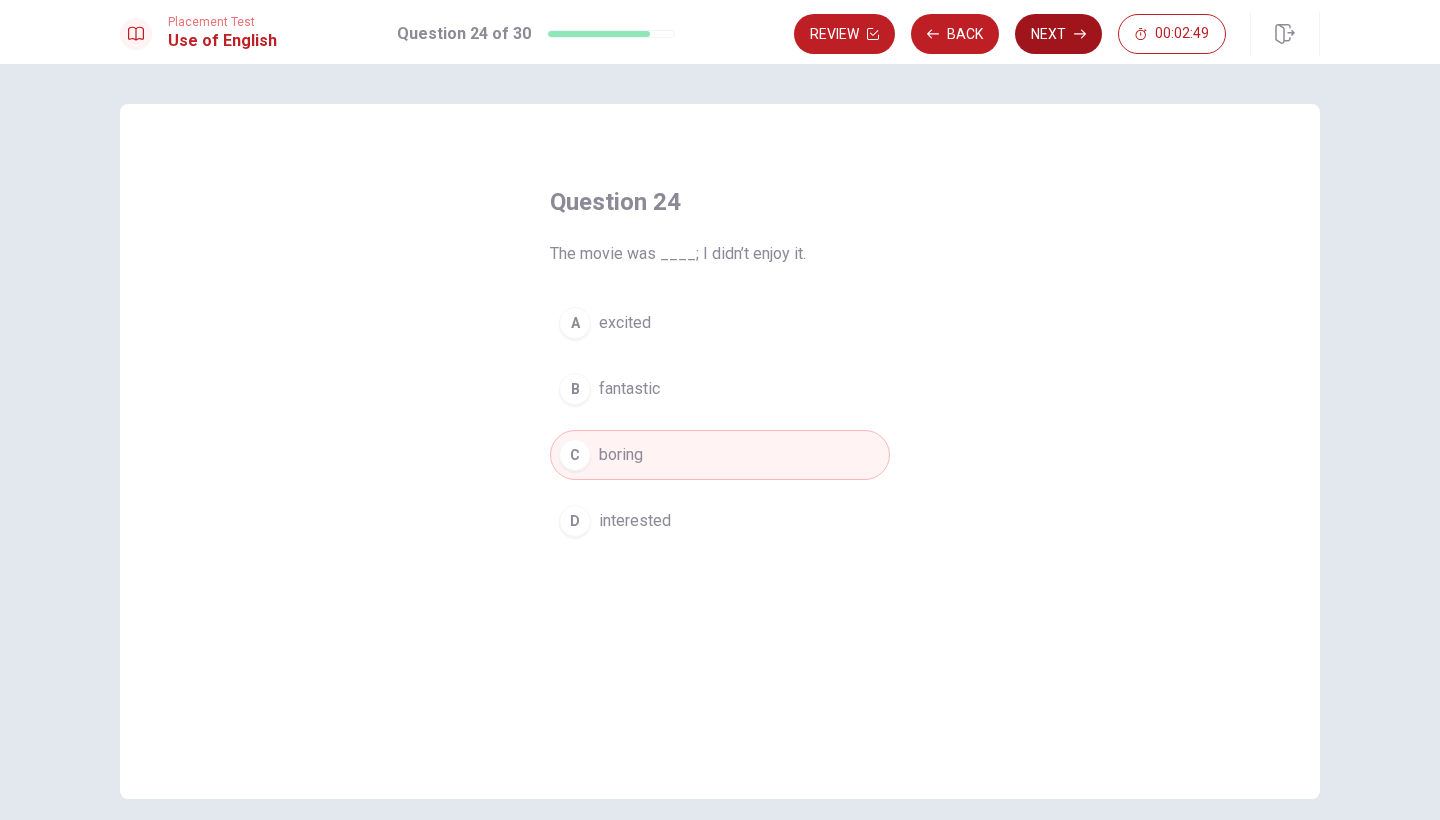 click on "Next" at bounding box center [1058, 34] 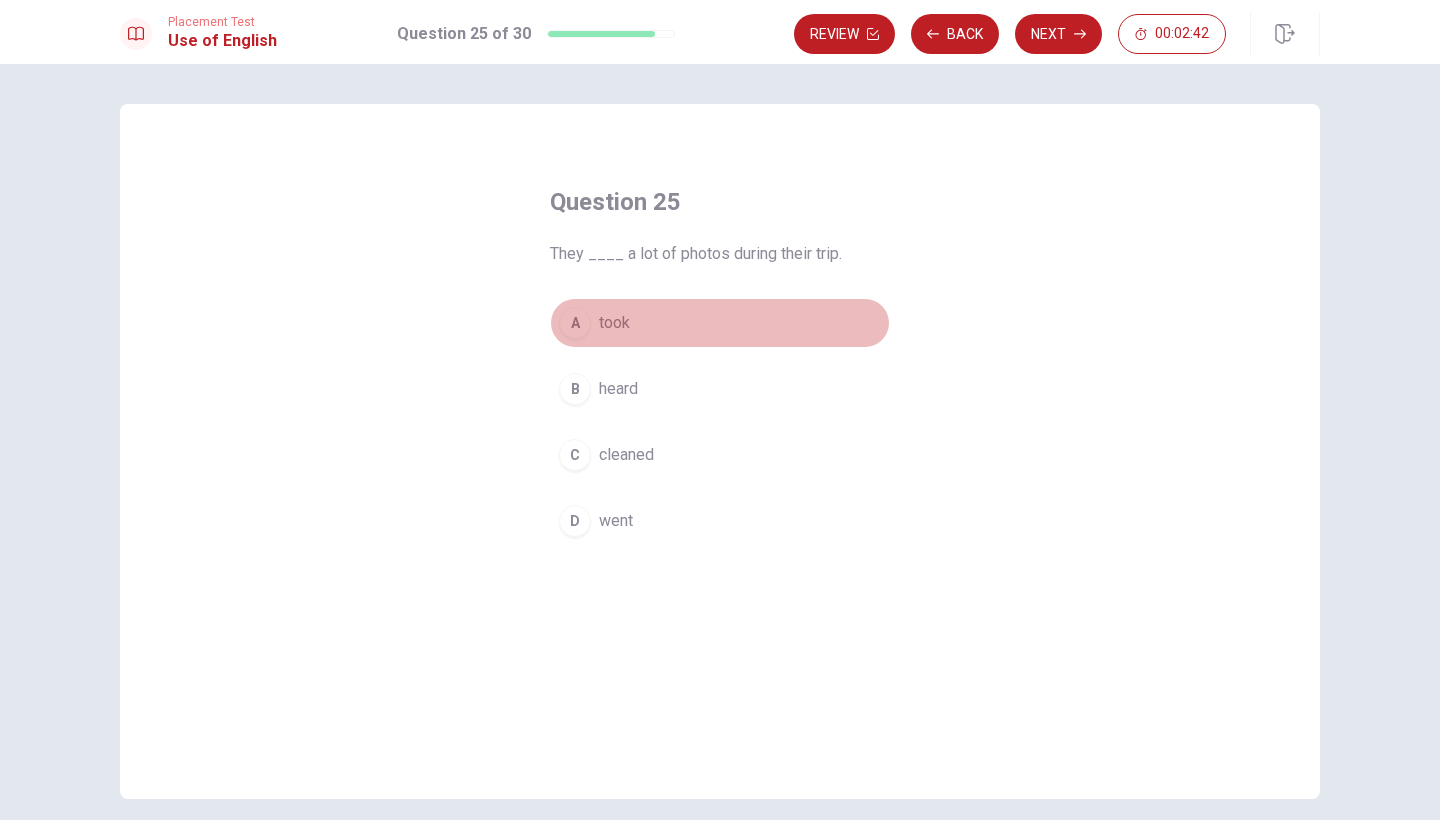 click on "took" at bounding box center [614, 323] 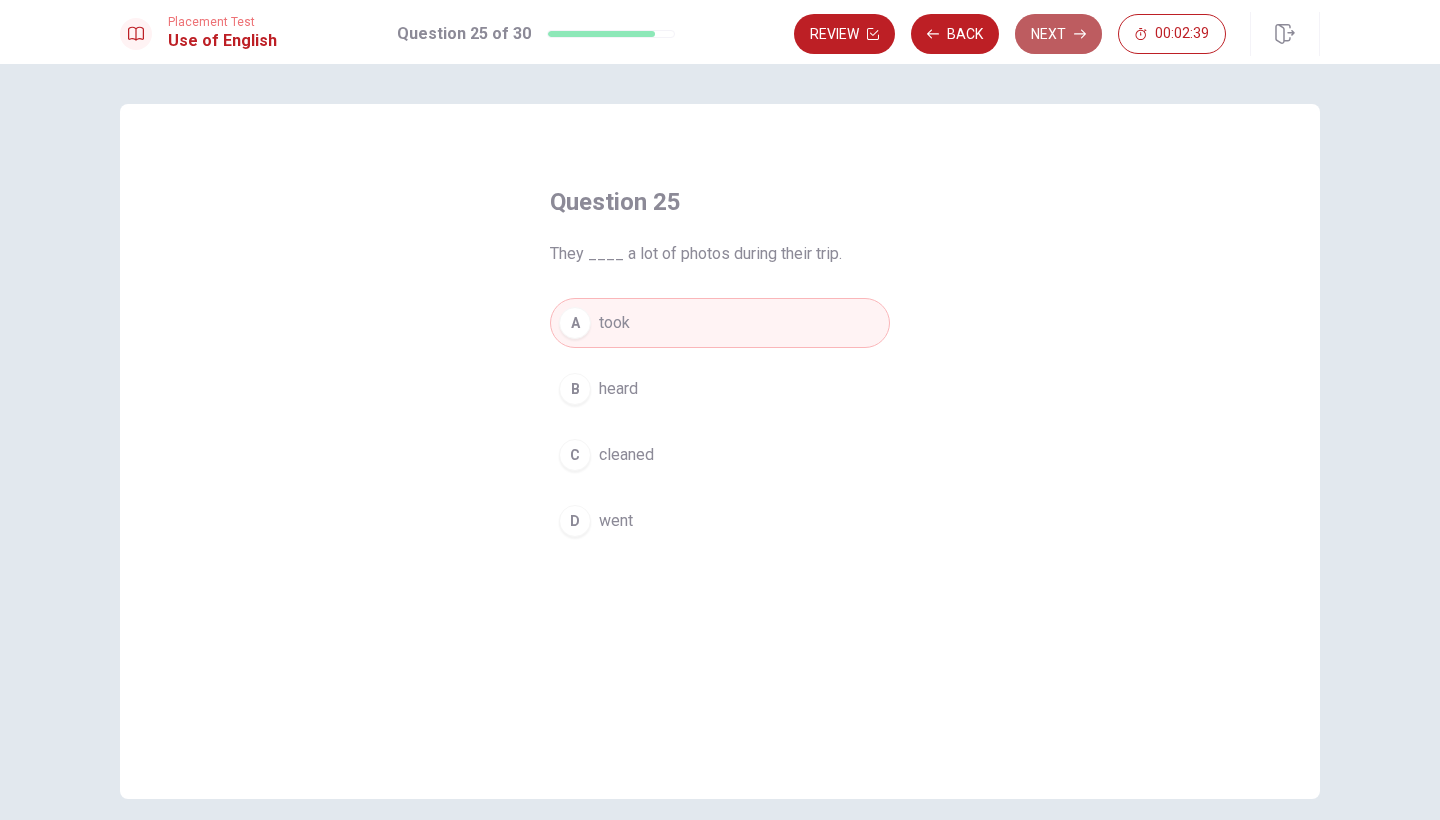 click on "Next" at bounding box center [1058, 34] 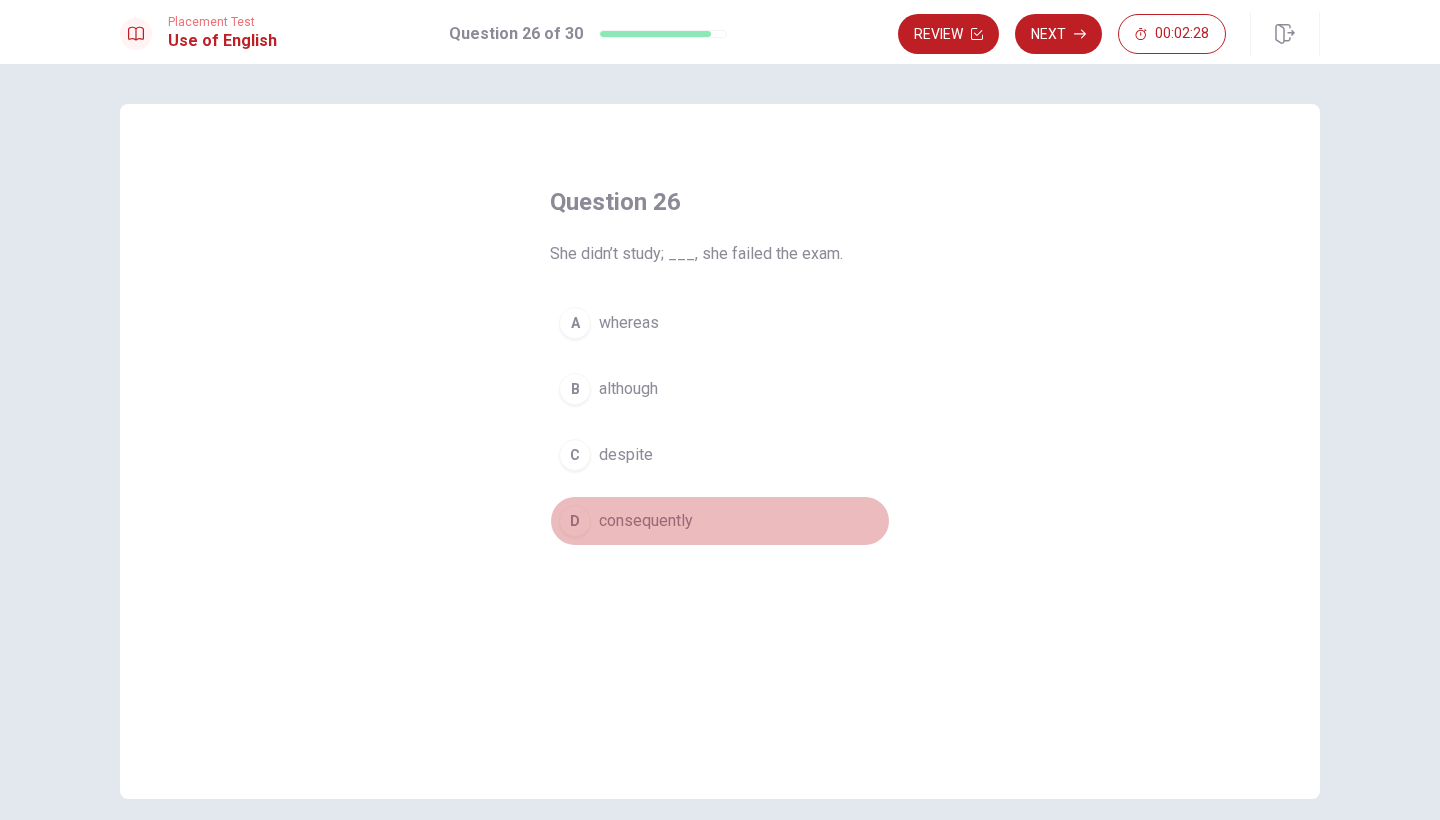 click on "D" at bounding box center (575, 521) 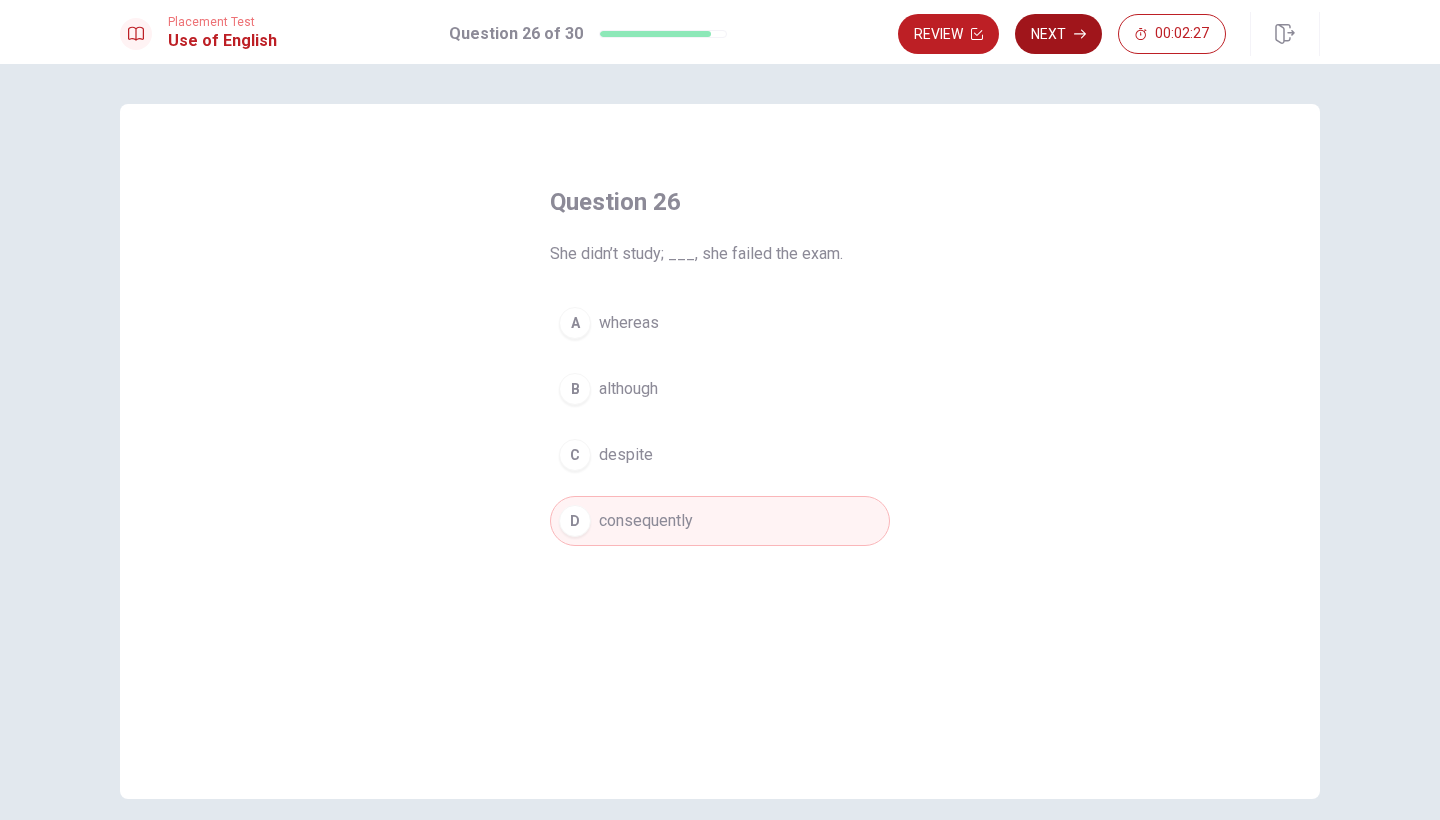 click 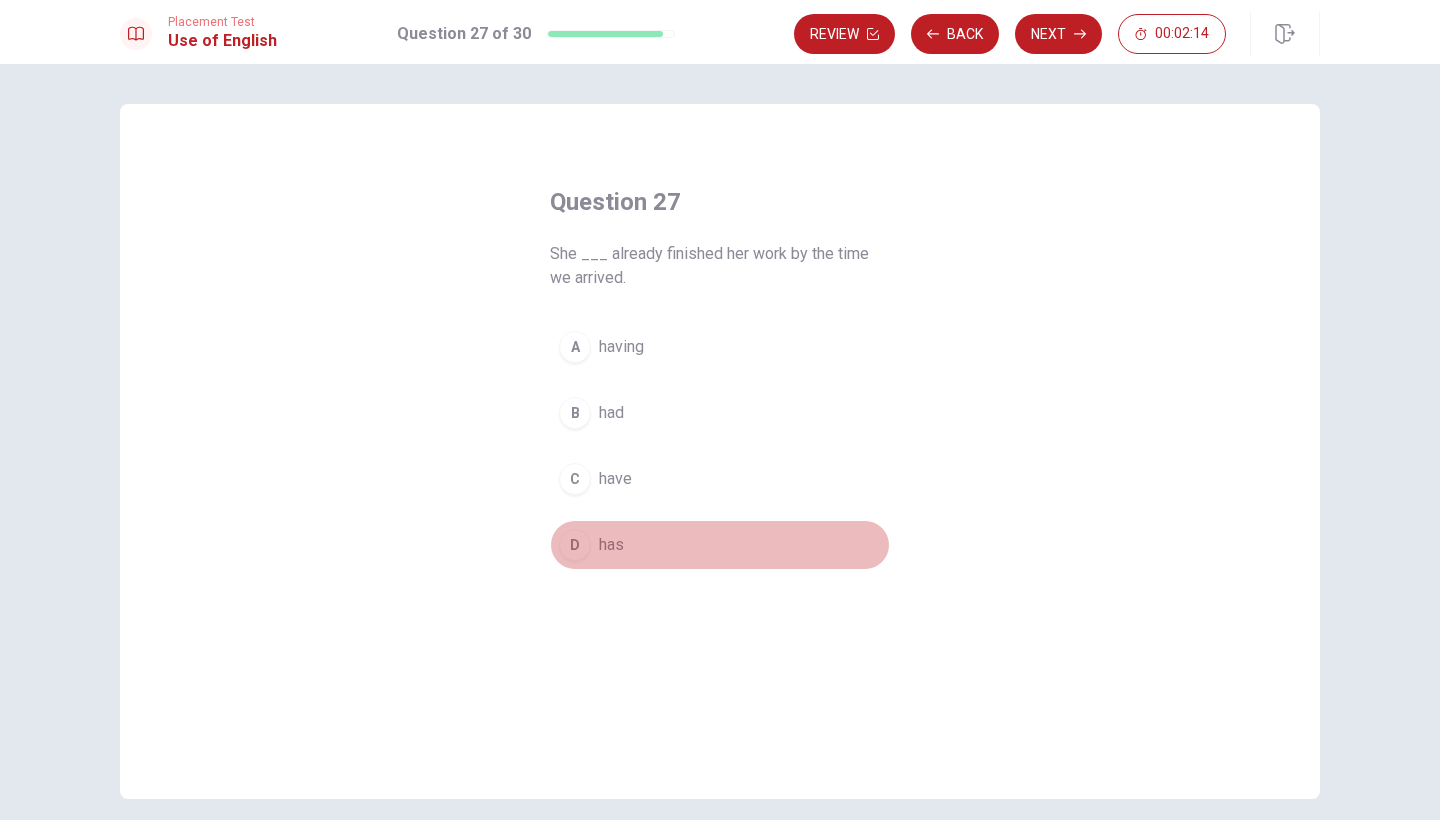 click on "D has" at bounding box center [720, 545] 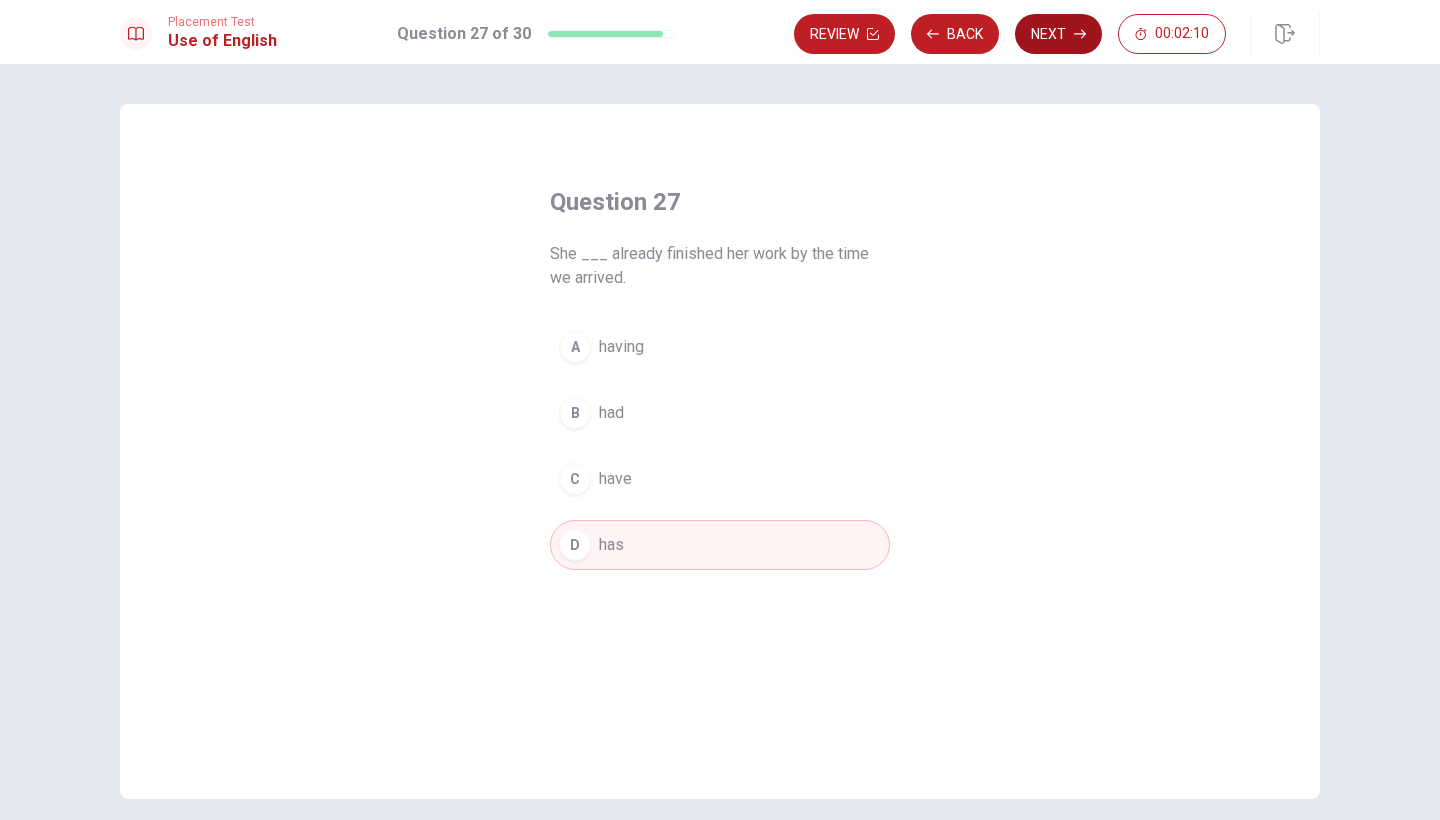 click on "Next" at bounding box center (1058, 34) 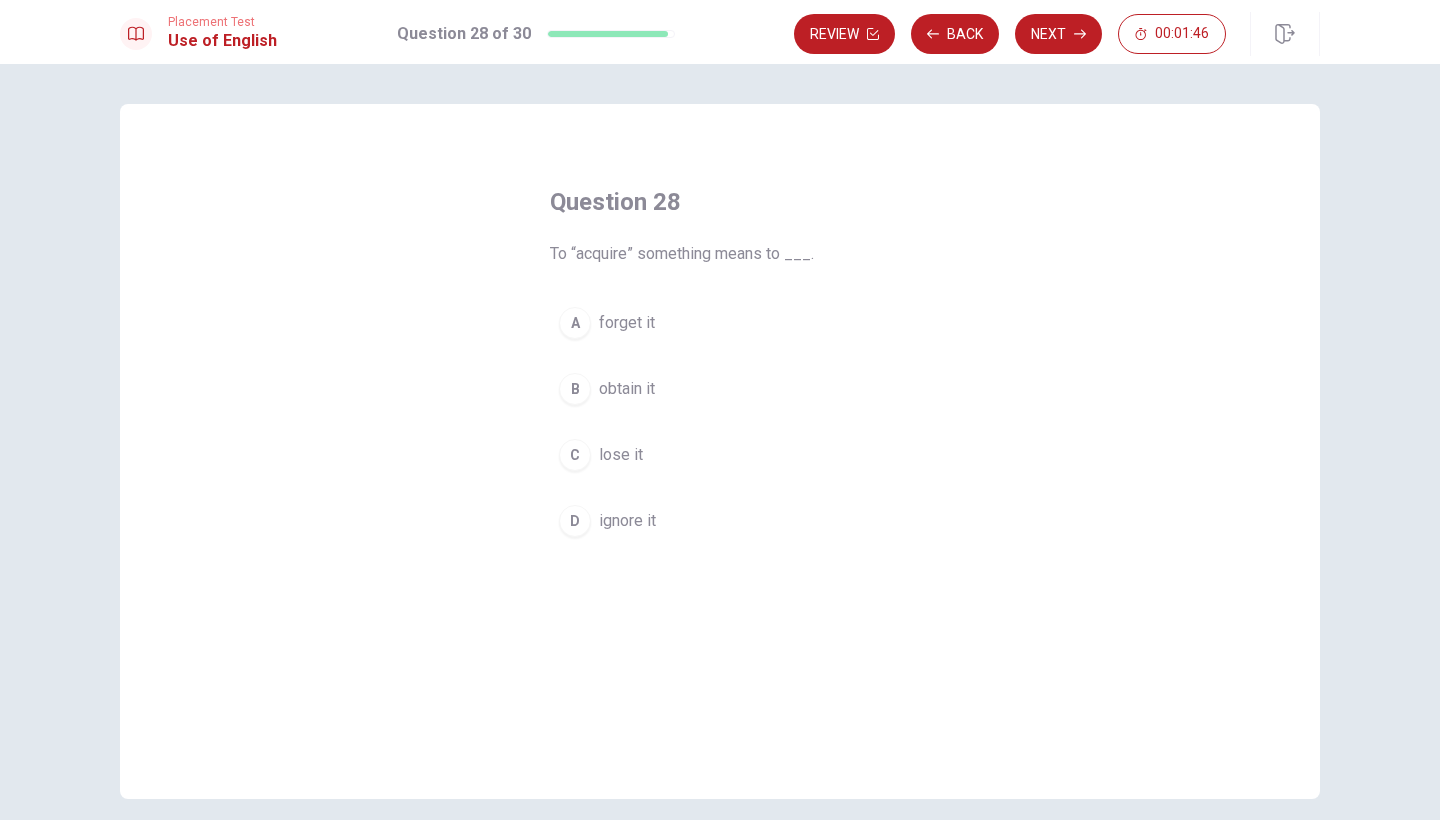 click on "B obtain it" at bounding box center (720, 389) 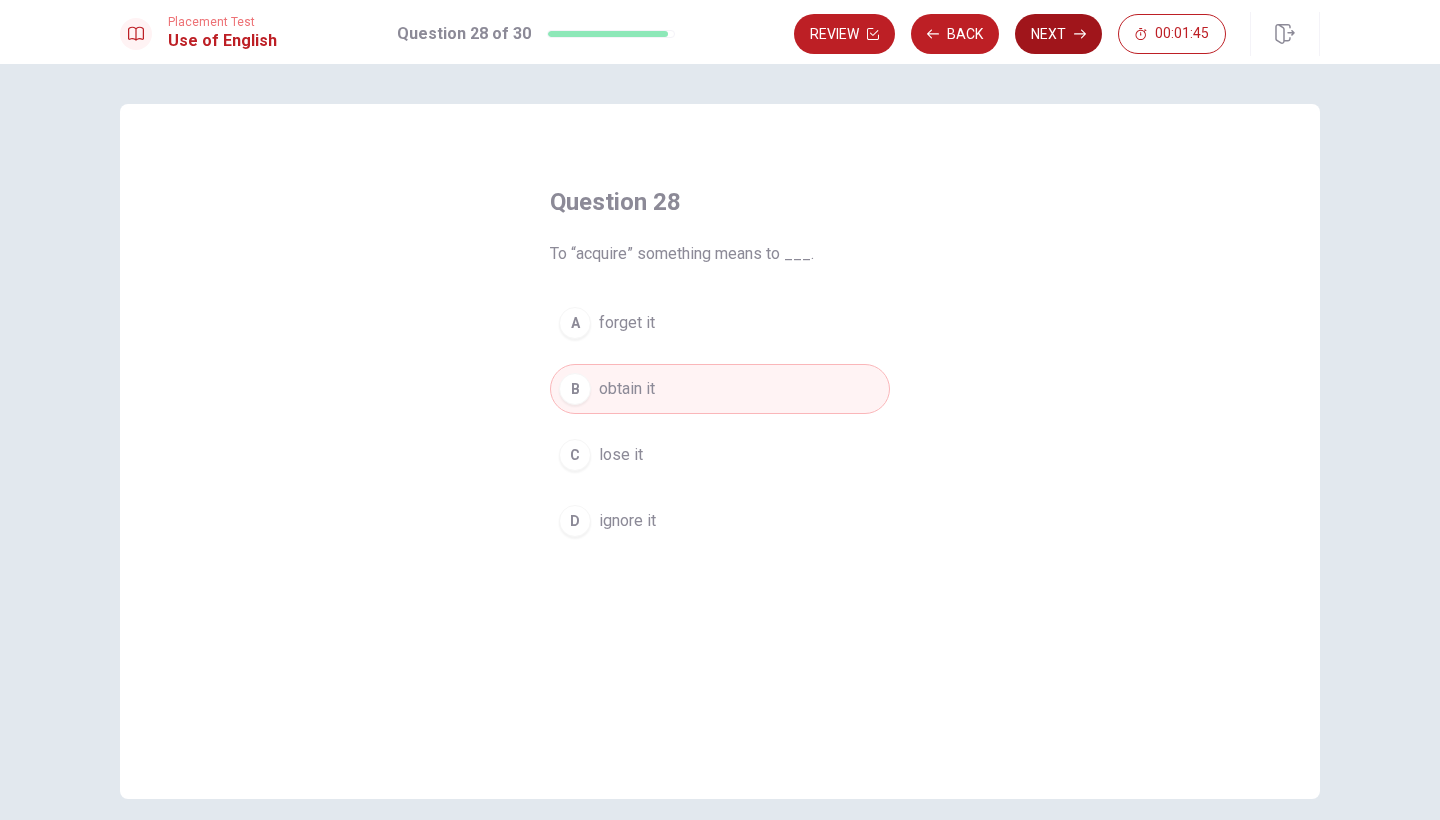 click on "Next" at bounding box center [1058, 34] 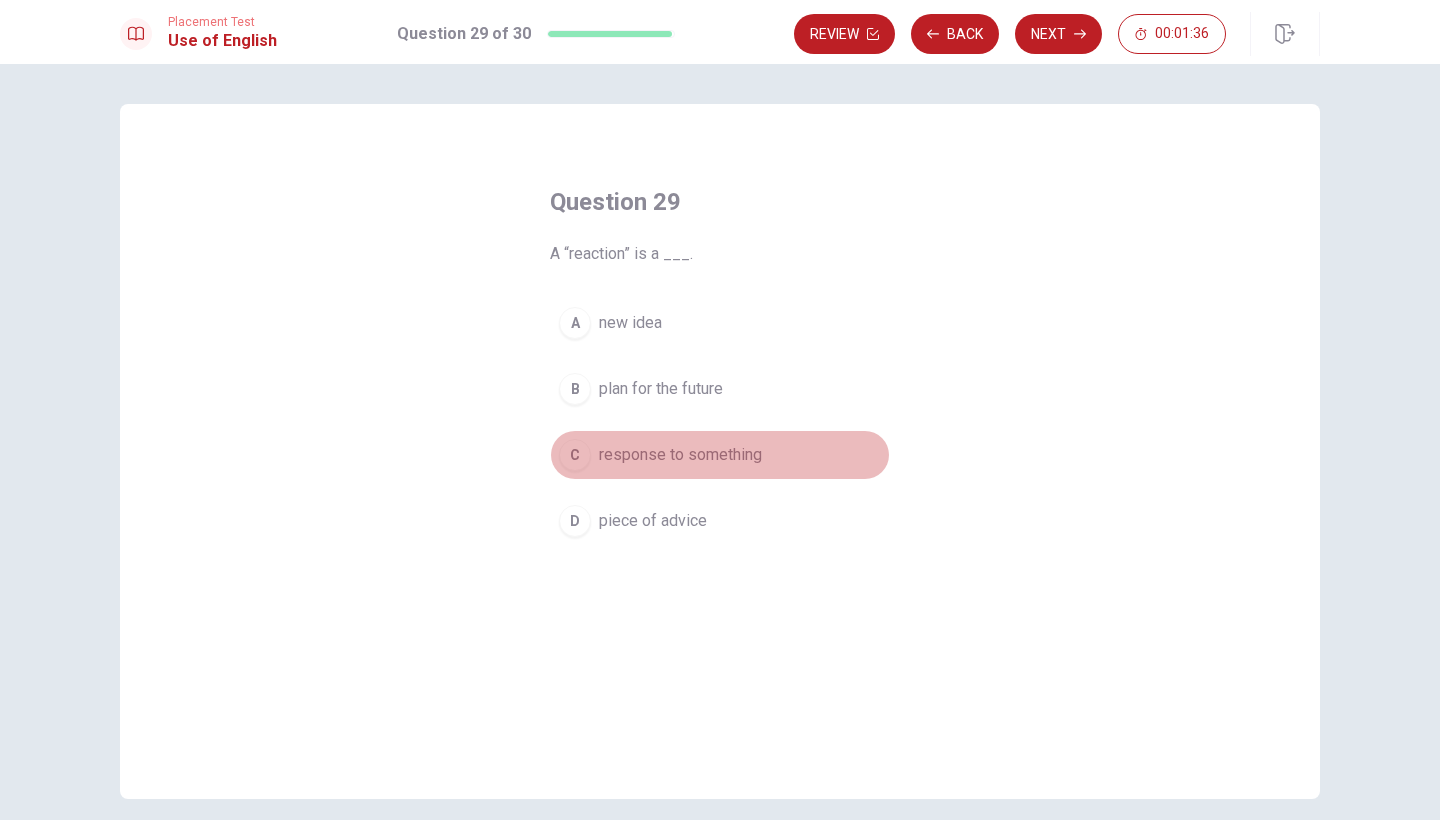 click on "C response to something" at bounding box center [720, 455] 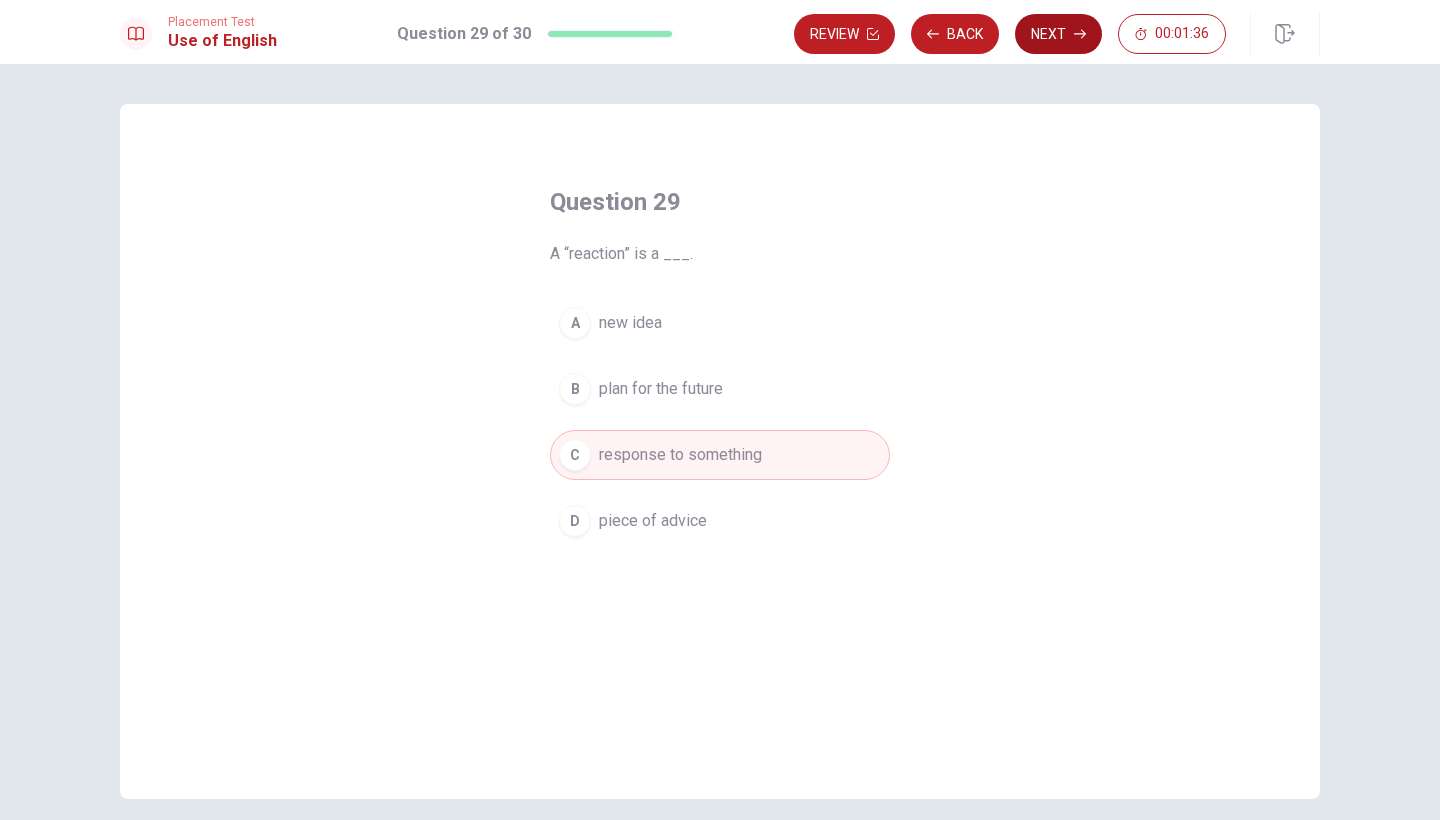 click on "Next" at bounding box center (1058, 34) 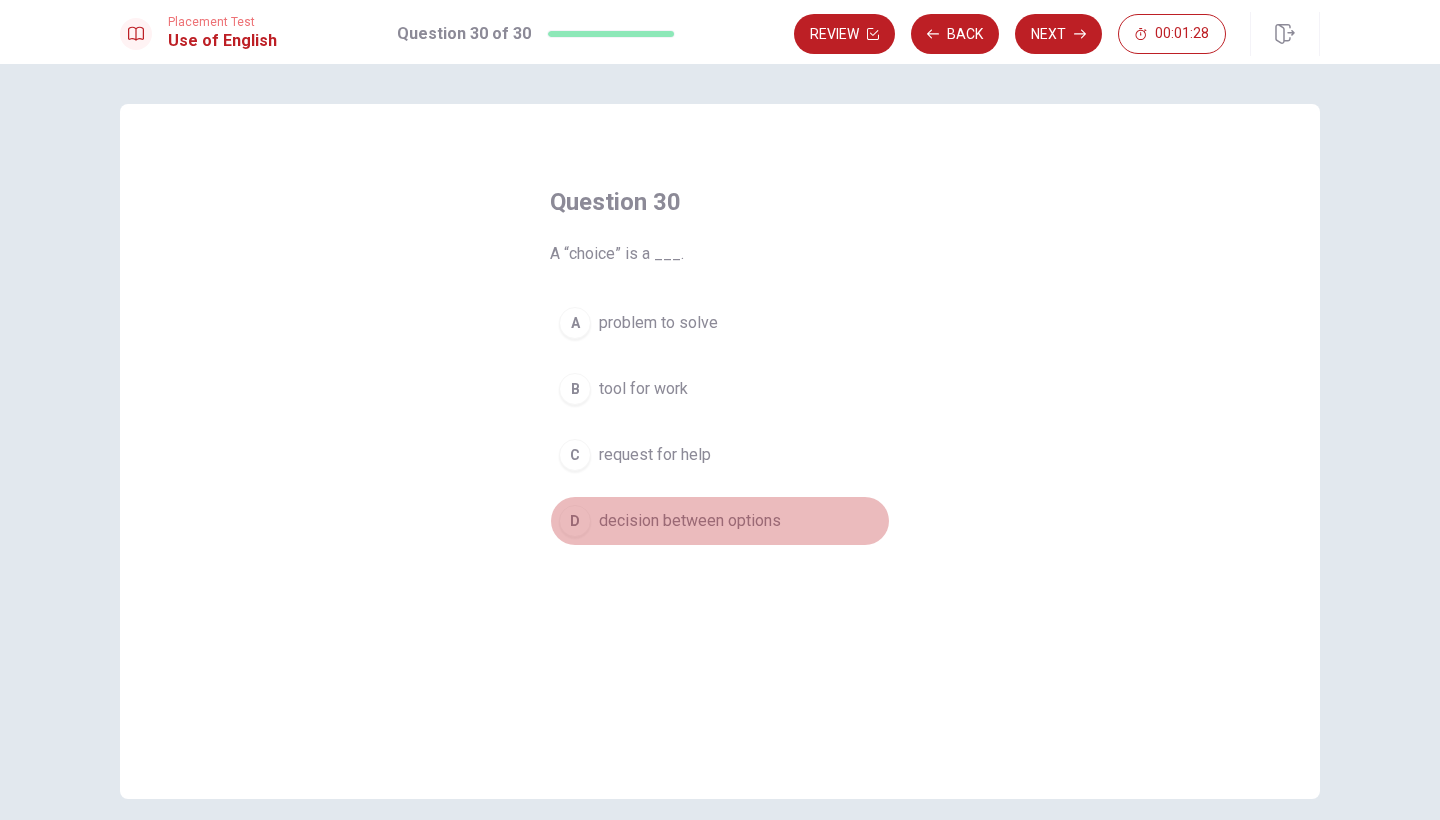 click on "decision between options" at bounding box center (690, 521) 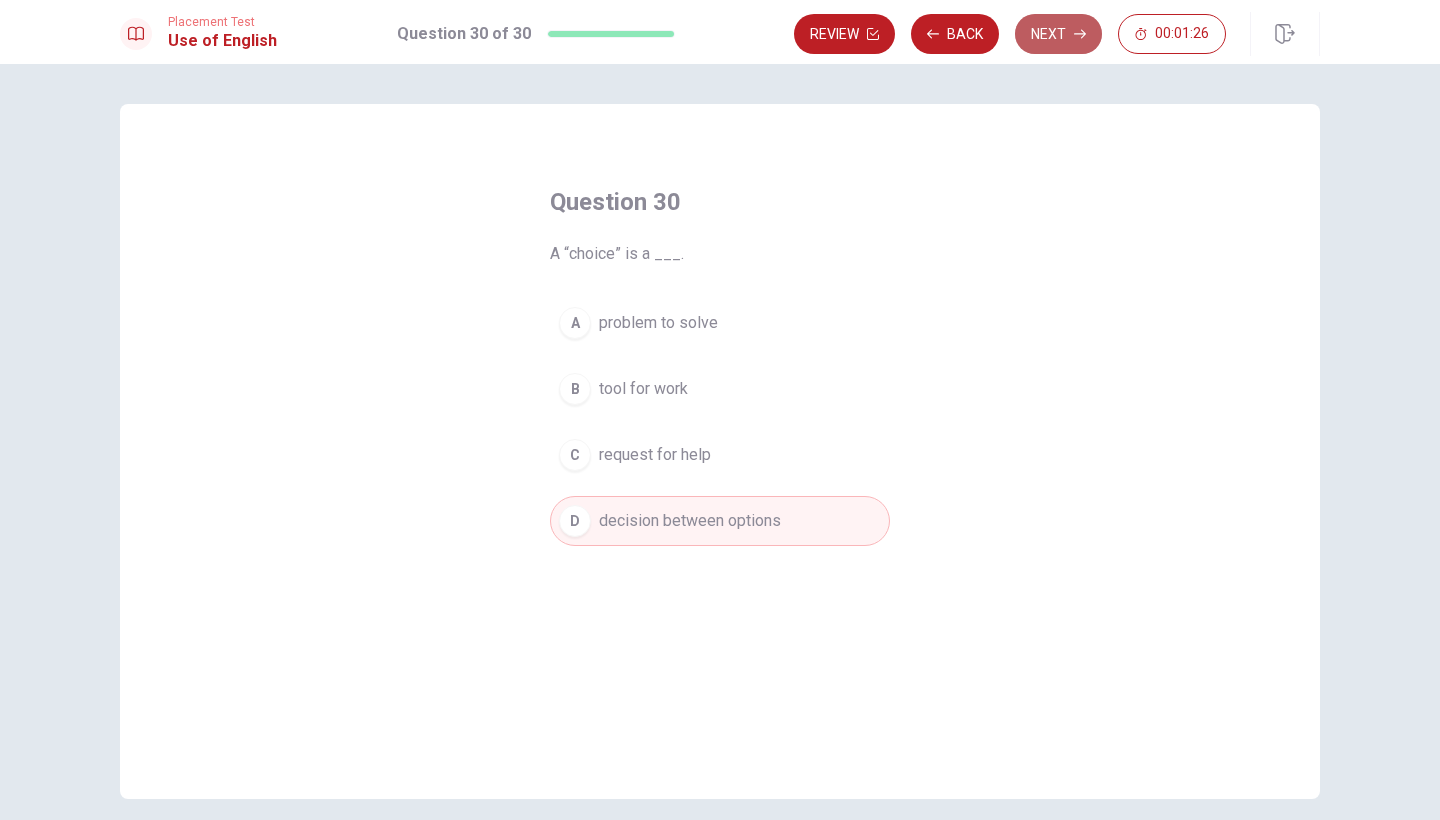 click on "Next" at bounding box center (1058, 34) 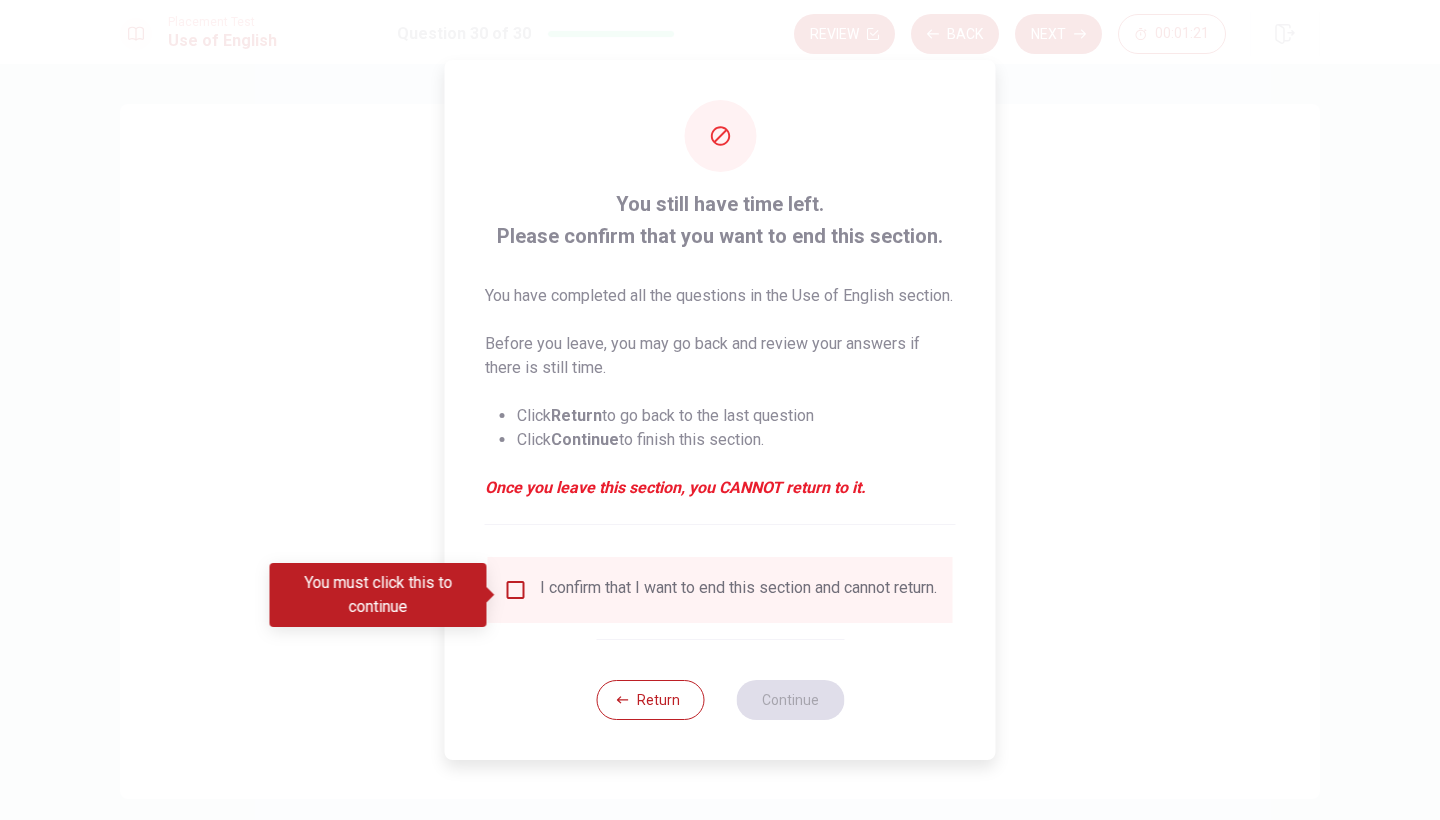 click at bounding box center (516, 590) 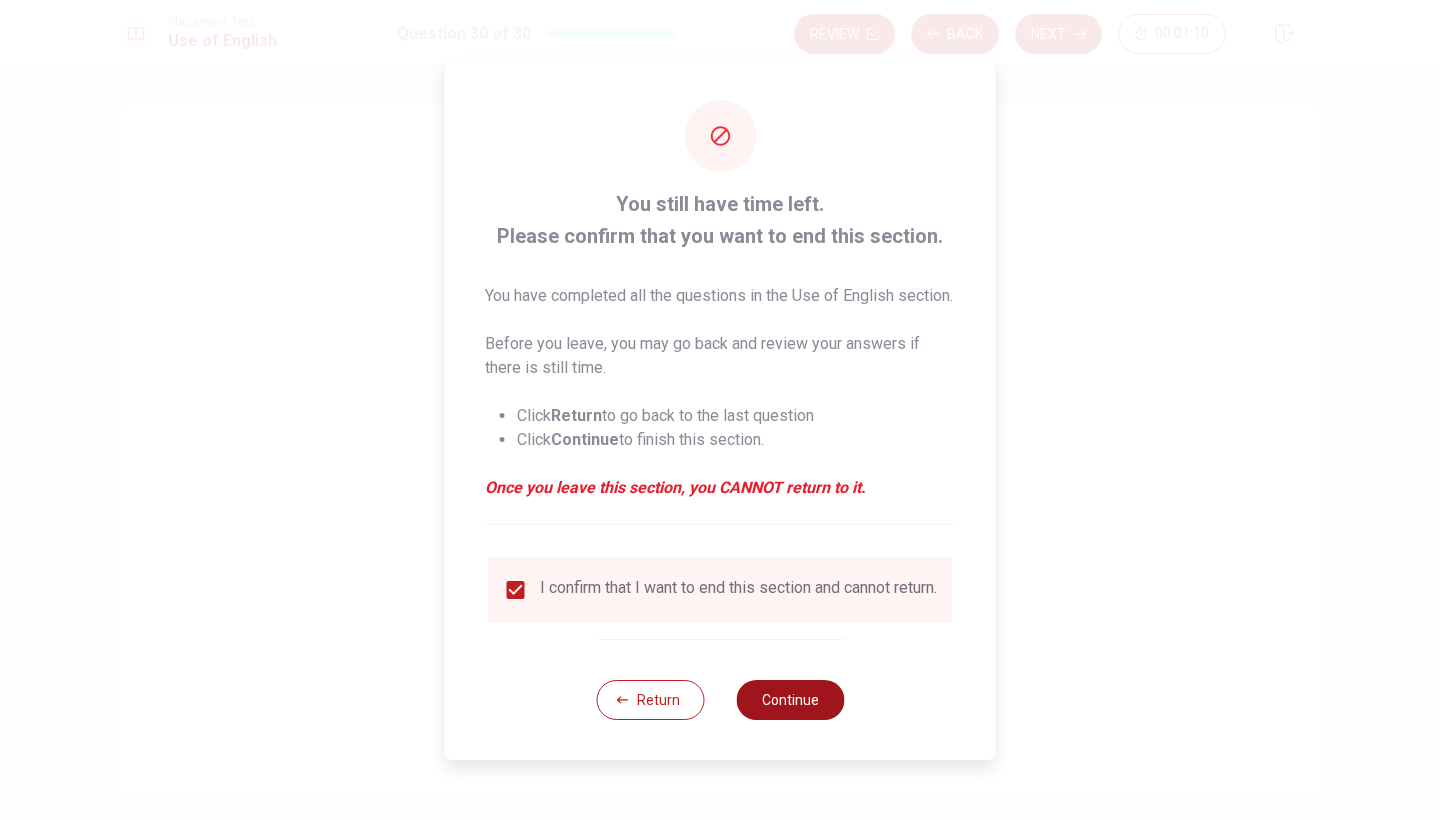 click on "Continue" at bounding box center (790, 700) 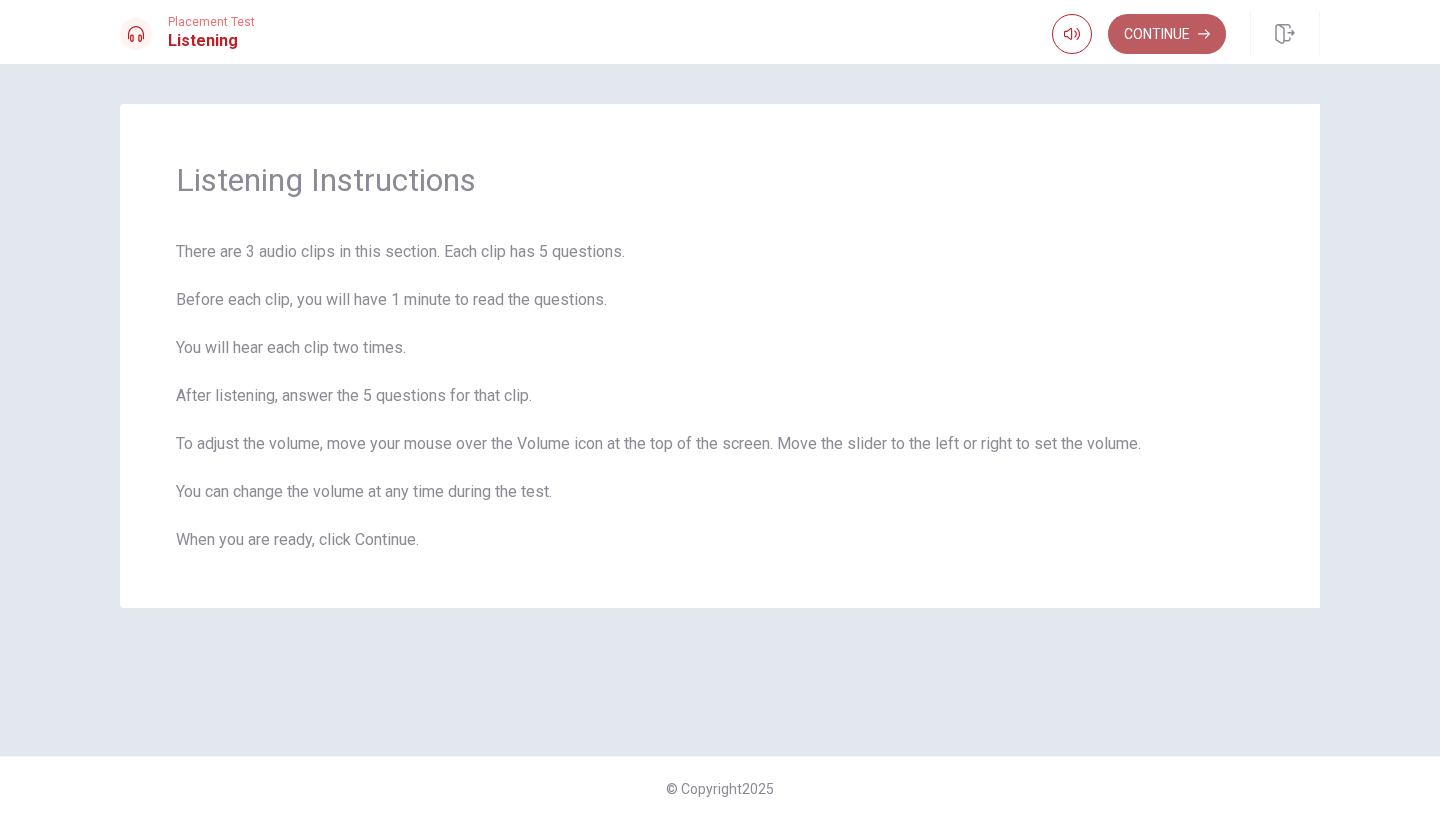 click on "Continue" at bounding box center (1167, 34) 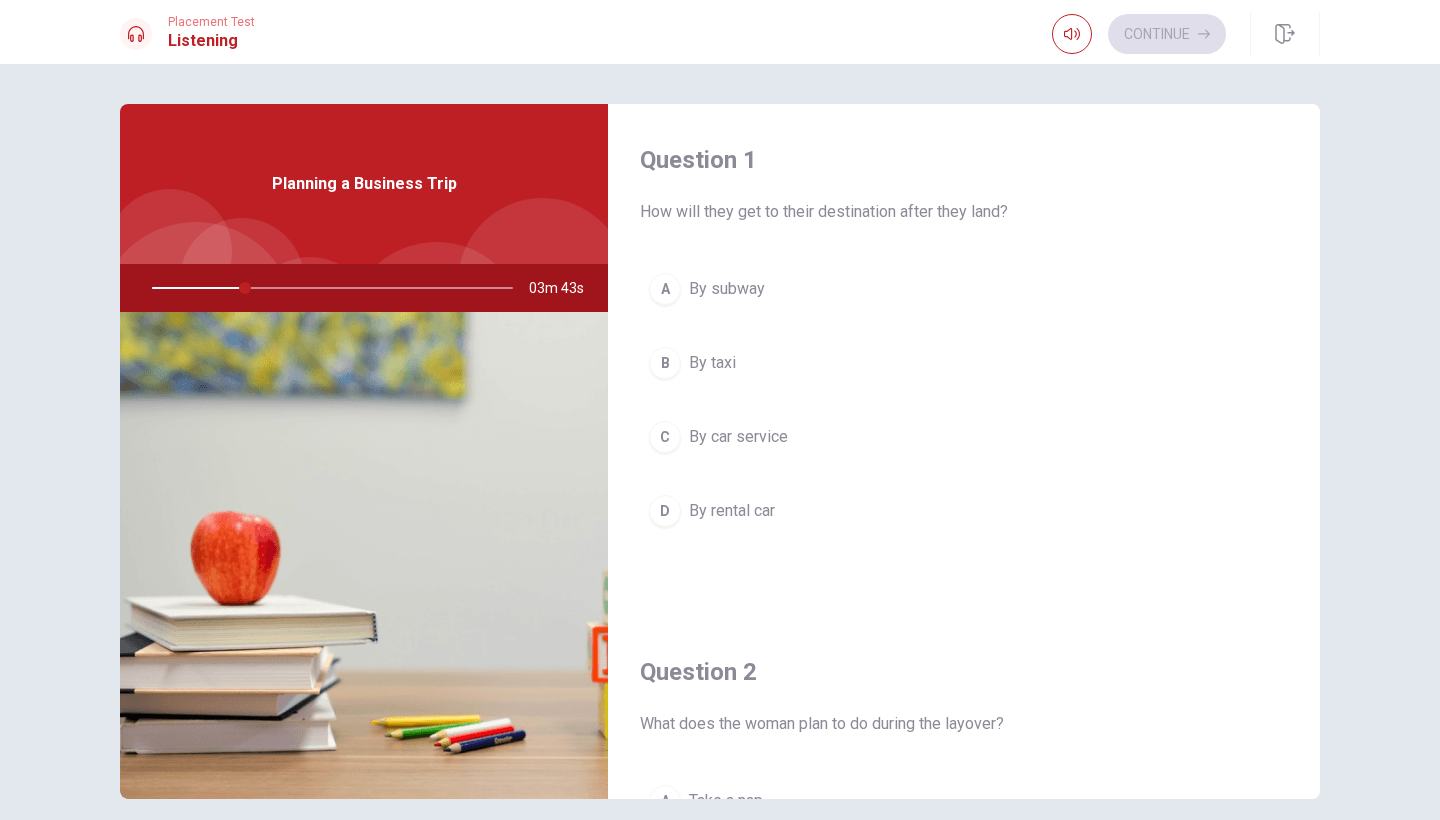 scroll, scrollTop: 0, scrollLeft: 0, axis: both 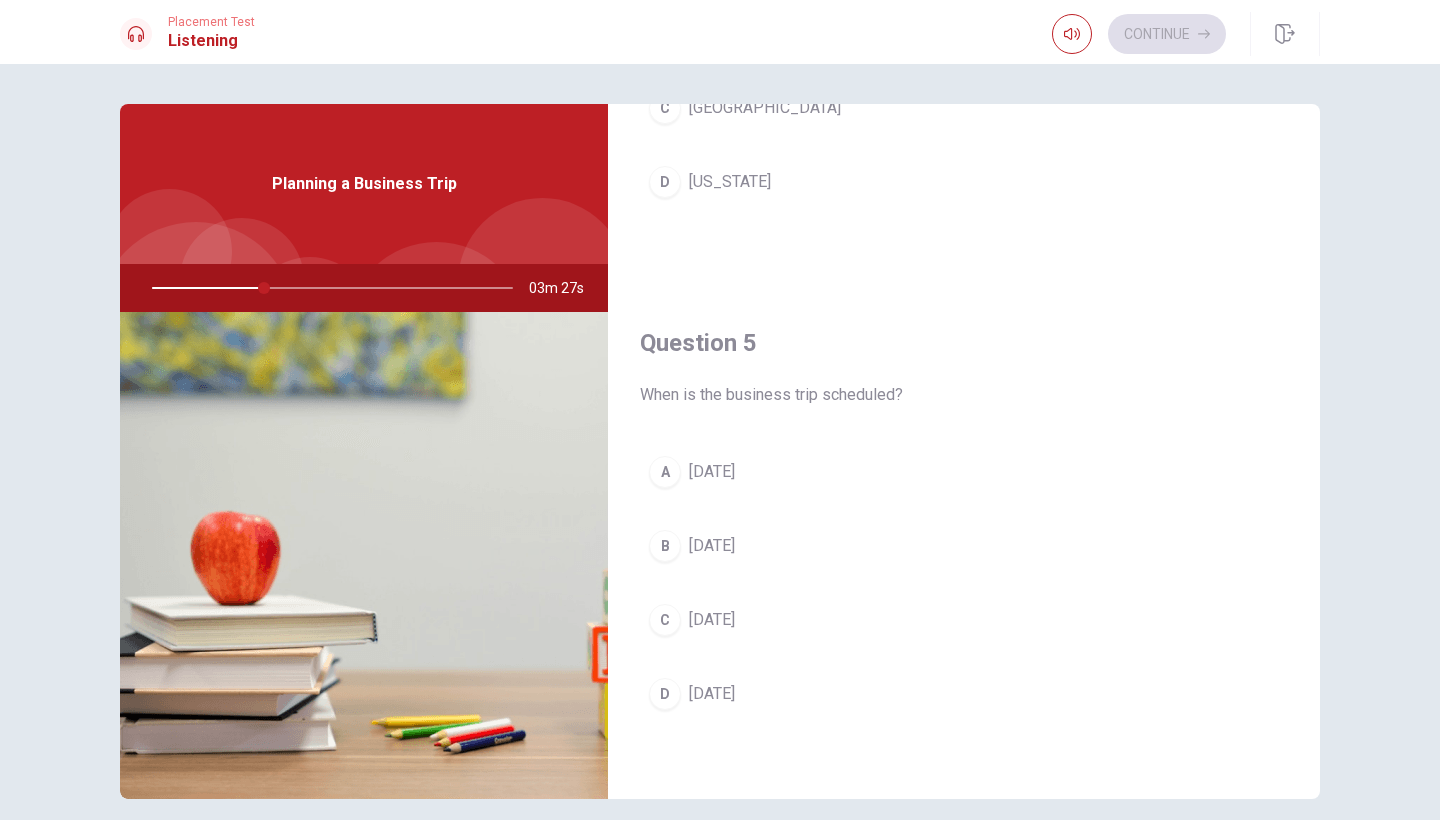 click on "C" at bounding box center [665, 620] 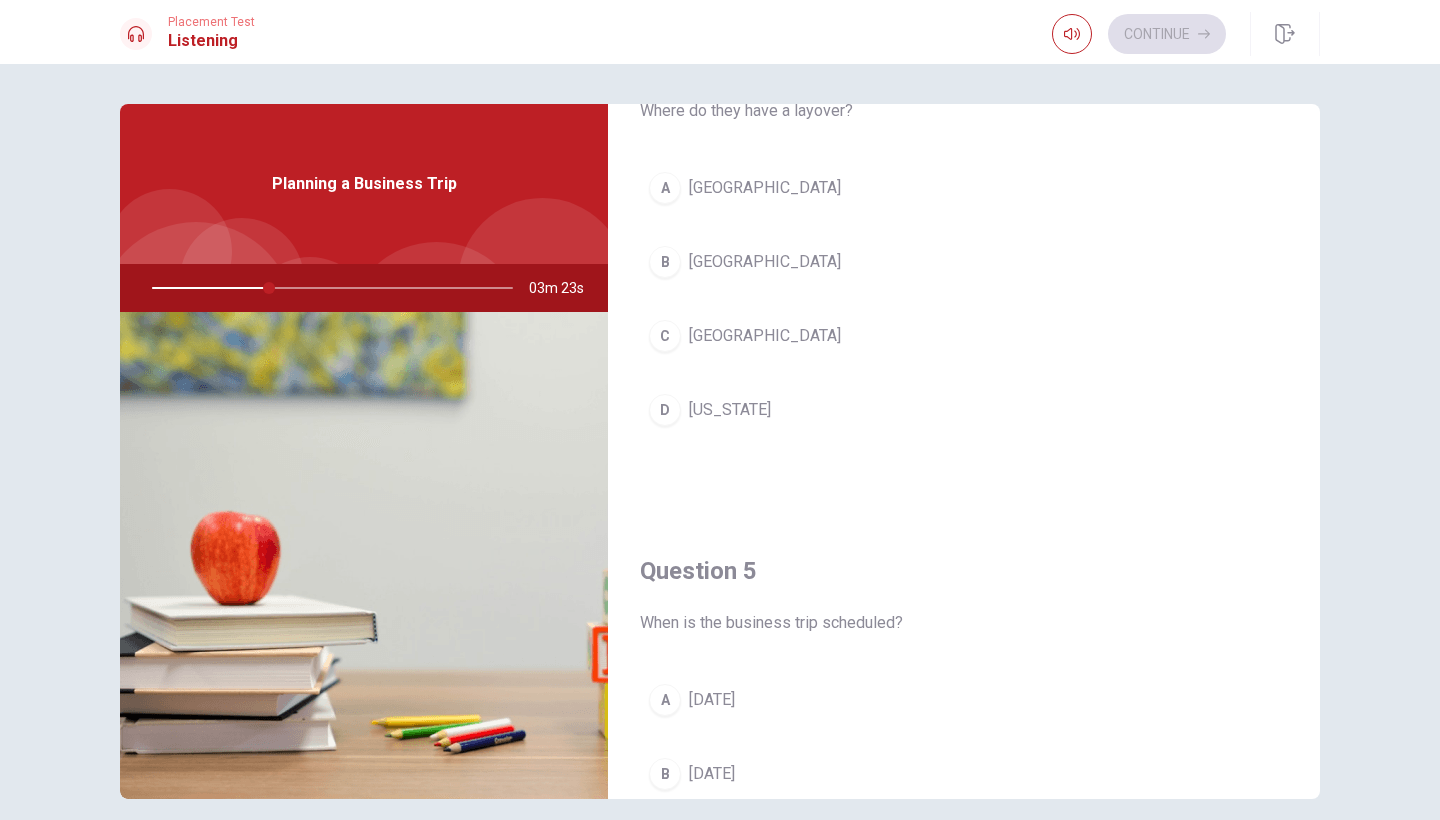 scroll, scrollTop: 1498, scrollLeft: 0, axis: vertical 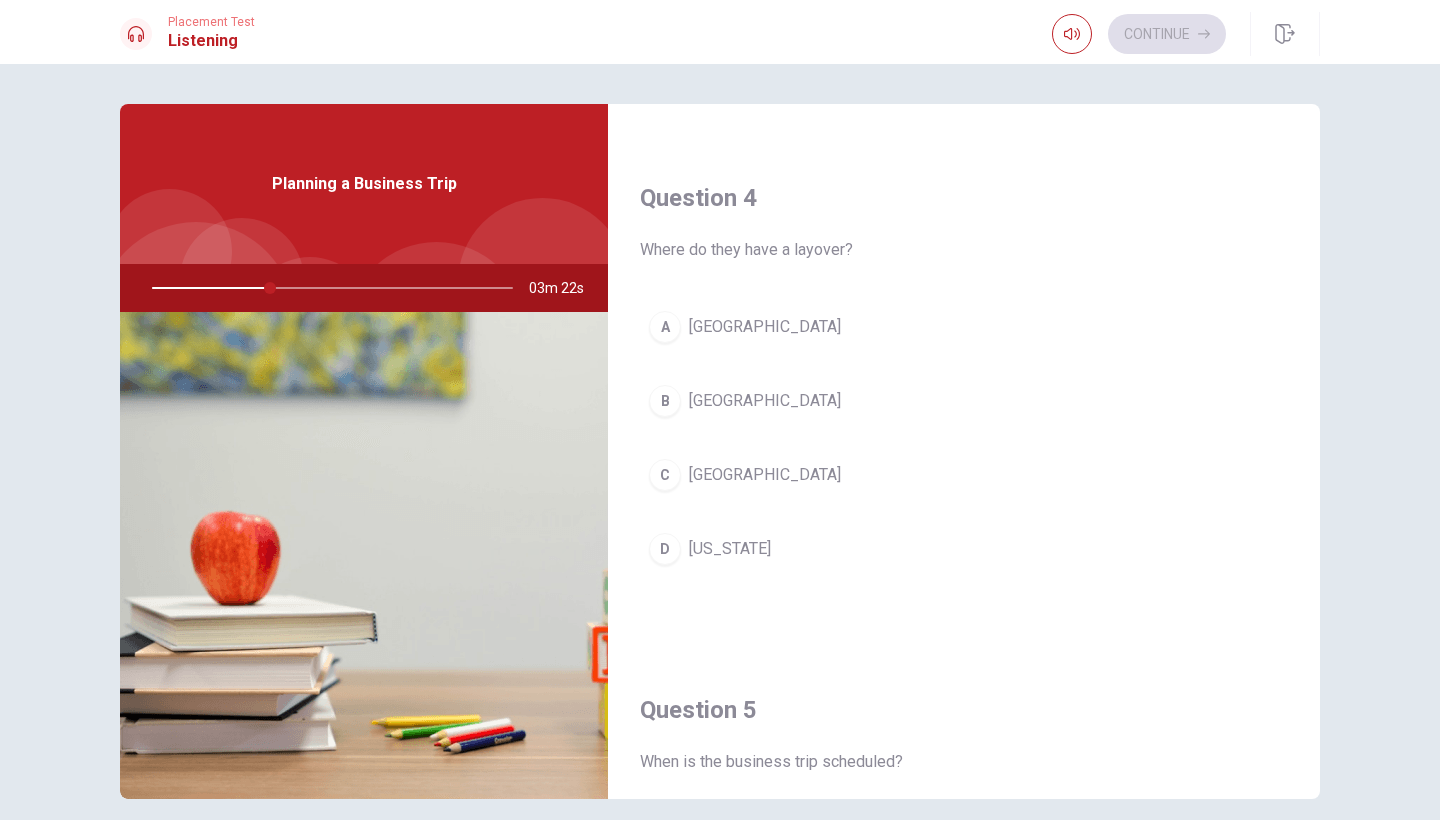 click on "A" at bounding box center [665, 327] 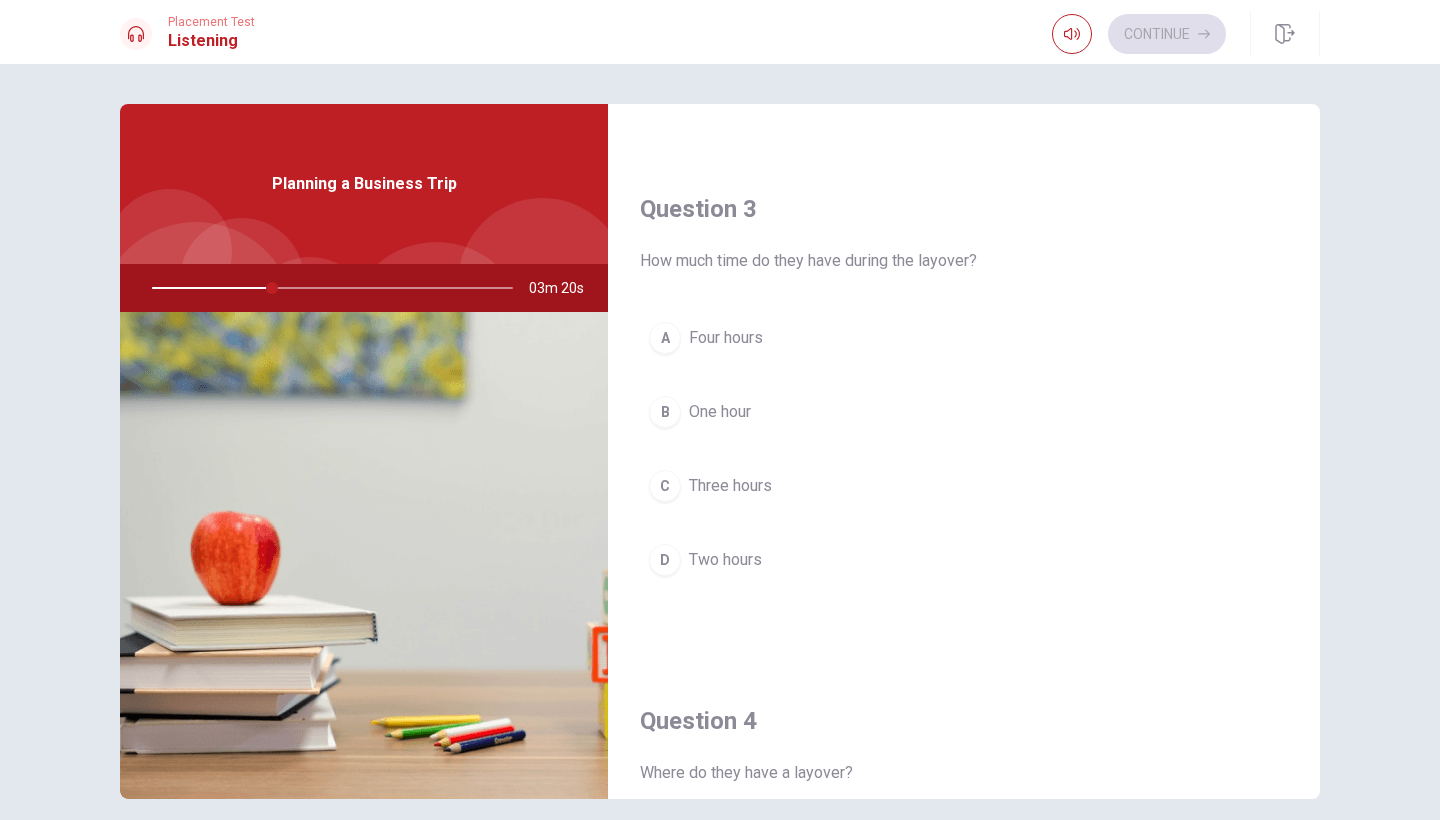 scroll, scrollTop: 974, scrollLeft: 0, axis: vertical 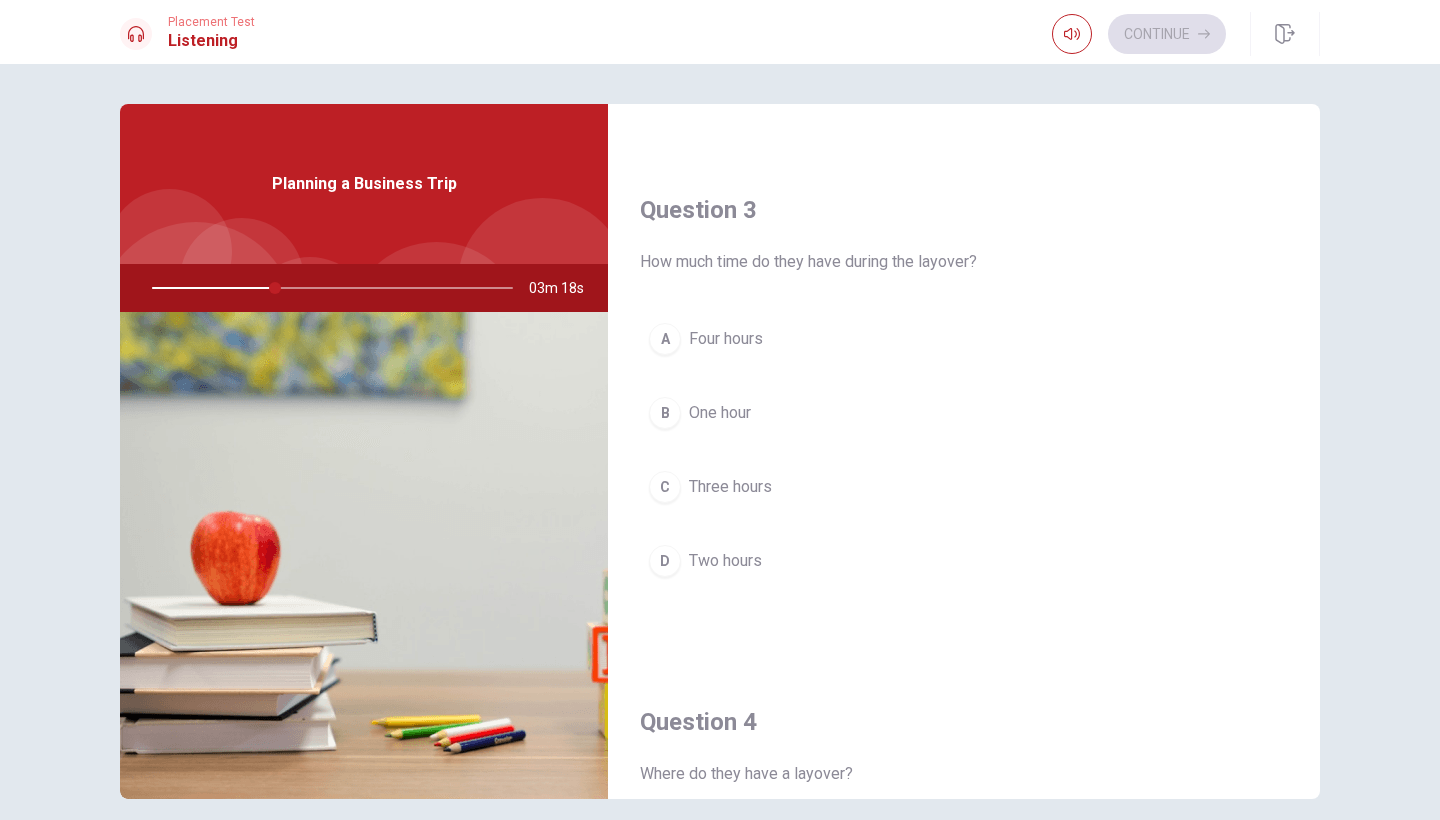 click on "Two hours" at bounding box center (725, 561) 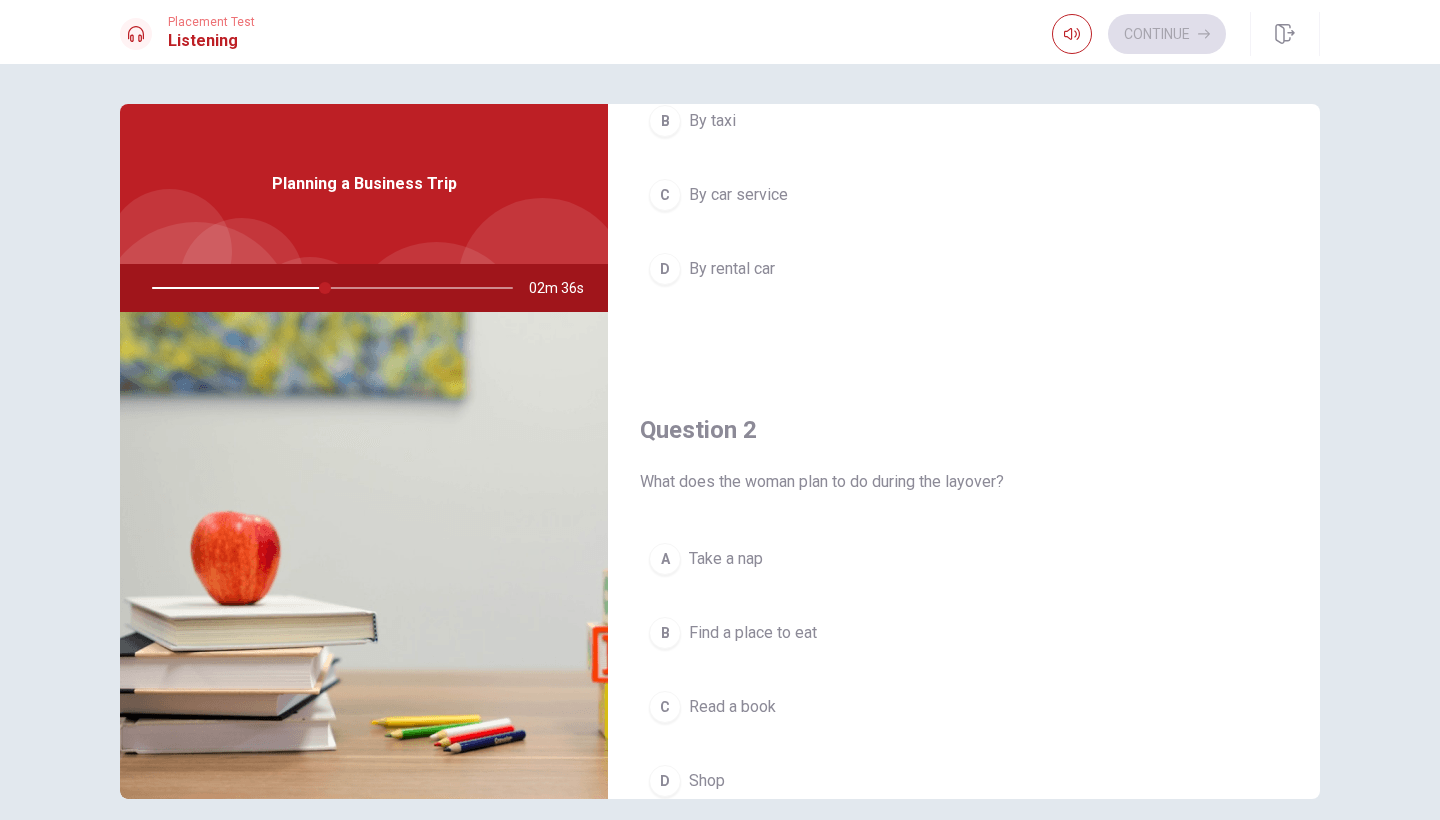 scroll, scrollTop: 231, scrollLeft: 0, axis: vertical 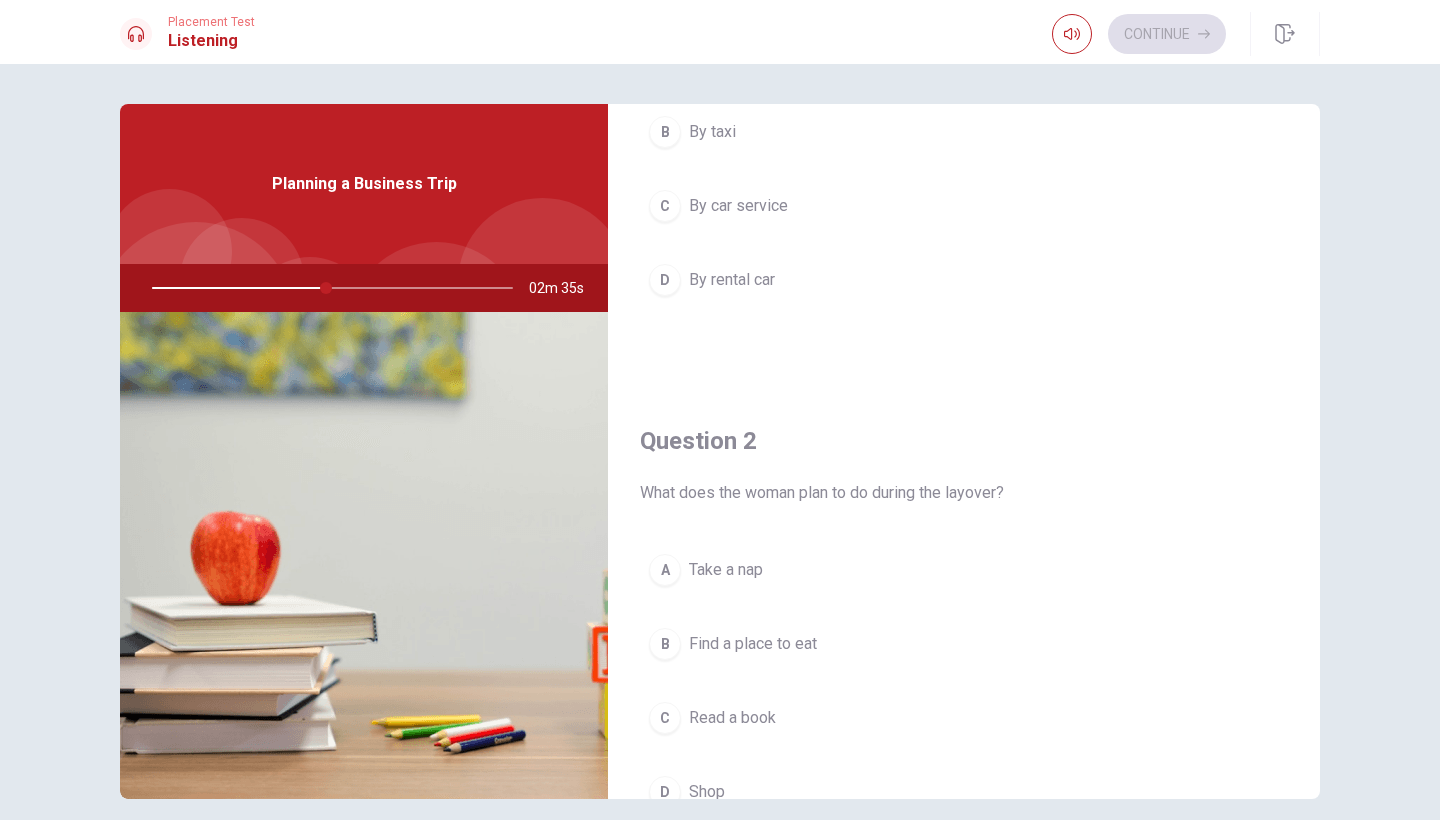 click on "By car service" at bounding box center [738, 206] 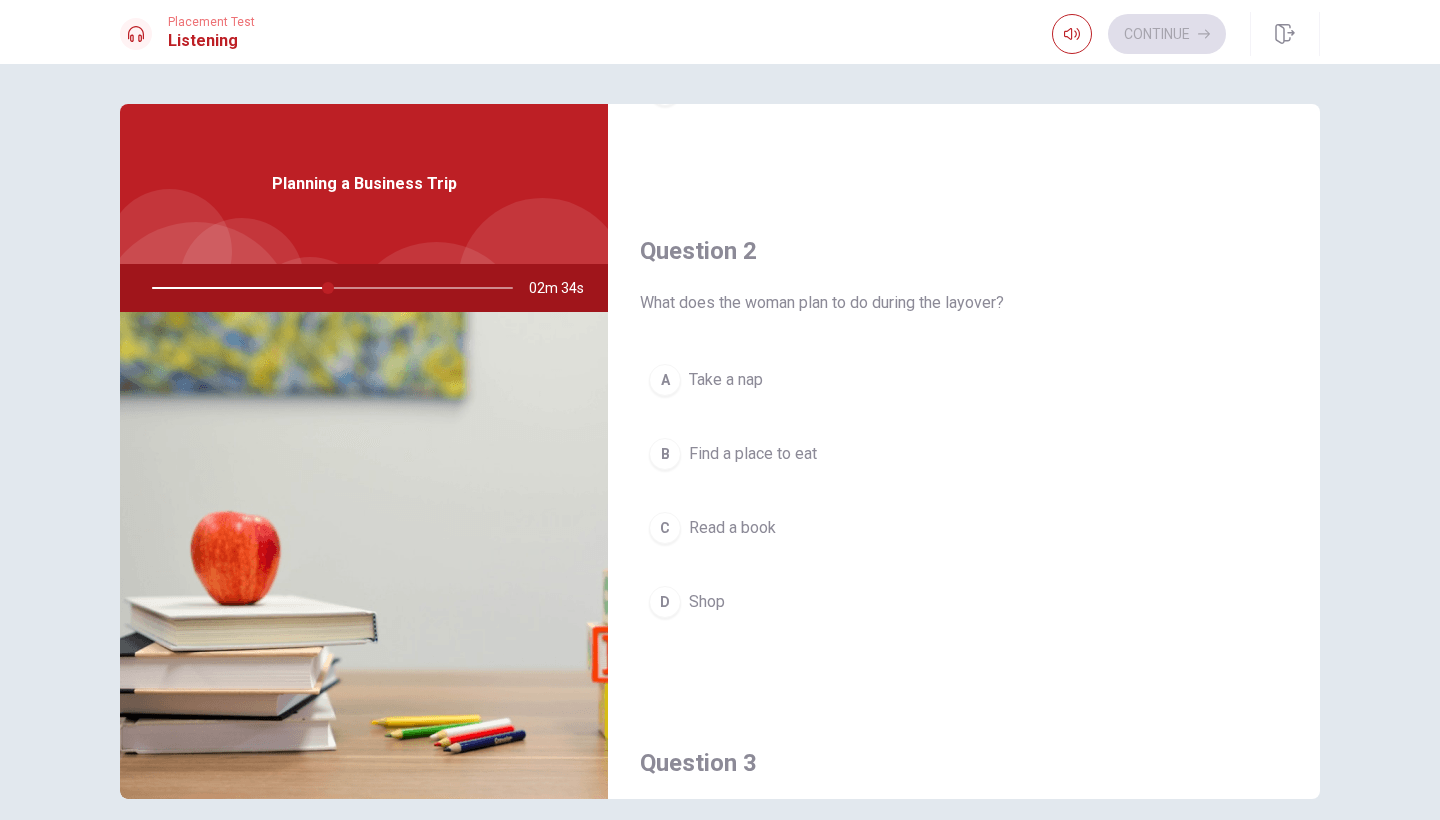 scroll, scrollTop: 423, scrollLeft: 0, axis: vertical 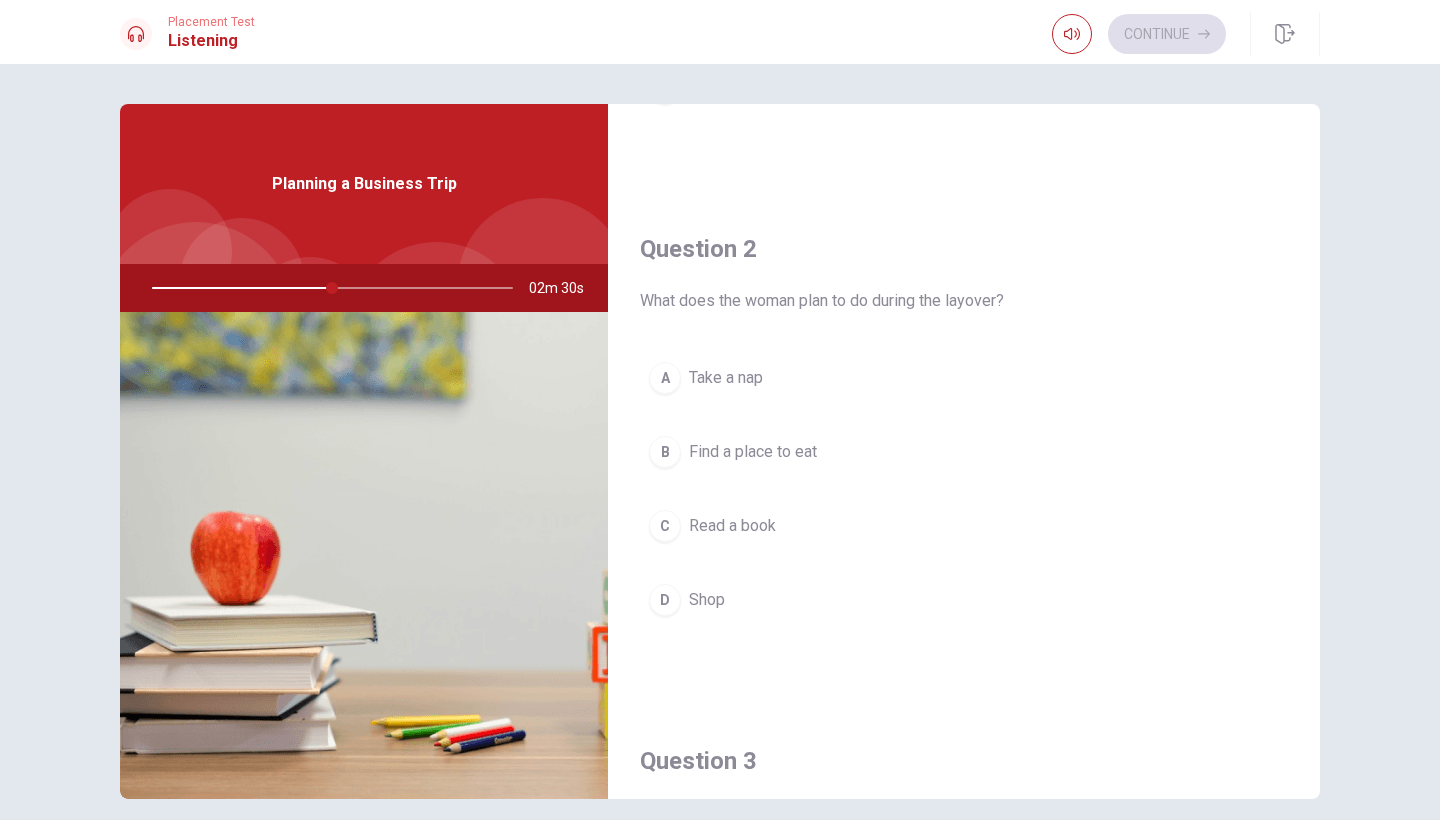 click on "Take a nap" at bounding box center [726, 378] 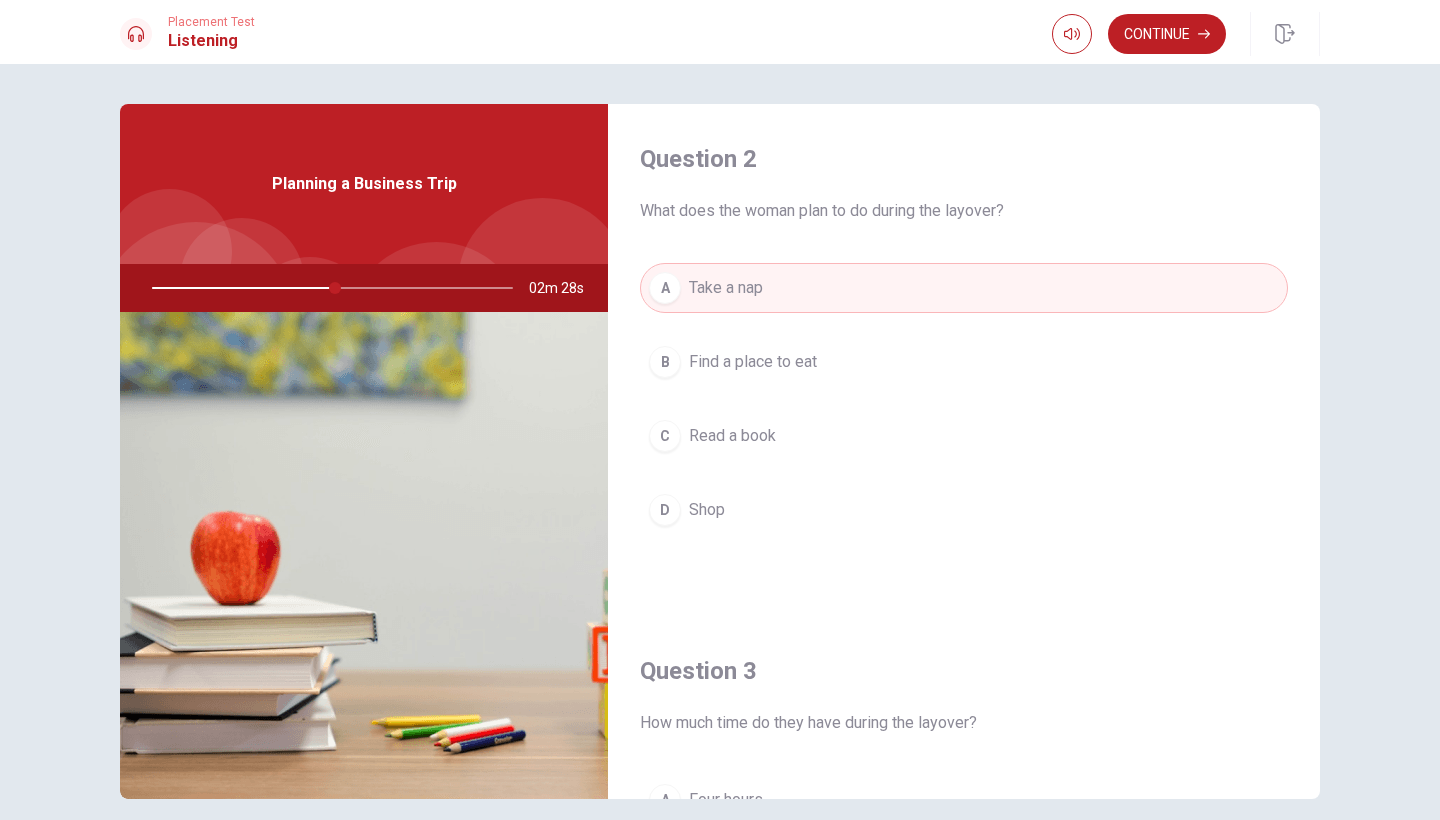 scroll, scrollTop: 421, scrollLeft: 0, axis: vertical 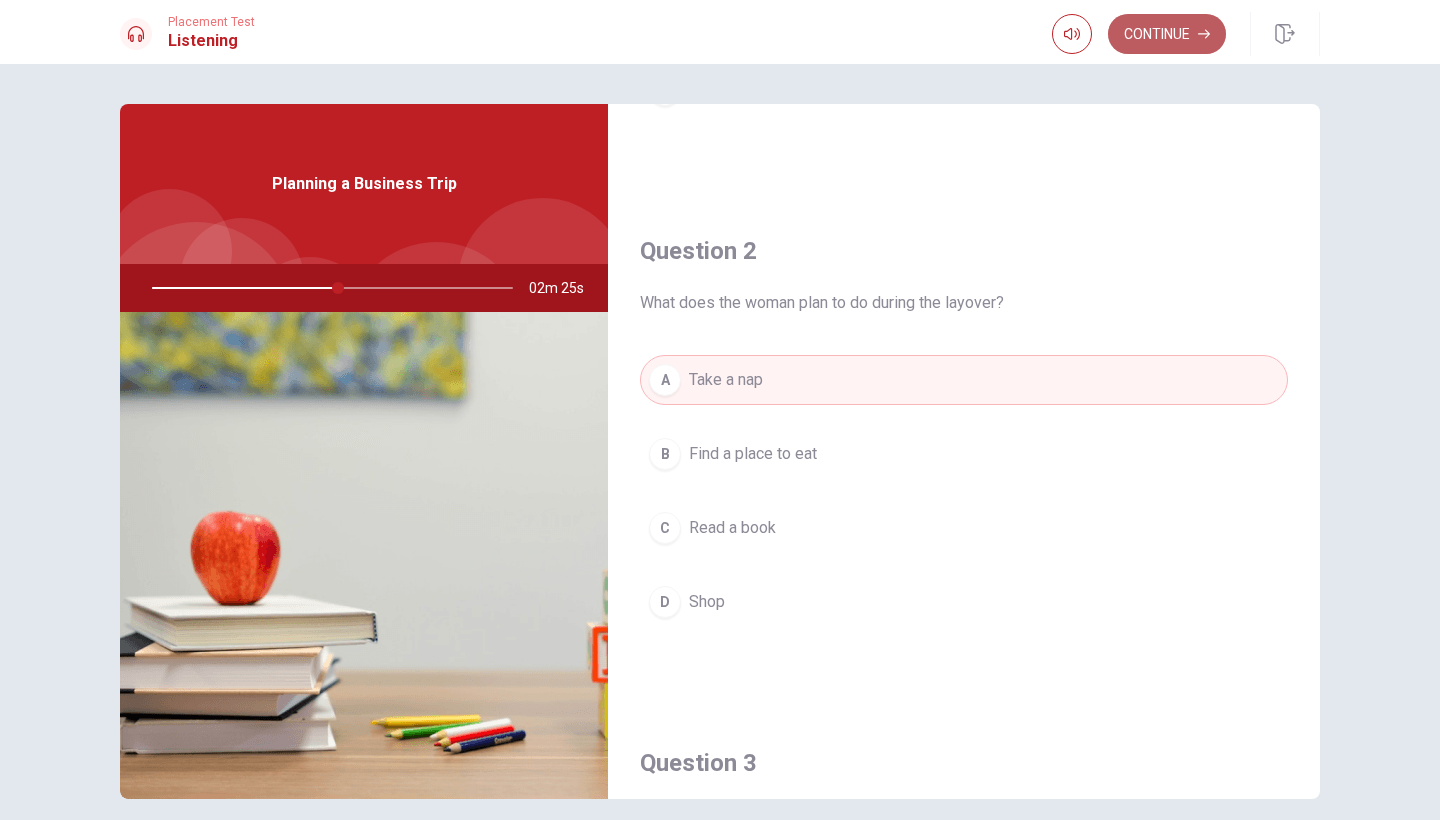 click on "Continue" at bounding box center [1167, 34] 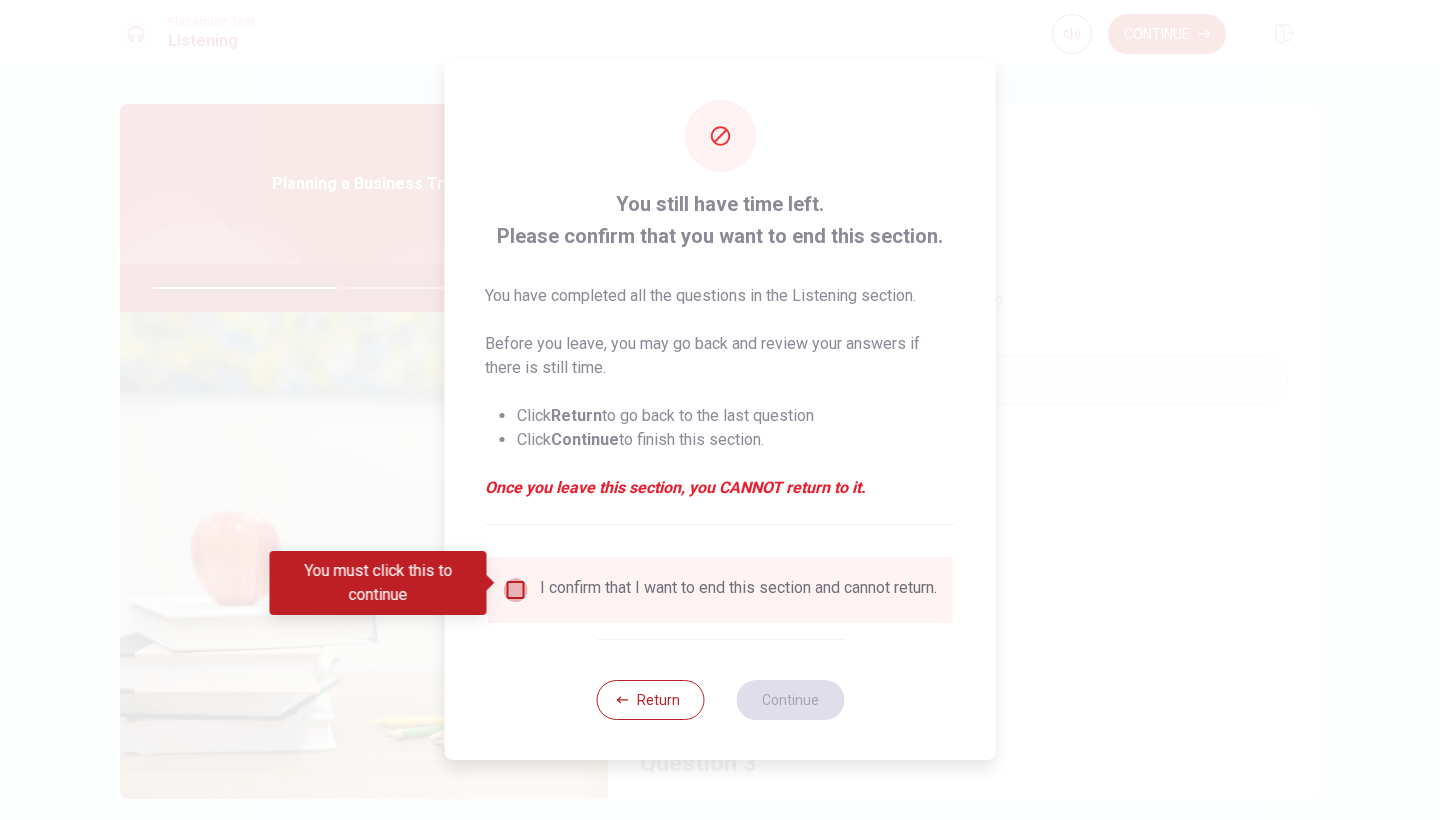 click at bounding box center [516, 590] 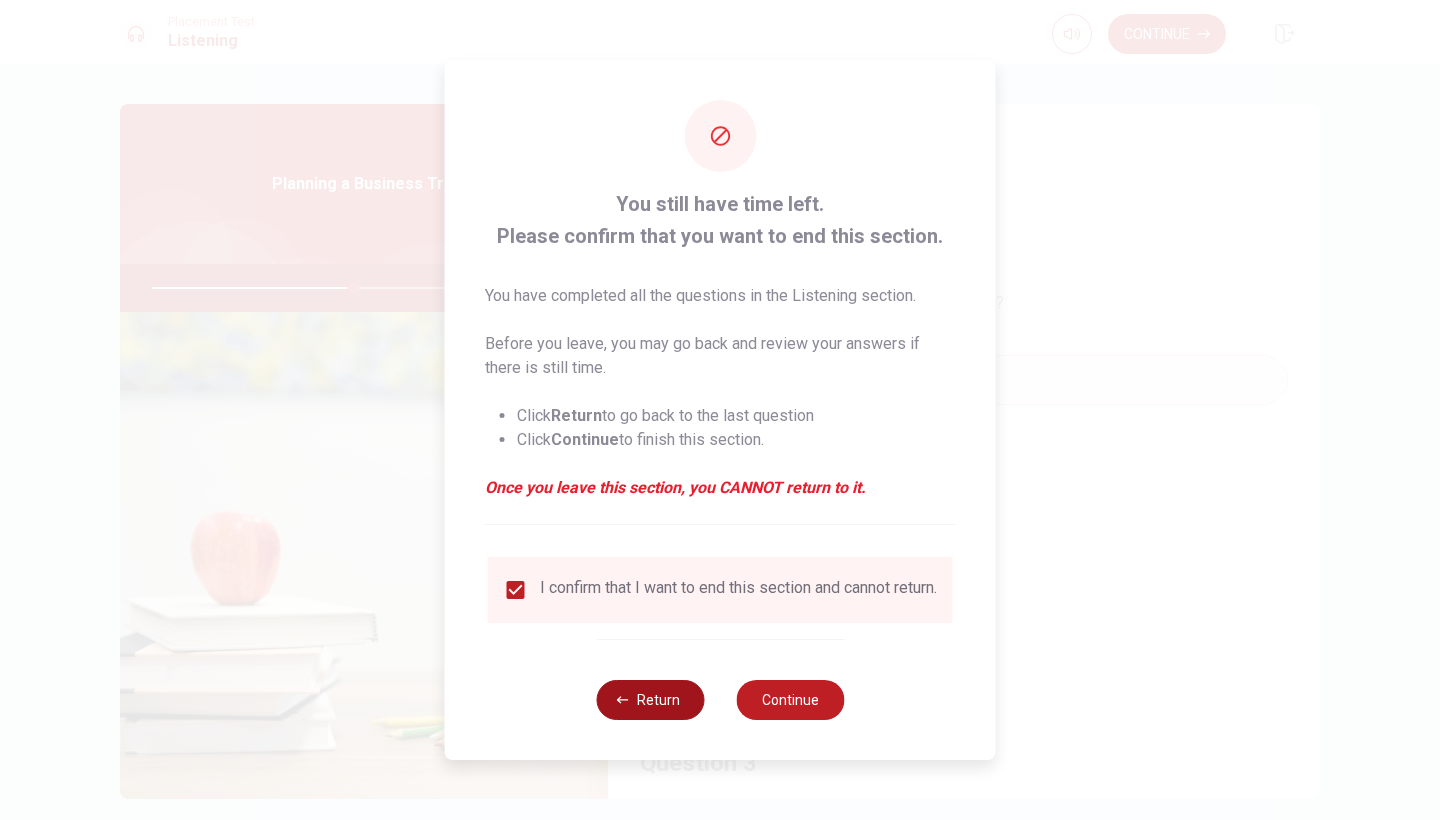 click on "Return" at bounding box center [650, 700] 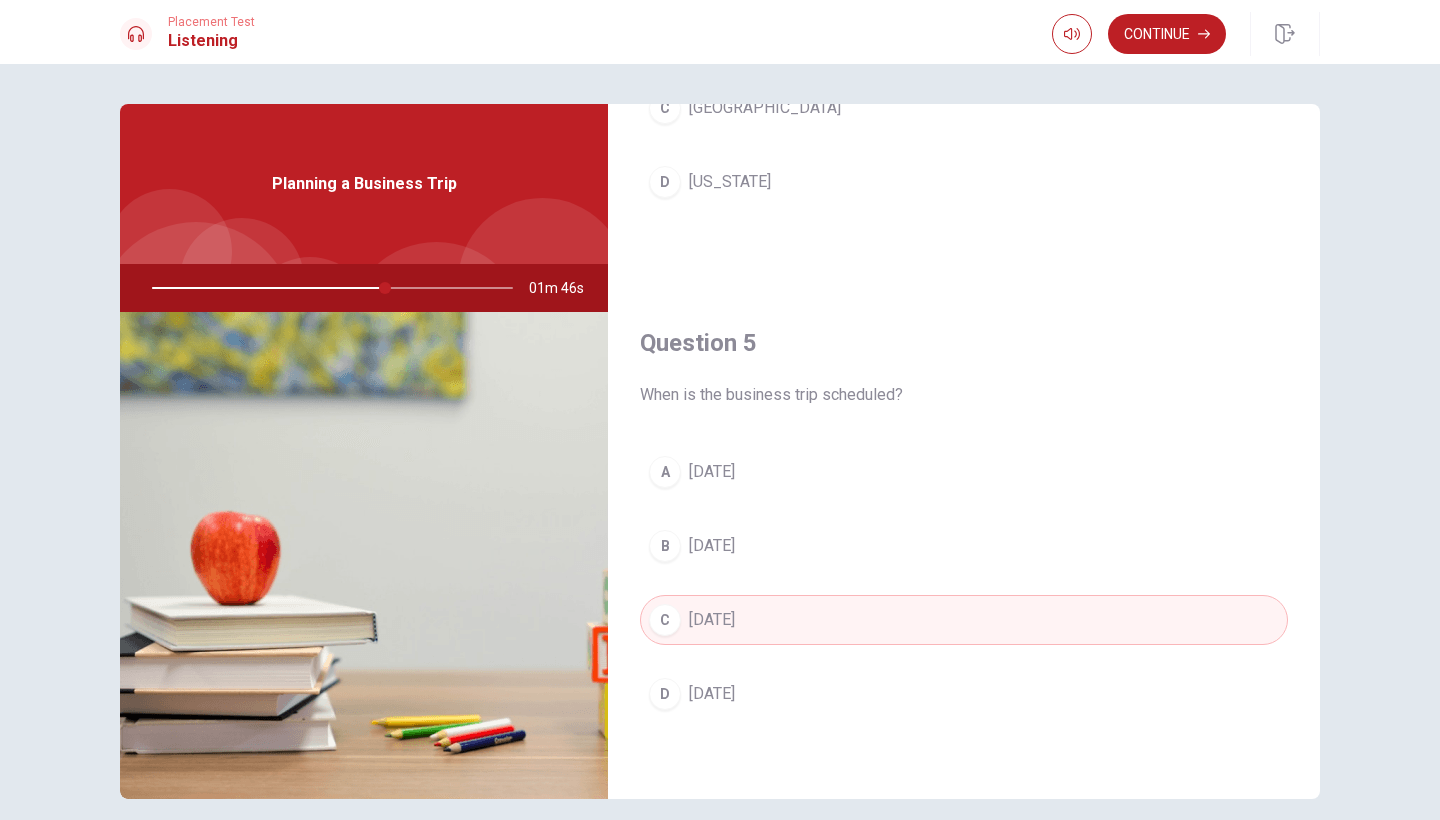 scroll, scrollTop: 1865, scrollLeft: 0, axis: vertical 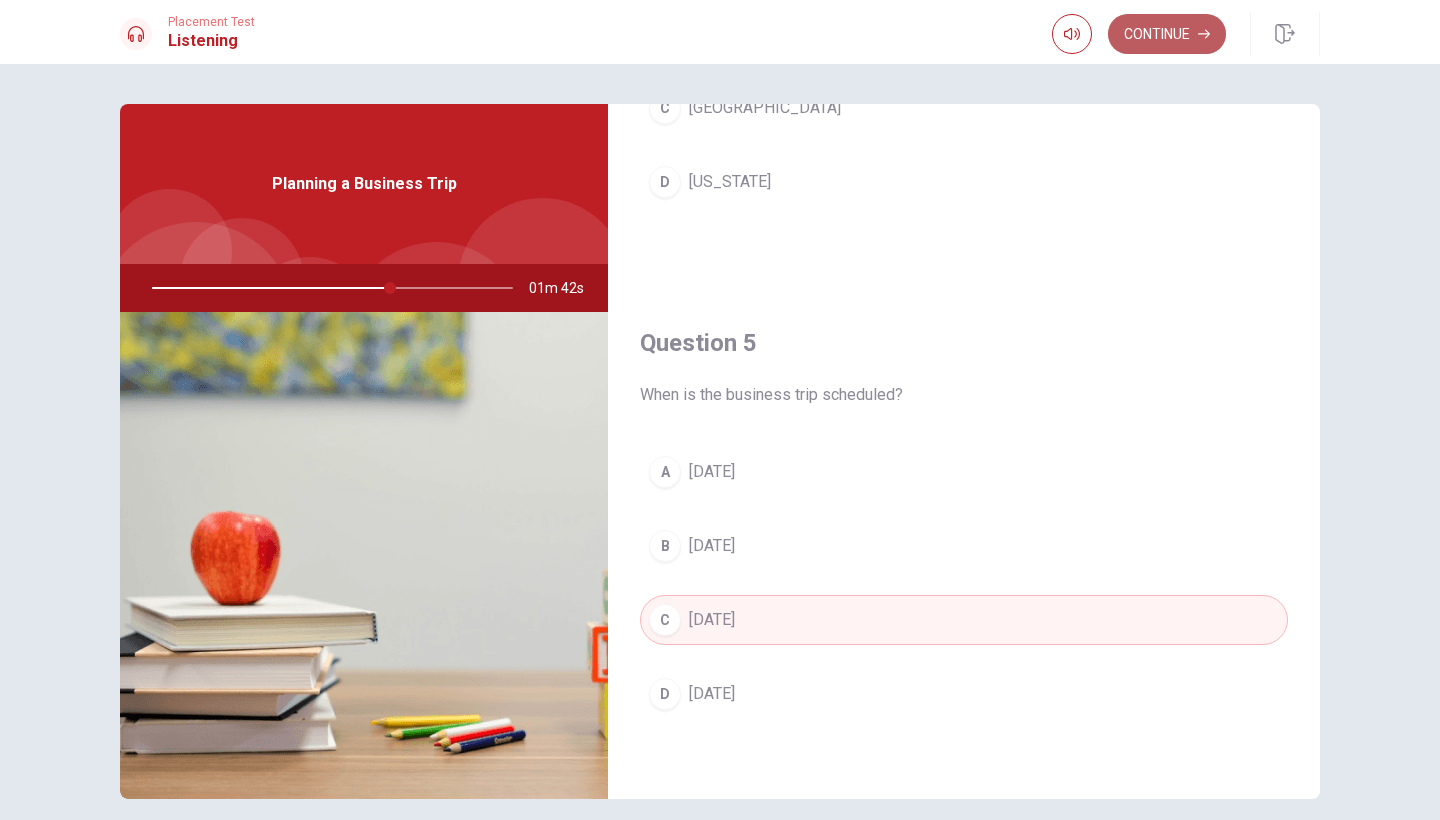 click on "Continue" at bounding box center (1167, 34) 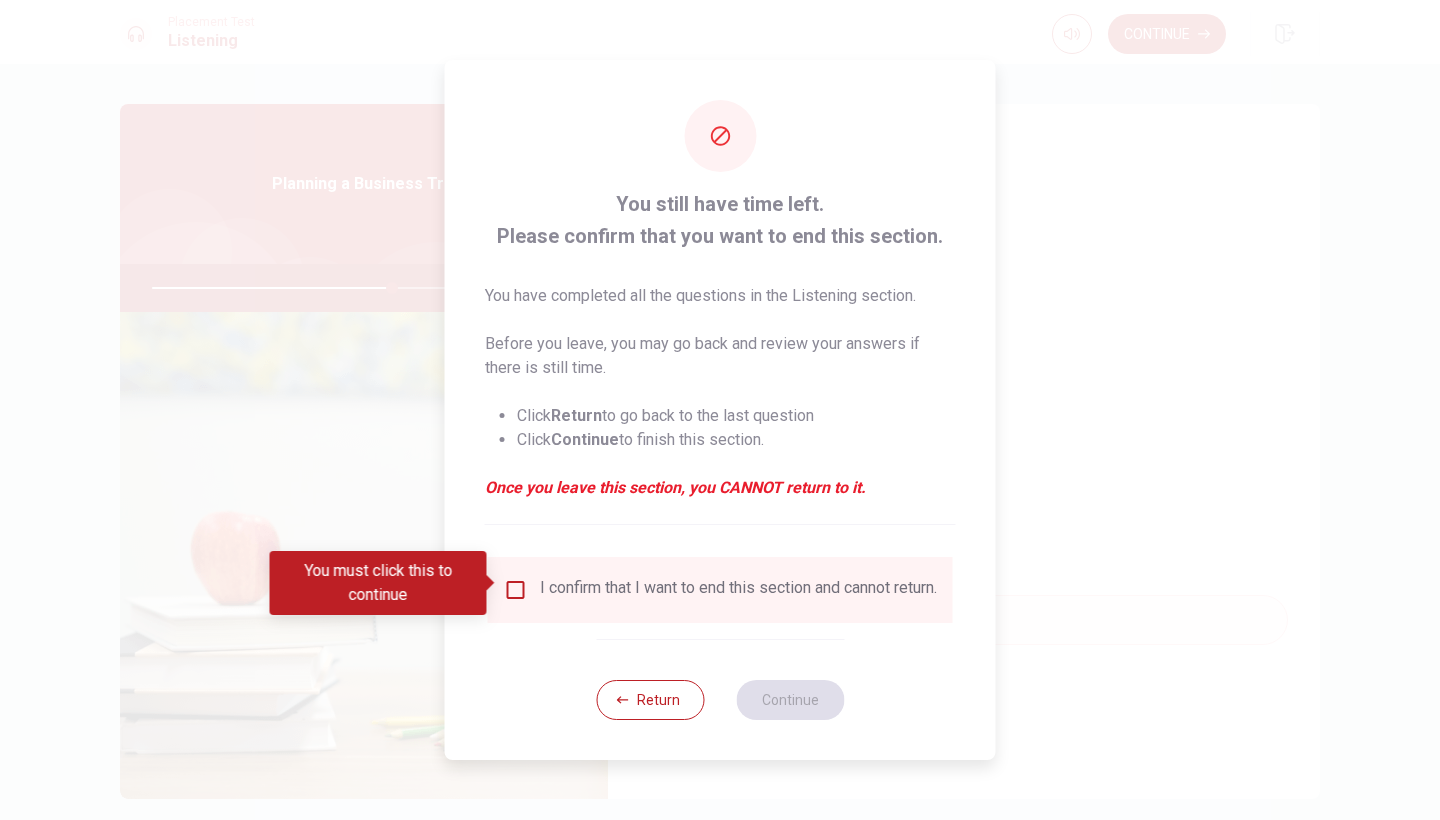 click at bounding box center [516, 590] 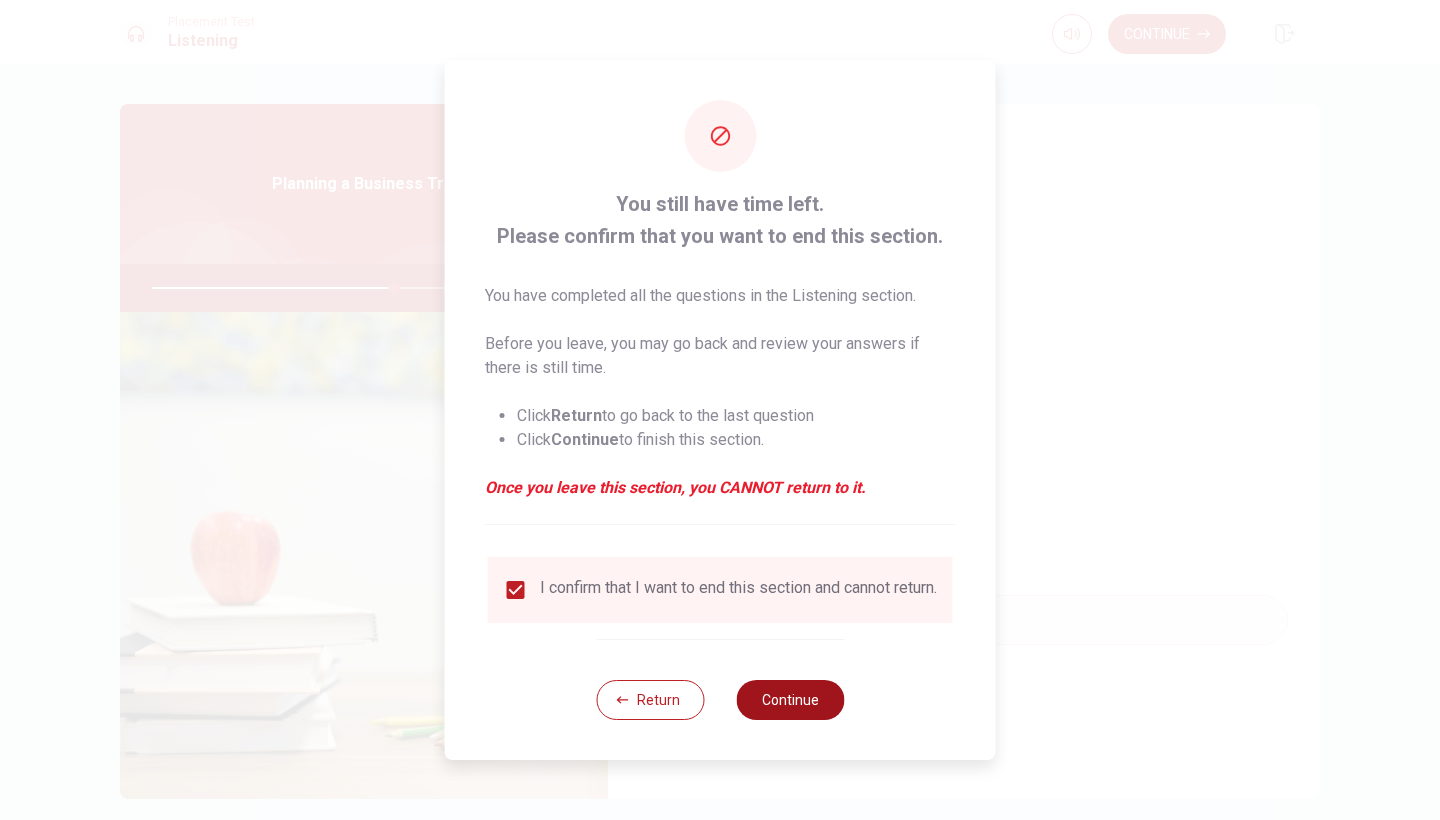 click on "Continue" at bounding box center [790, 700] 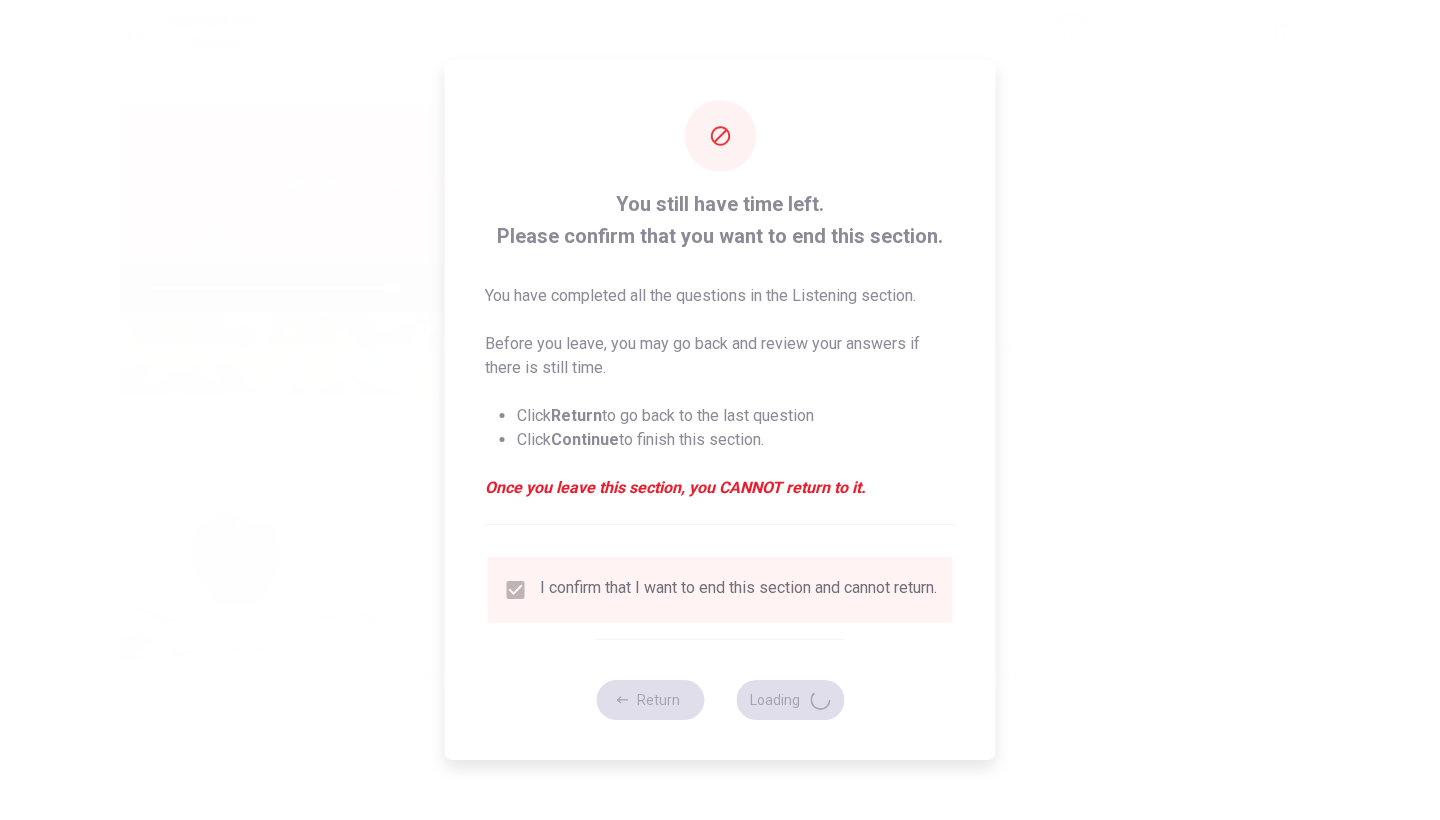 type on "68" 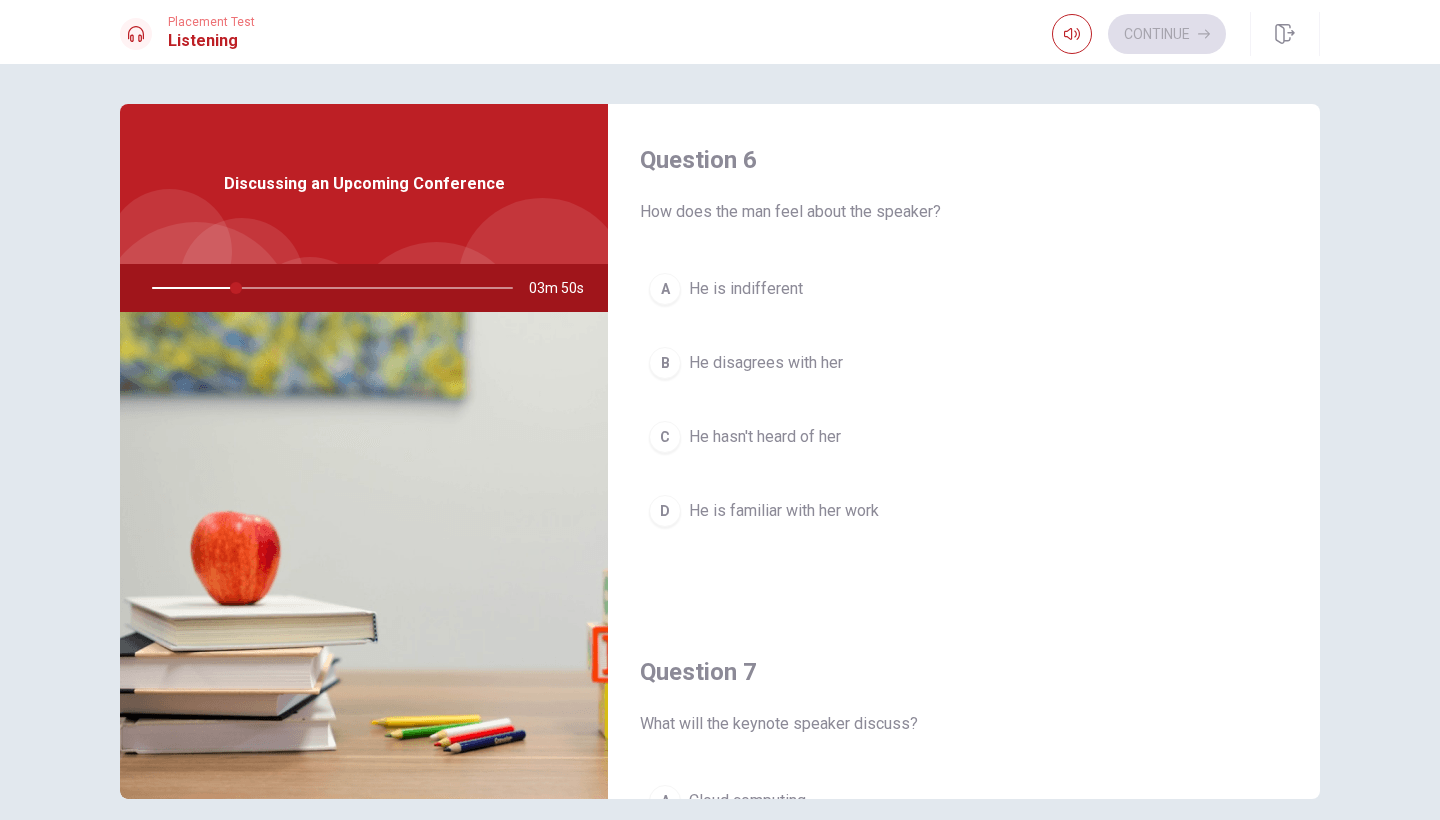scroll, scrollTop: 0, scrollLeft: 0, axis: both 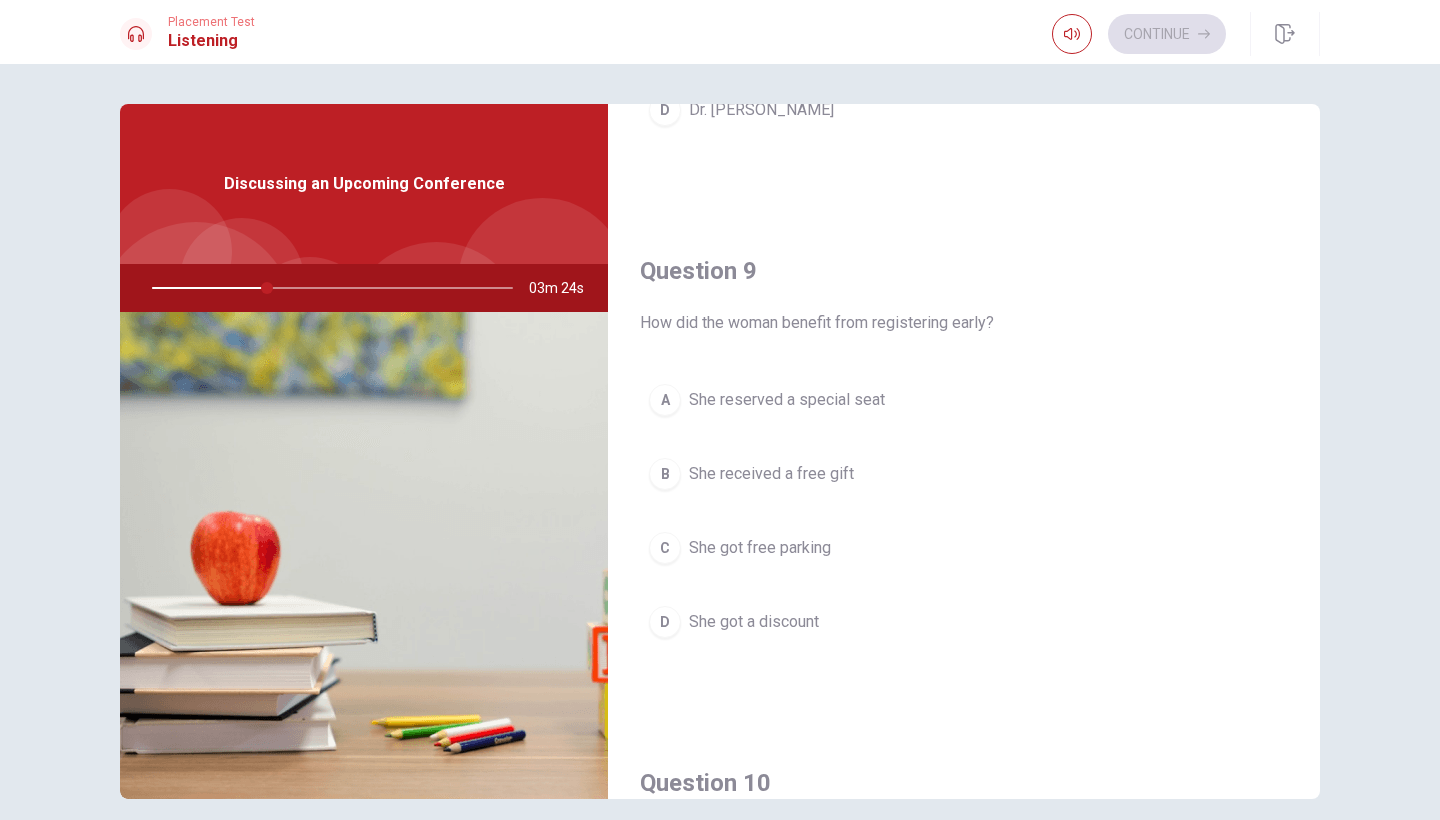 click on "She got a discount" at bounding box center (754, 622) 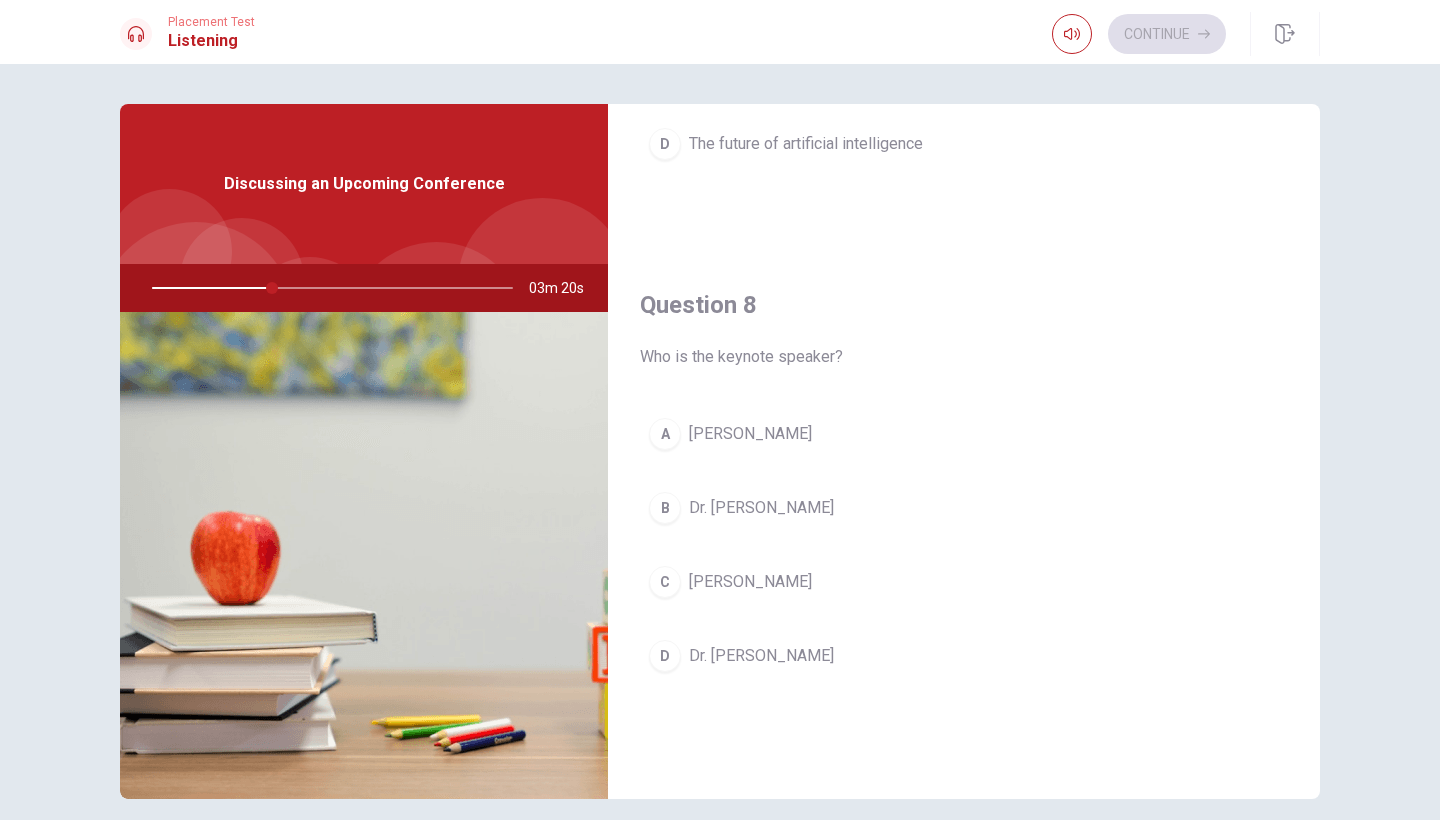 scroll, scrollTop: 882, scrollLeft: 0, axis: vertical 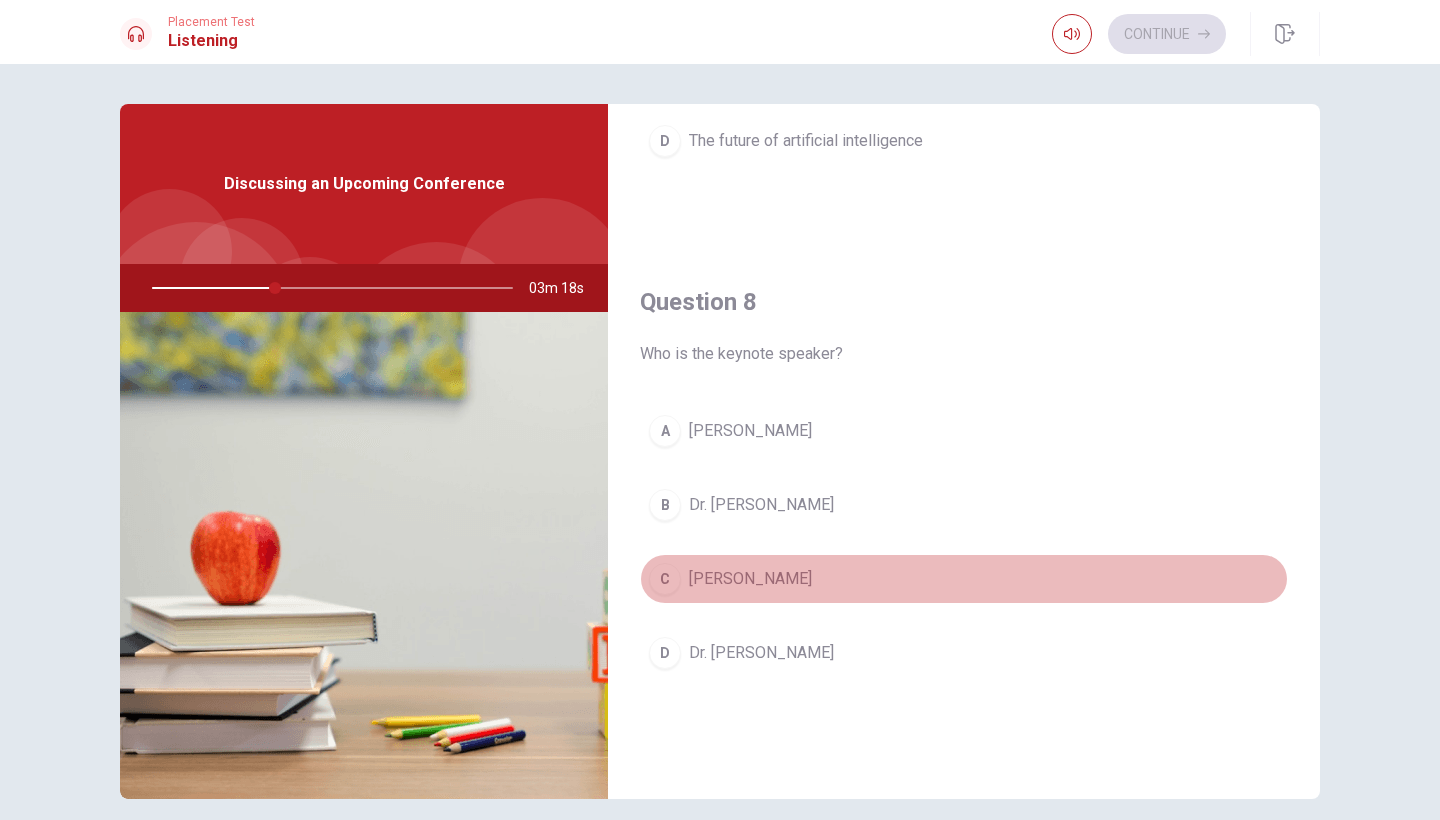 click on "[PERSON_NAME]" at bounding box center [750, 579] 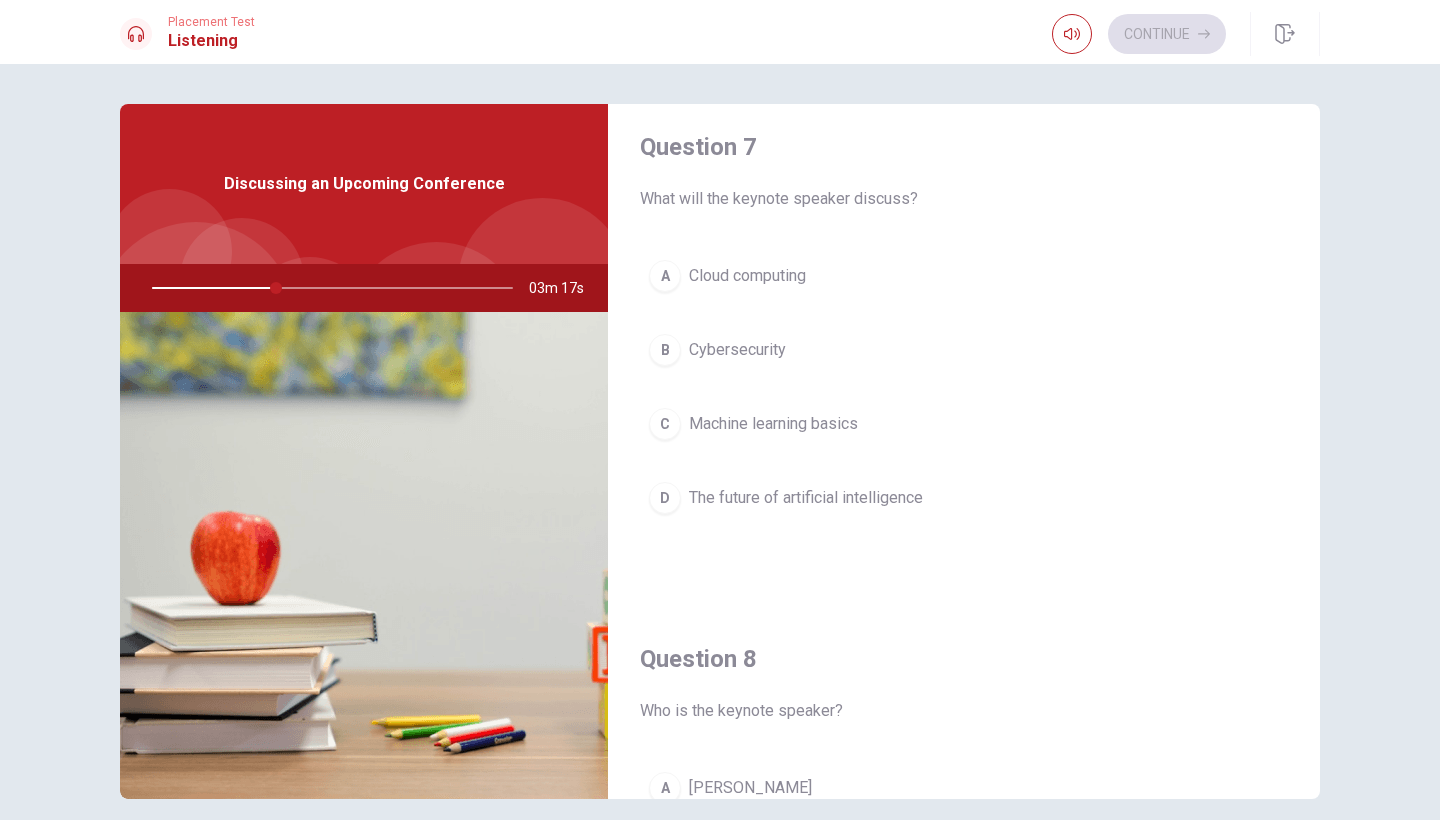 scroll, scrollTop: 518, scrollLeft: 0, axis: vertical 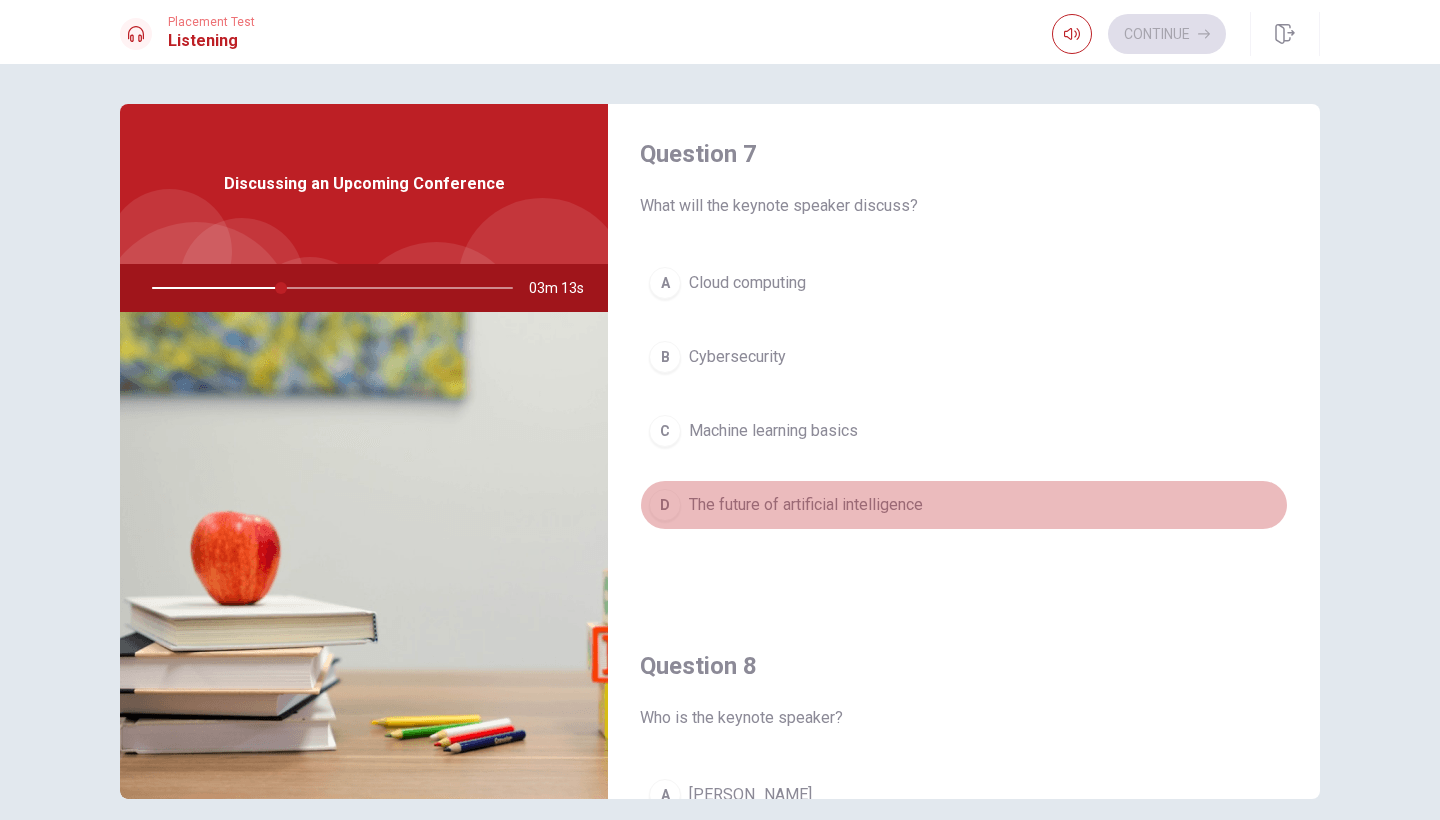 click on "The future of artificial intelligence" at bounding box center (806, 505) 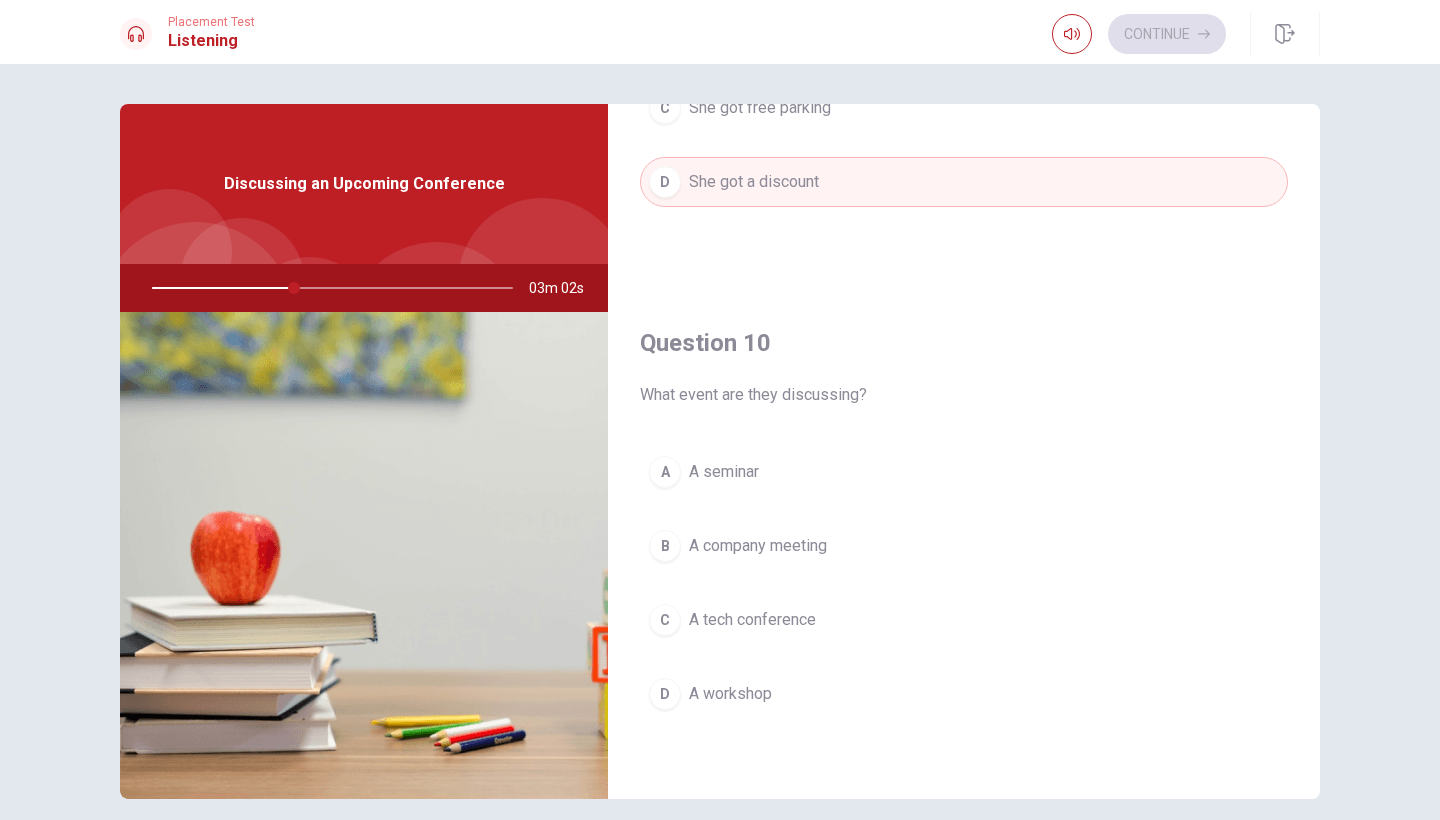 scroll, scrollTop: 1865, scrollLeft: 0, axis: vertical 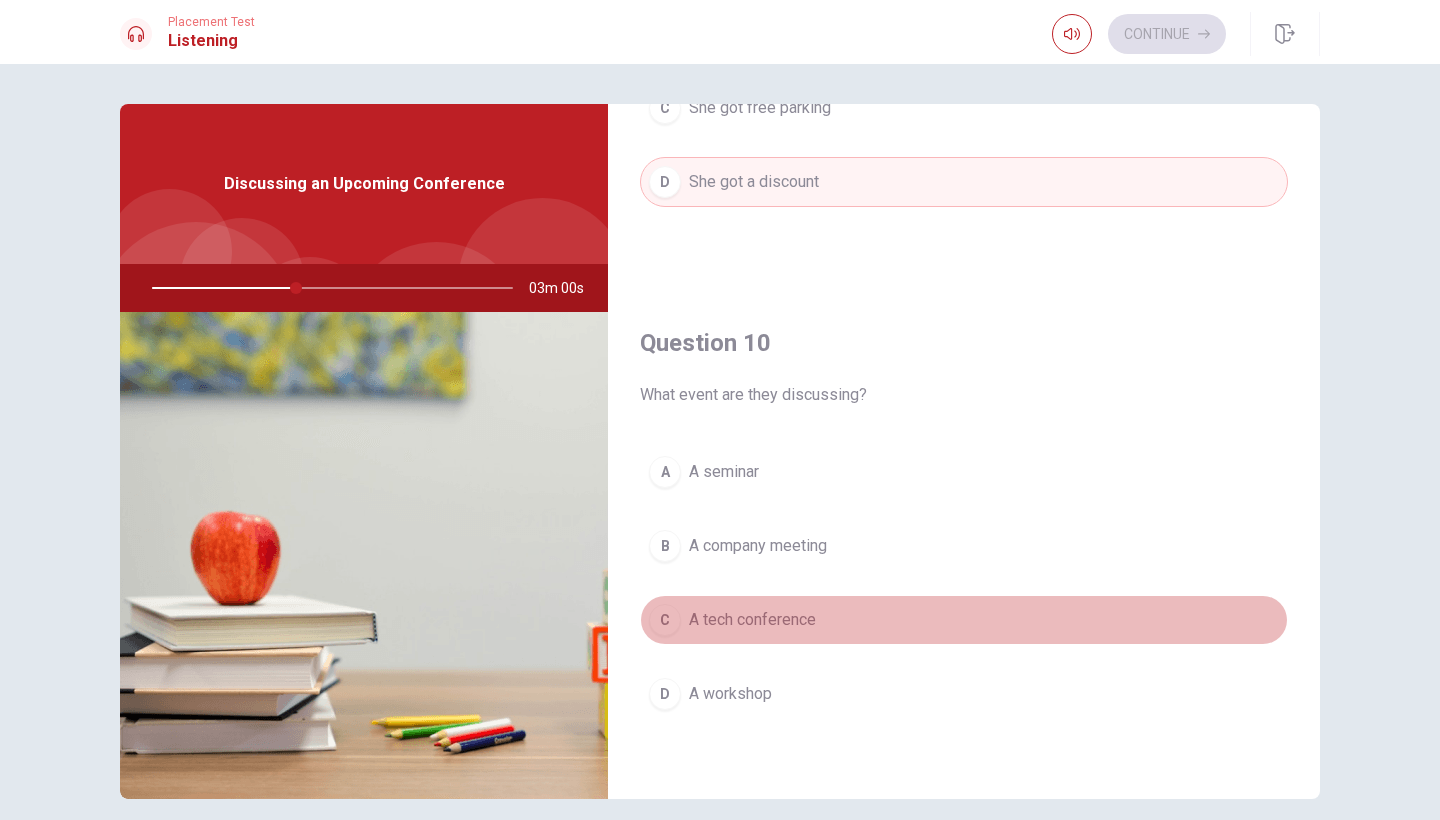 click on "A tech conference" at bounding box center (752, 620) 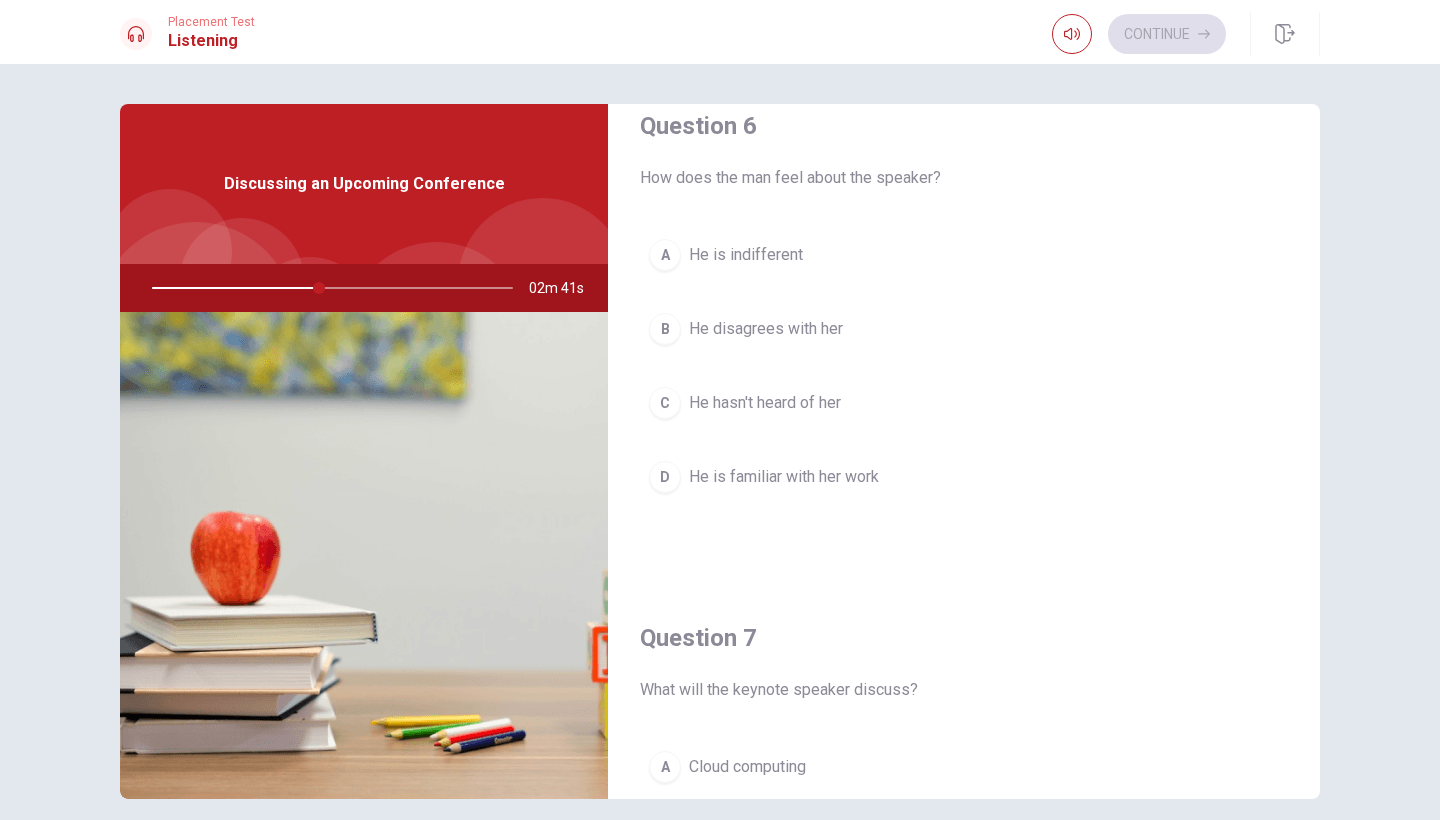 scroll, scrollTop: 31, scrollLeft: 0, axis: vertical 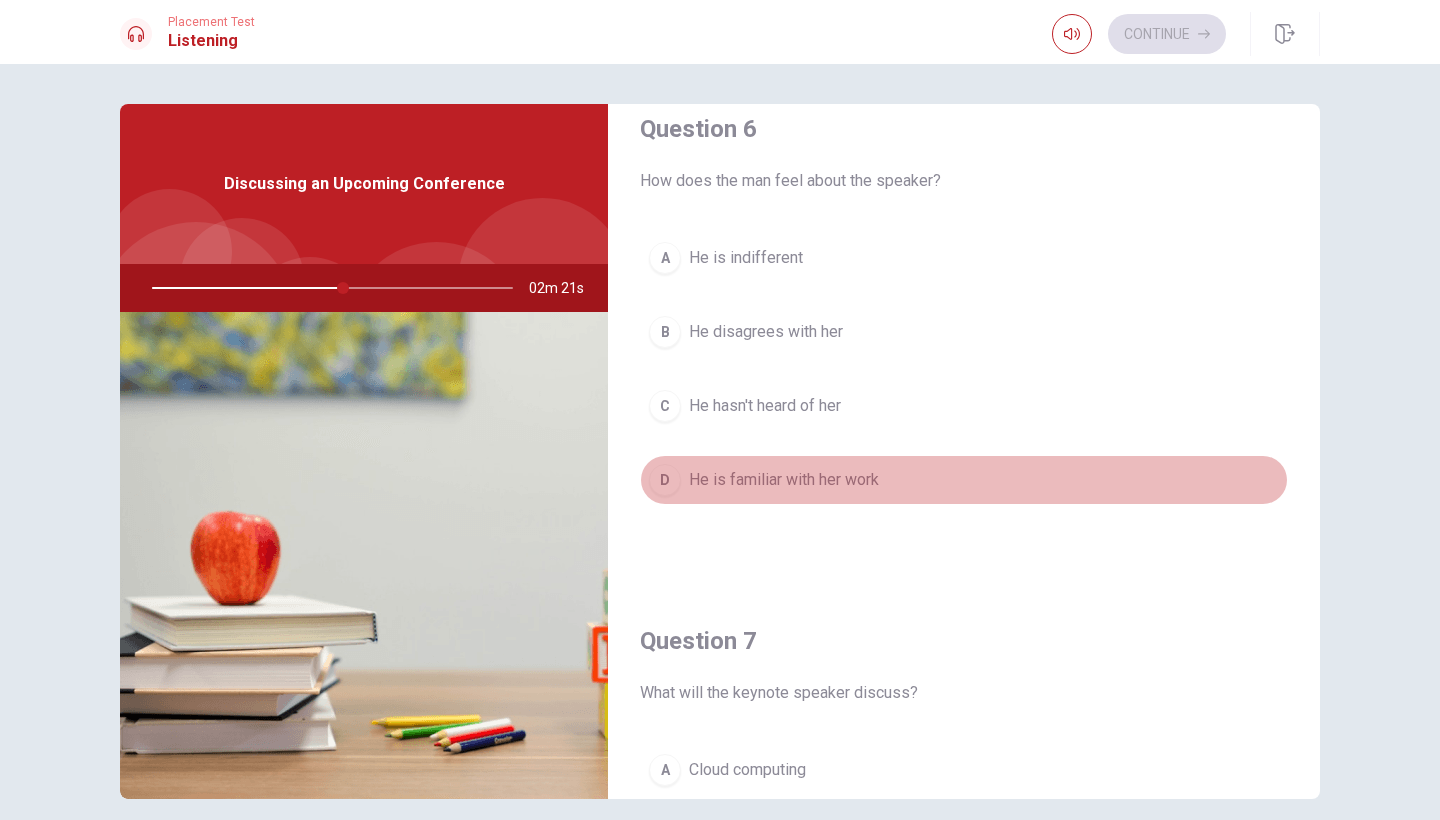 click on "He is familiar with her work" at bounding box center [784, 480] 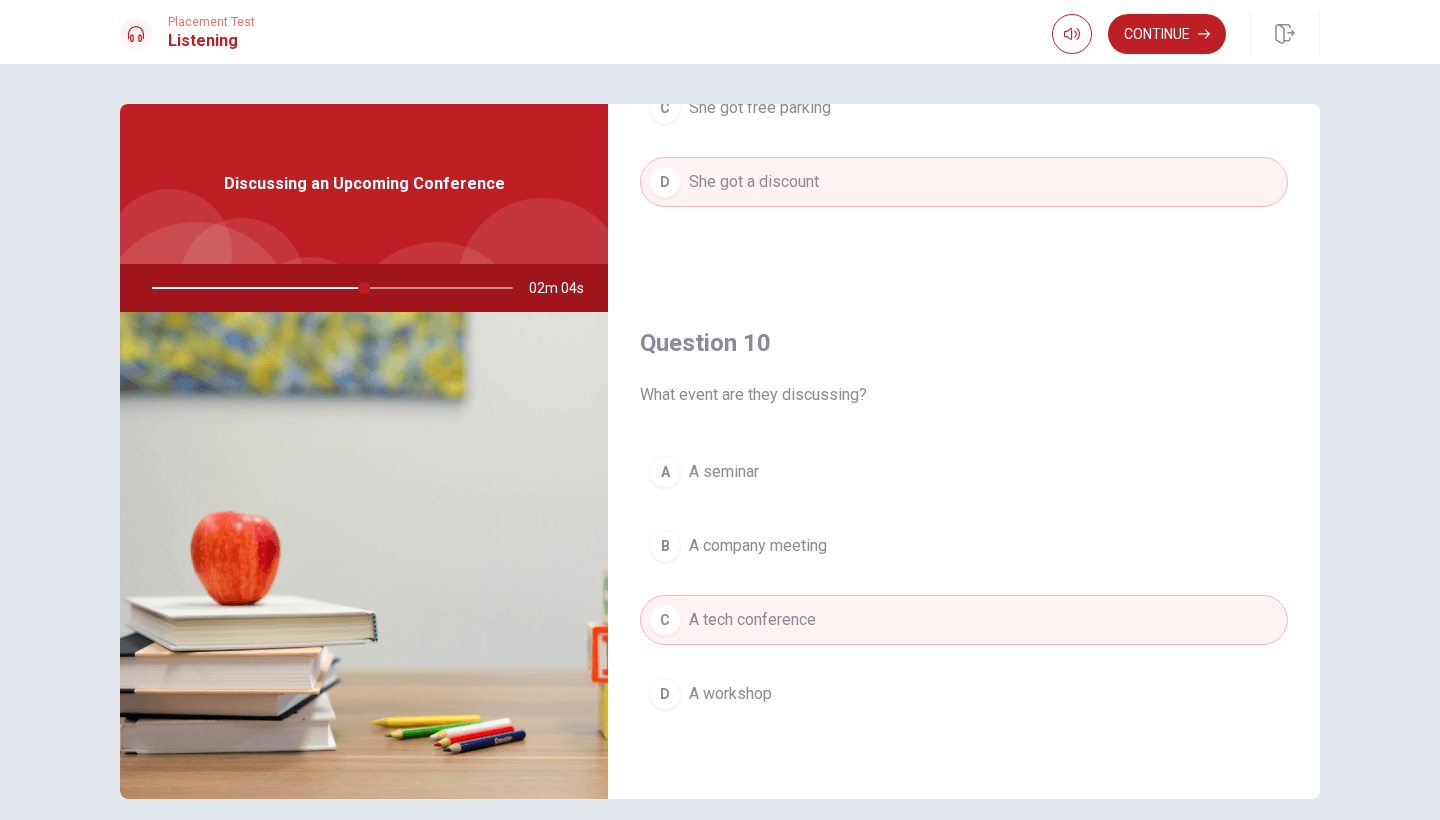 scroll, scrollTop: 1865, scrollLeft: 0, axis: vertical 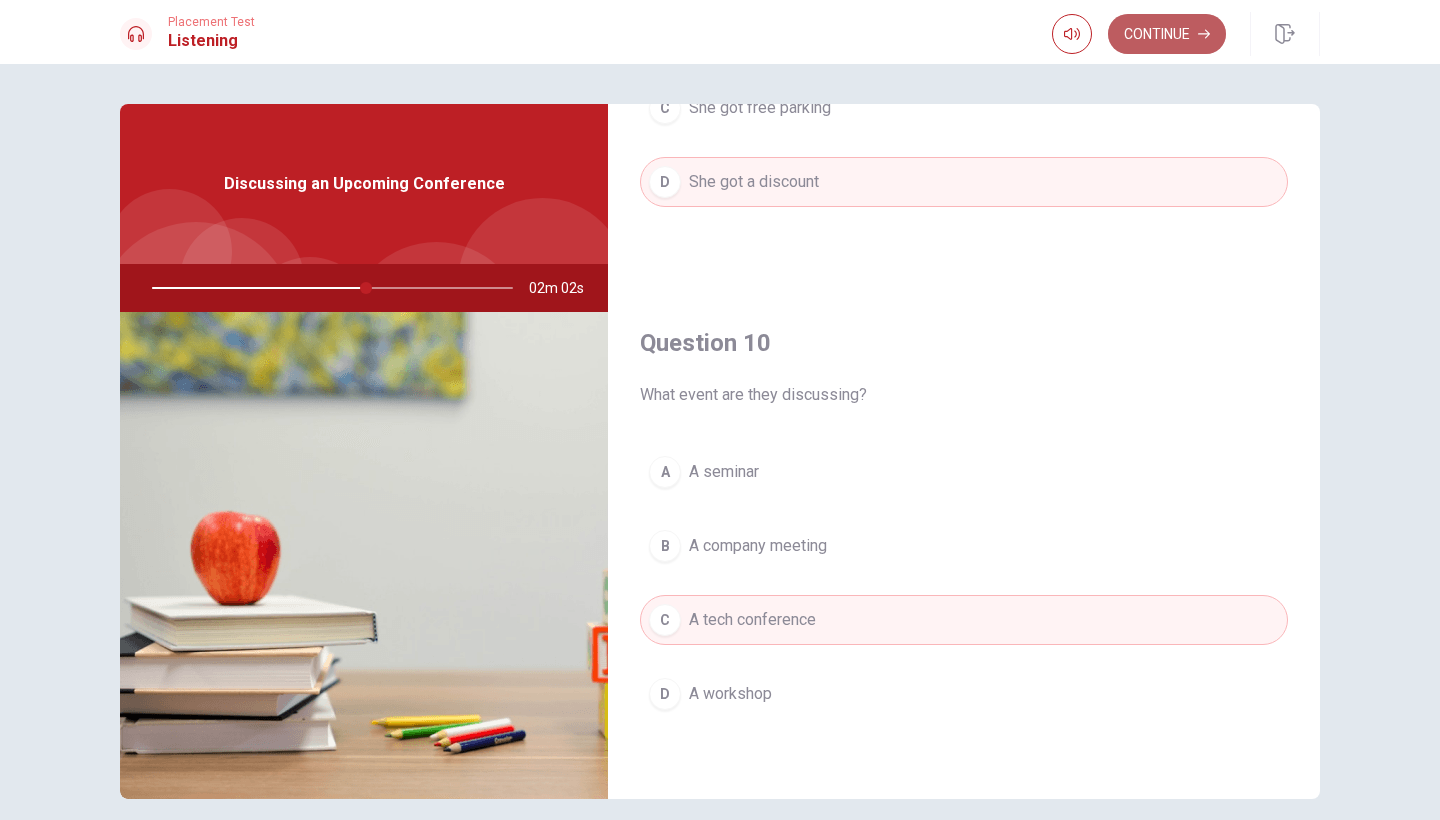 click on "Continue" at bounding box center [1167, 34] 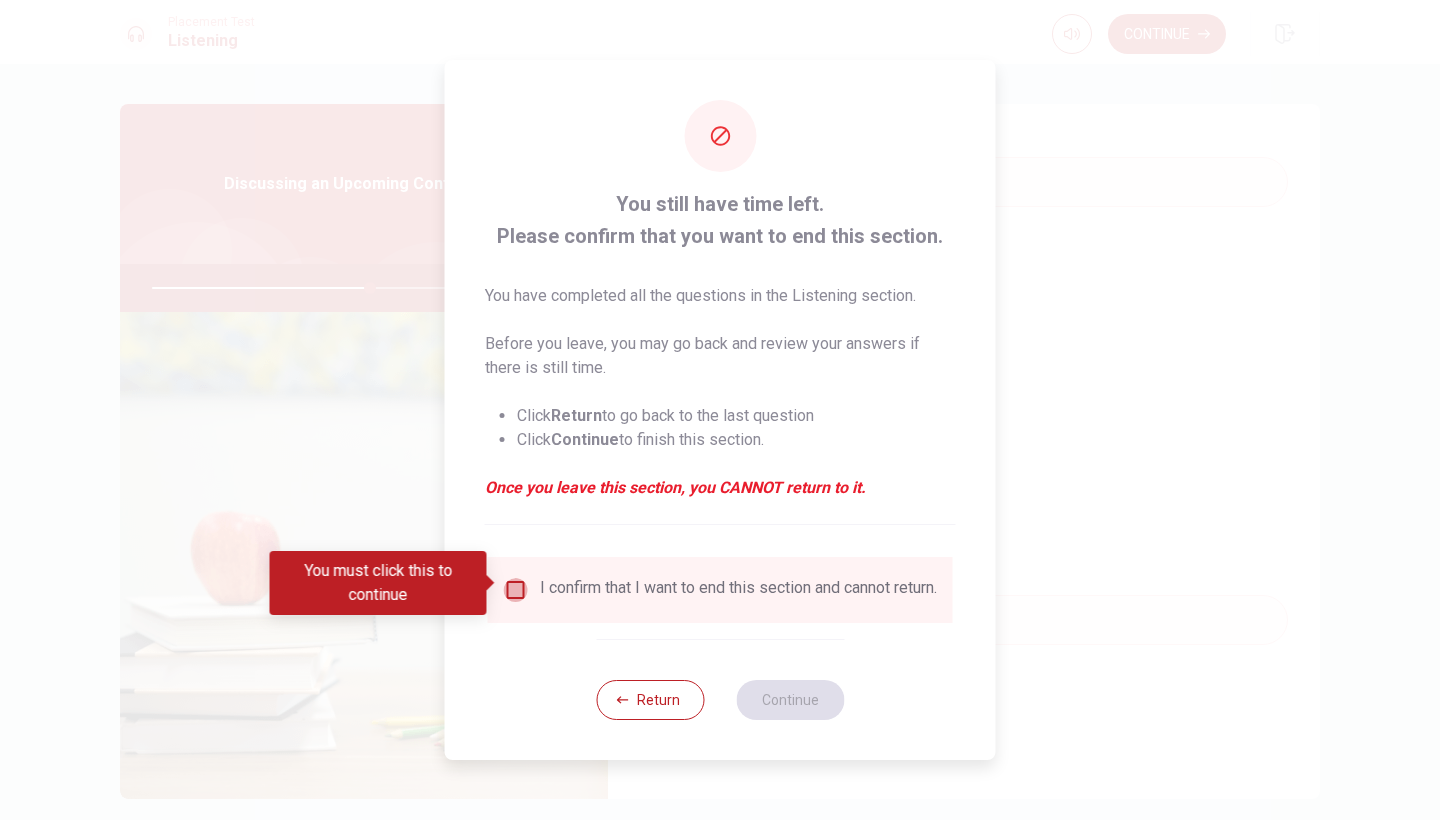 click at bounding box center (516, 590) 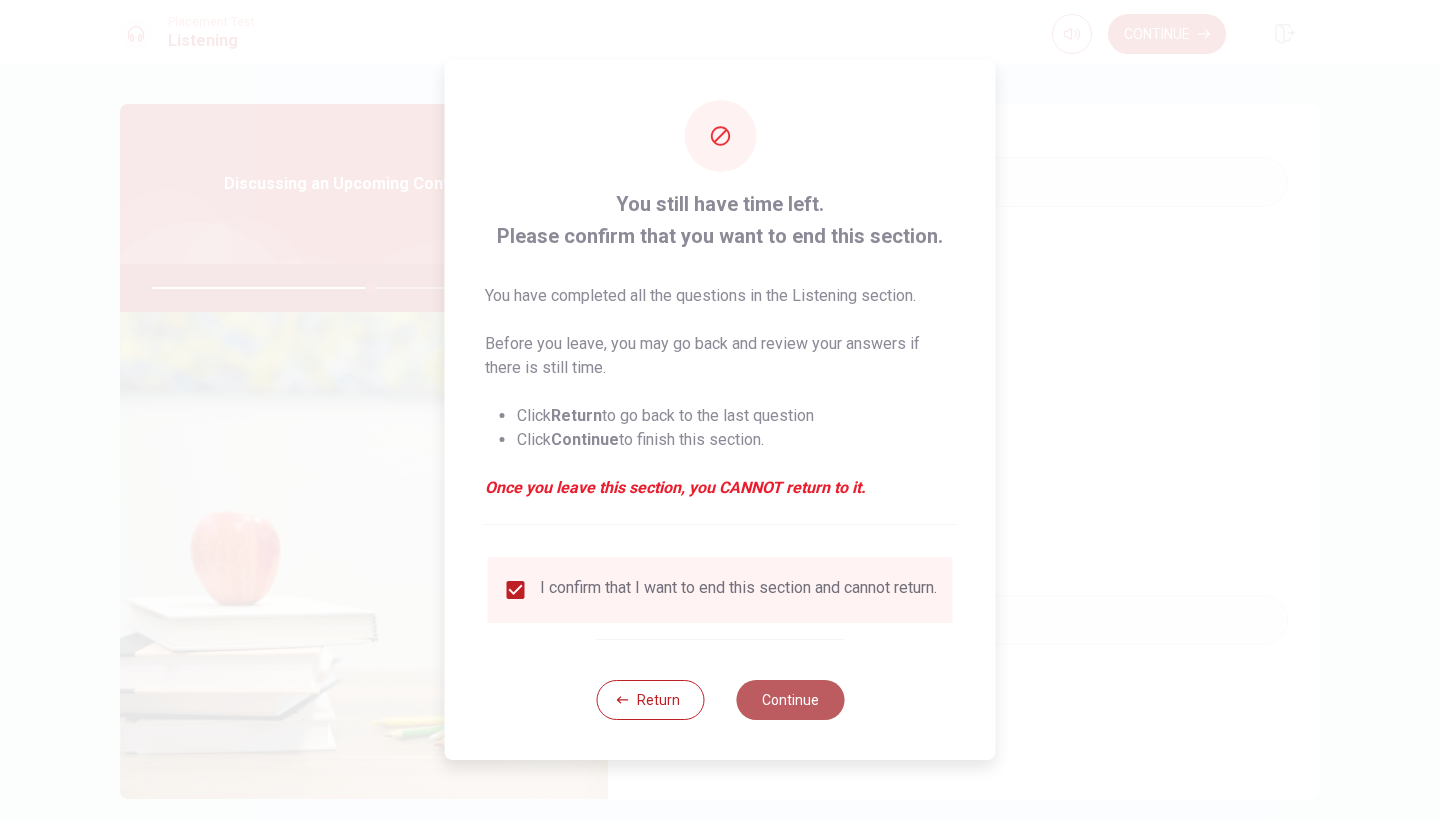 click on "Continue" at bounding box center (790, 700) 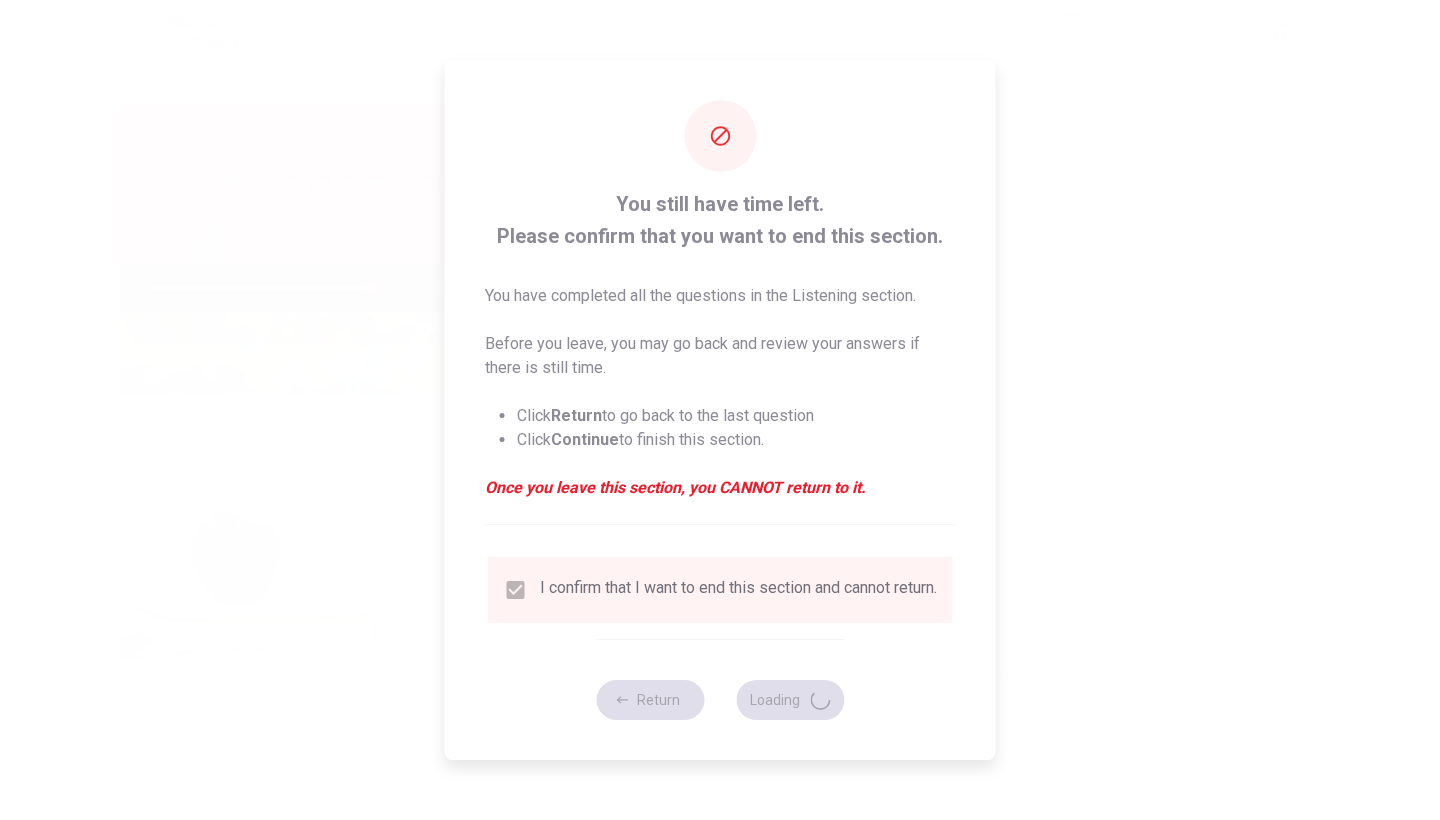 type on "61" 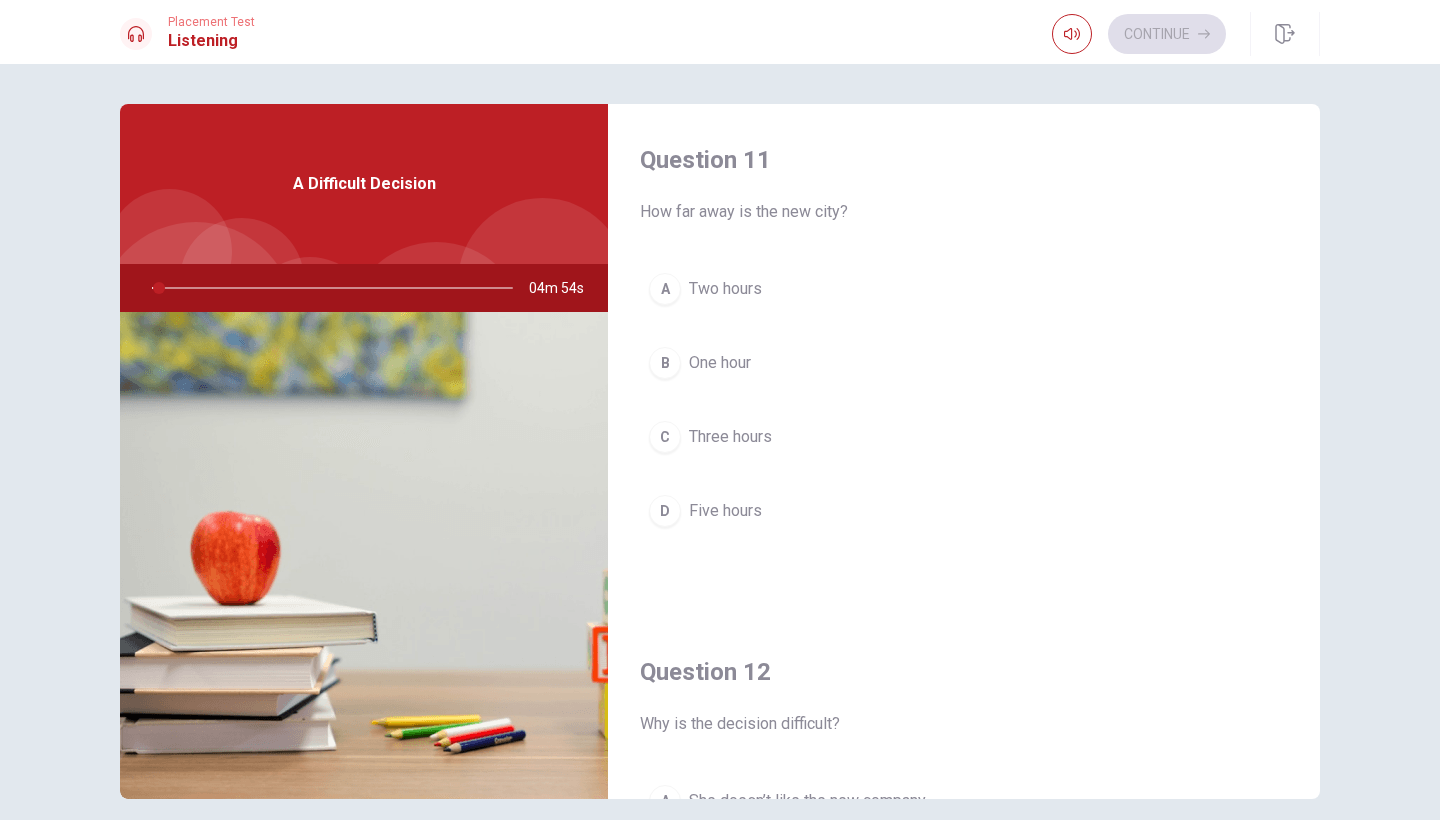 scroll, scrollTop: 0, scrollLeft: 0, axis: both 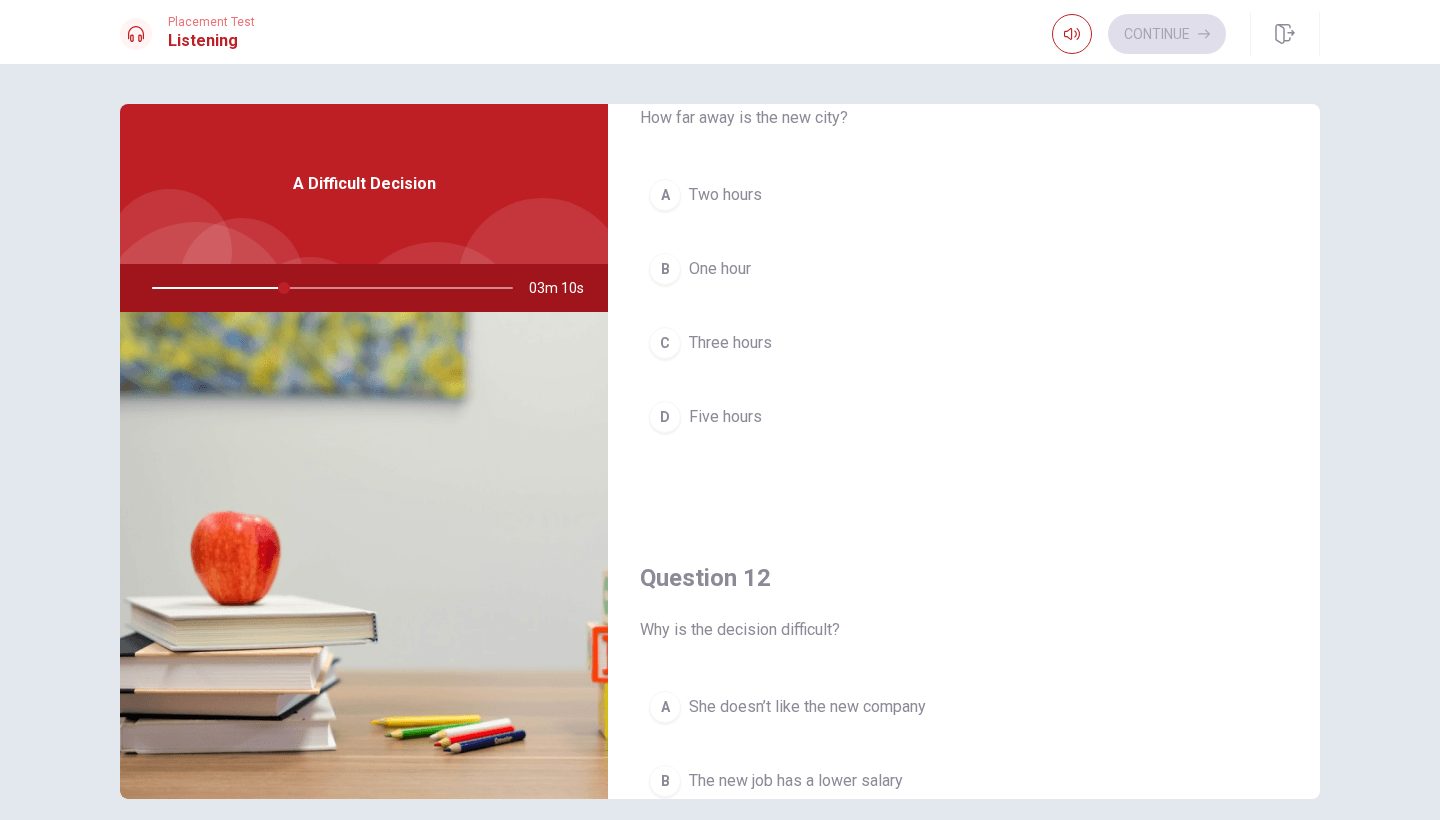 click on "Three hours" at bounding box center (730, 343) 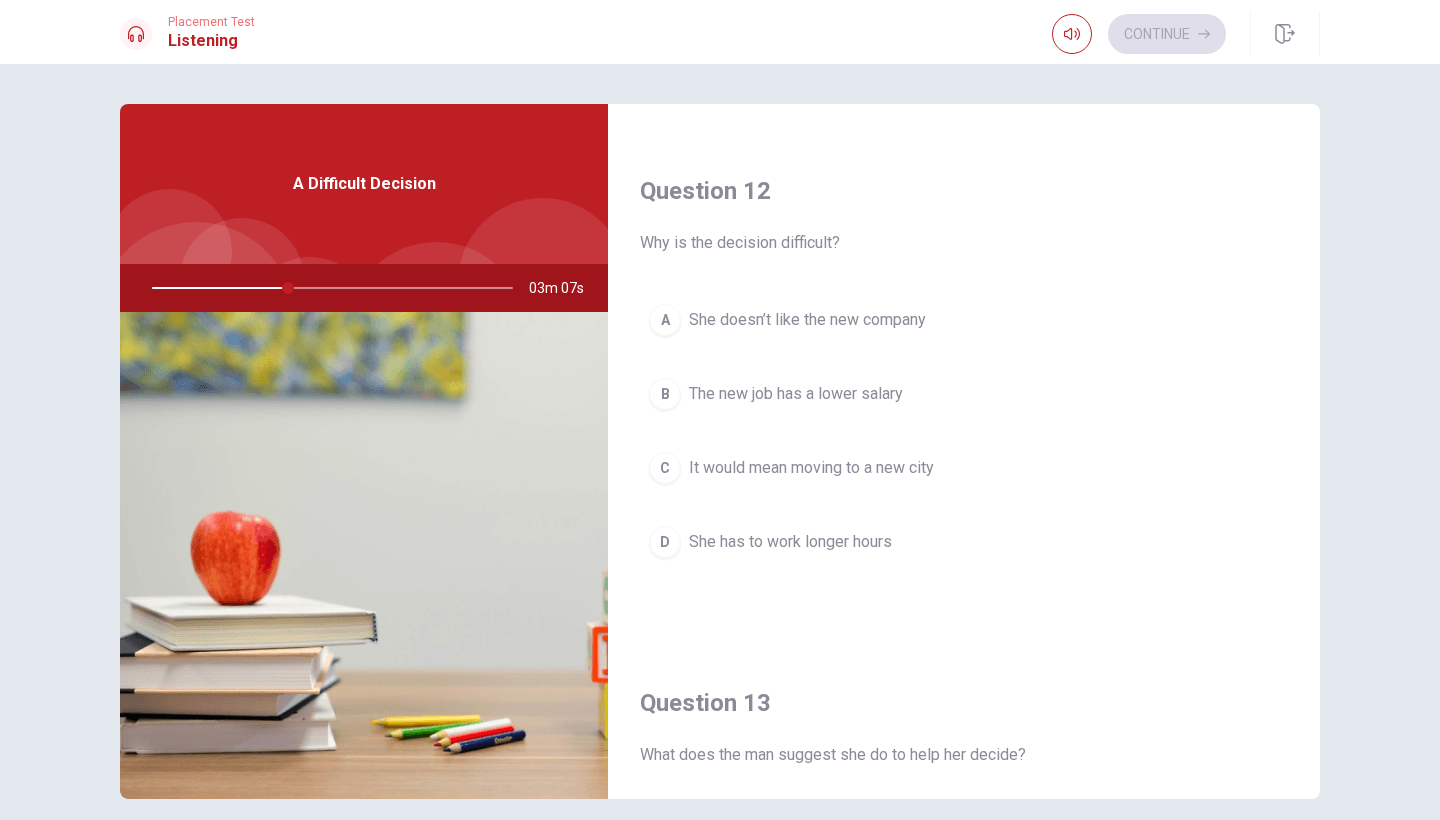 scroll, scrollTop: 543, scrollLeft: 0, axis: vertical 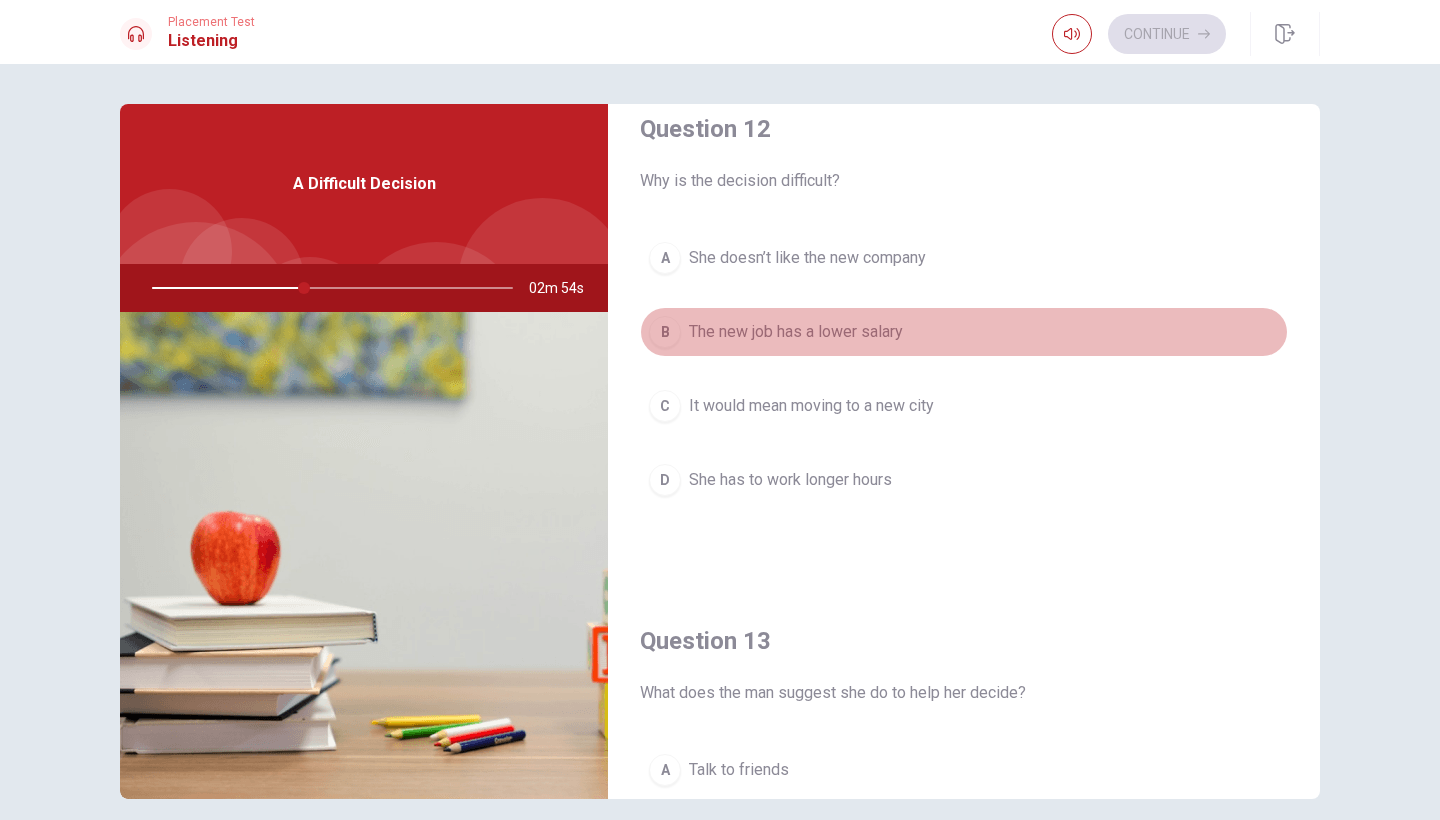 click on "The new job has a lower salary" at bounding box center (796, 332) 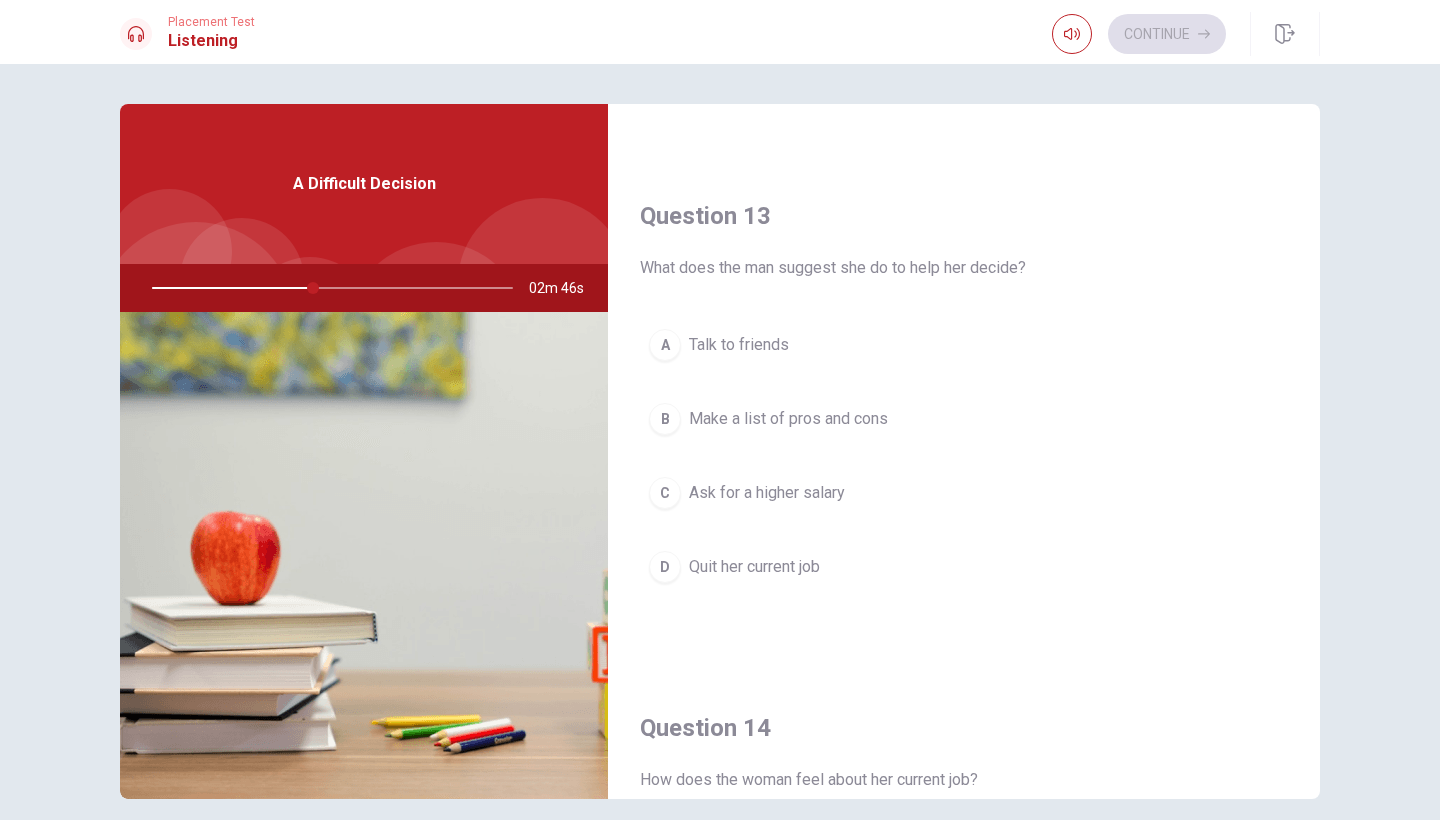 scroll, scrollTop: 971, scrollLeft: 0, axis: vertical 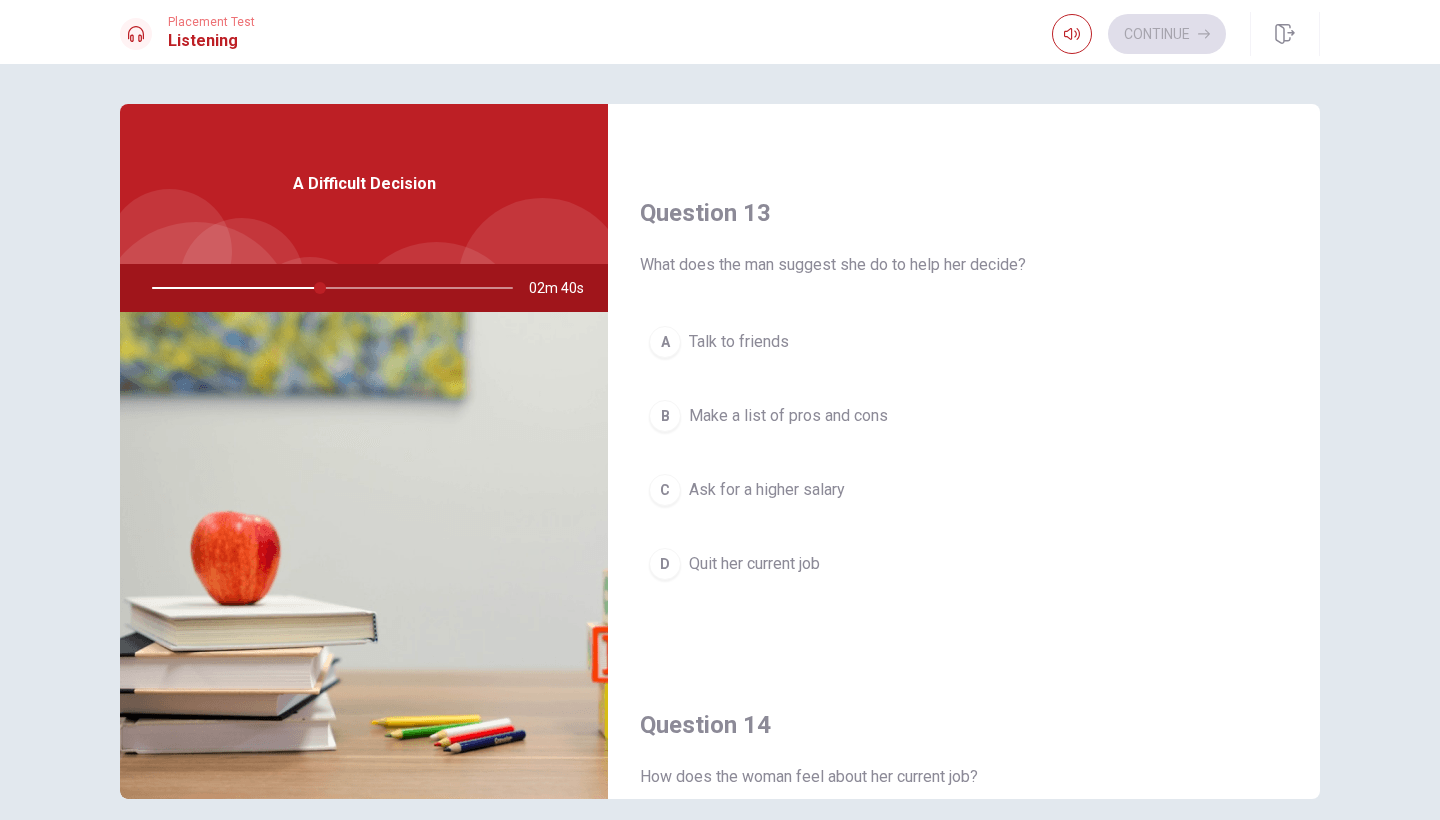 click on "Make a list of pros and cons" at bounding box center [788, 416] 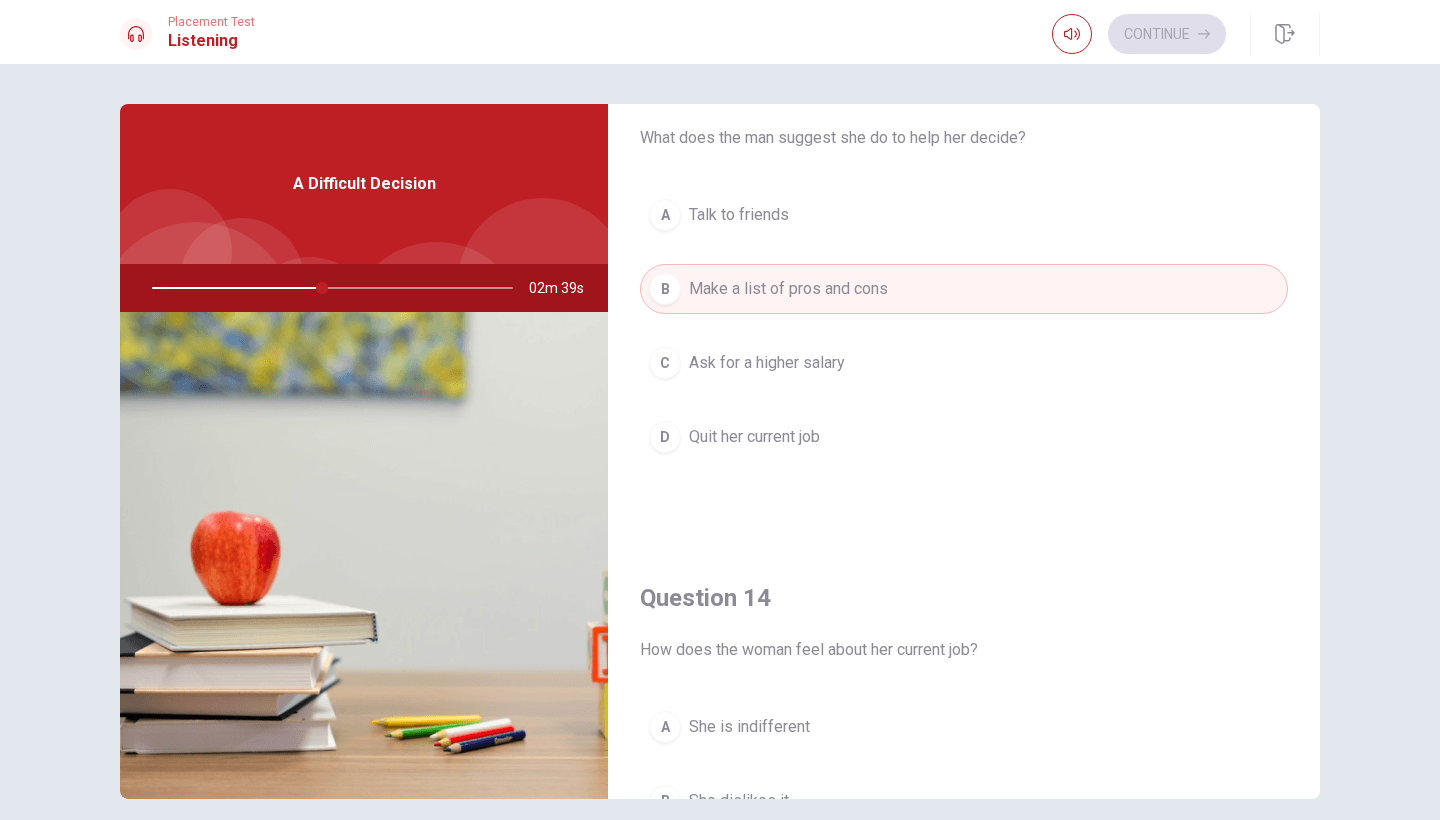 scroll, scrollTop: 1115, scrollLeft: 0, axis: vertical 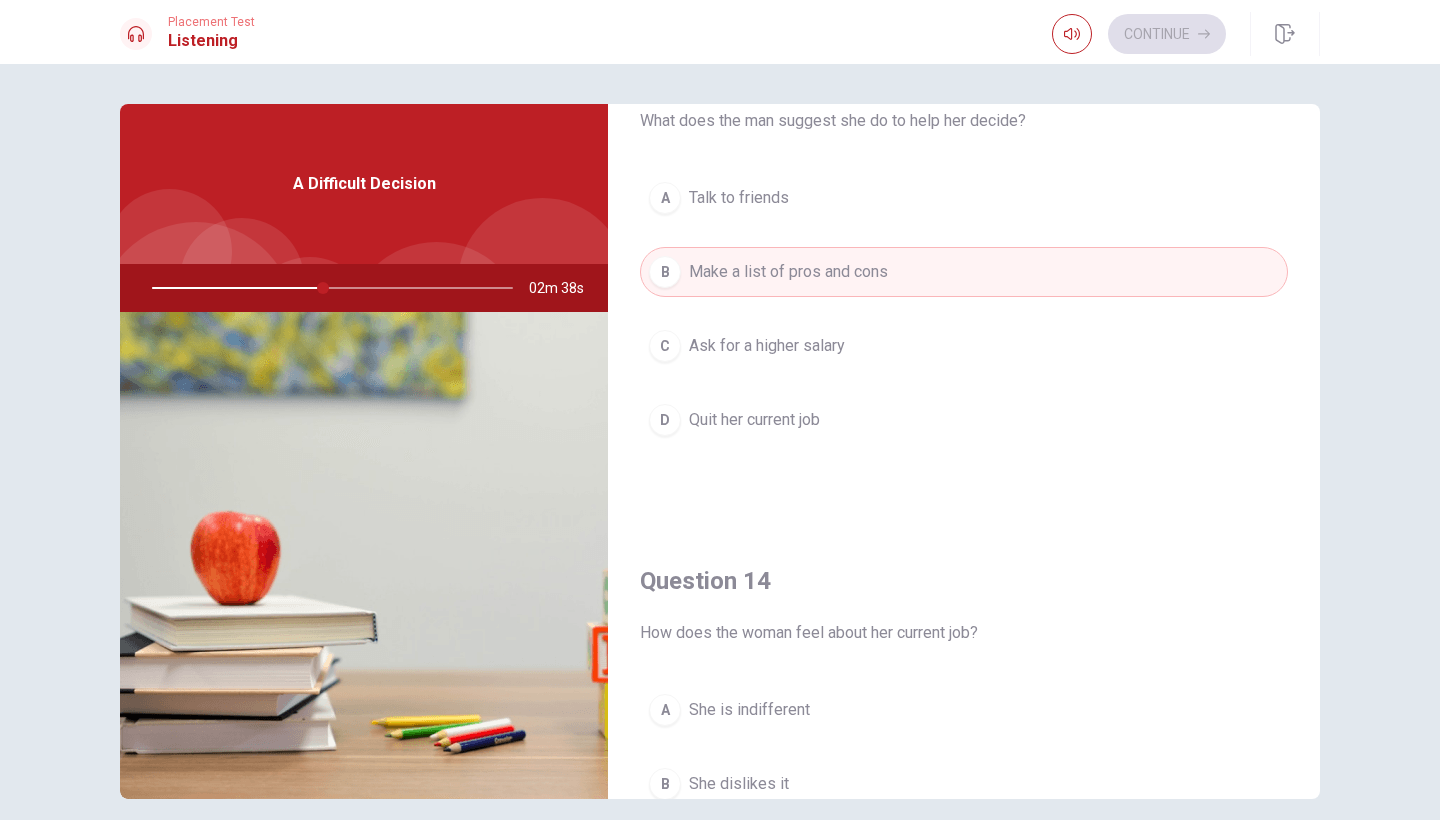 click on "Ask for a higher salary" at bounding box center (767, 346) 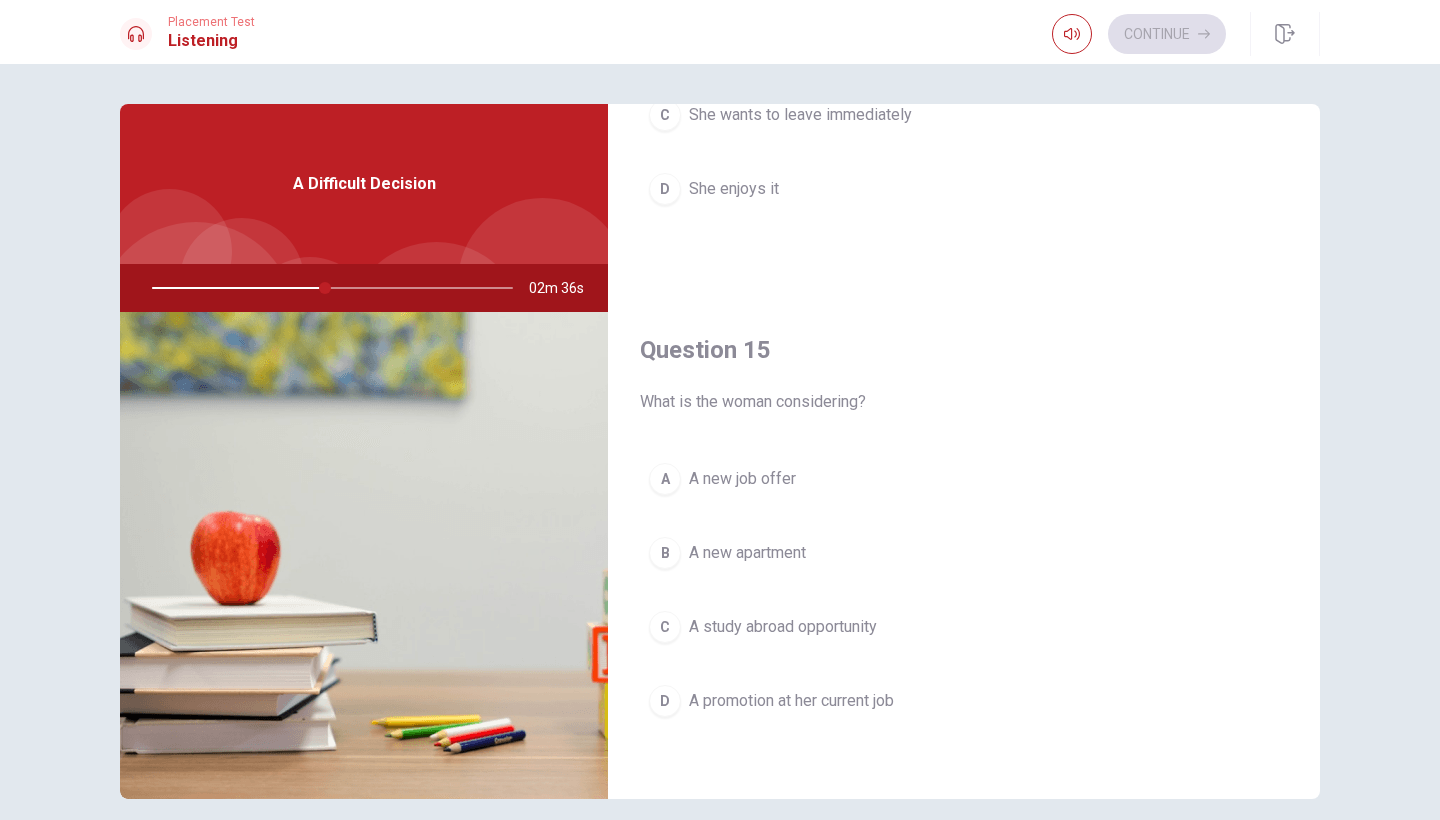 scroll, scrollTop: 1865, scrollLeft: 0, axis: vertical 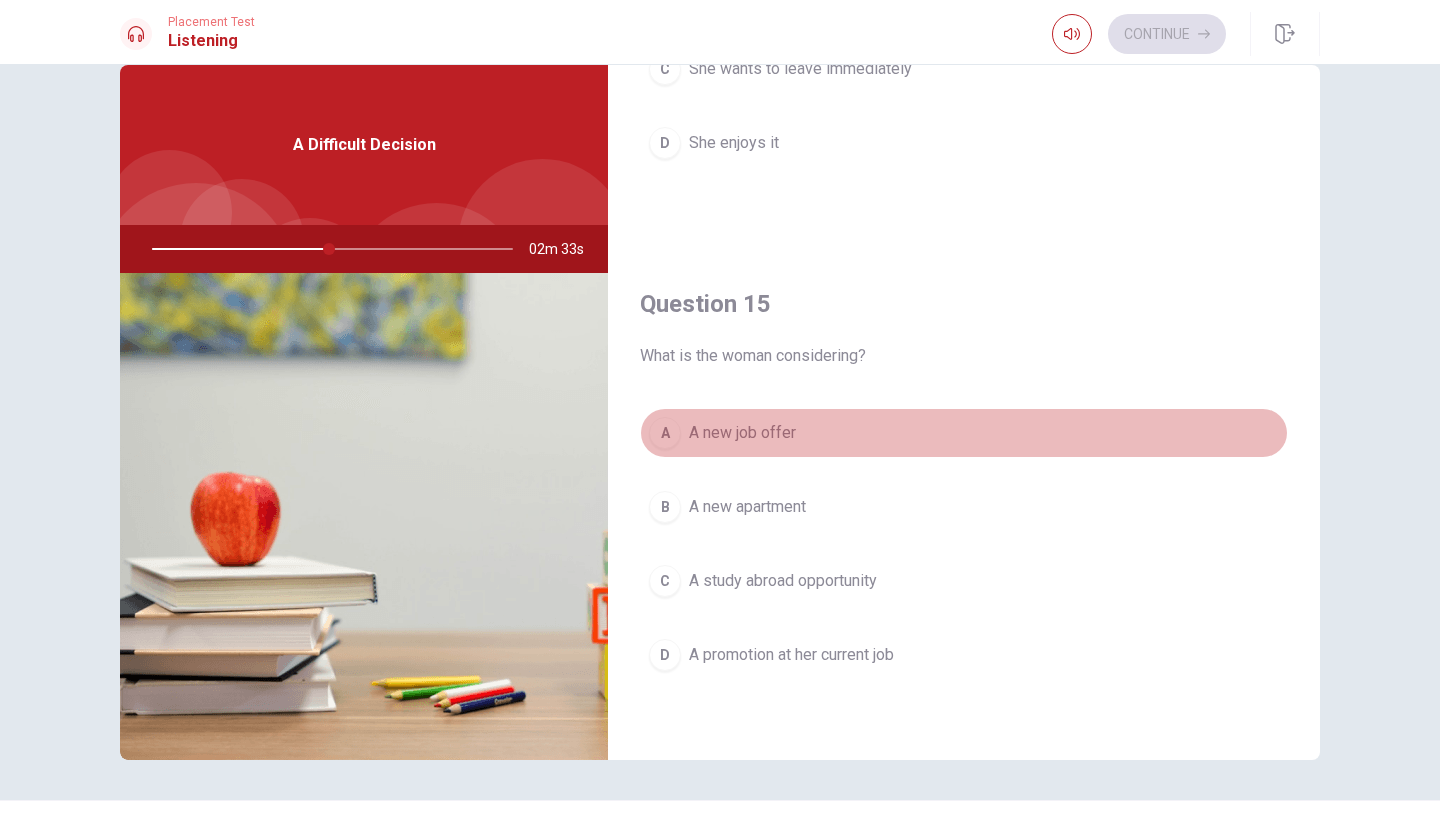 click on "A A new job offer" at bounding box center (964, 433) 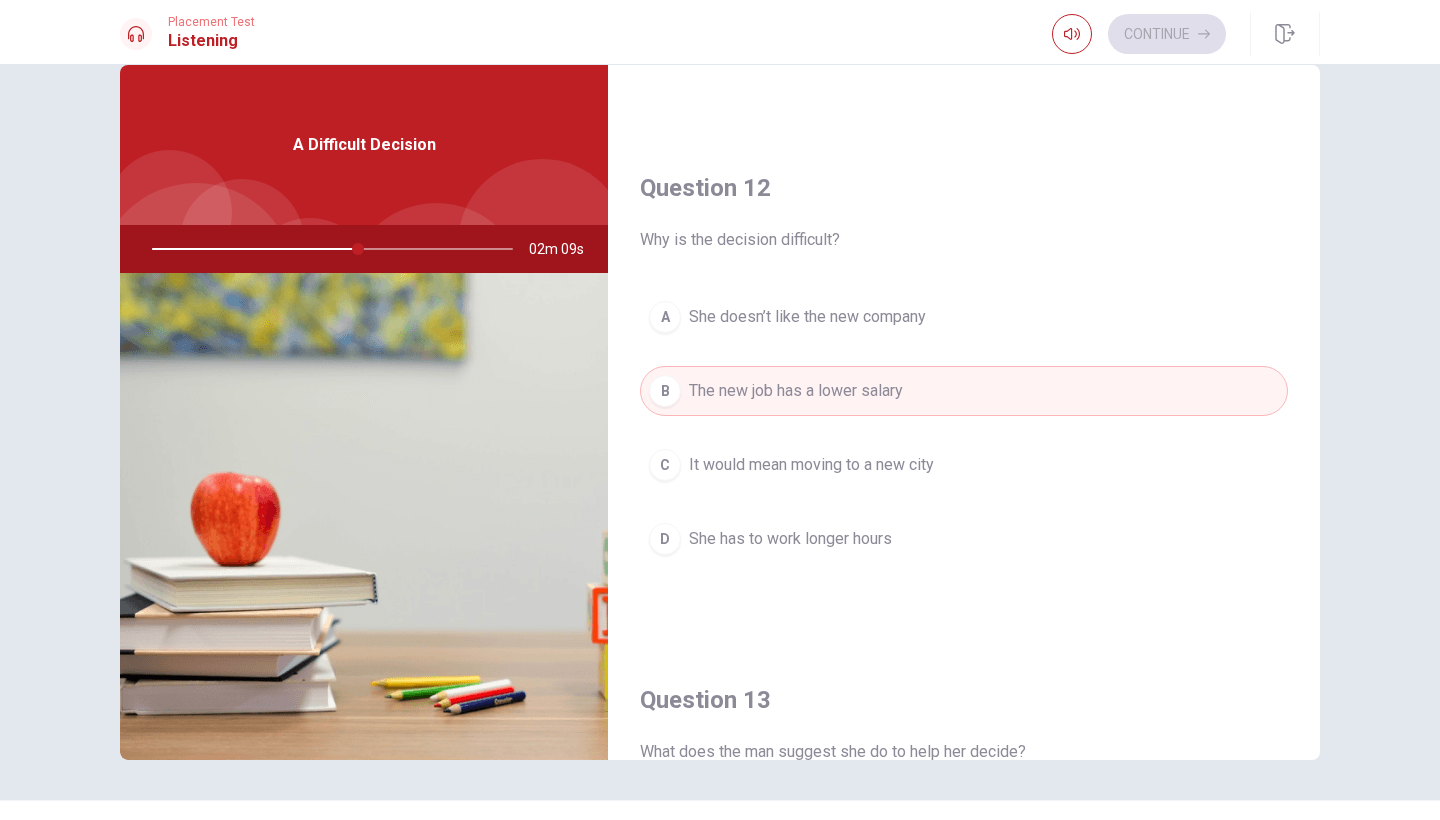 scroll, scrollTop: 534, scrollLeft: 0, axis: vertical 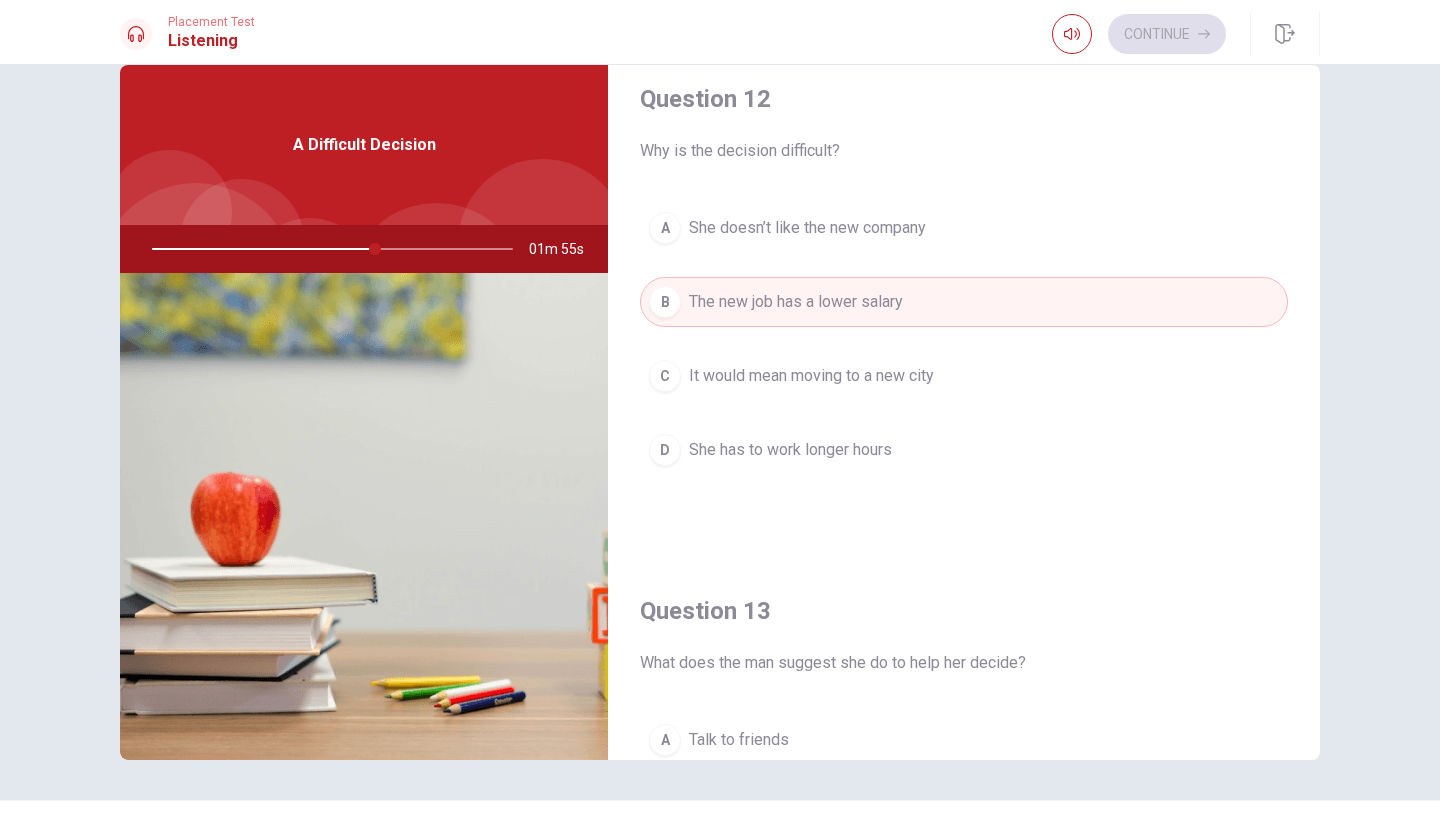 click on "She has to work longer hours" at bounding box center (790, 450) 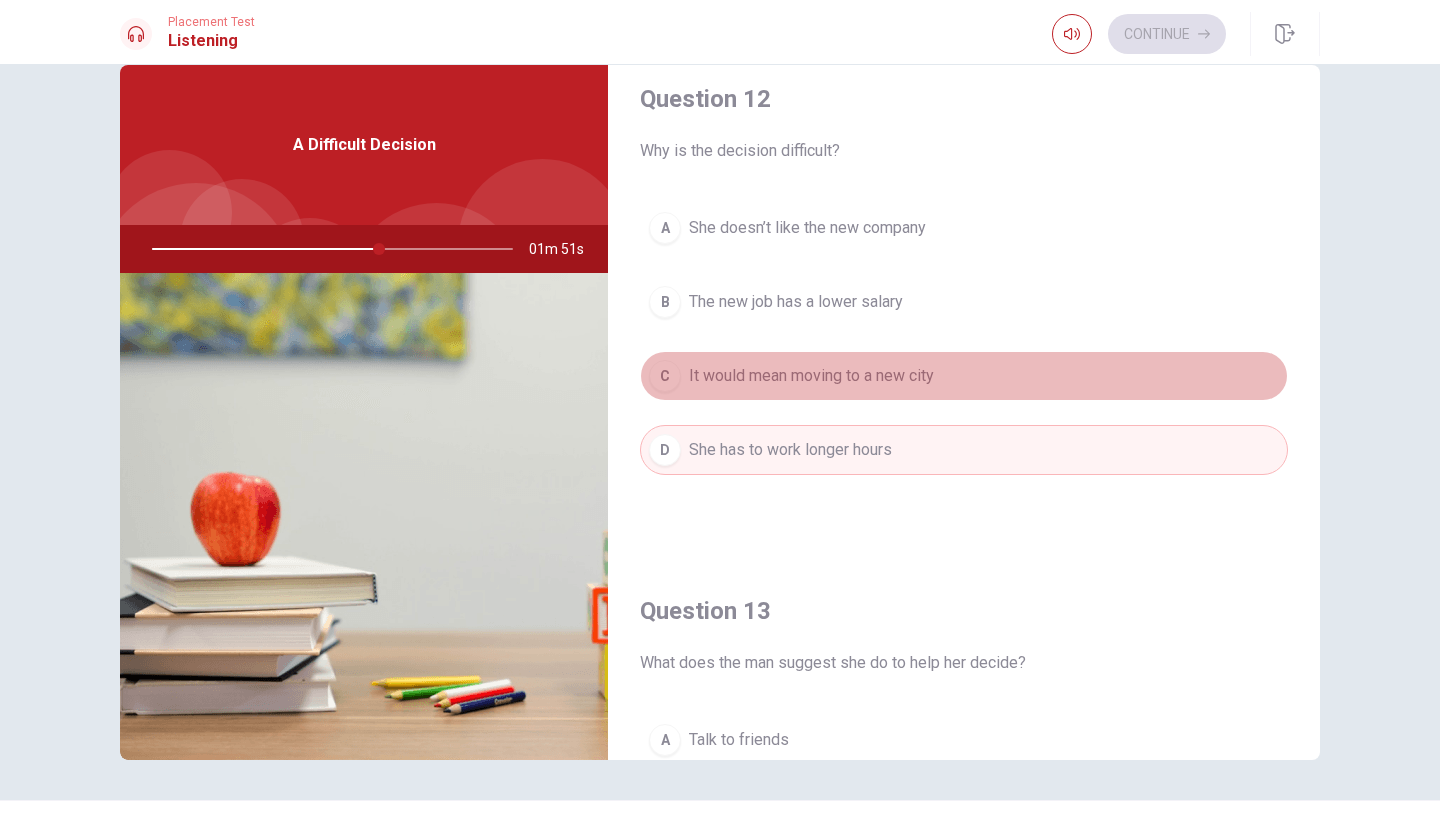 click on "It would mean moving to a new city" at bounding box center [811, 376] 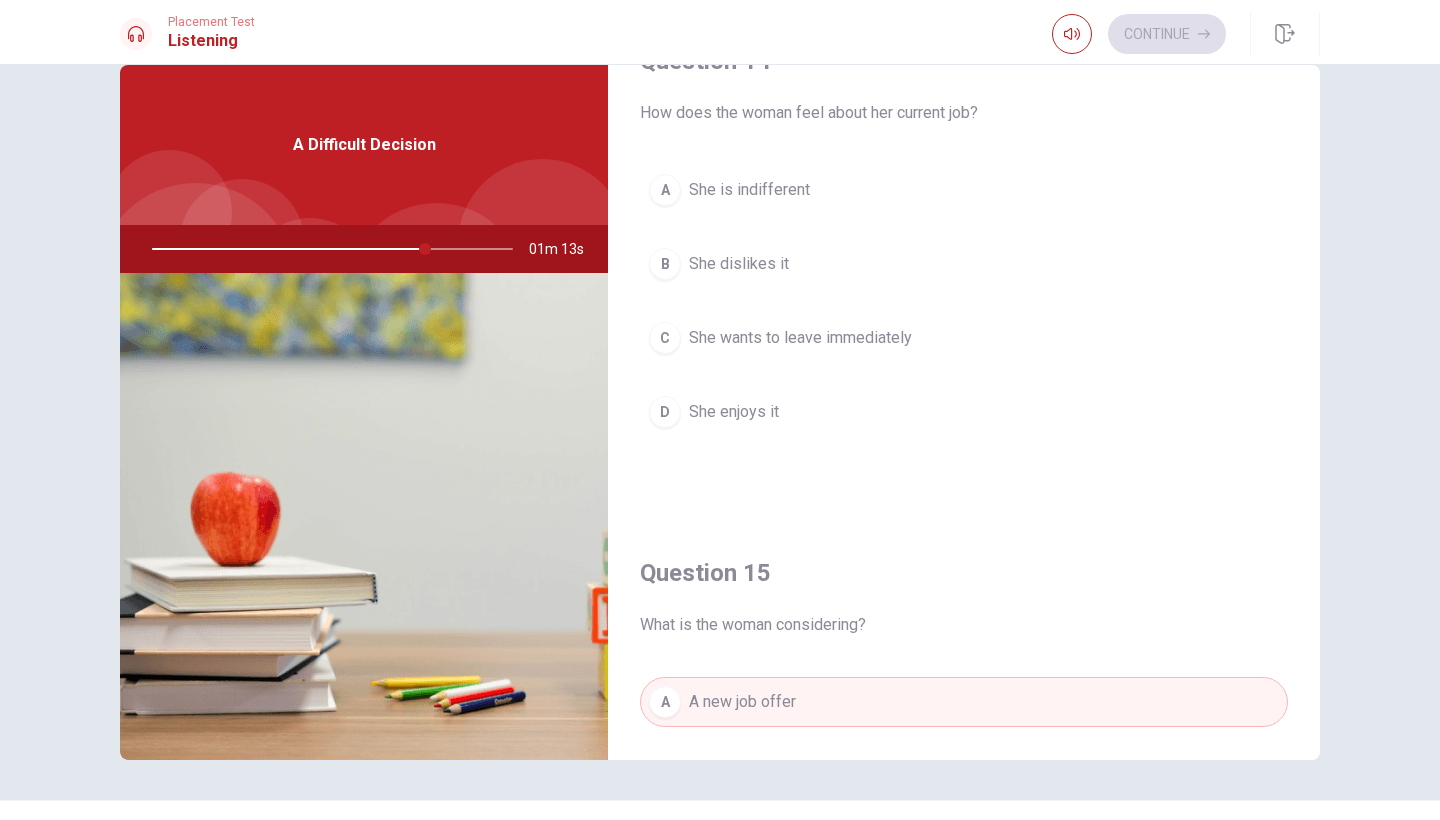 scroll, scrollTop: 1581, scrollLeft: 0, axis: vertical 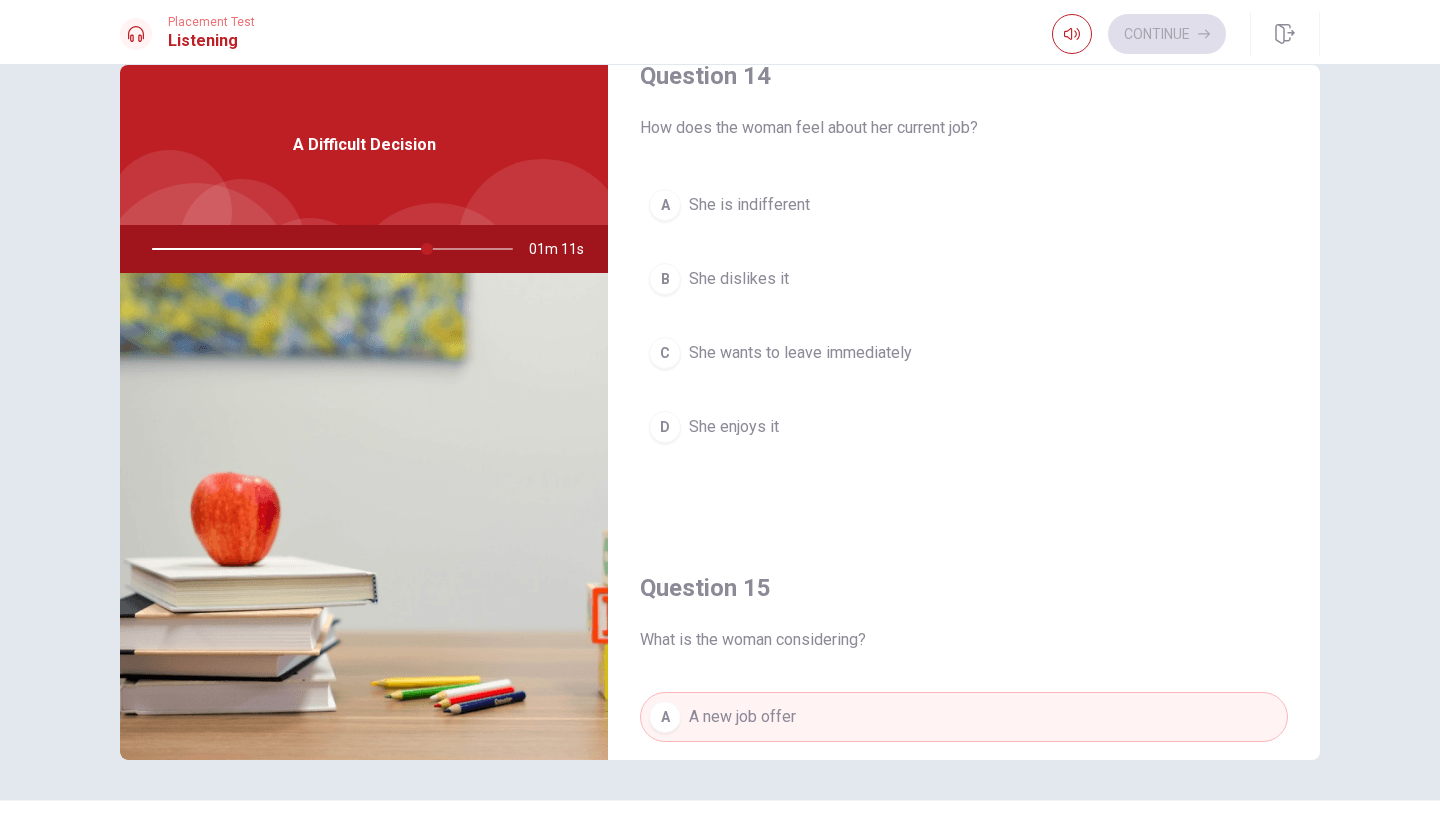 click on "She is indifferent" at bounding box center (749, 205) 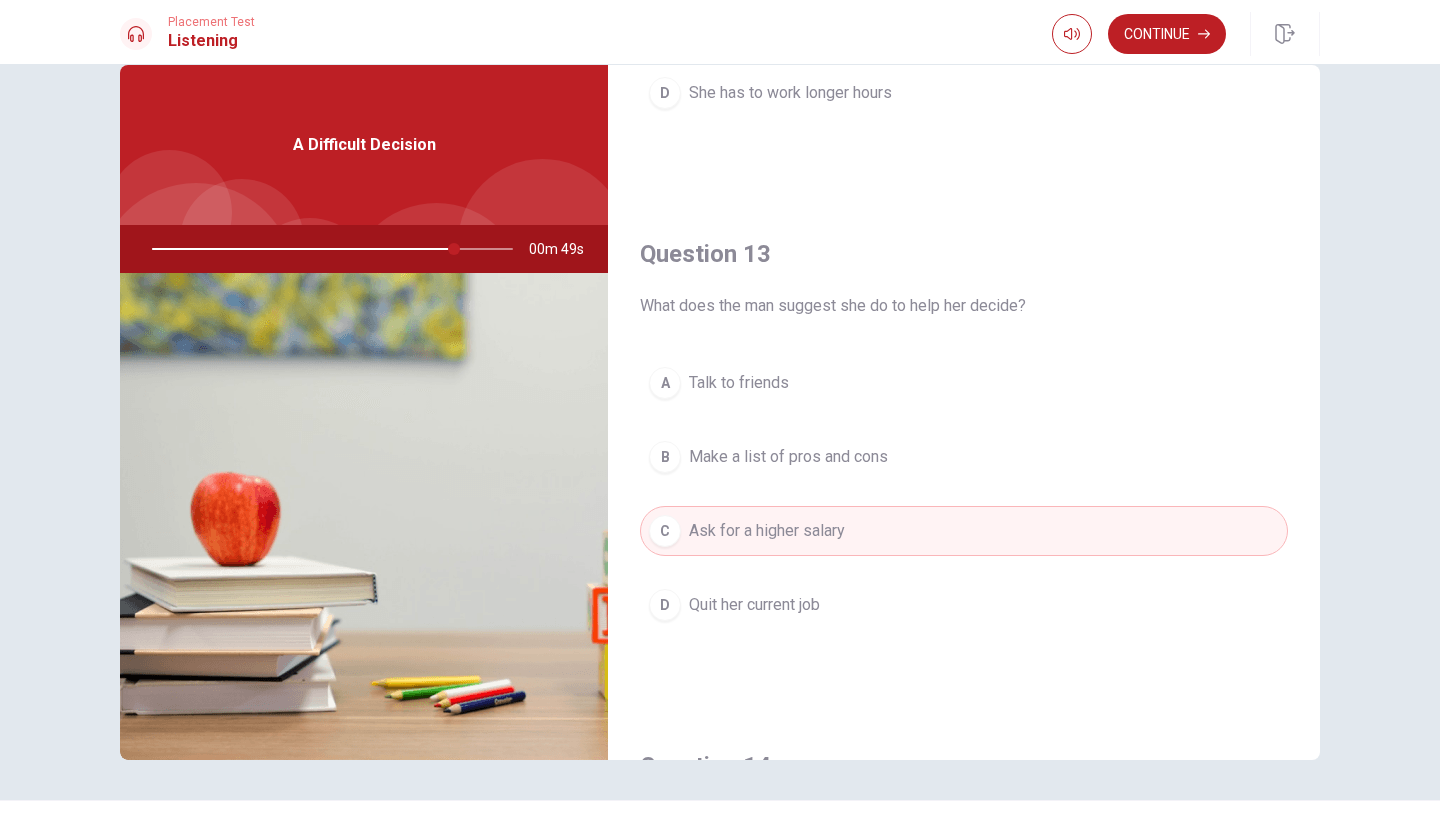 scroll, scrollTop: 892, scrollLeft: 0, axis: vertical 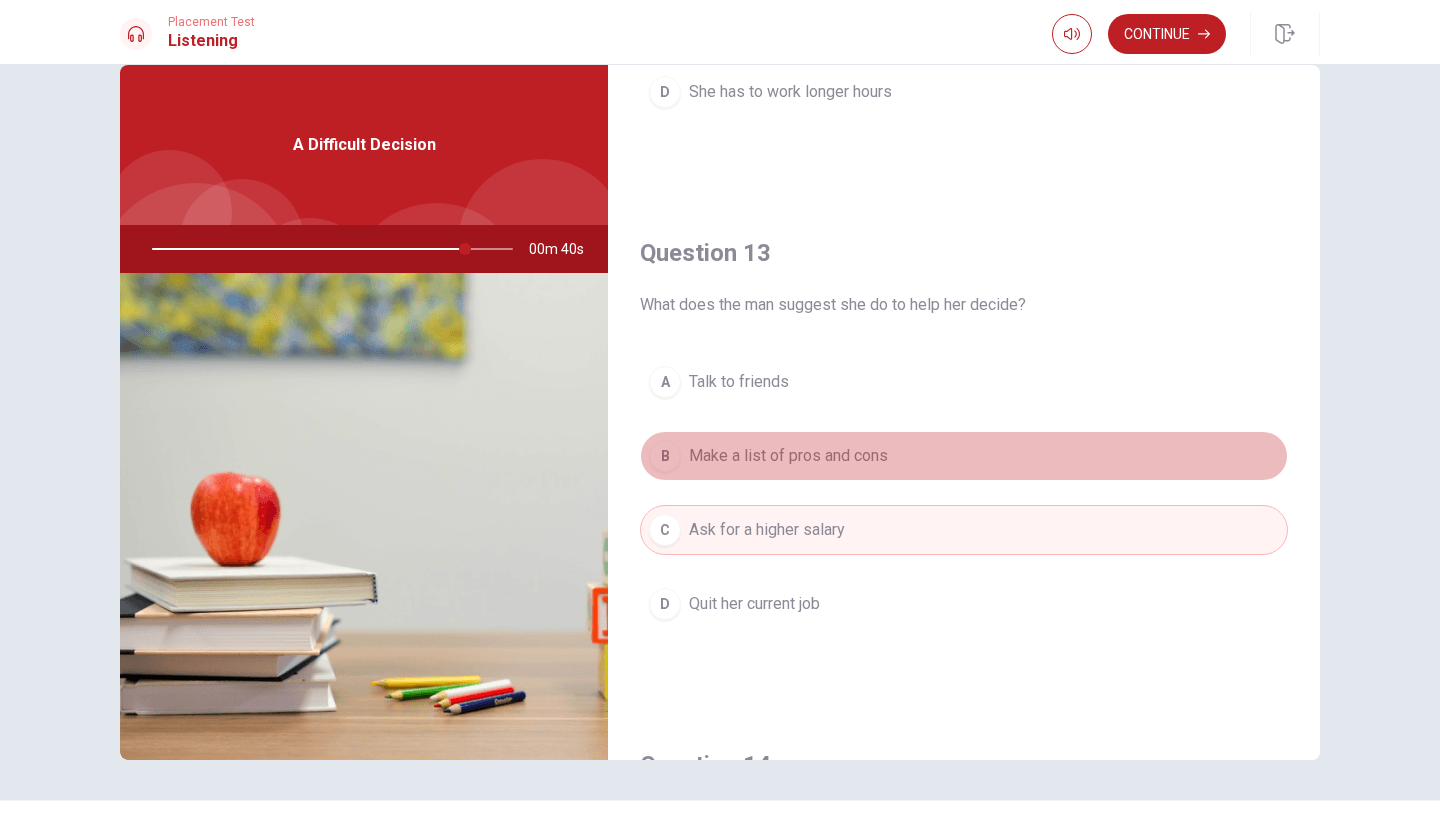 click on "Make a list of pros and cons" at bounding box center [788, 456] 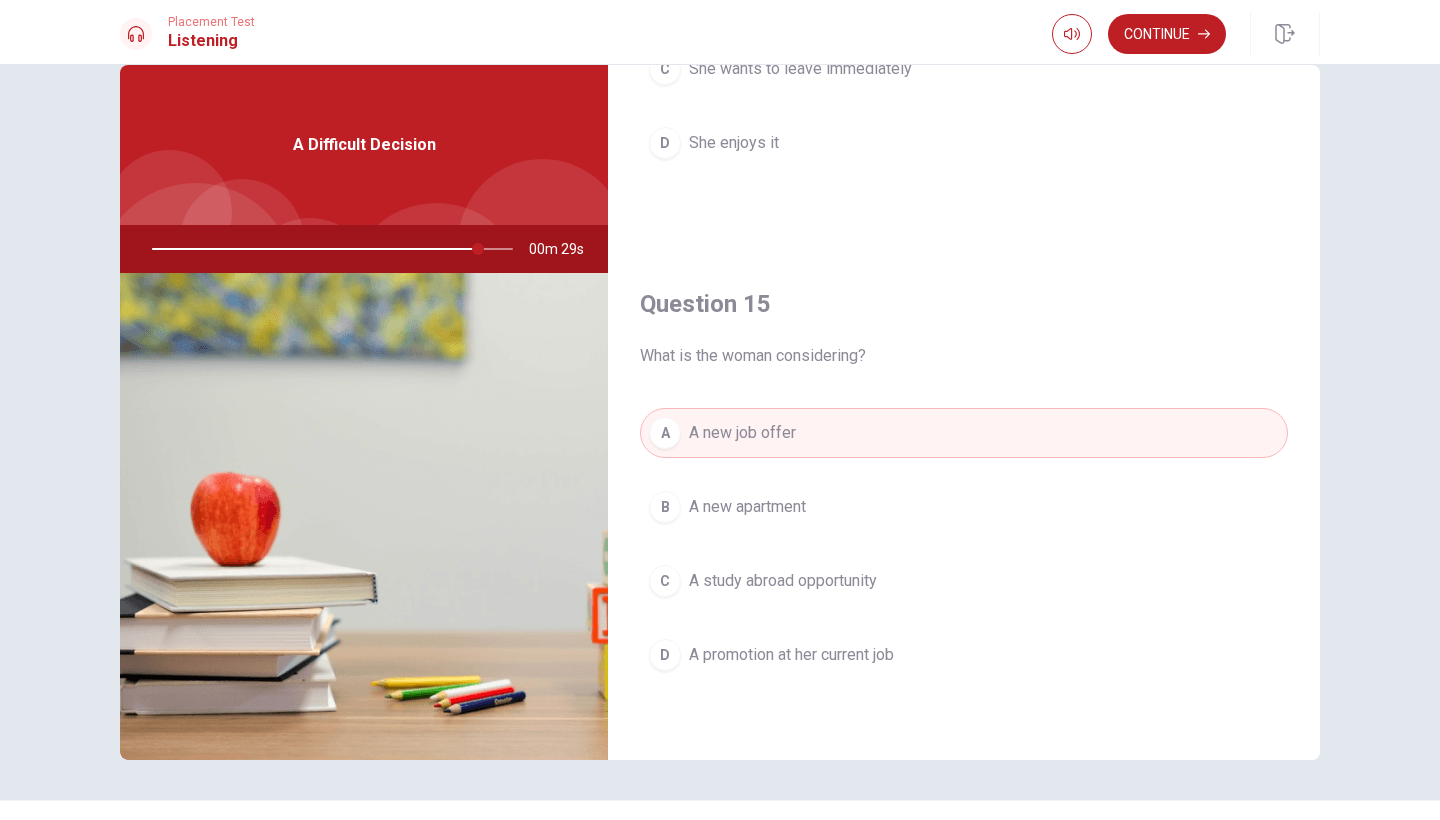 scroll, scrollTop: 1865, scrollLeft: 0, axis: vertical 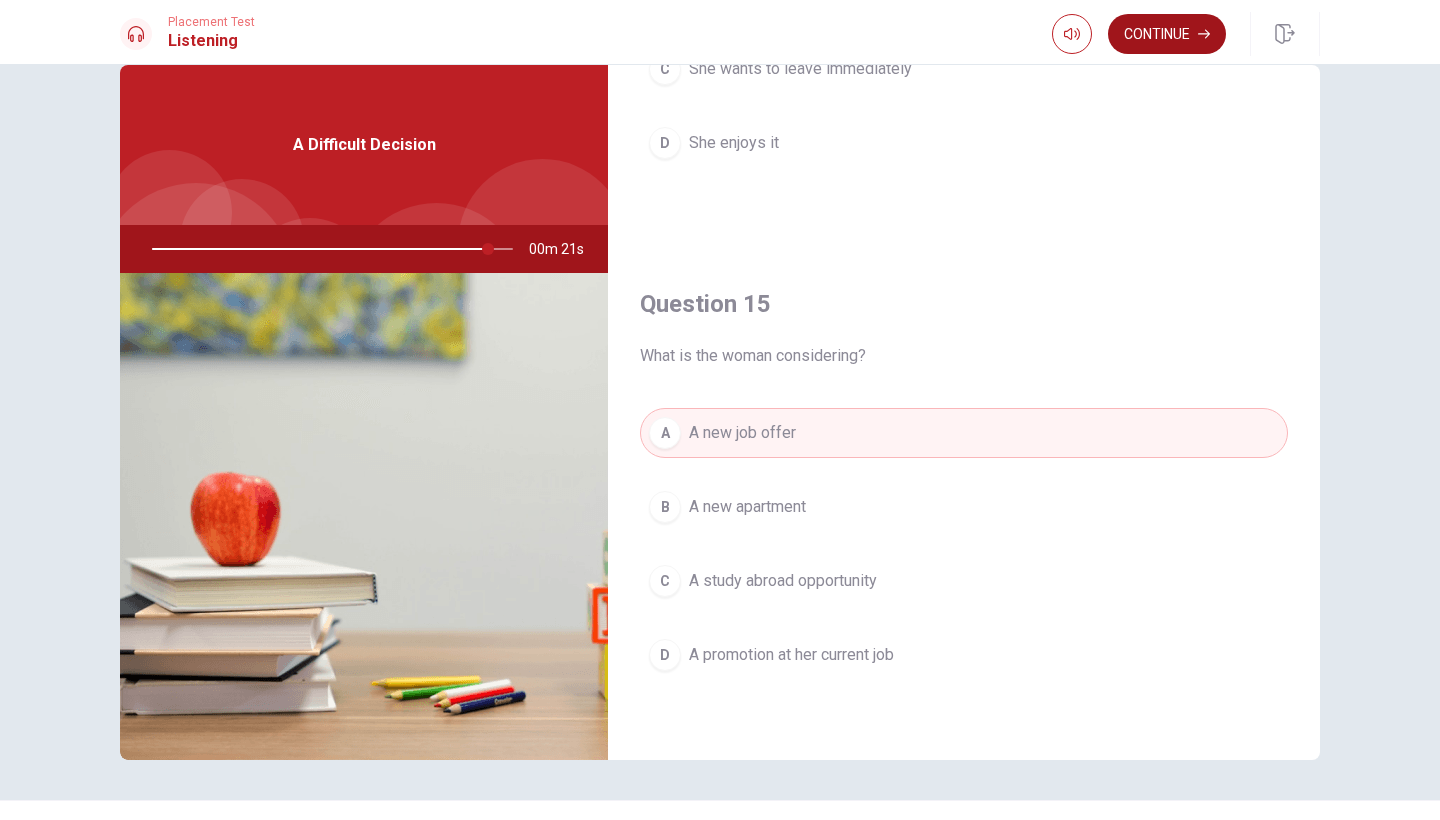 click on "Continue" at bounding box center (1167, 34) 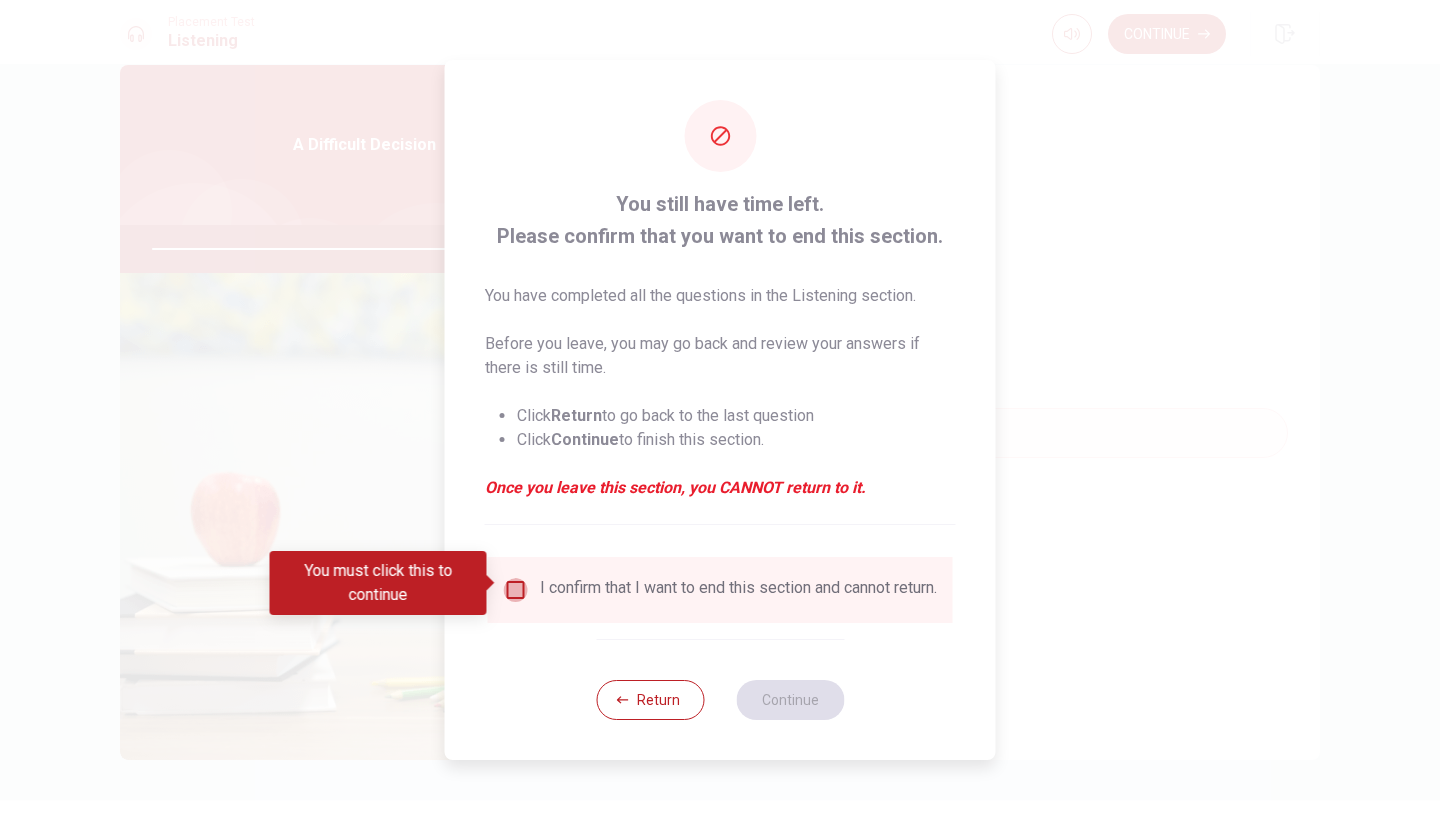click at bounding box center [516, 590] 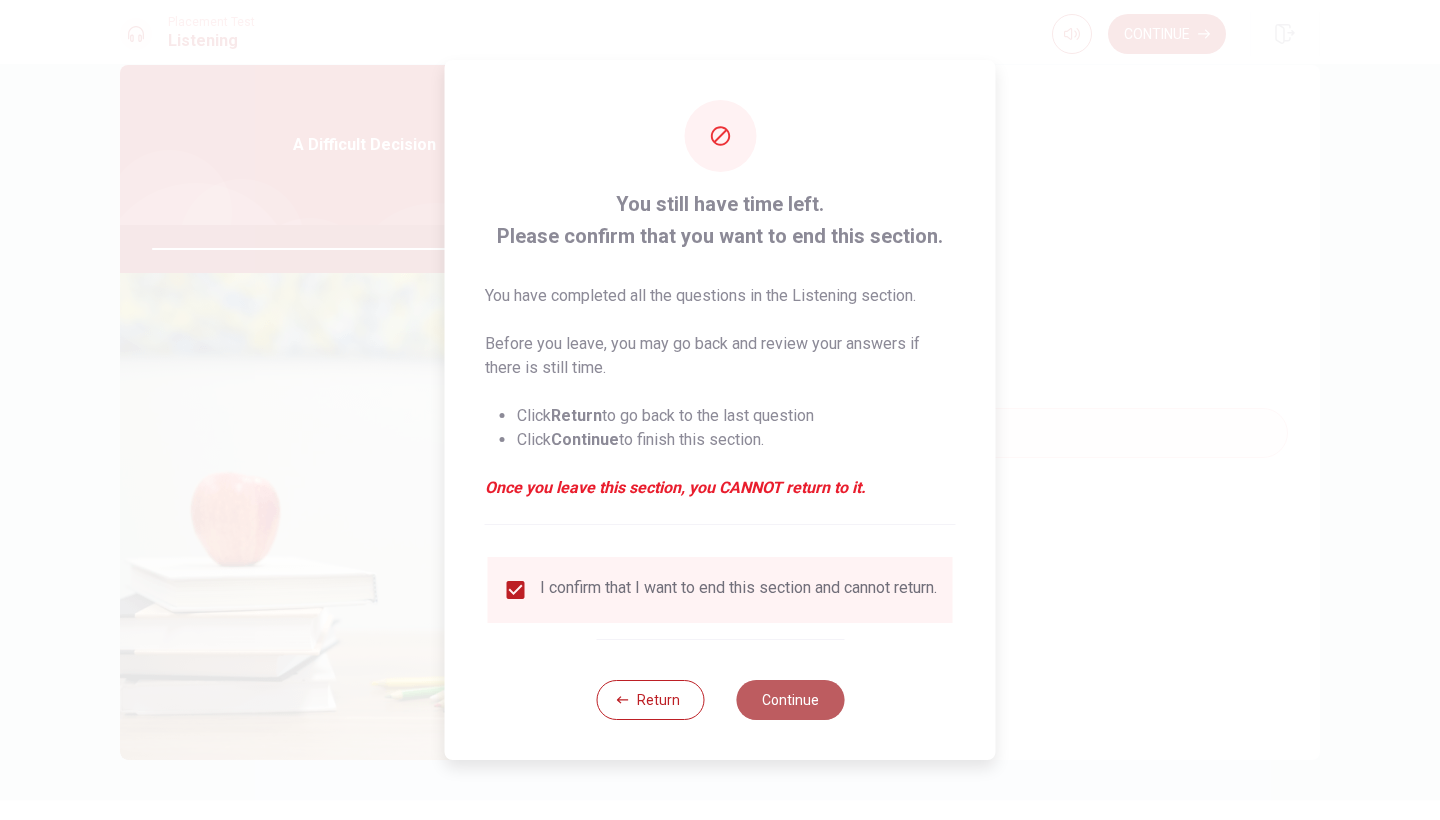 click on "Continue" at bounding box center [790, 700] 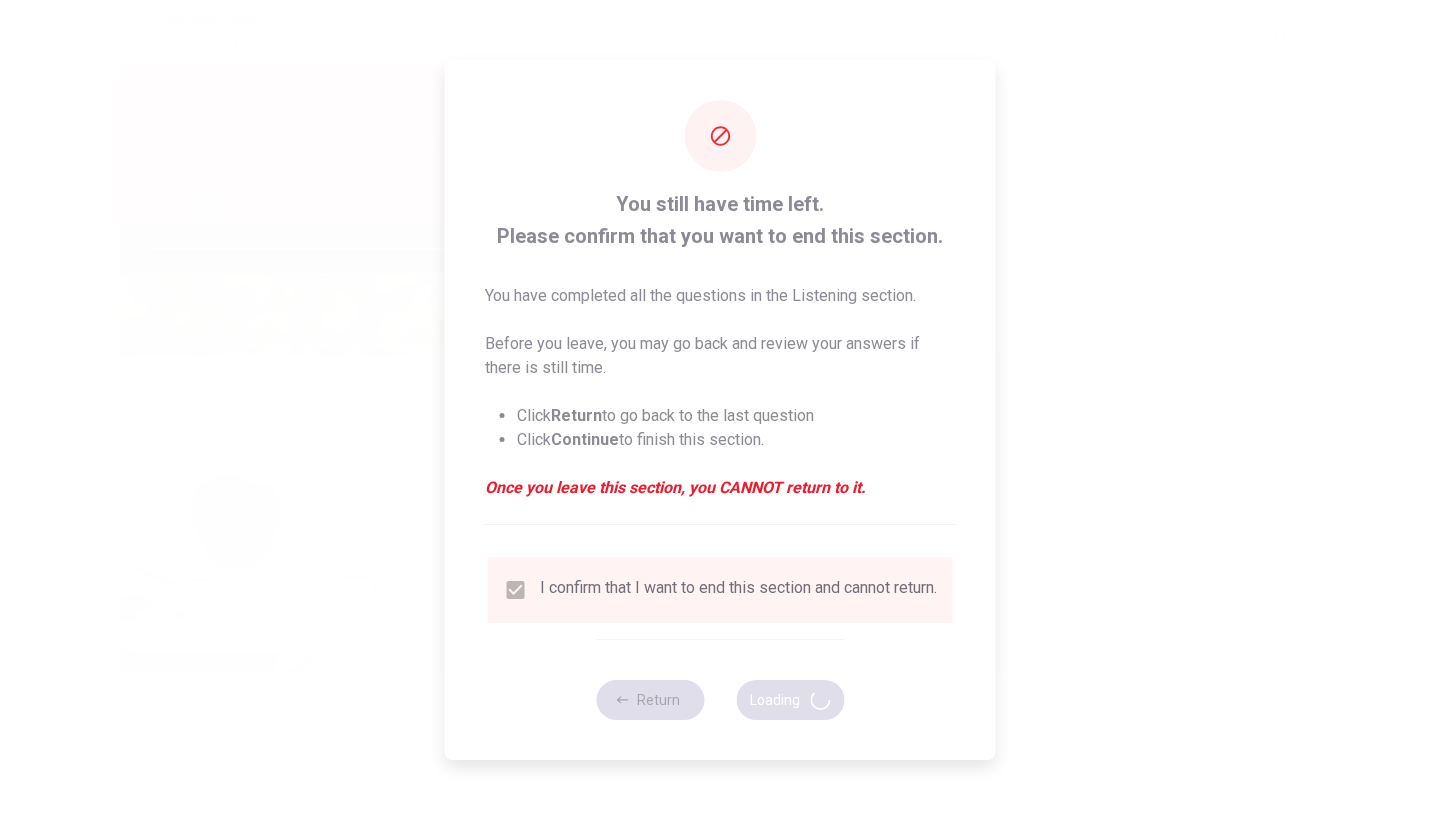 type on "95" 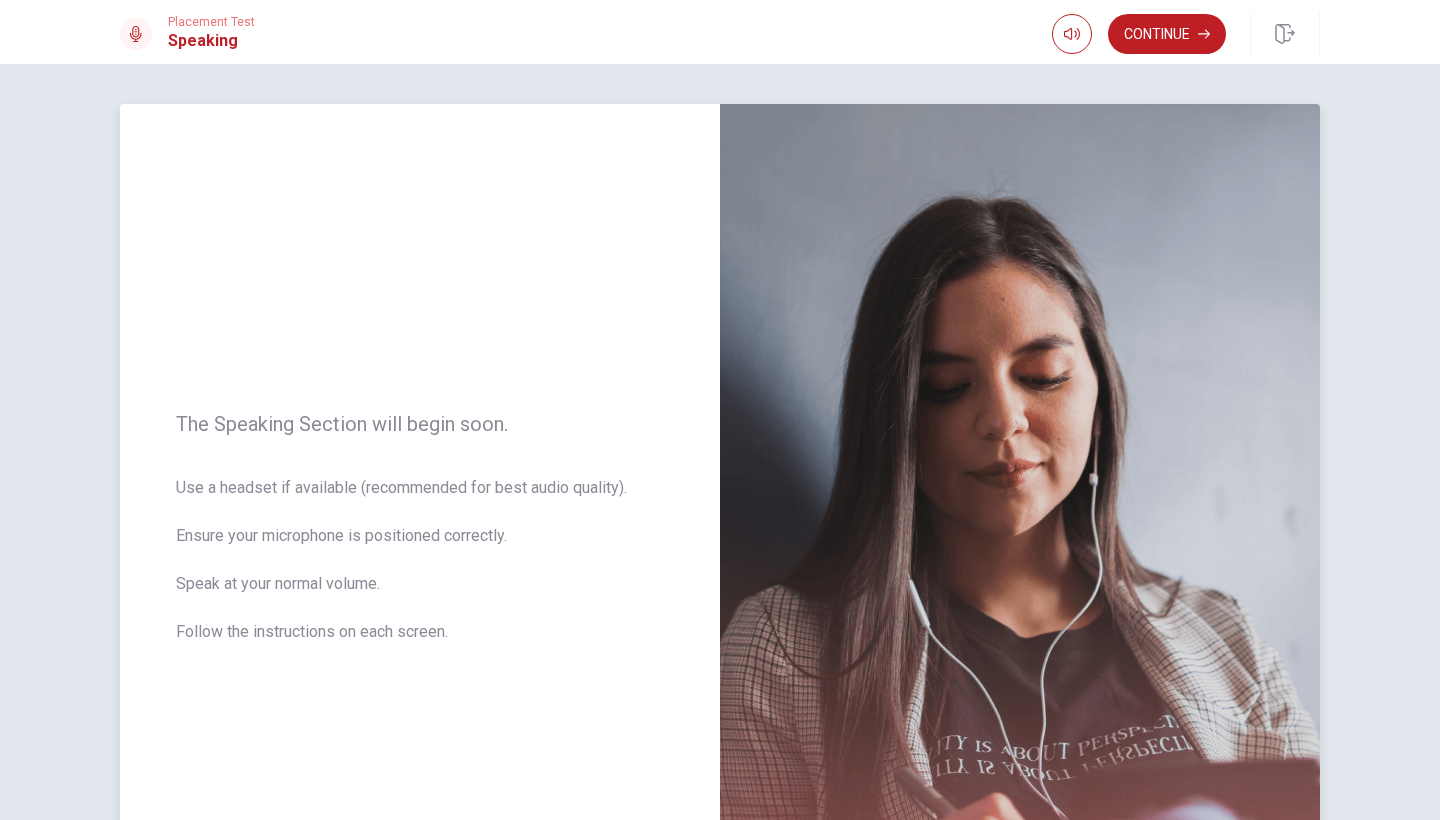 scroll, scrollTop: 0, scrollLeft: 0, axis: both 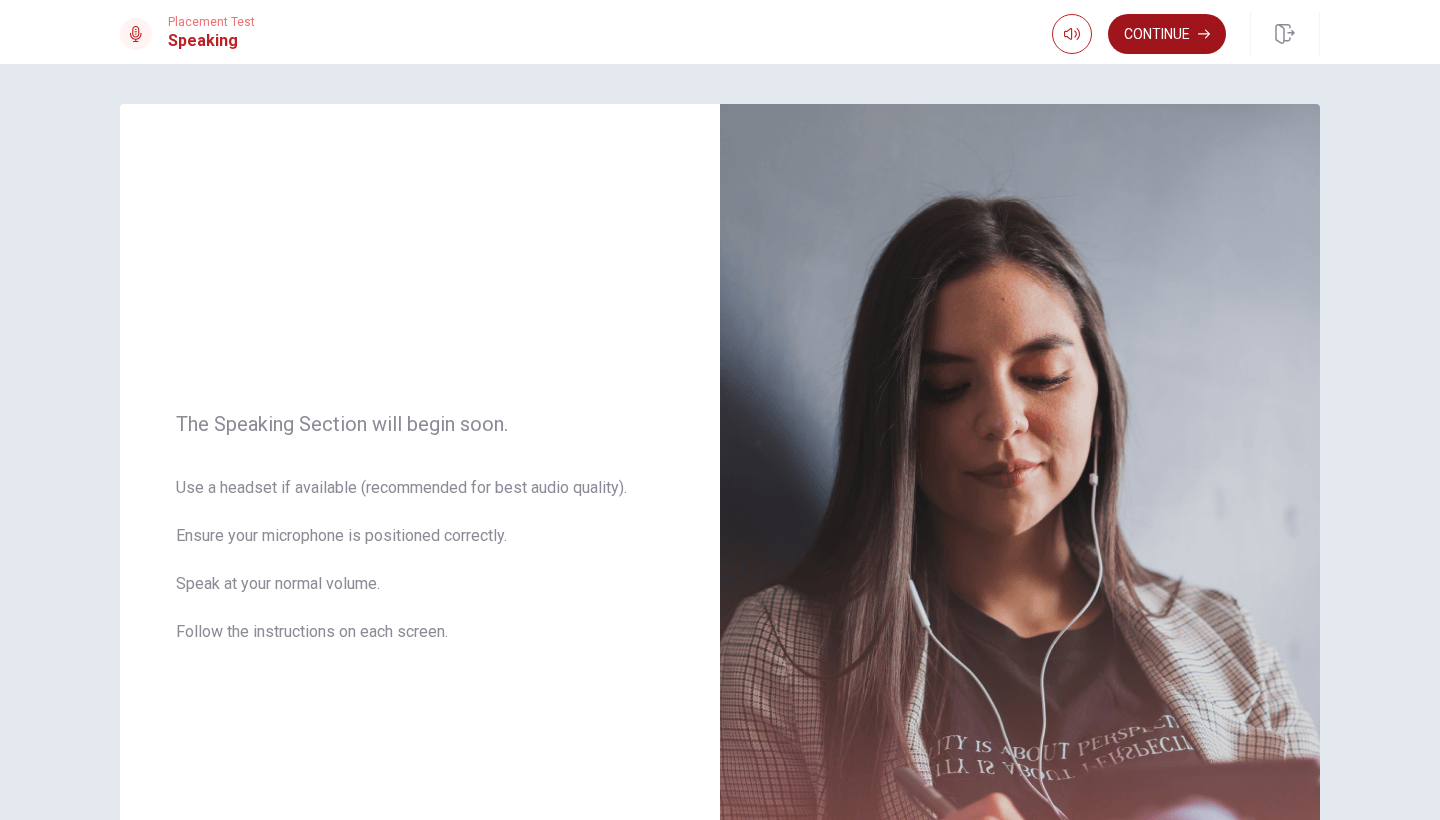click on "Continue" at bounding box center (1167, 34) 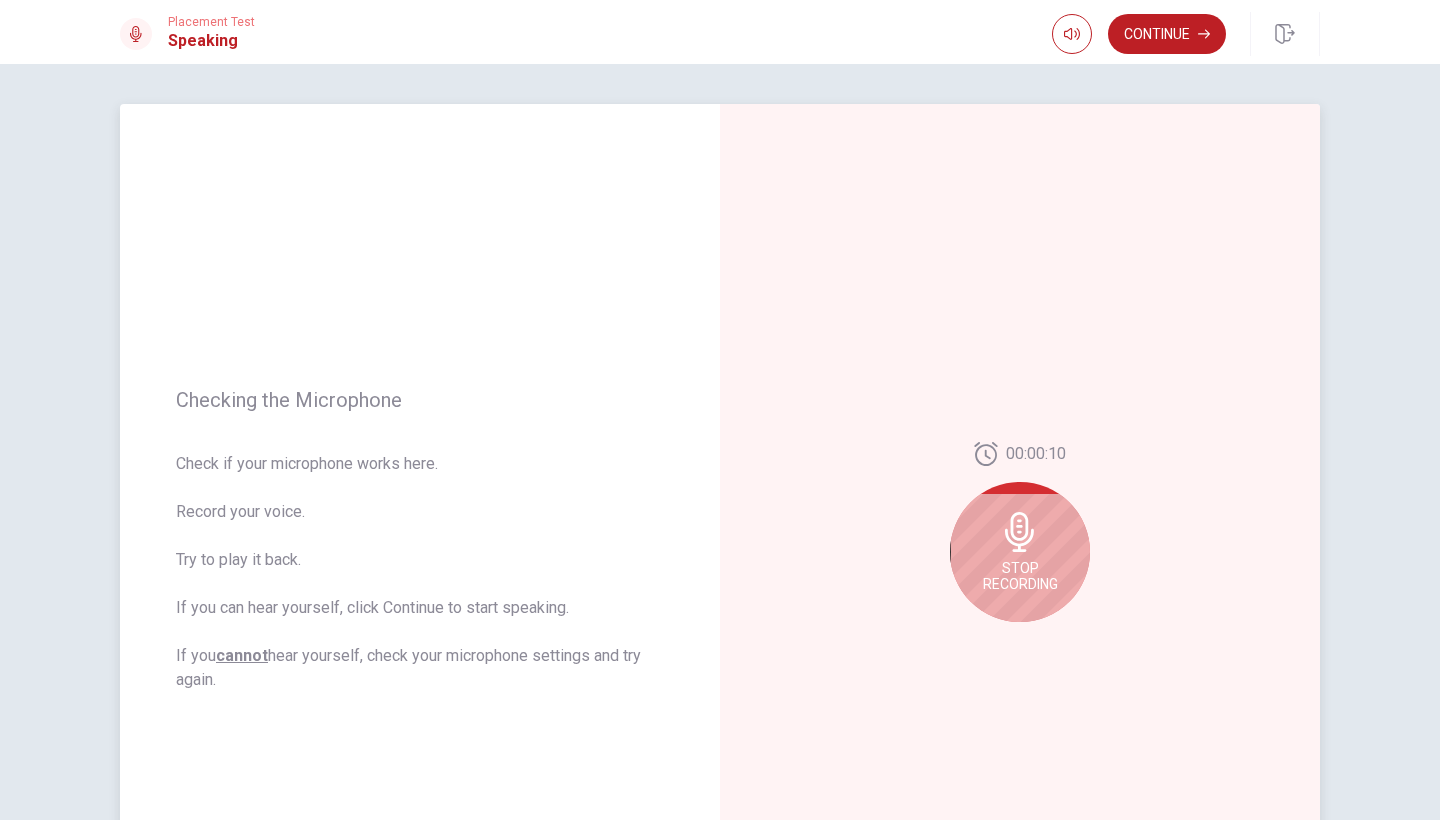 click 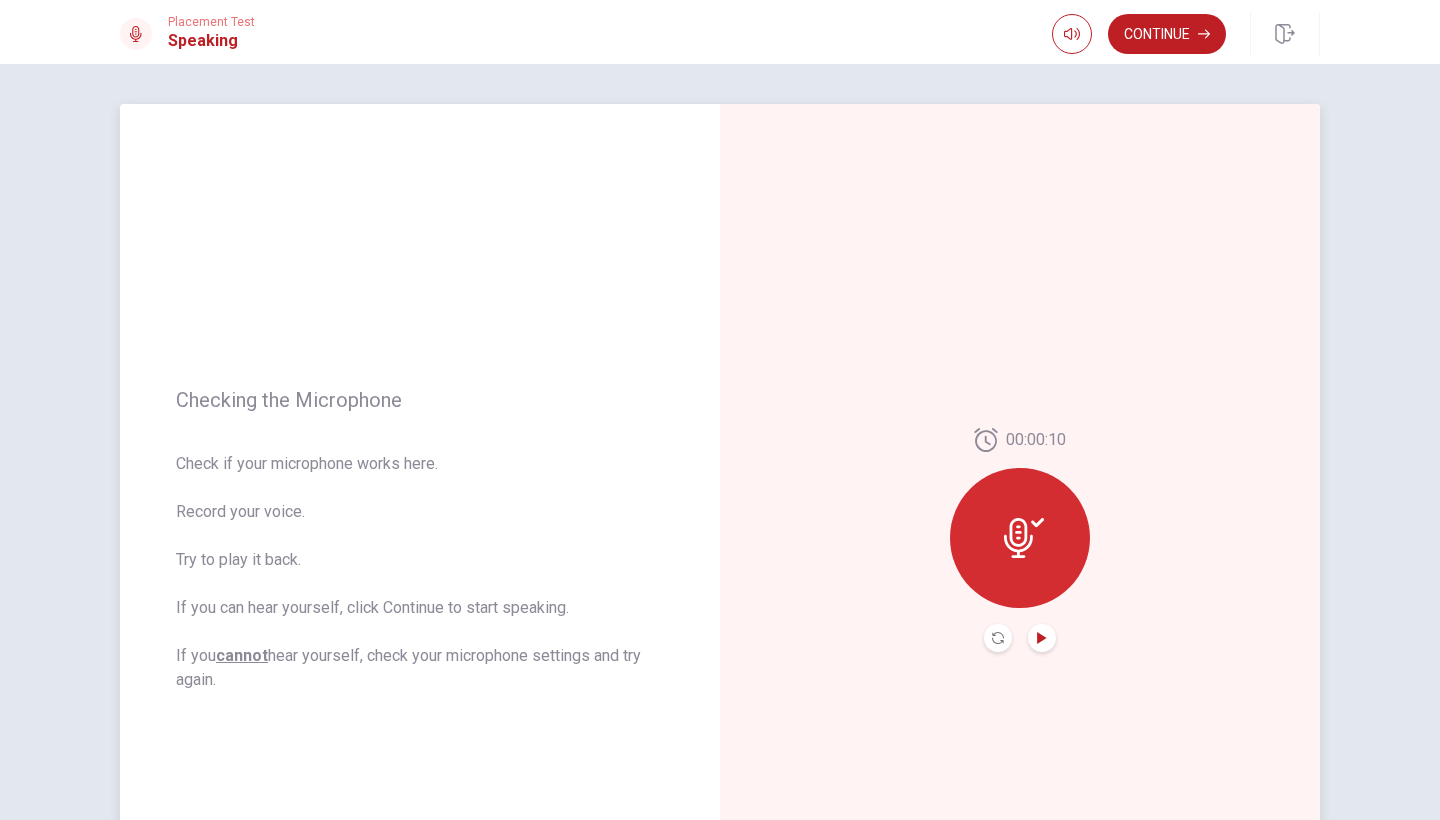 click 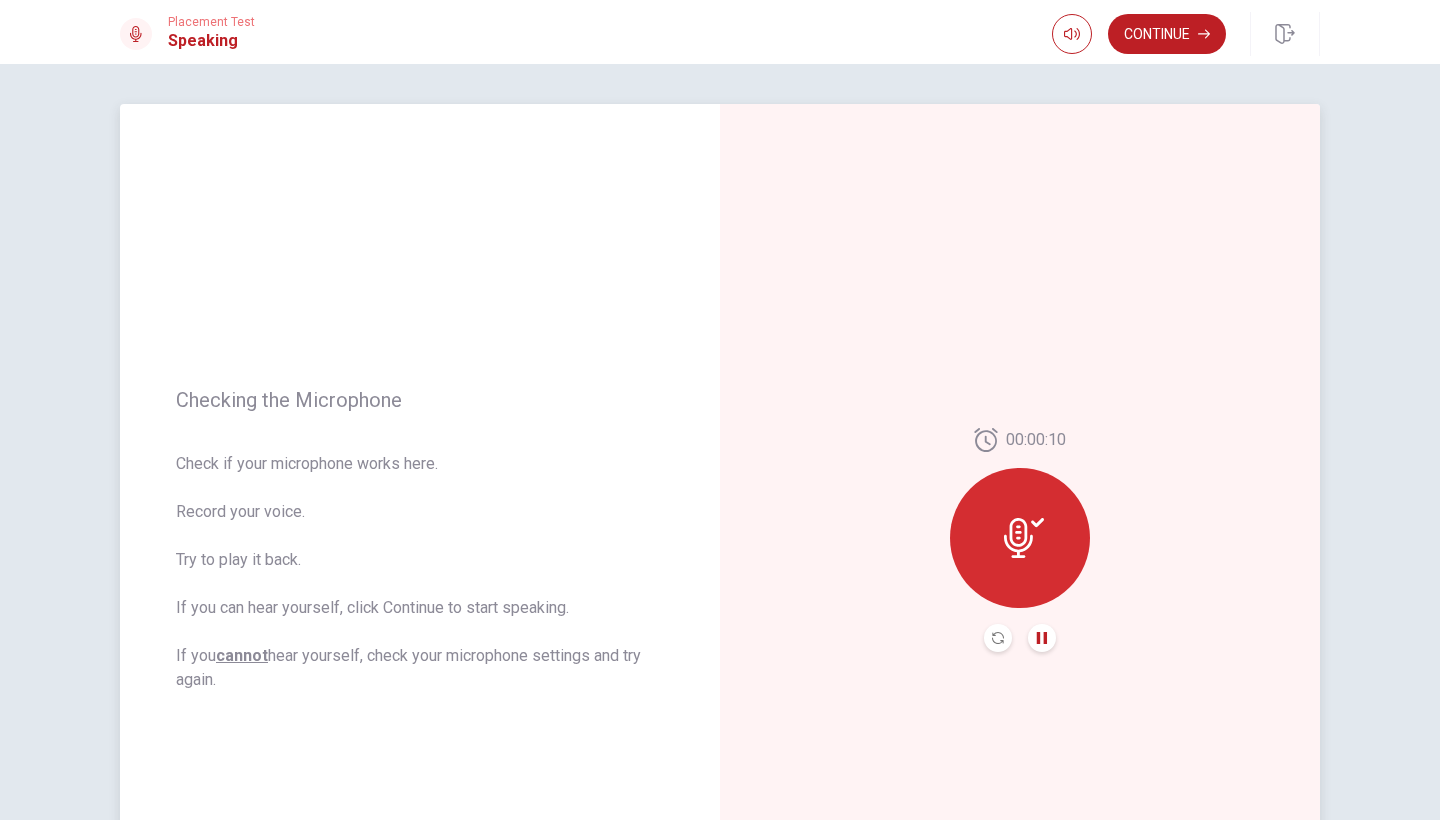 click at bounding box center [998, 638] 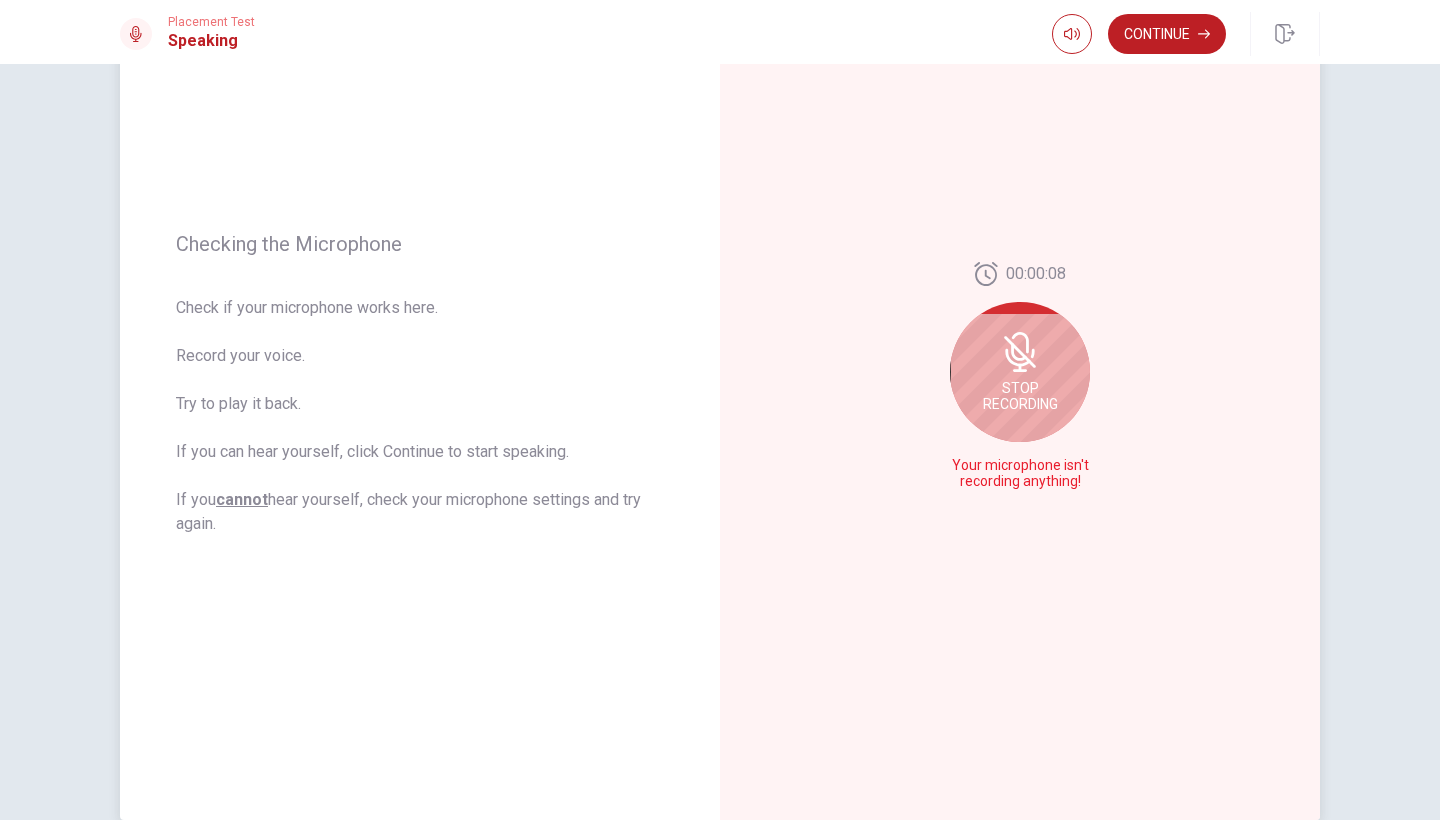 scroll, scrollTop: 165, scrollLeft: 0, axis: vertical 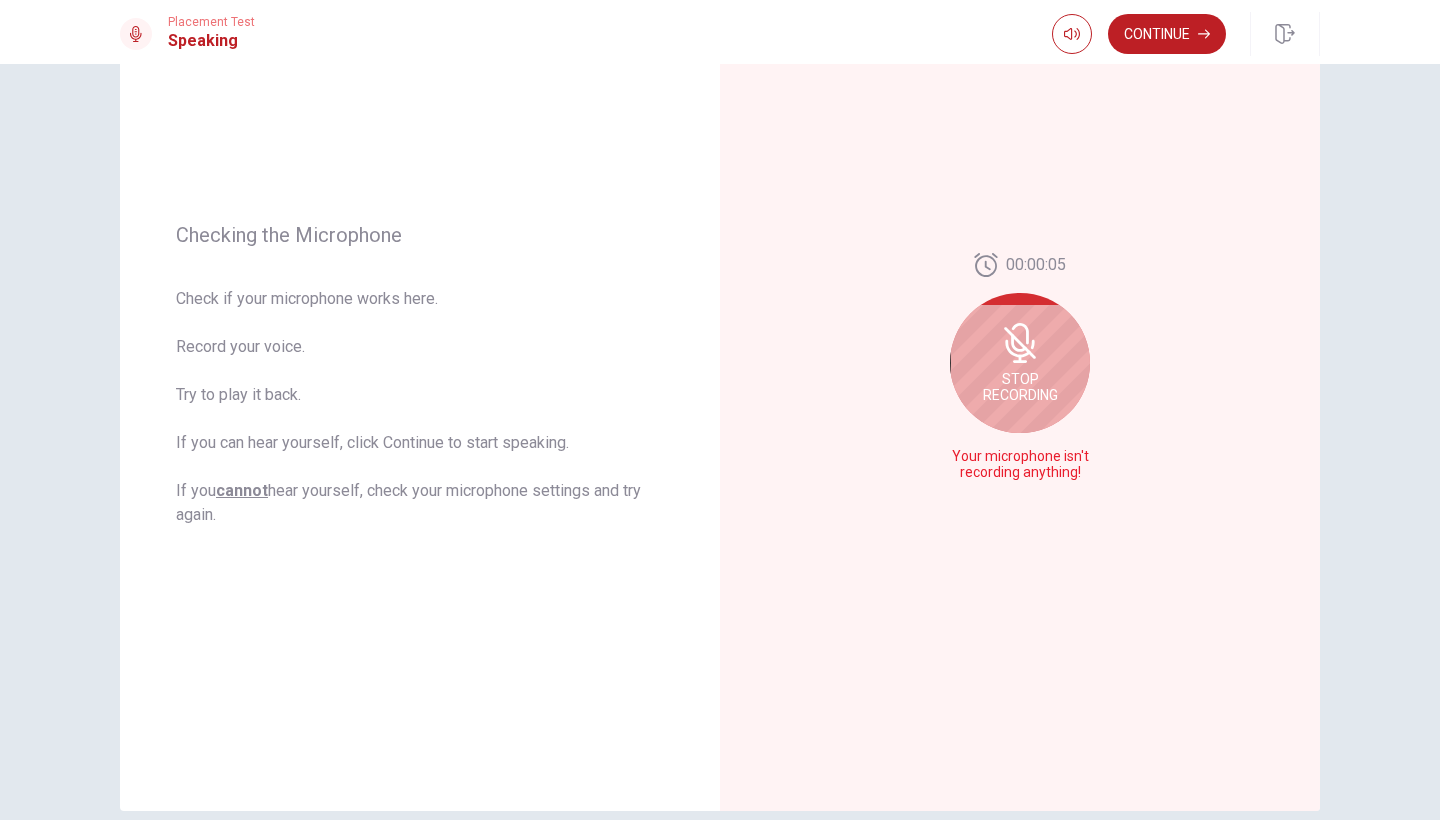 click on "Stop   Recording" at bounding box center (1020, 387) 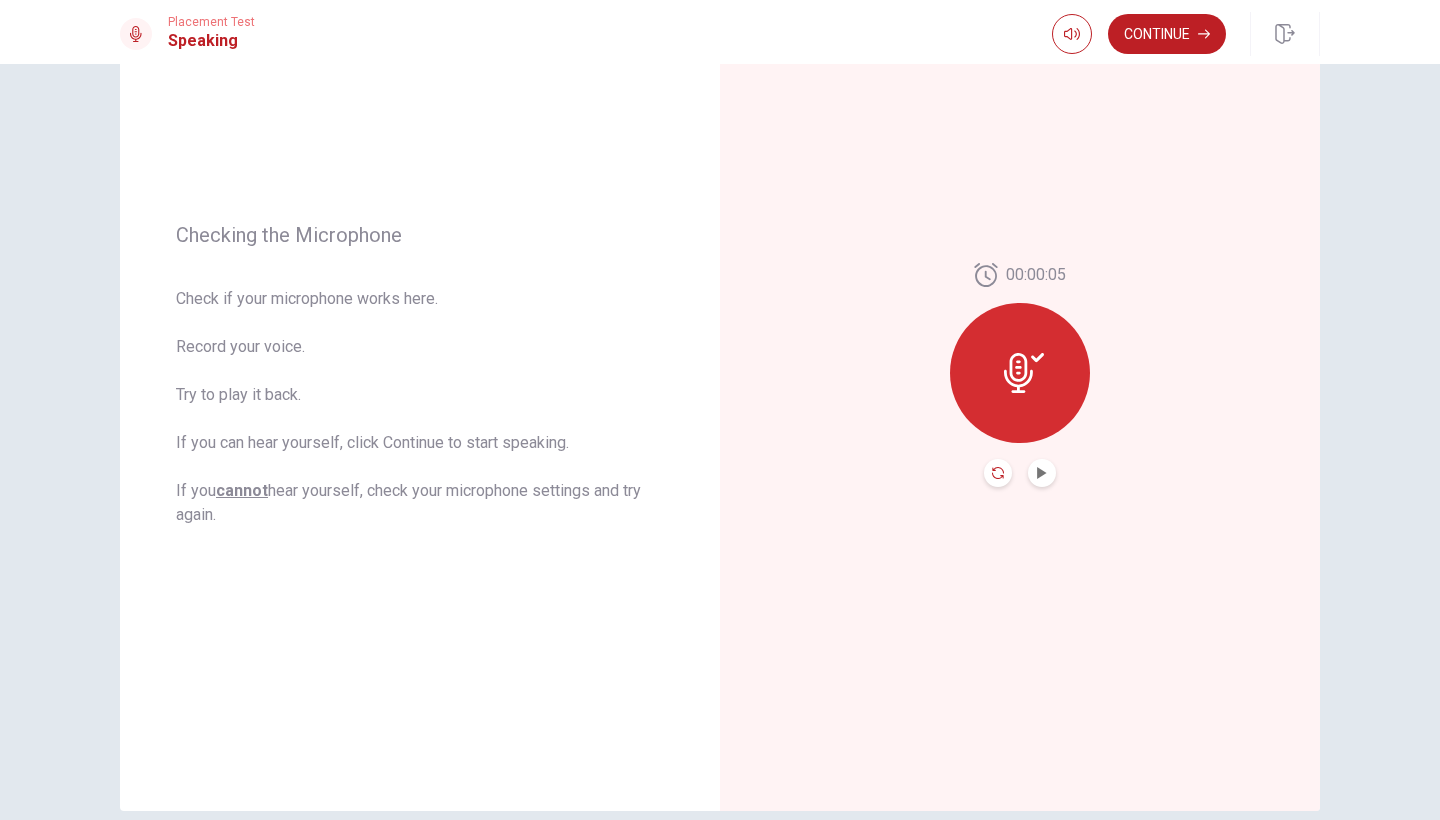 click 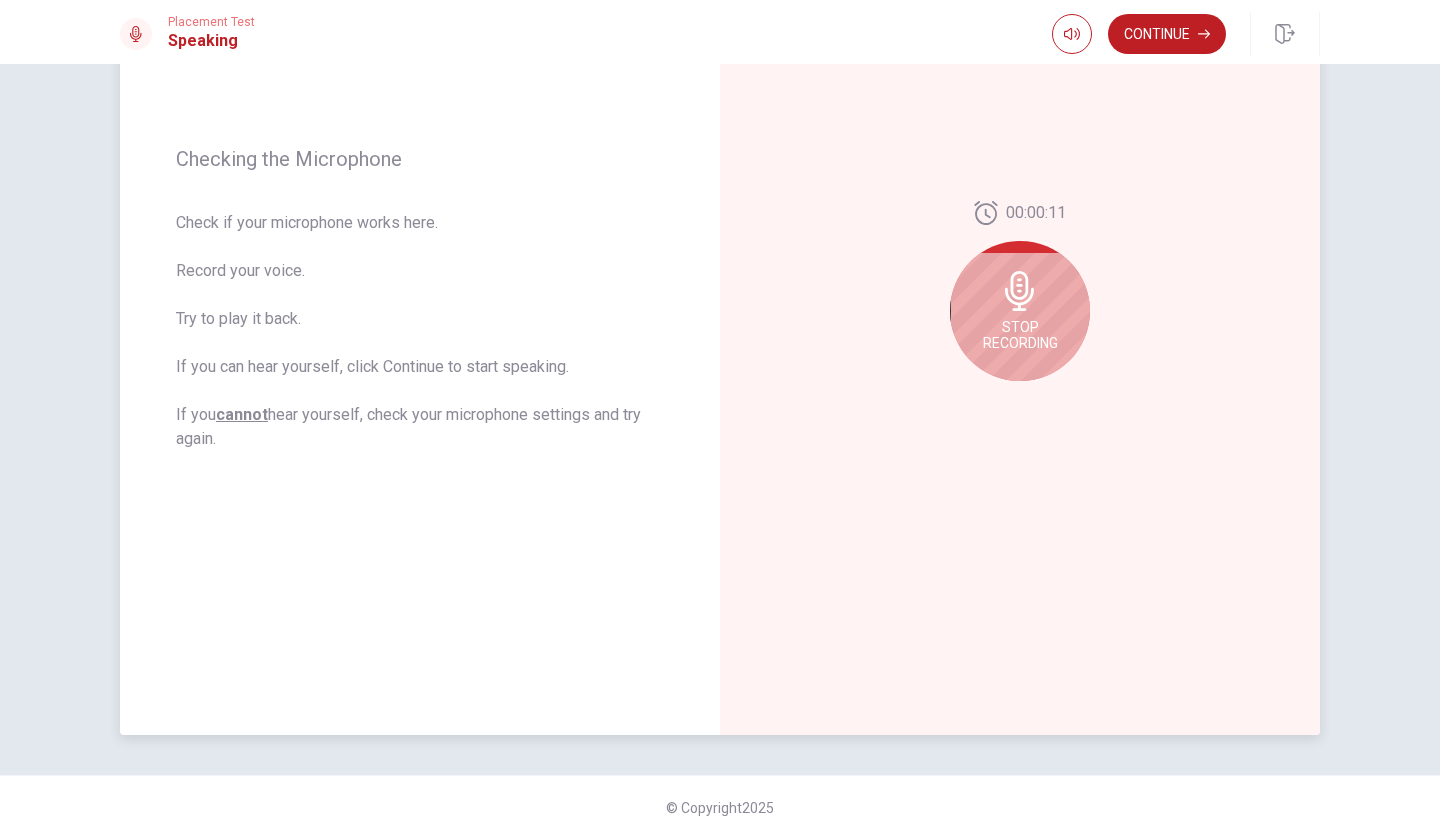 scroll, scrollTop: 232, scrollLeft: 0, axis: vertical 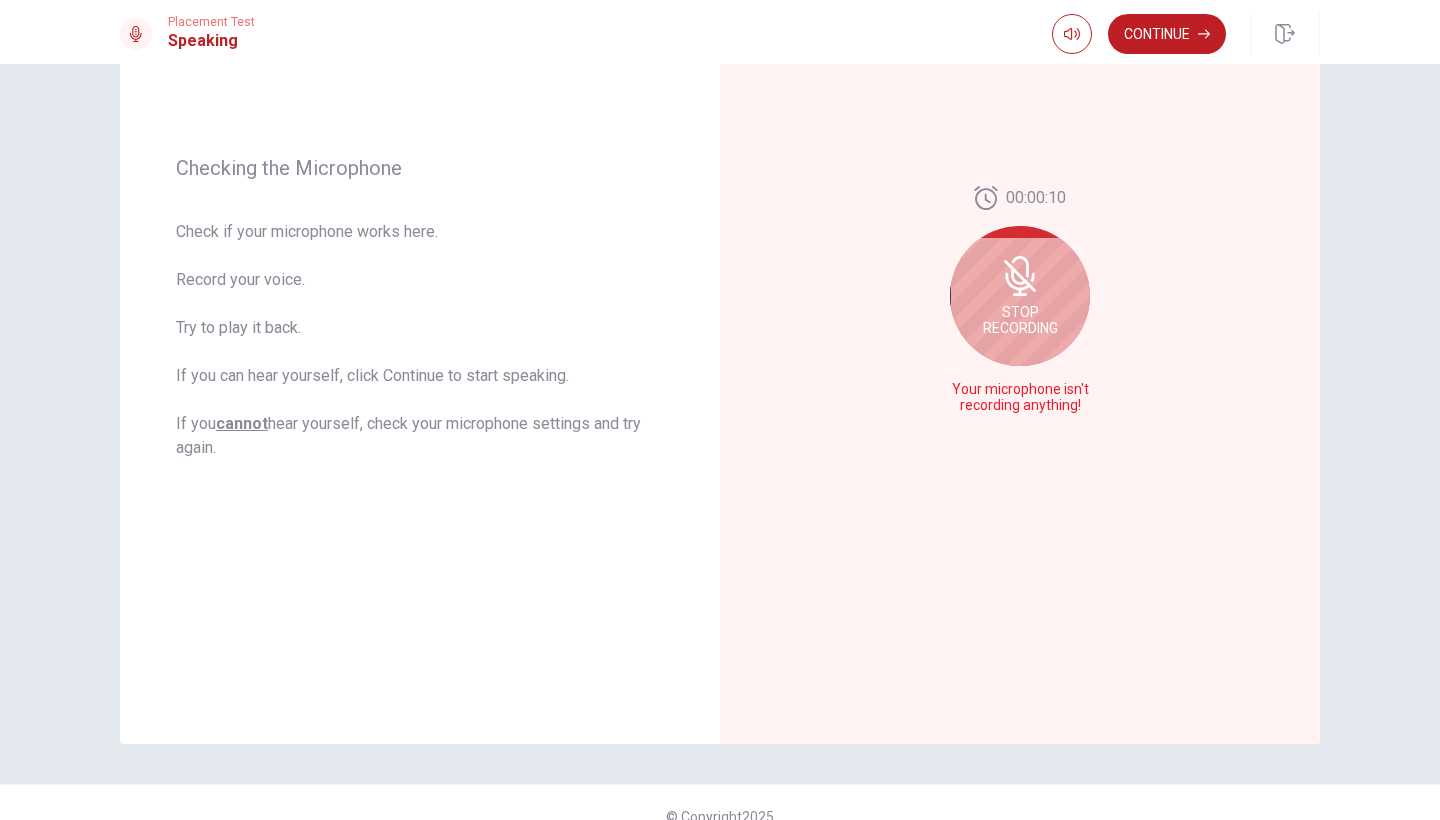 click on "Stop   Recording" at bounding box center [1020, 296] 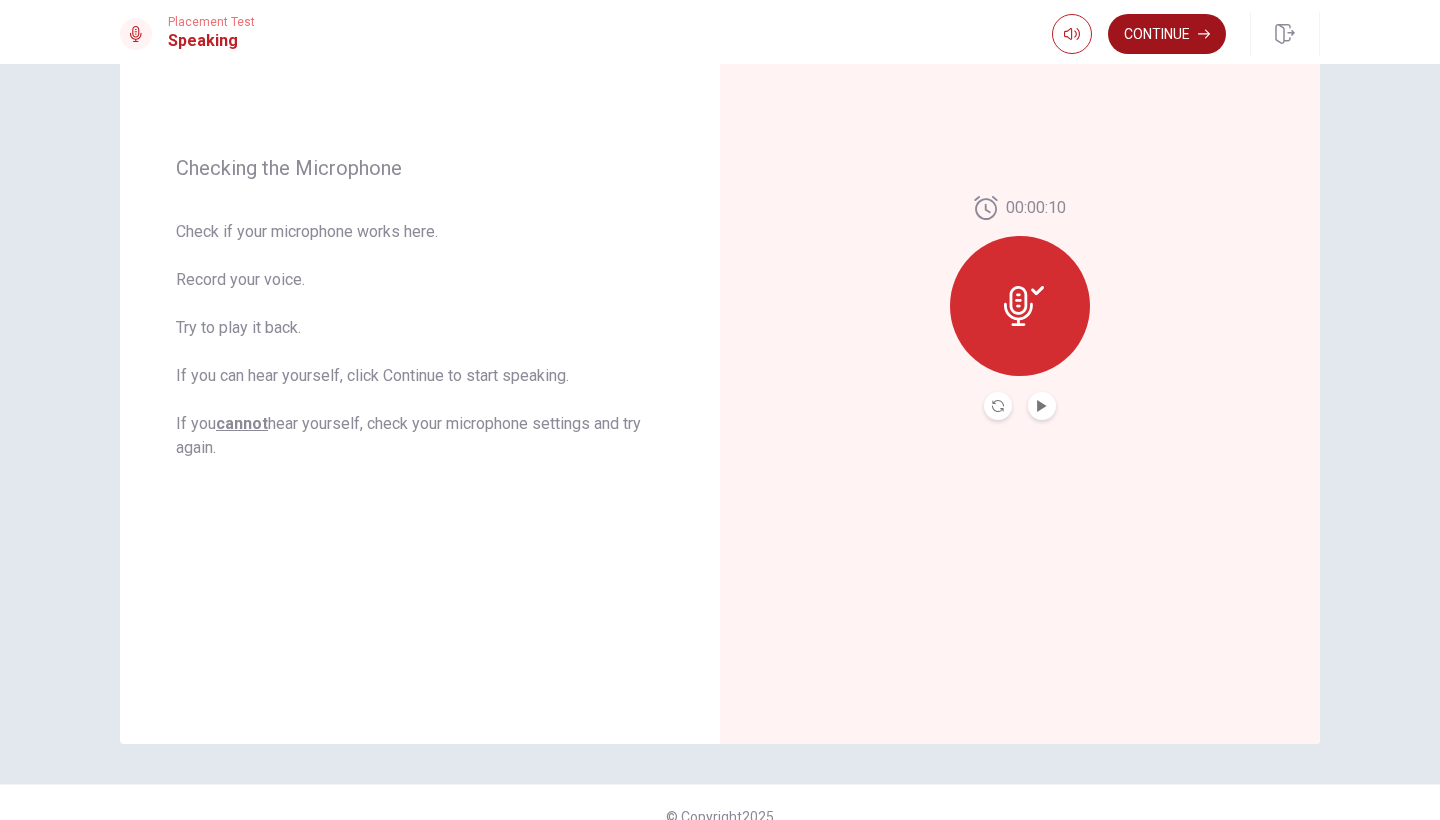 click on "Continue" at bounding box center [1167, 34] 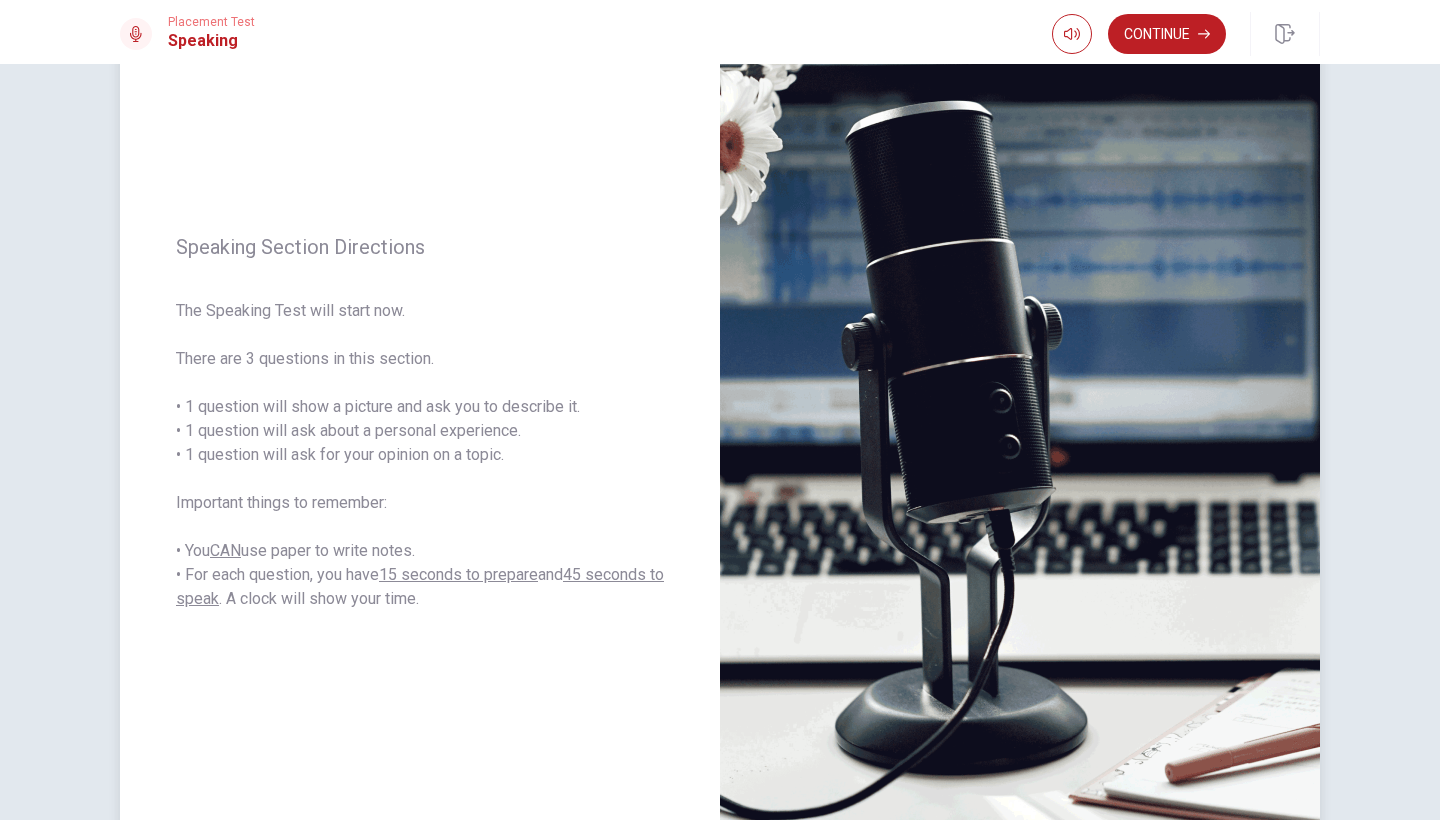 scroll, scrollTop: 114, scrollLeft: 0, axis: vertical 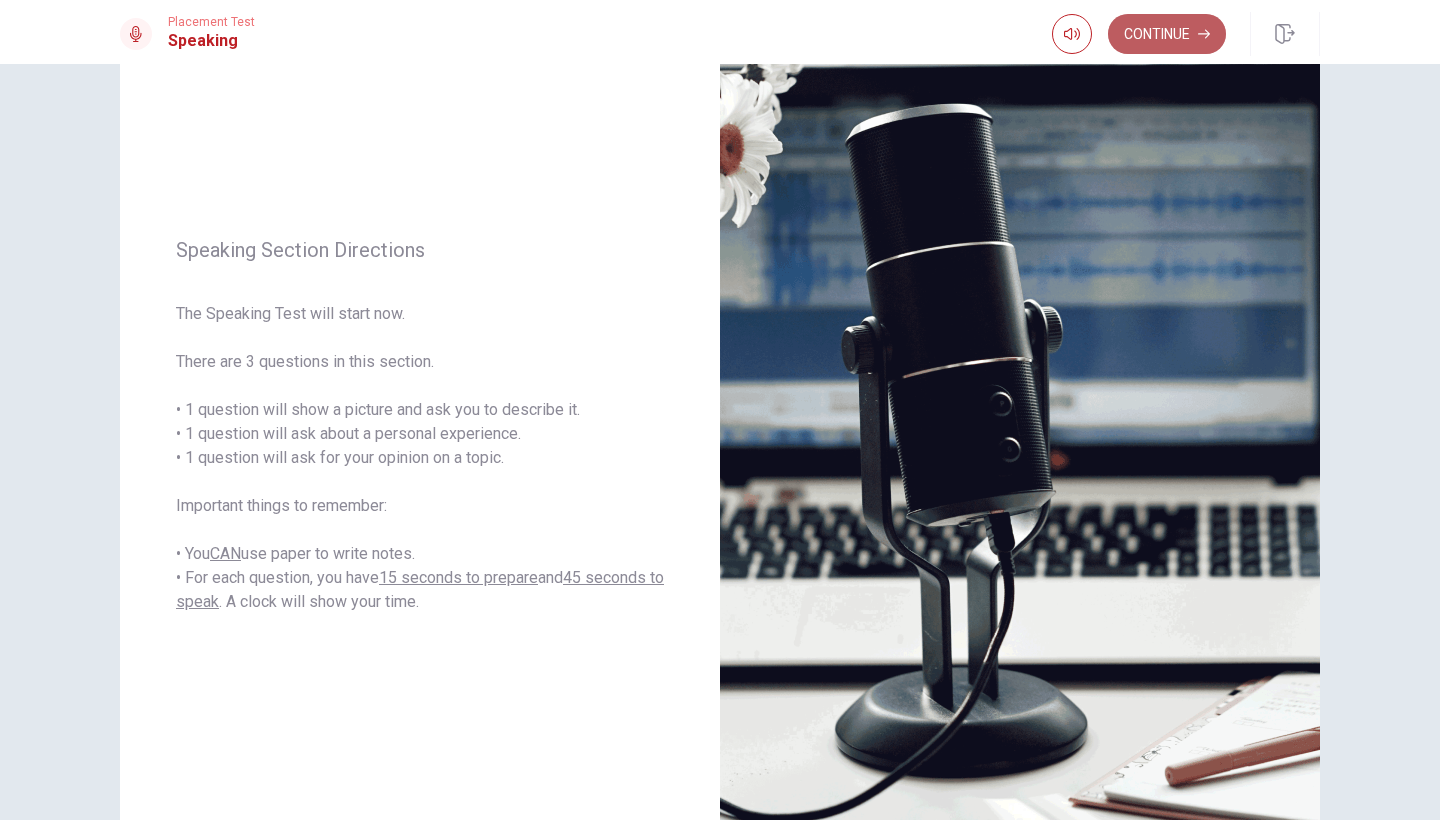 click on "Continue" at bounding box center [1167, 34] 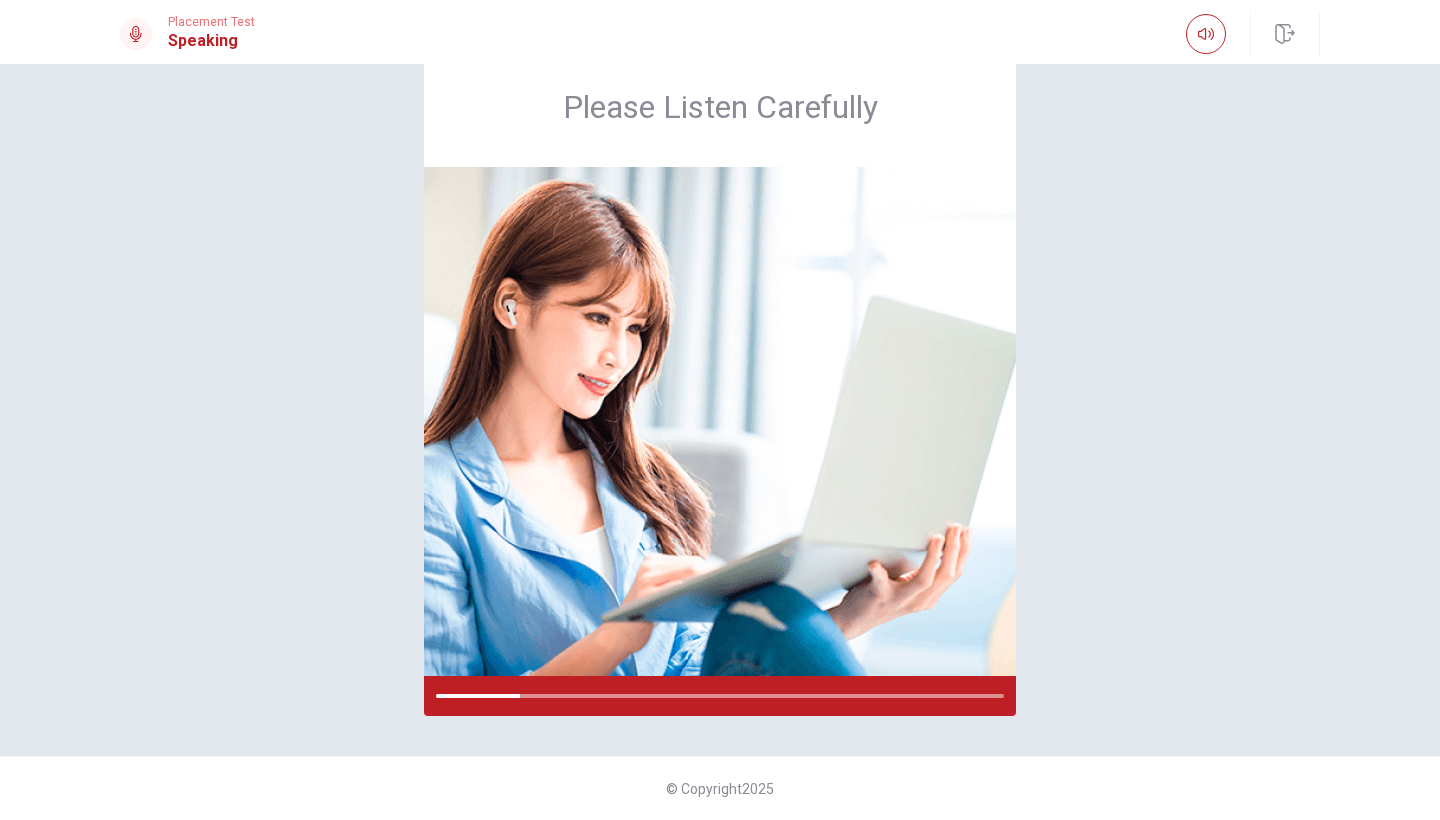 scroll, scrollTop: 0, scrollLeft: 0, axis: both 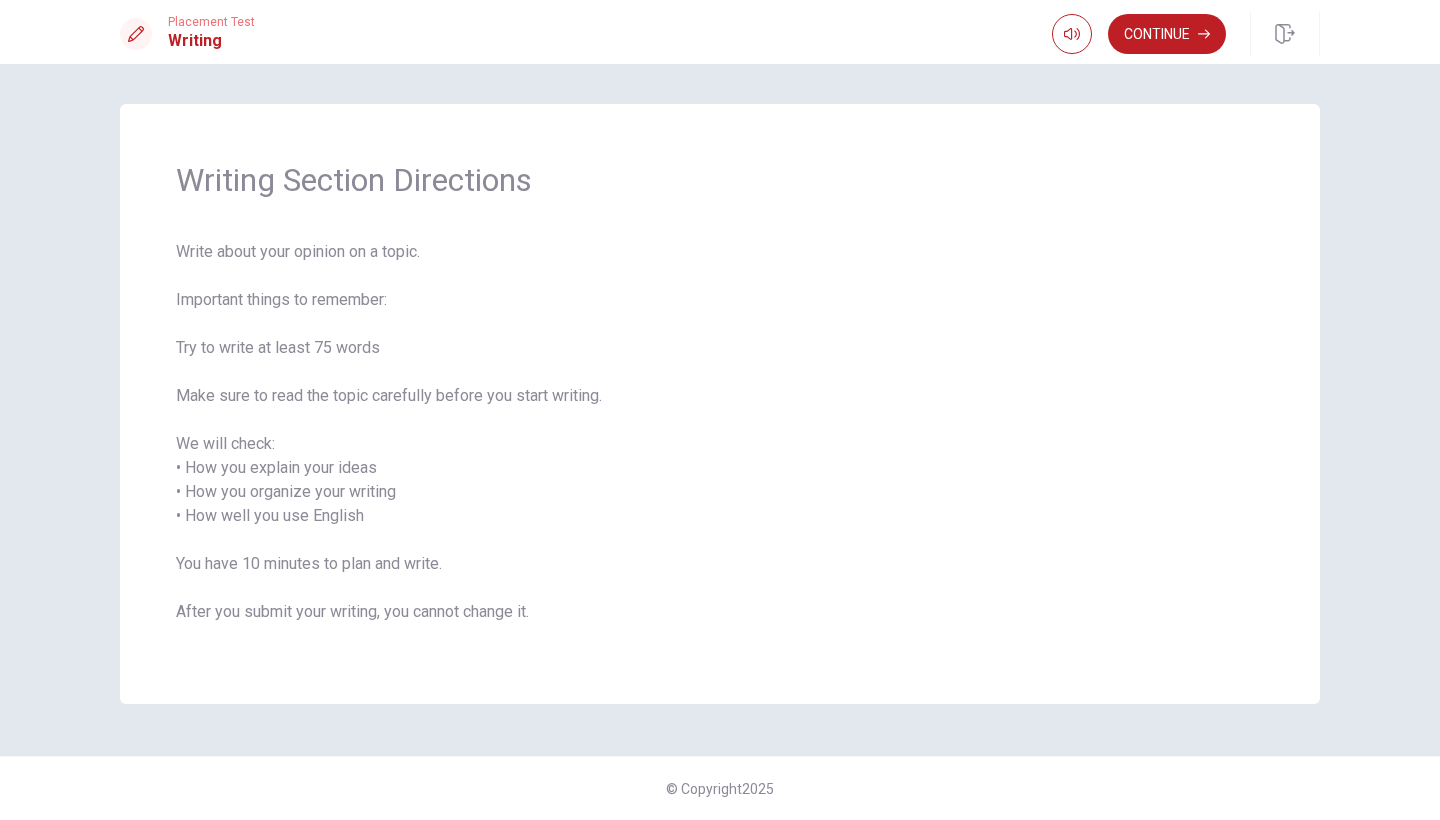 drag, startPoint x: 1116, startPoint y: 294, endPoint x: 1114, endPoint y: 210, distance: 84.0238 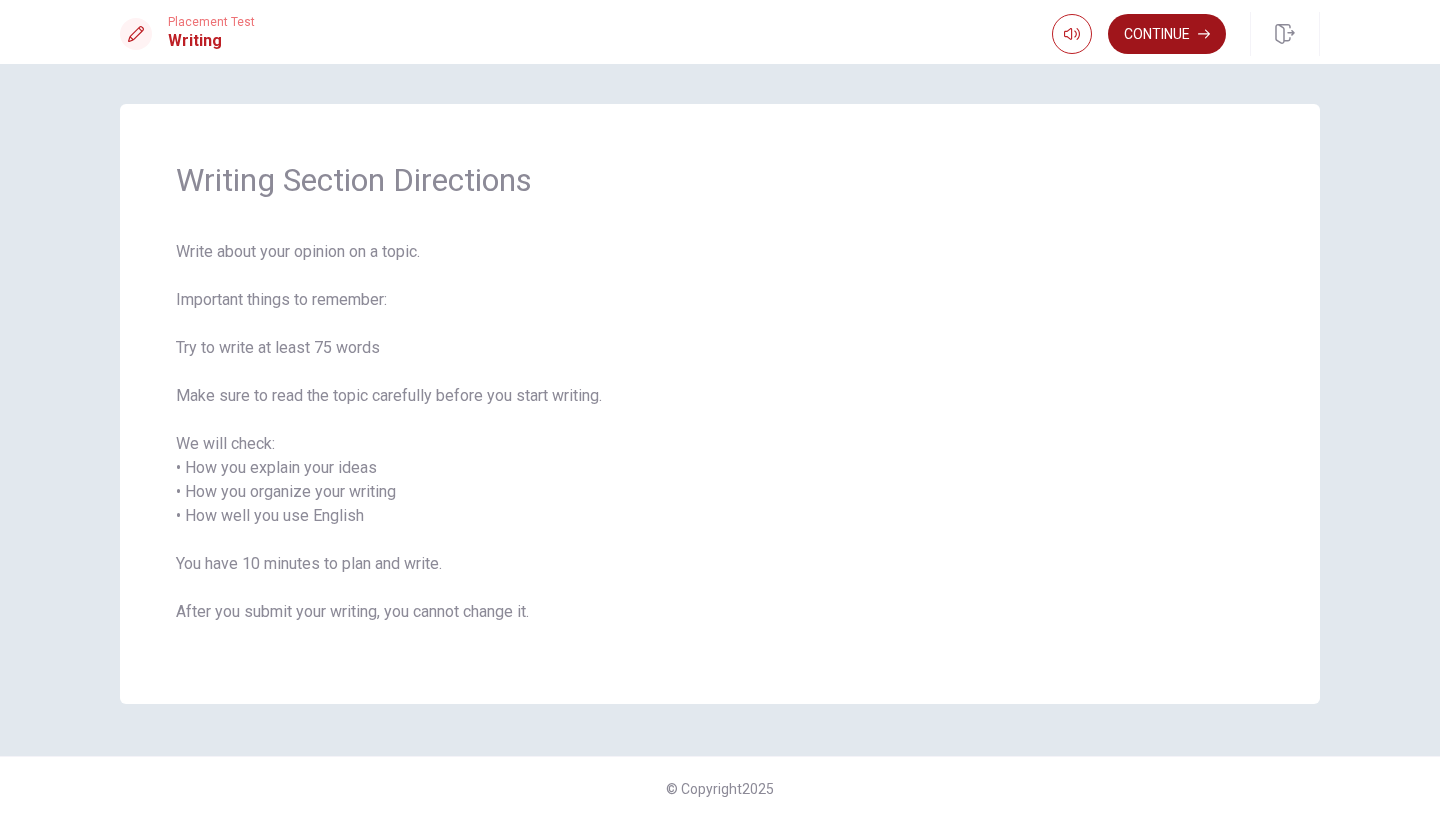 click on "Continue" at bounding box center (1167, 34) 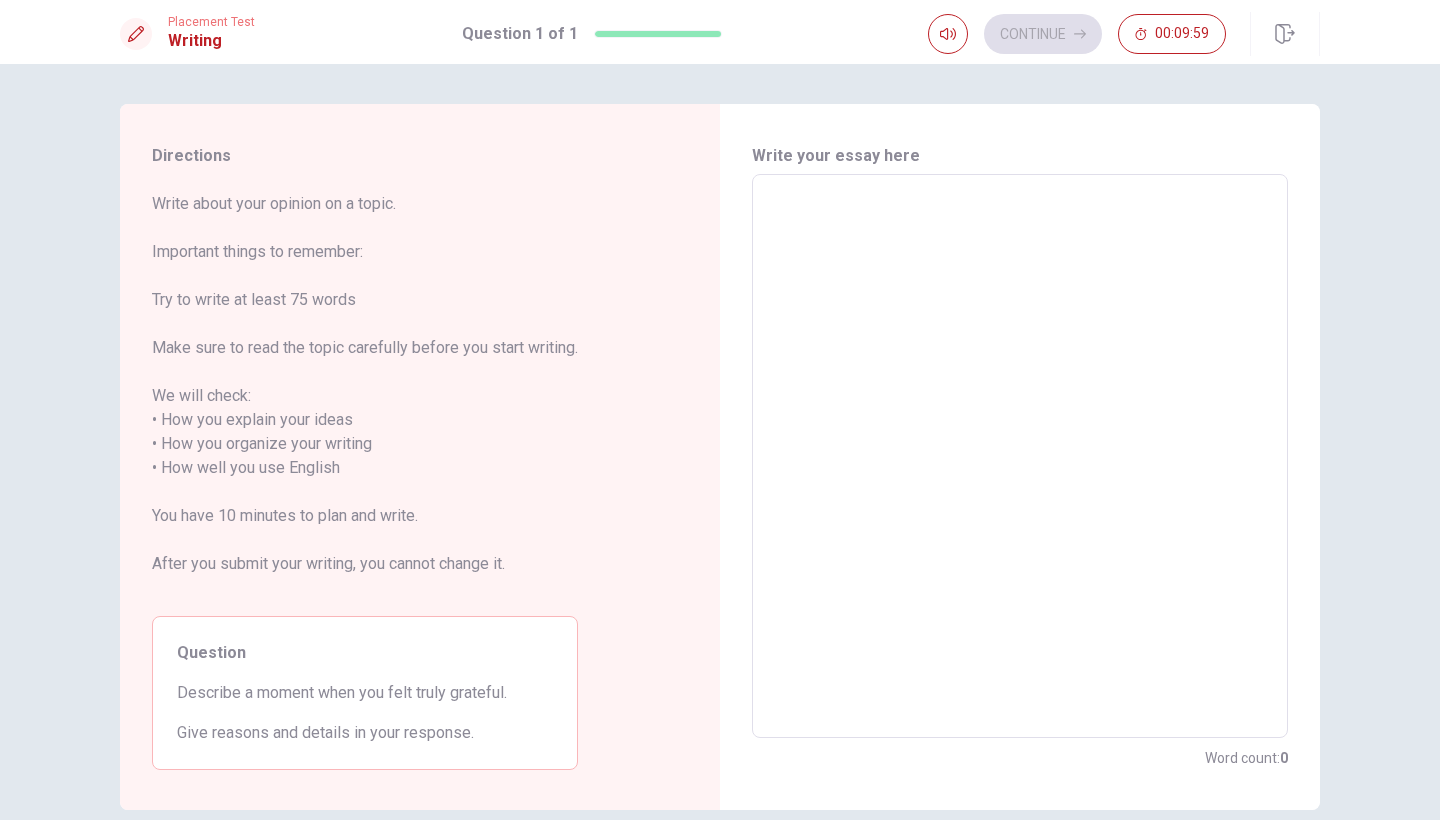 click at bounding box center (1020, 456) 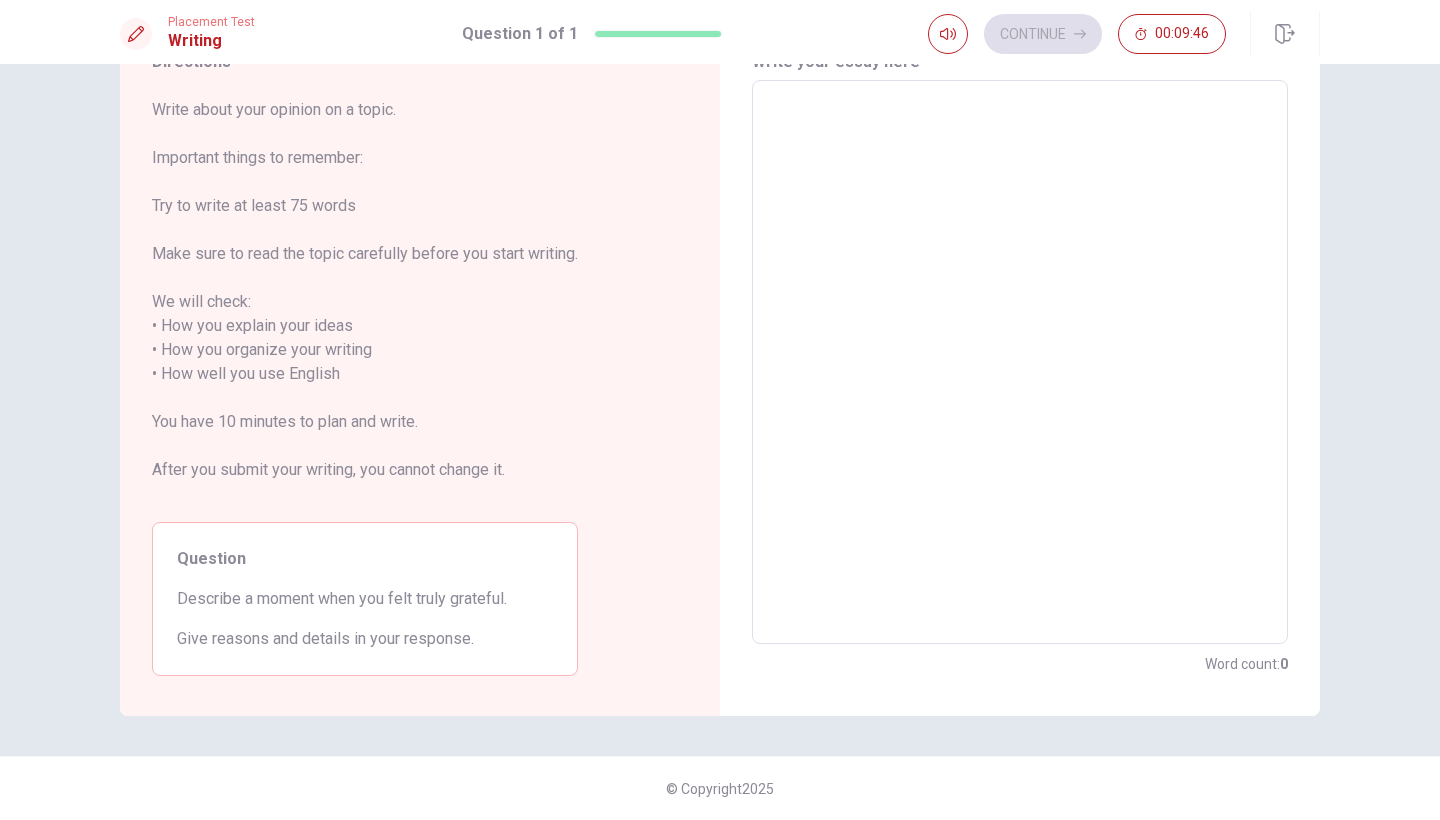 scroll, scrollTop: 94, scrollLeft: 0, axis: vertical 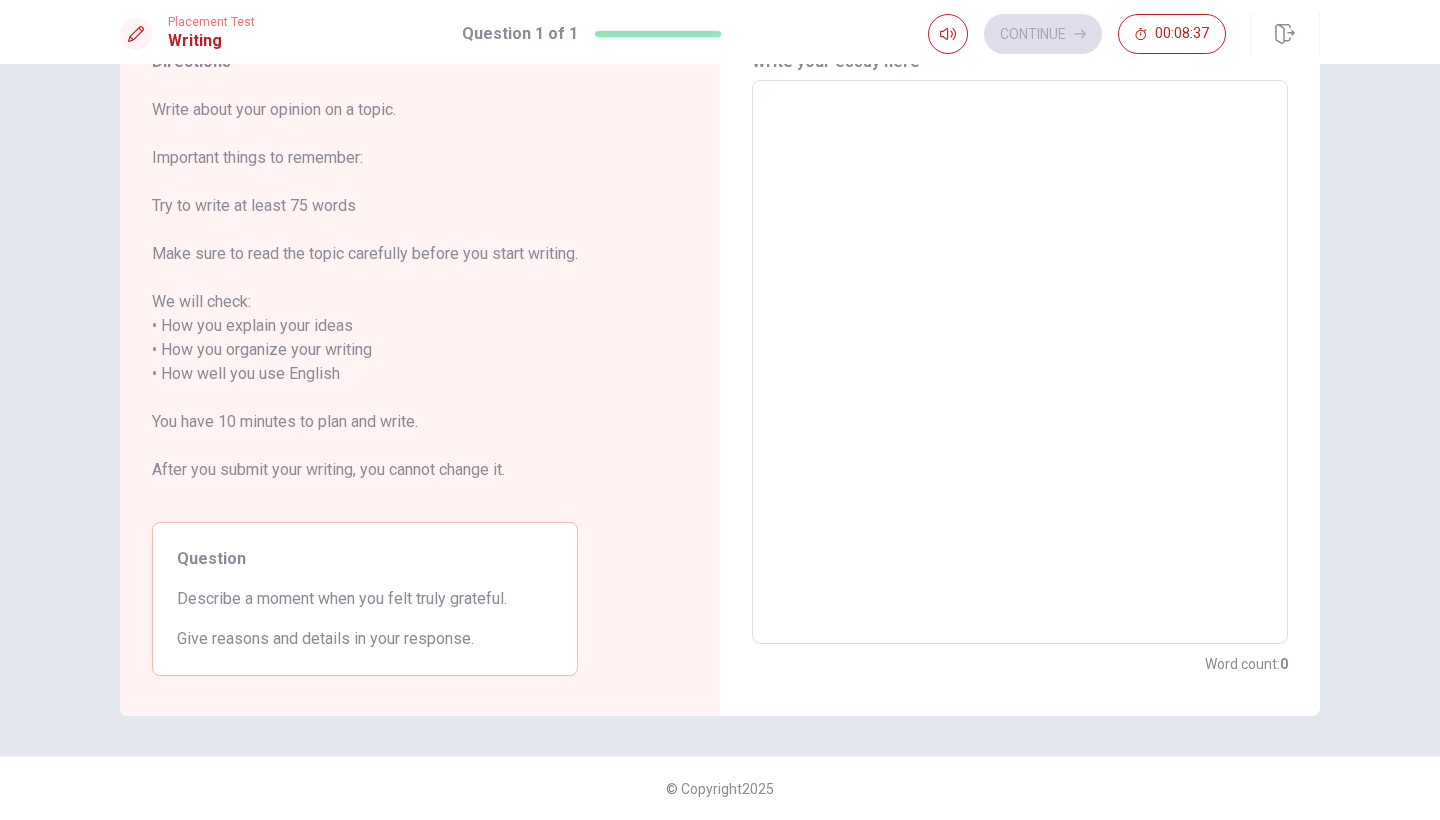 type on "I" 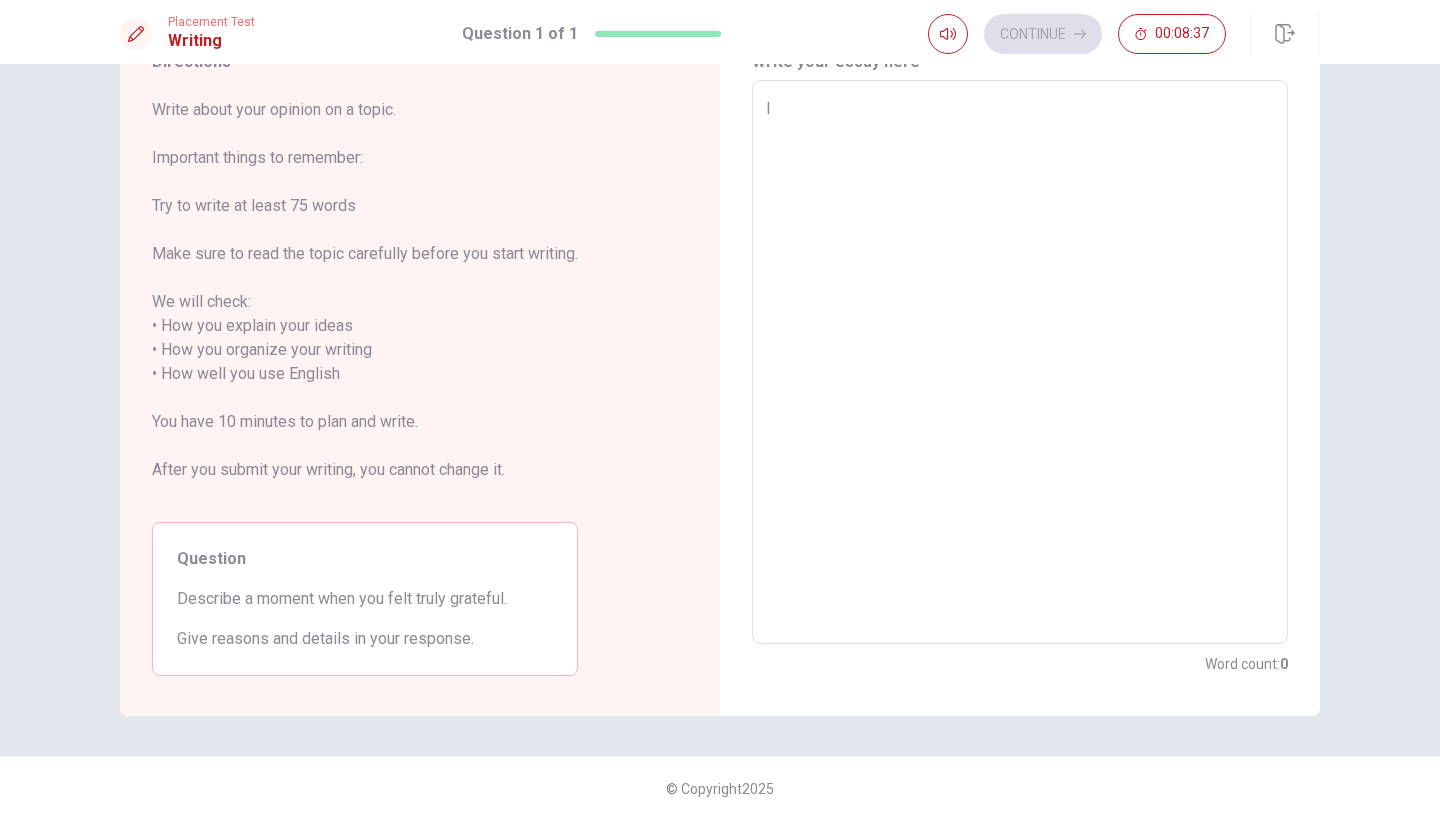 type on "x" 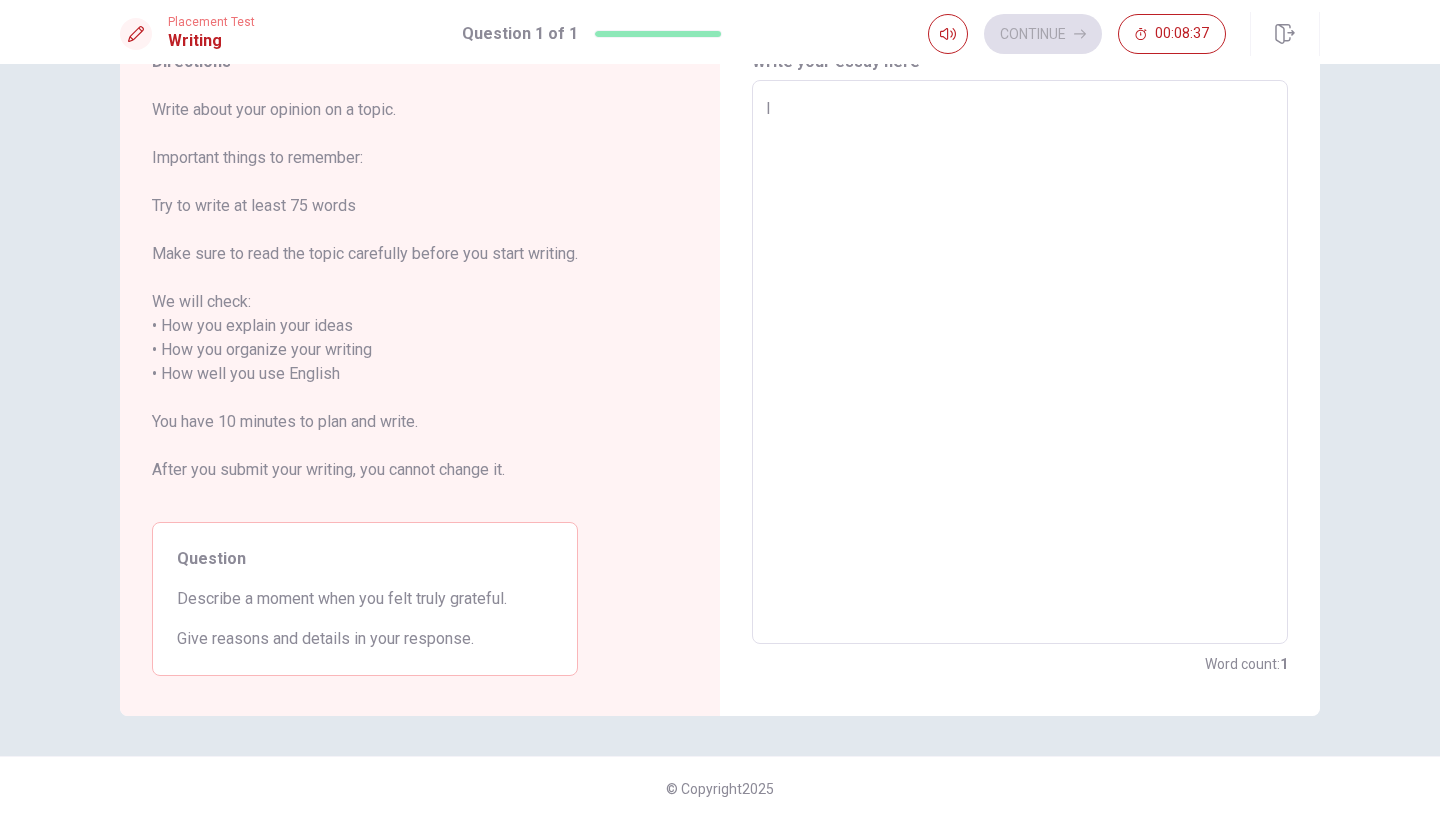 type on "I" 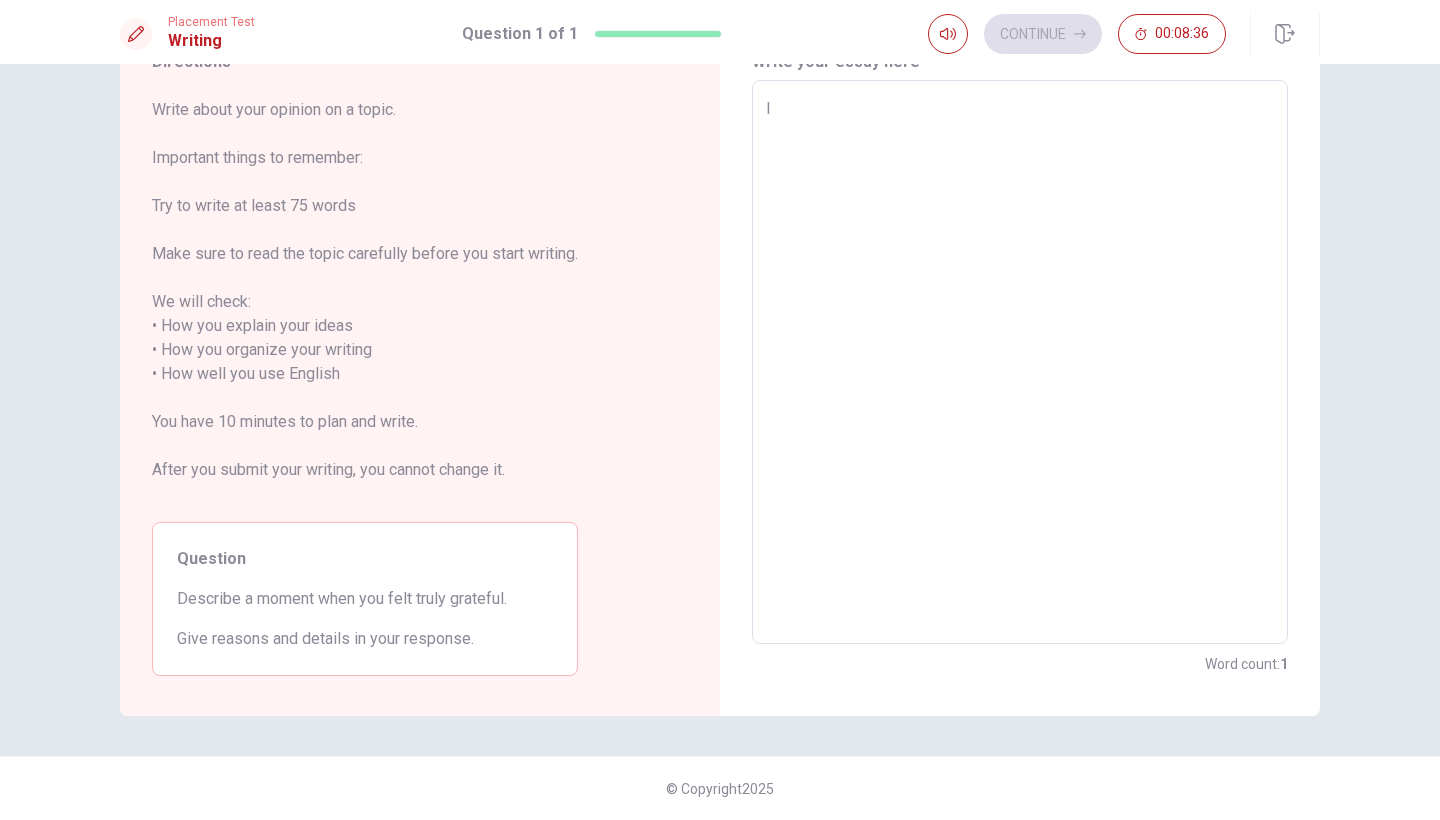 type on "I w" 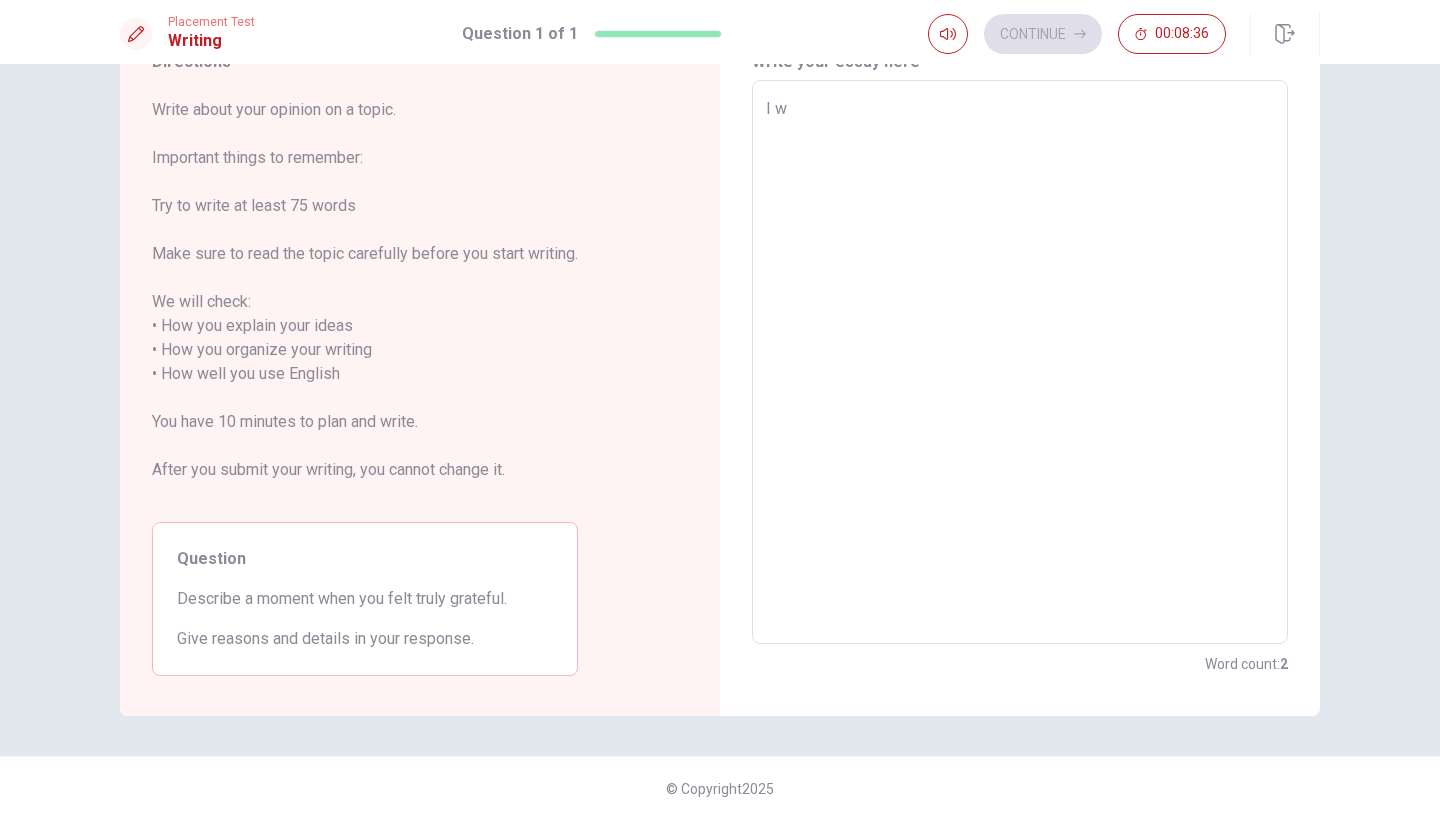 type on "x" 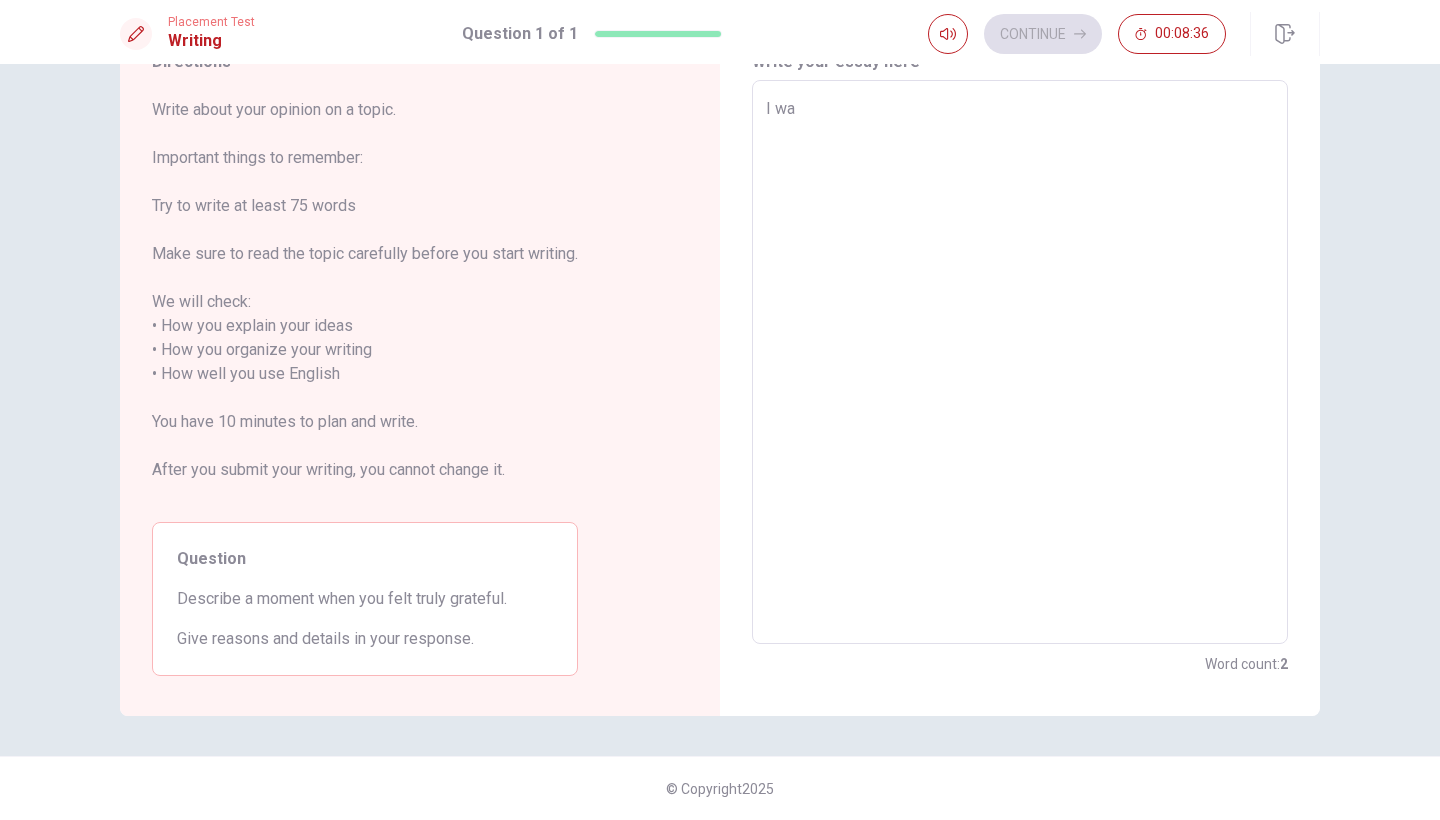 type on "x" 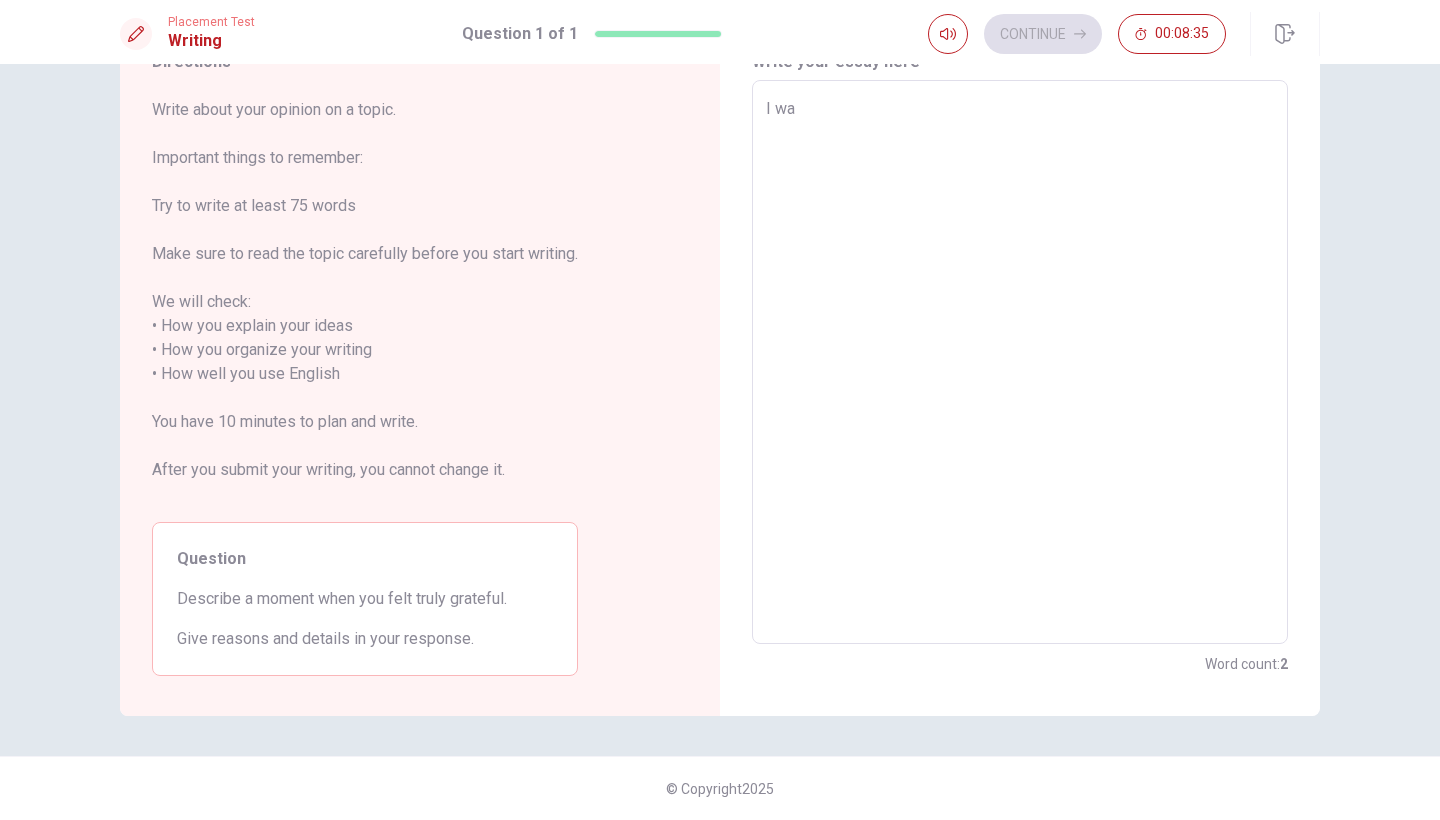 type on "I wan" 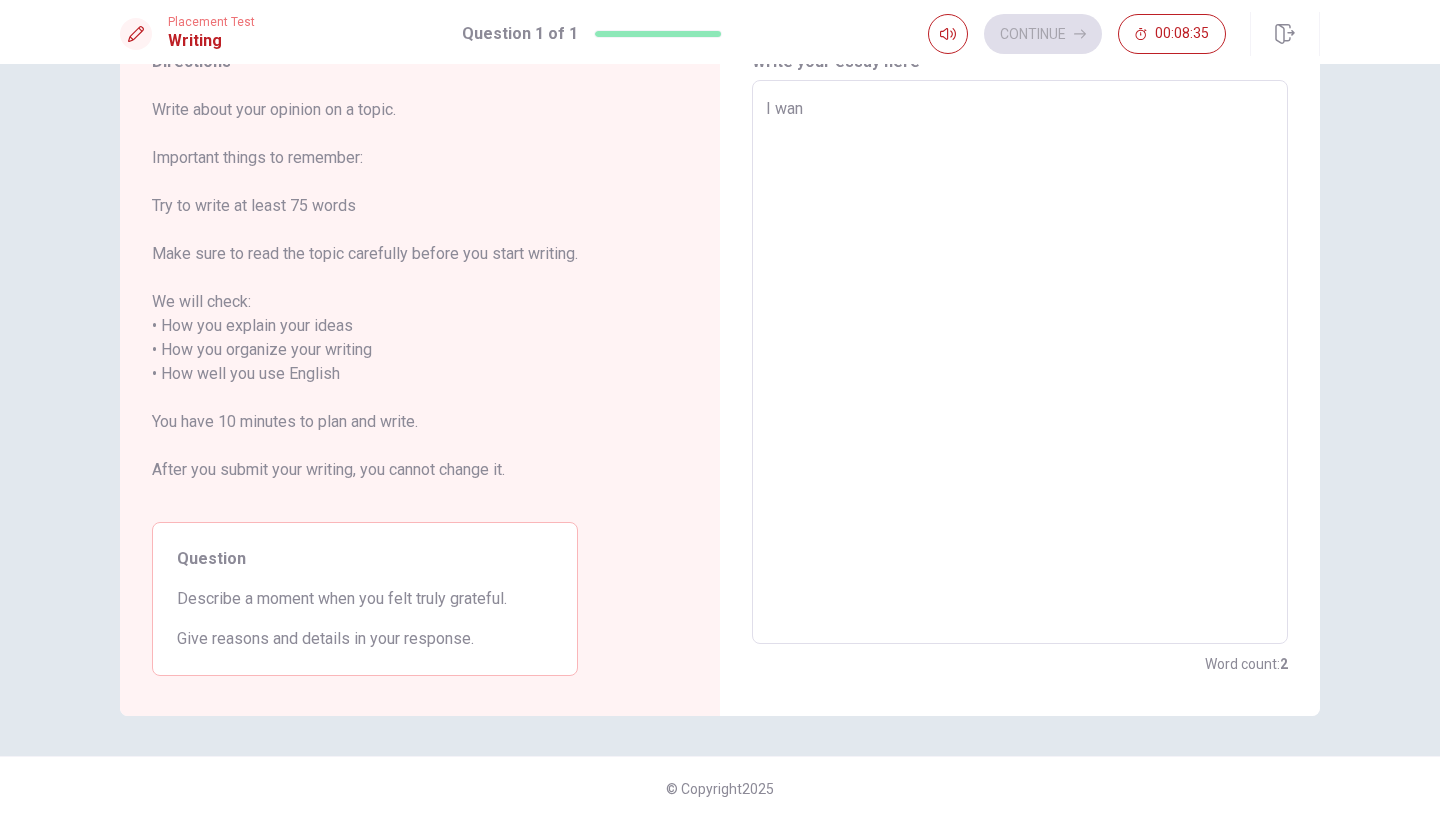 type on "x" 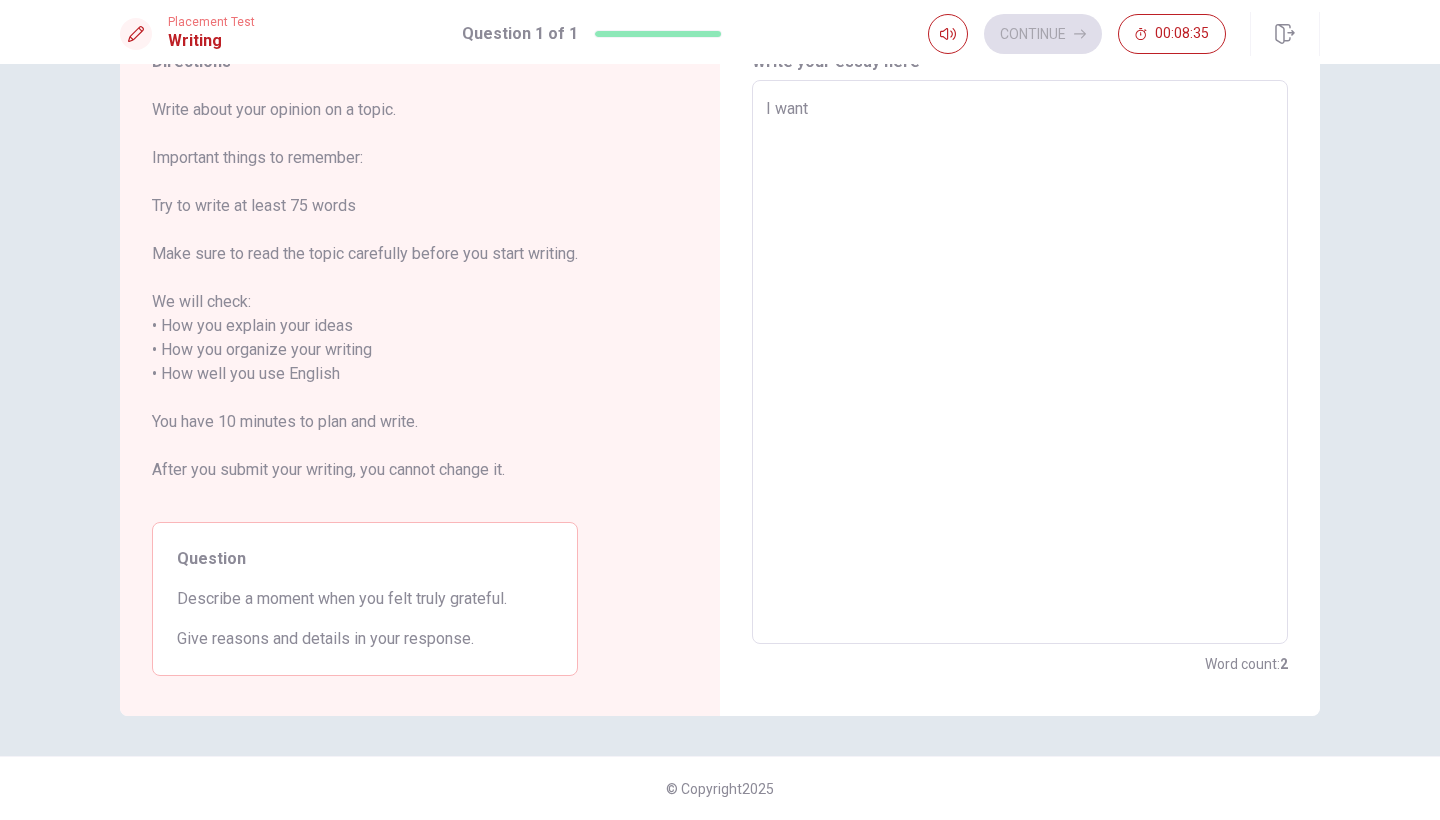 type on "x" 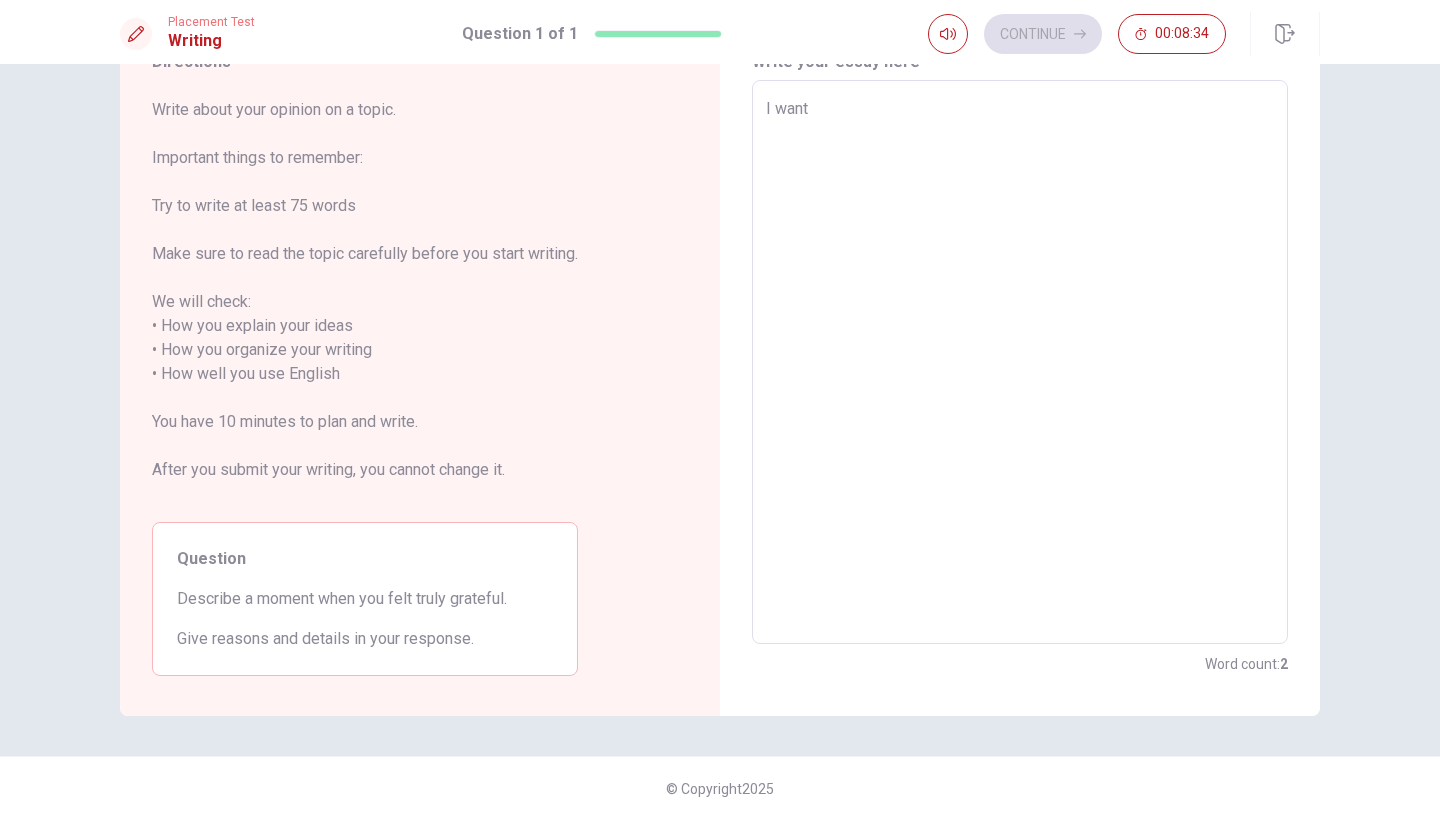 type on "I want t" 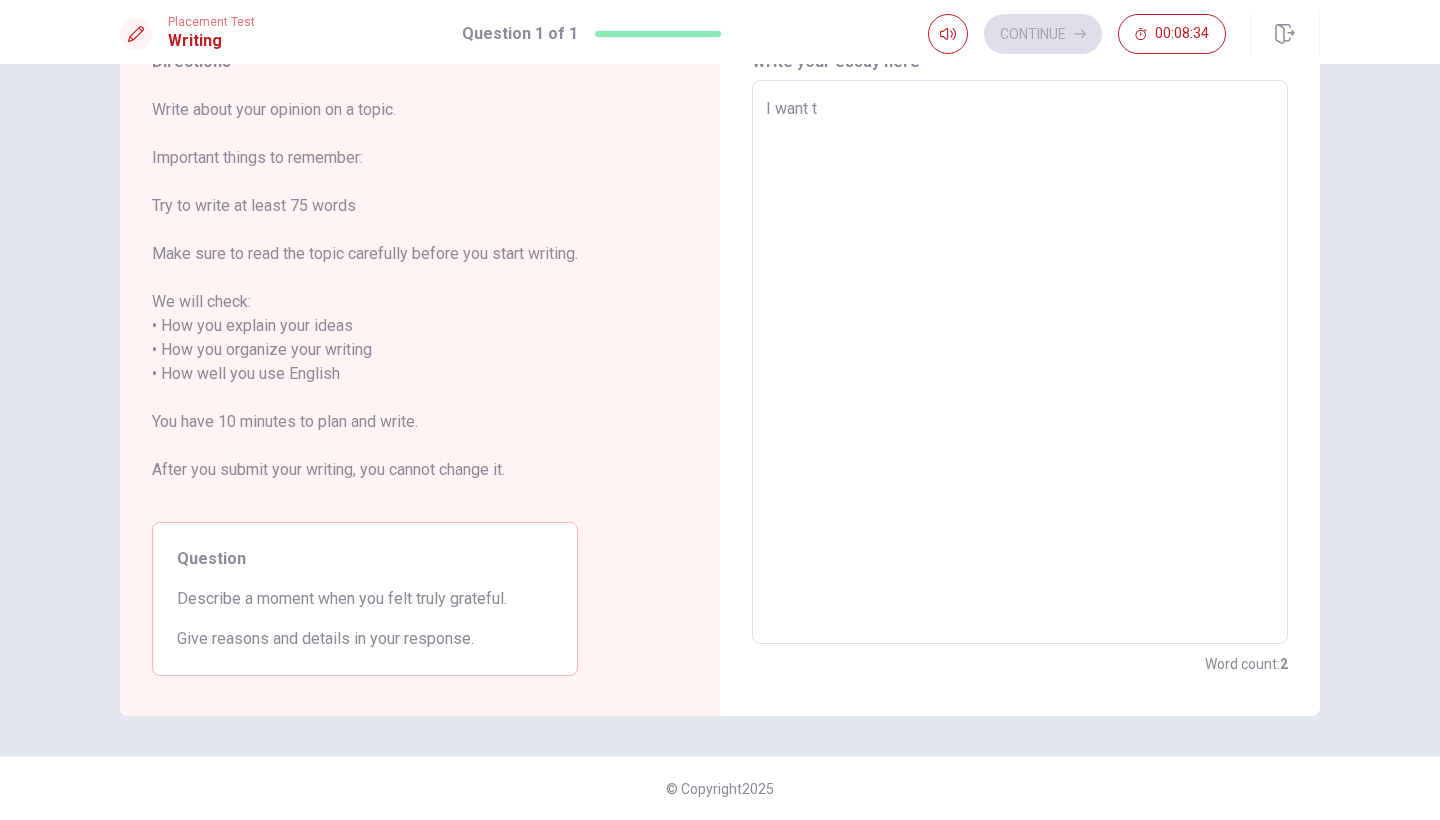 type on "x" 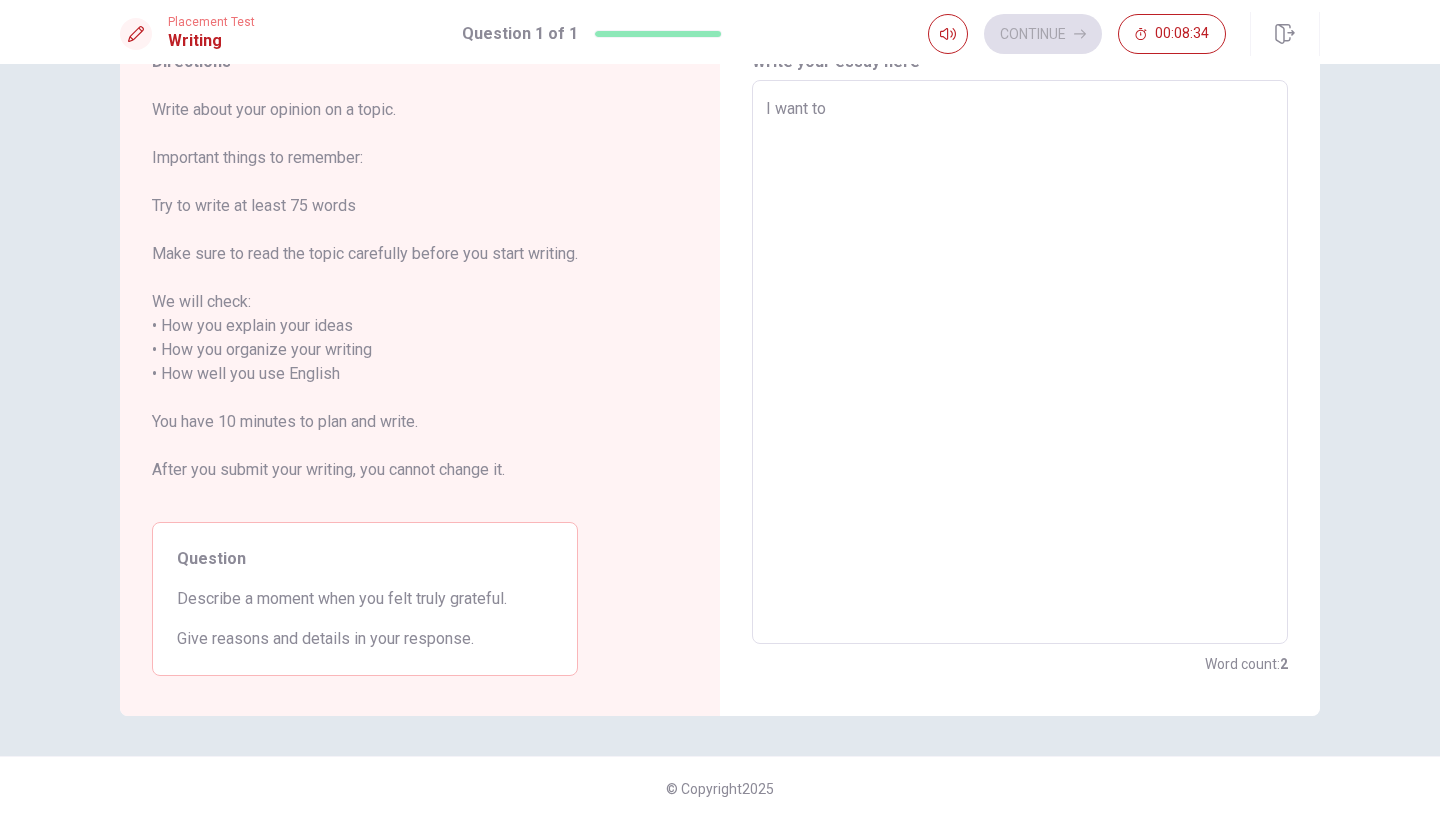 type on "x" 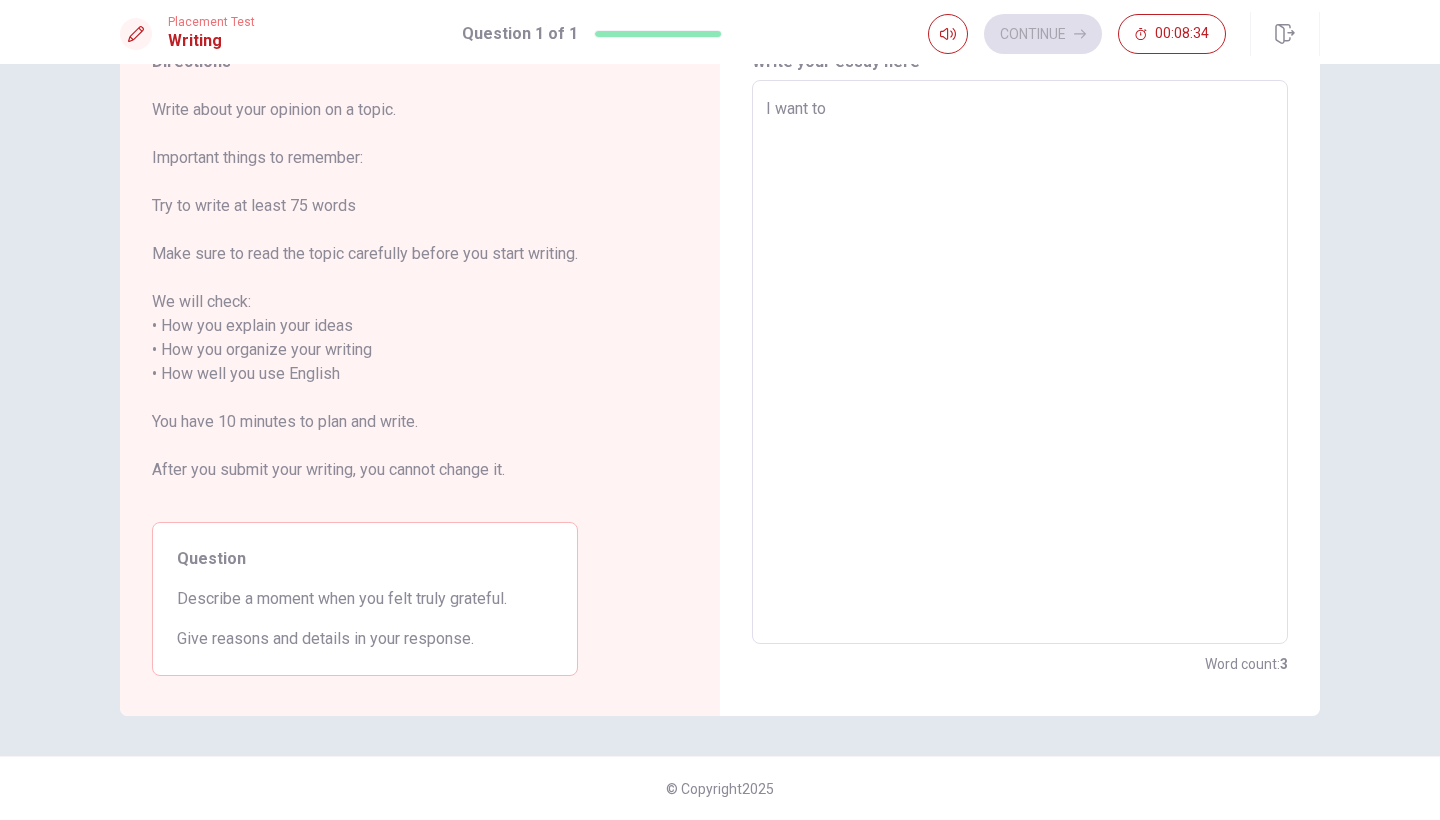 type on "I want to" 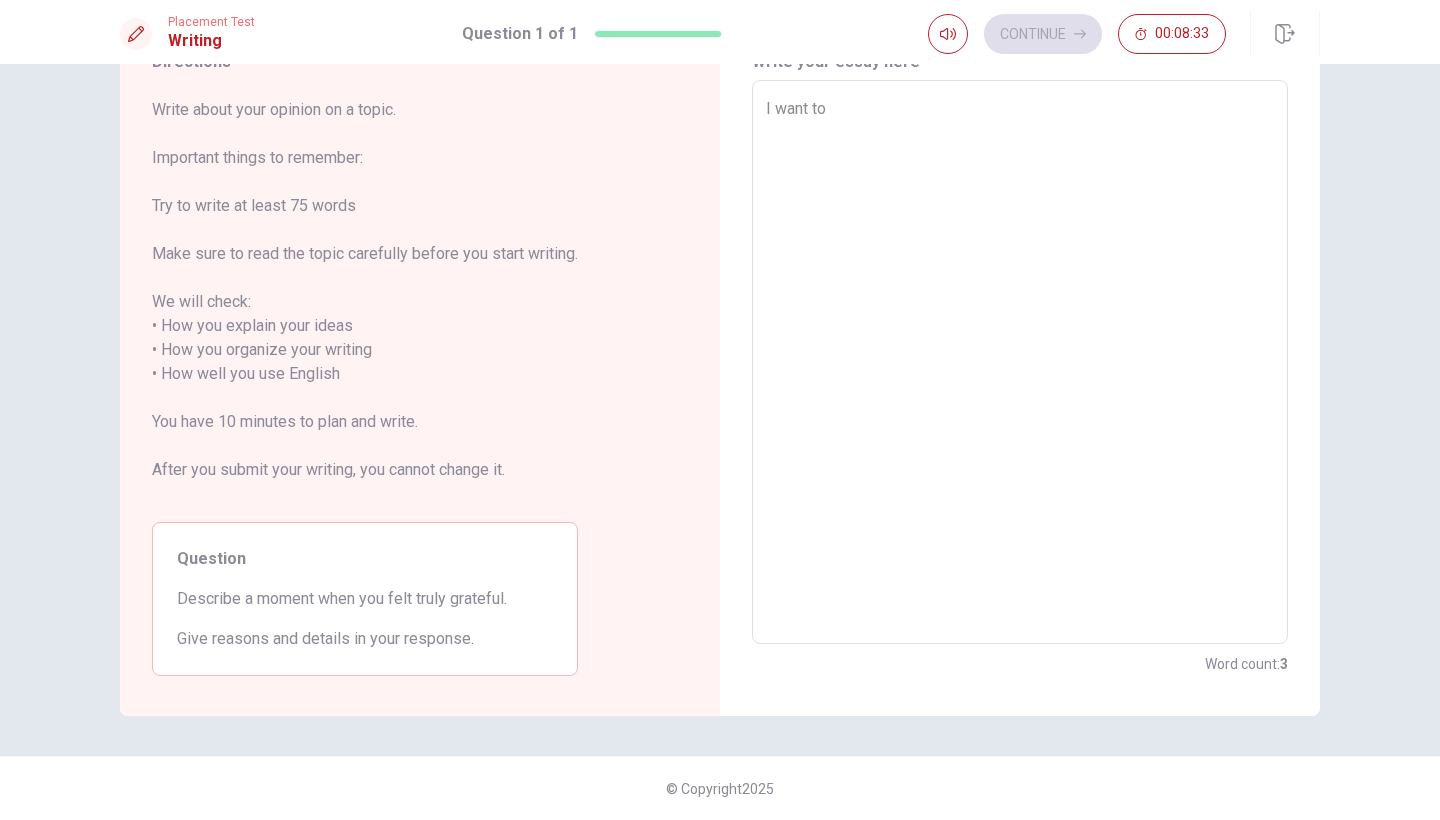 type on "I want to t" 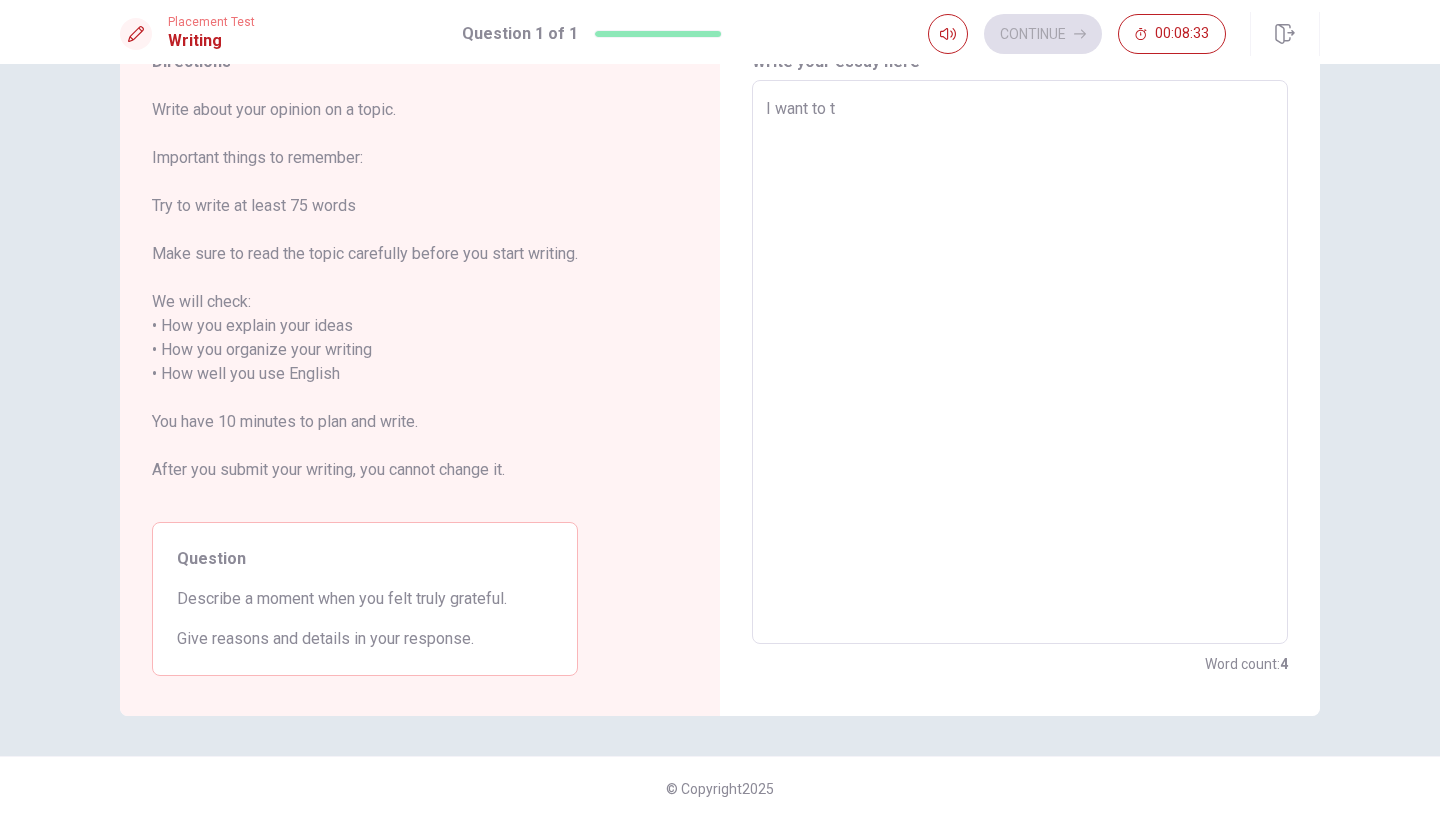 type on "x" 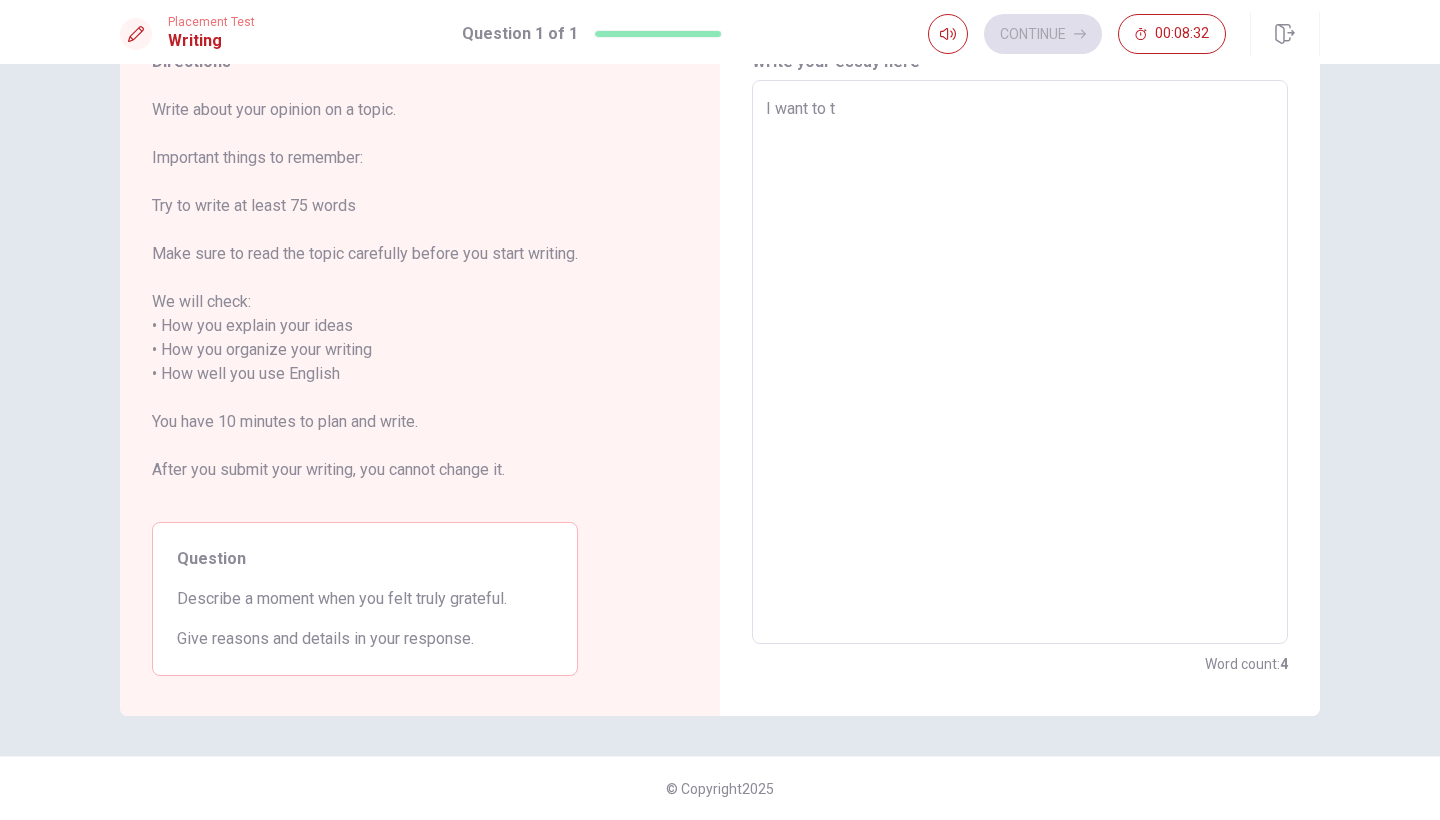type on "I want to ta" 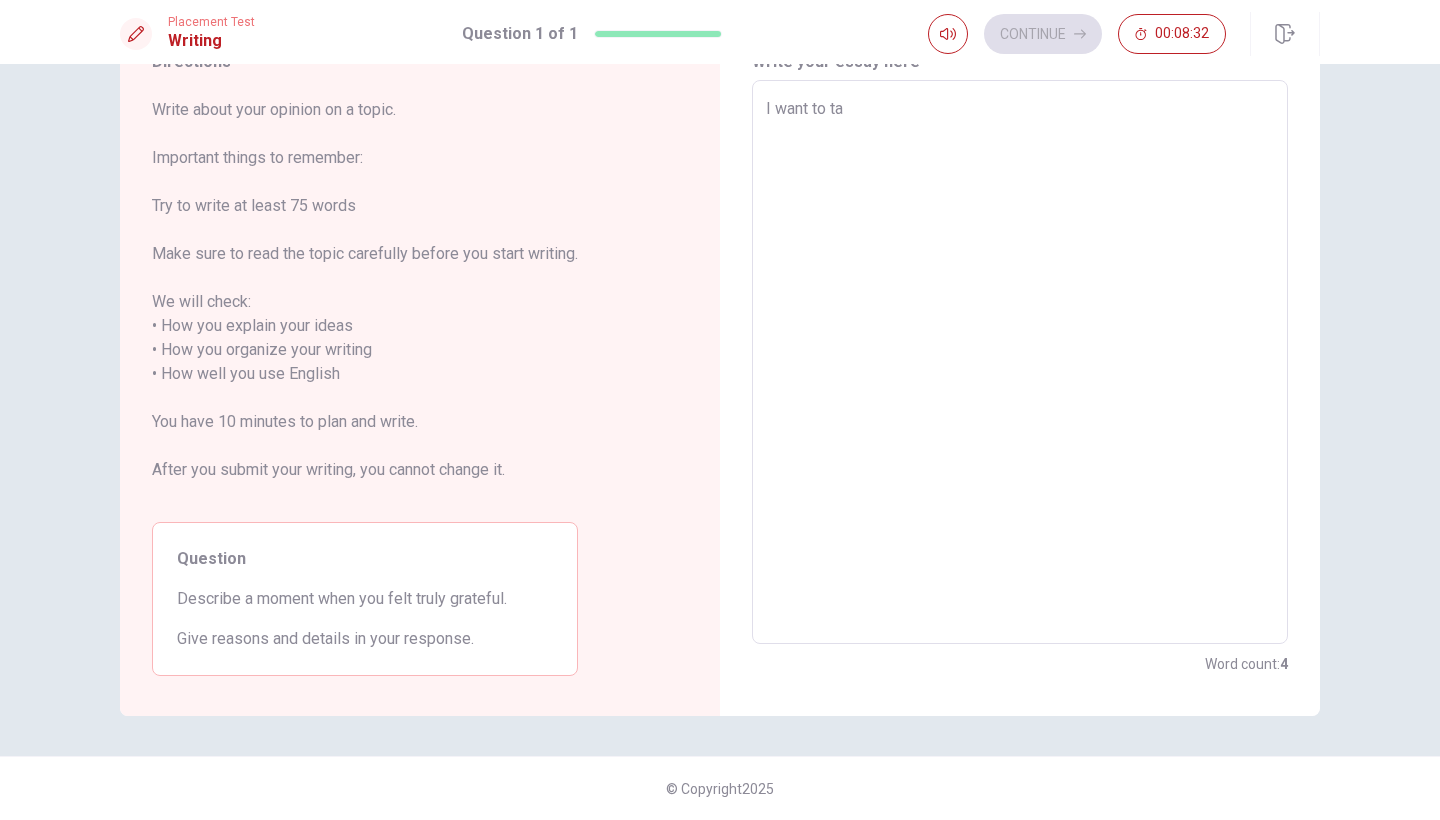 type on "x" 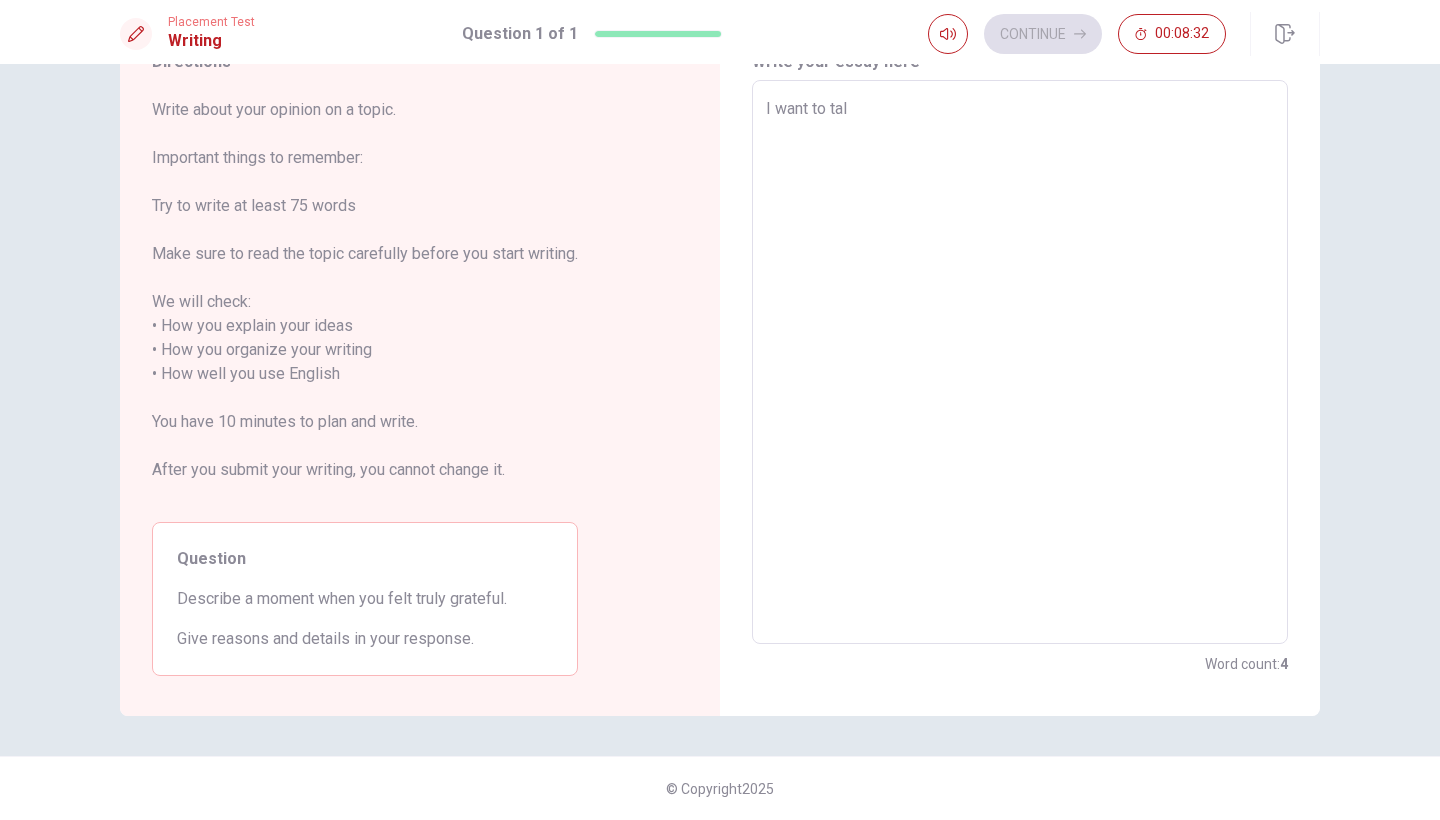 type on "x" 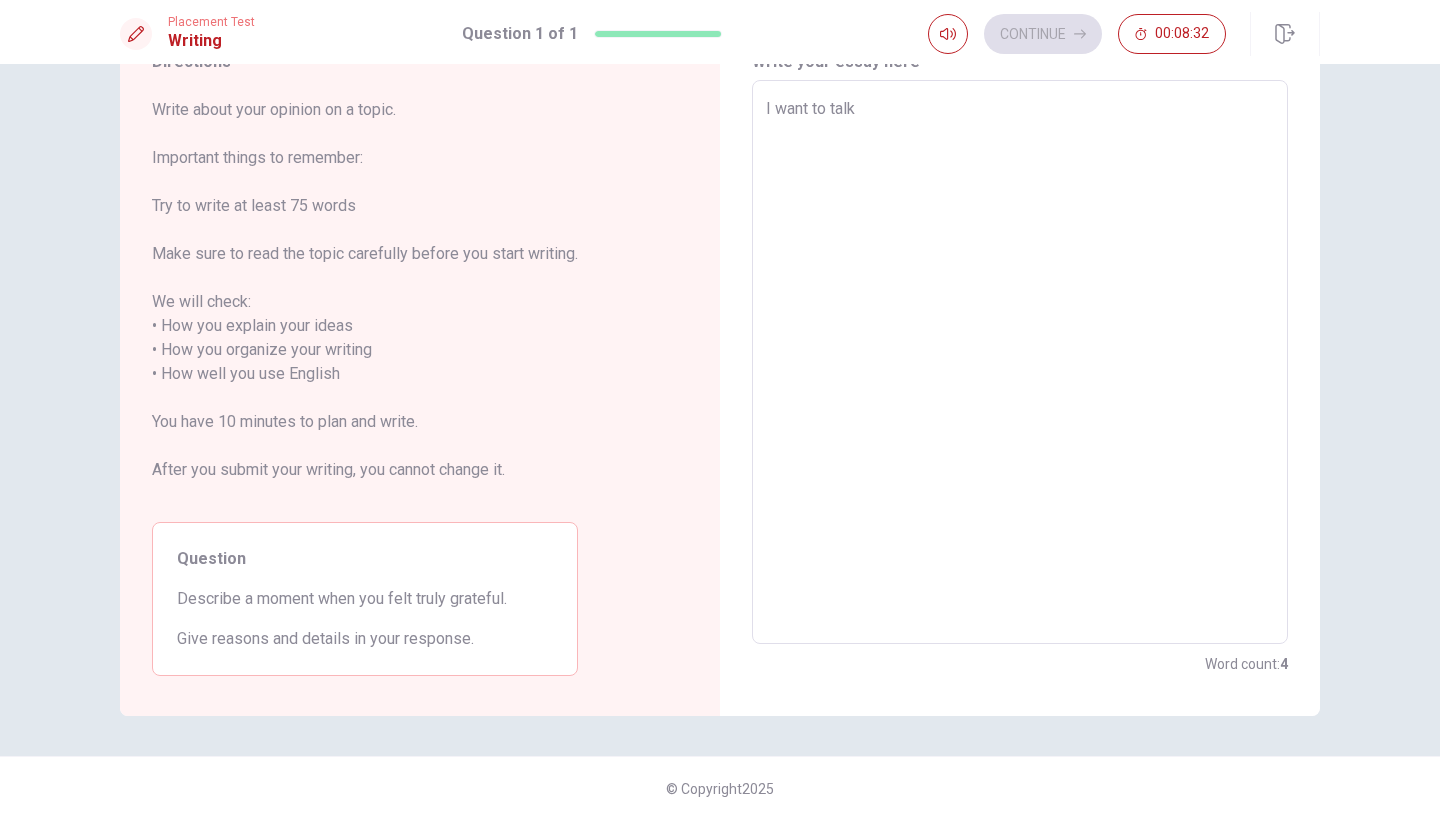 type on "x" 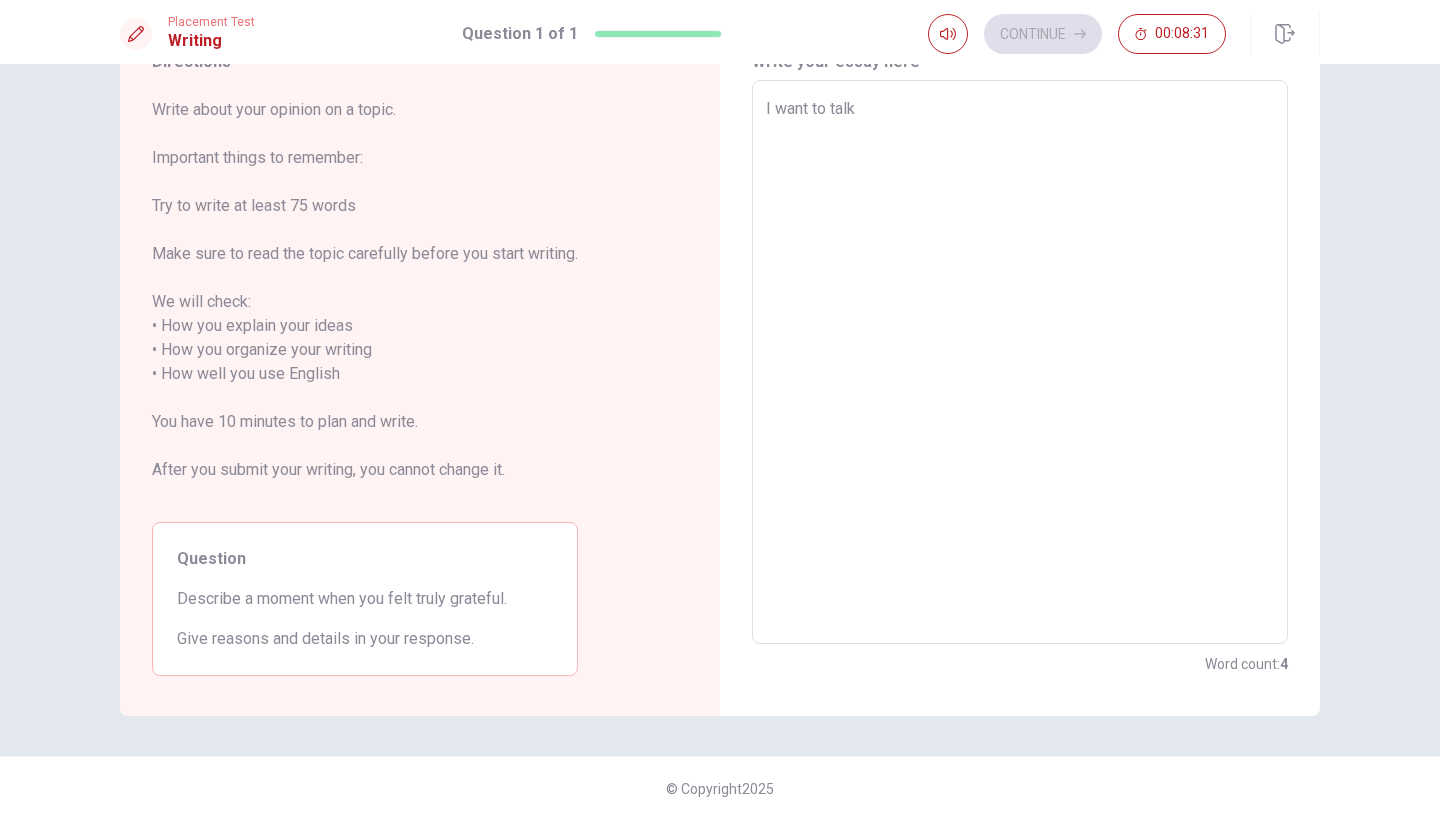 type on "I want to talk a" 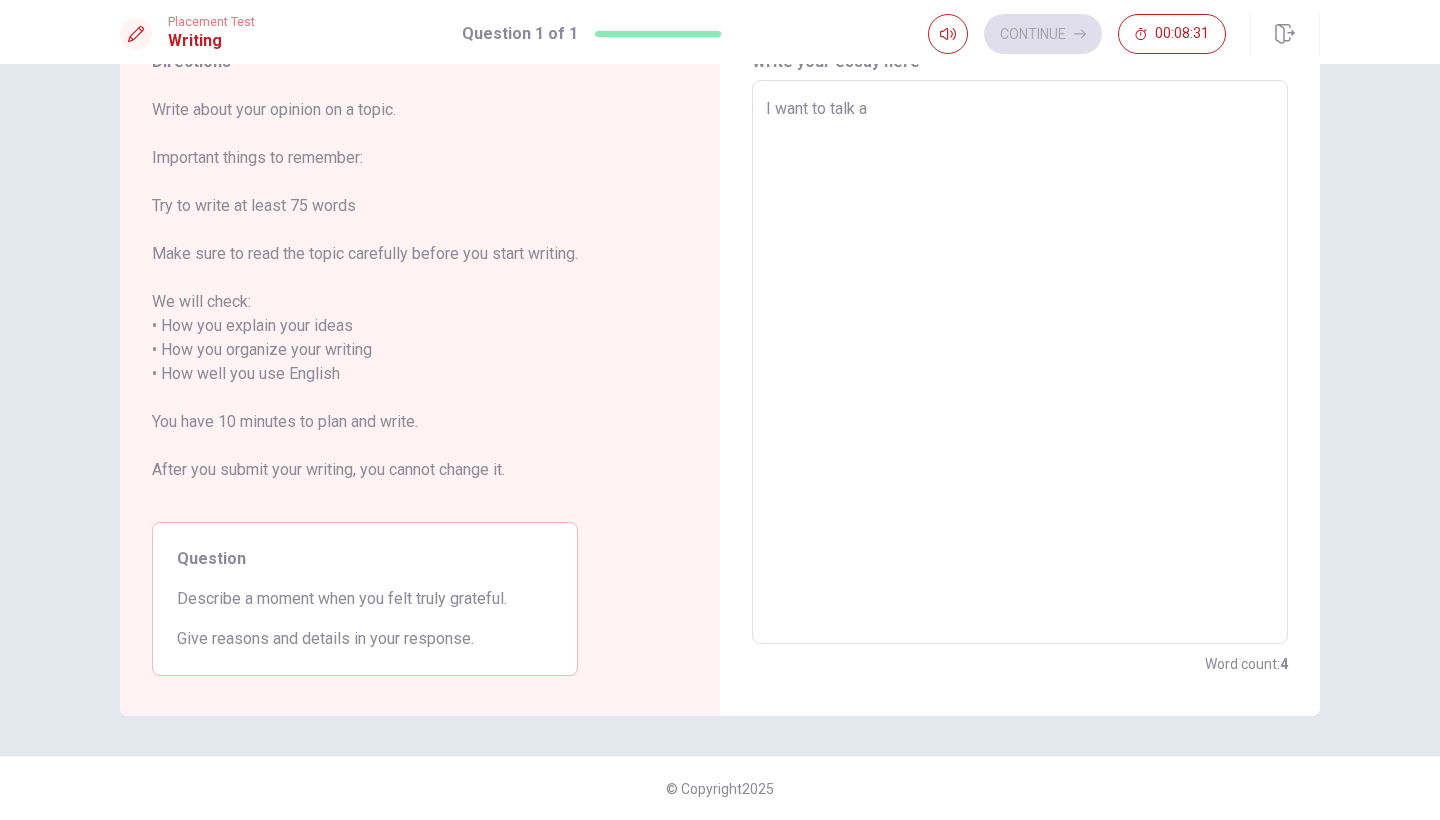 type on "x" 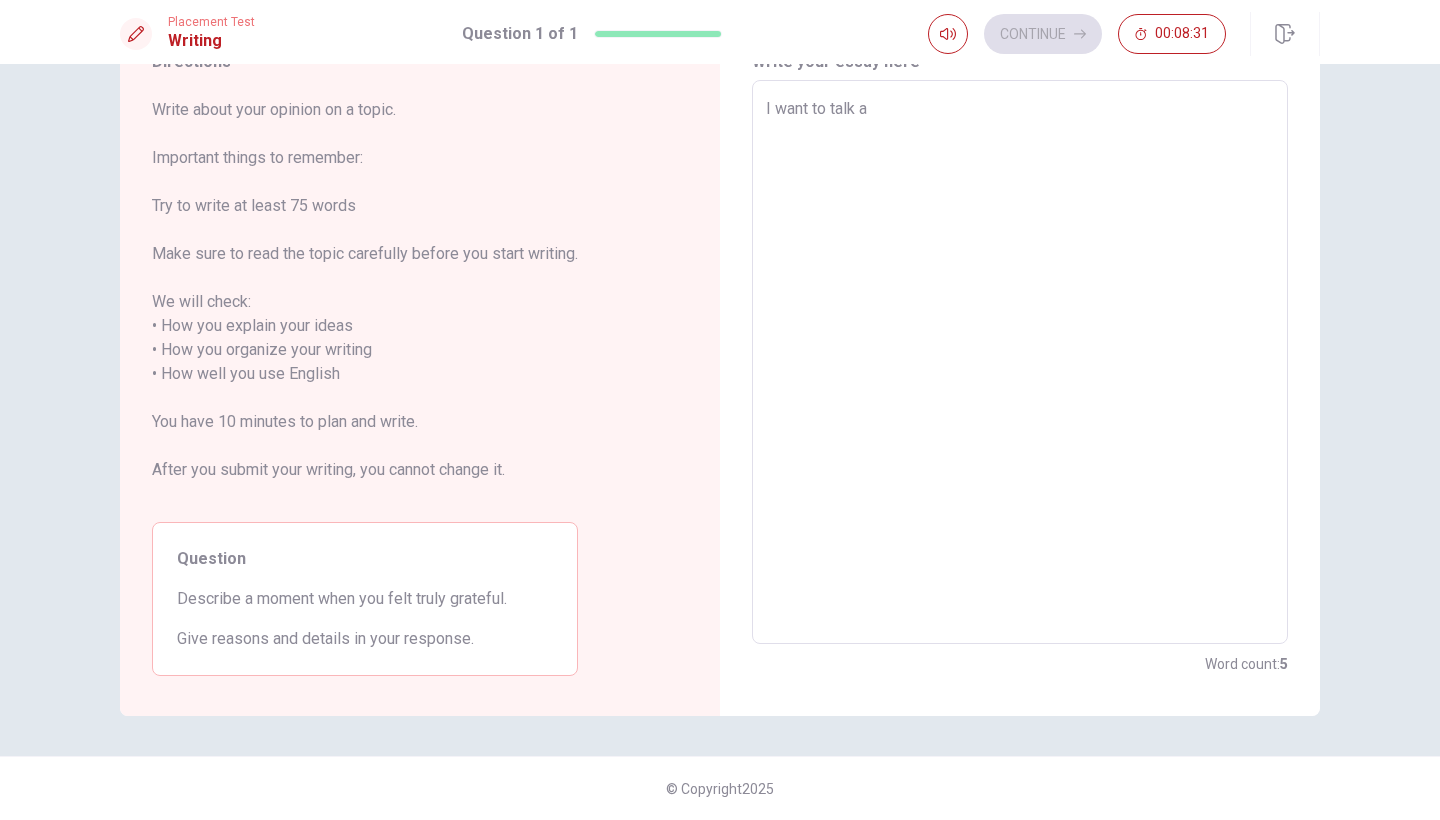type on "I want to talk ab" 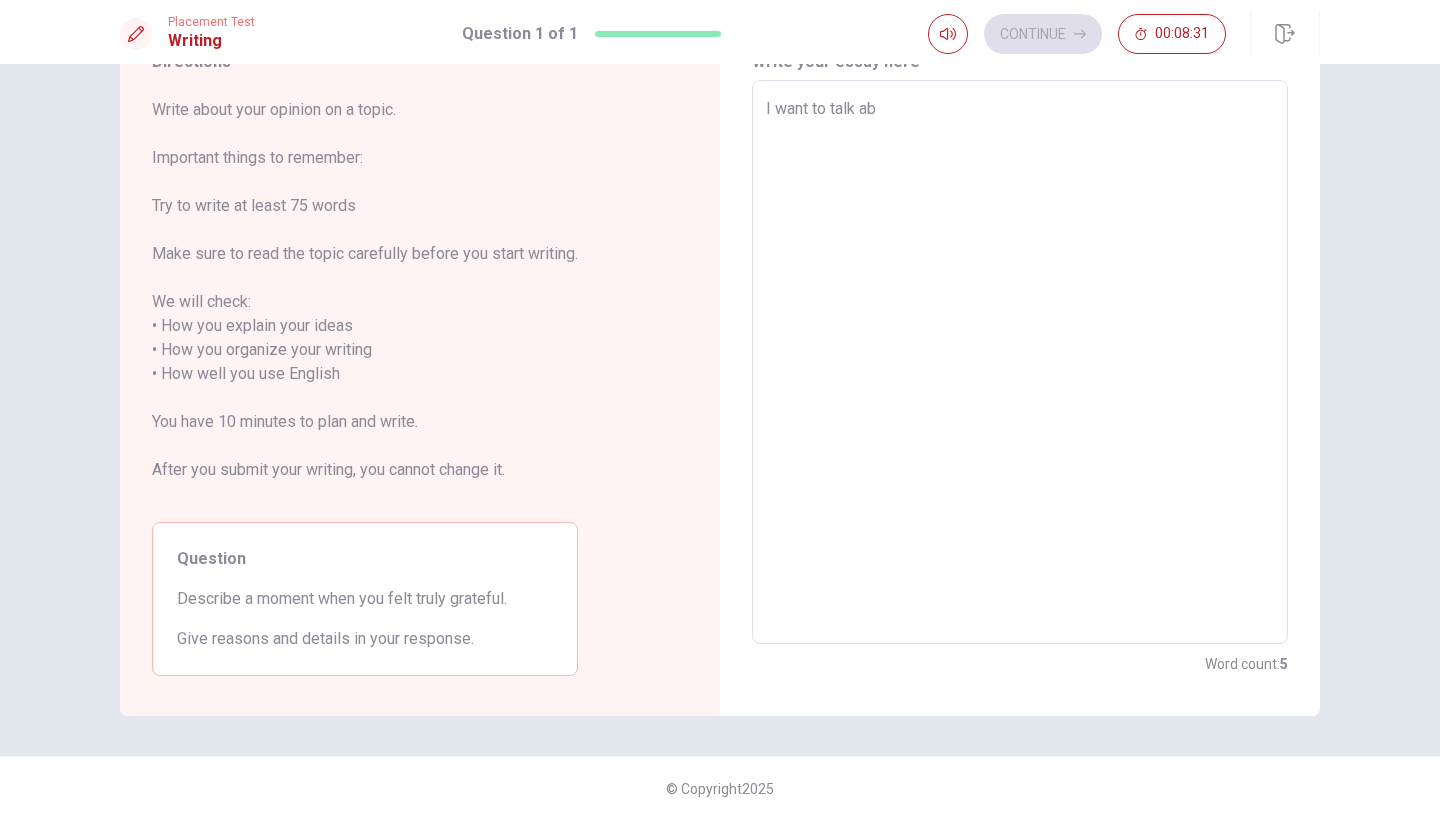 type on "x" 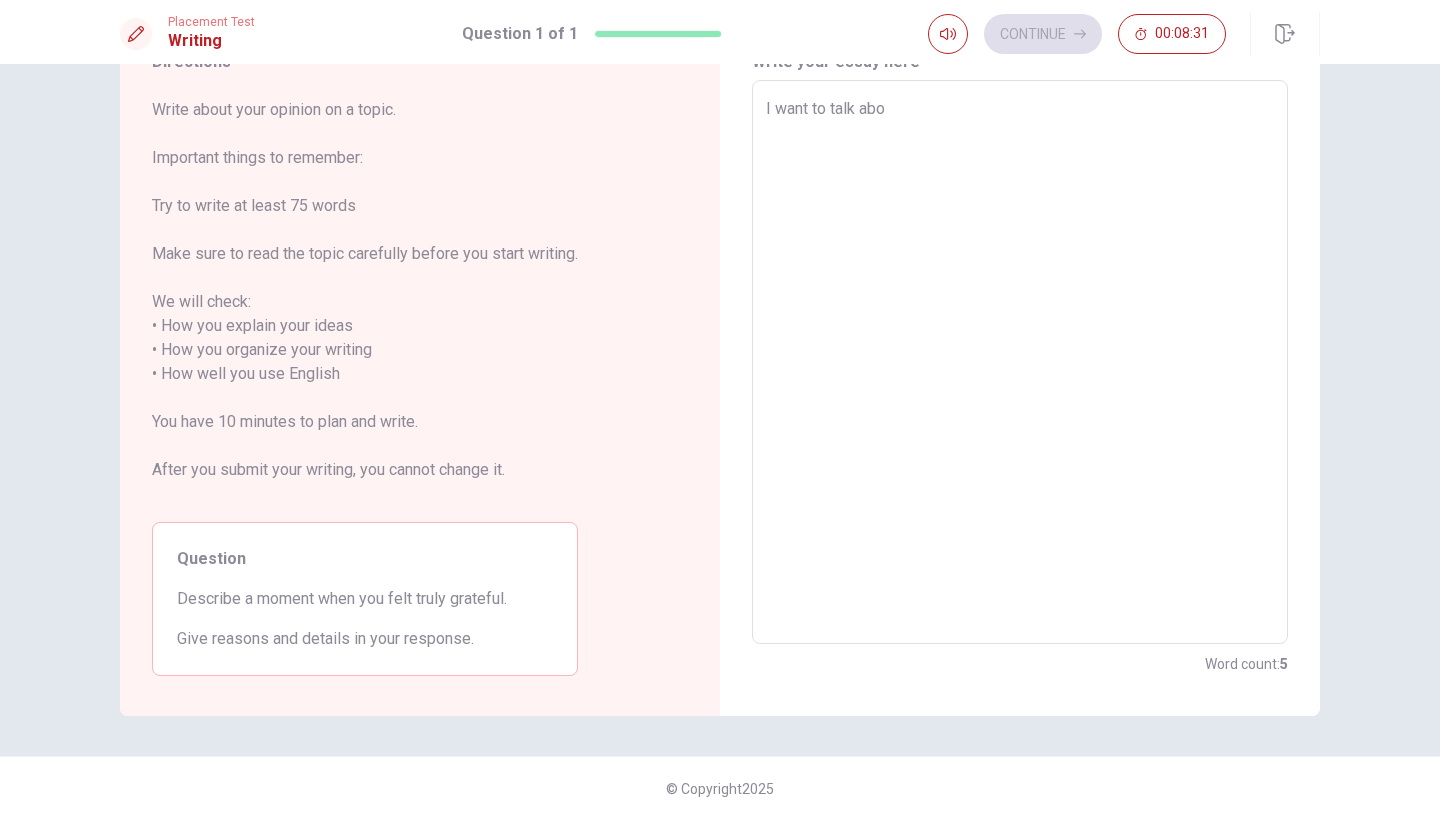 type on "x" 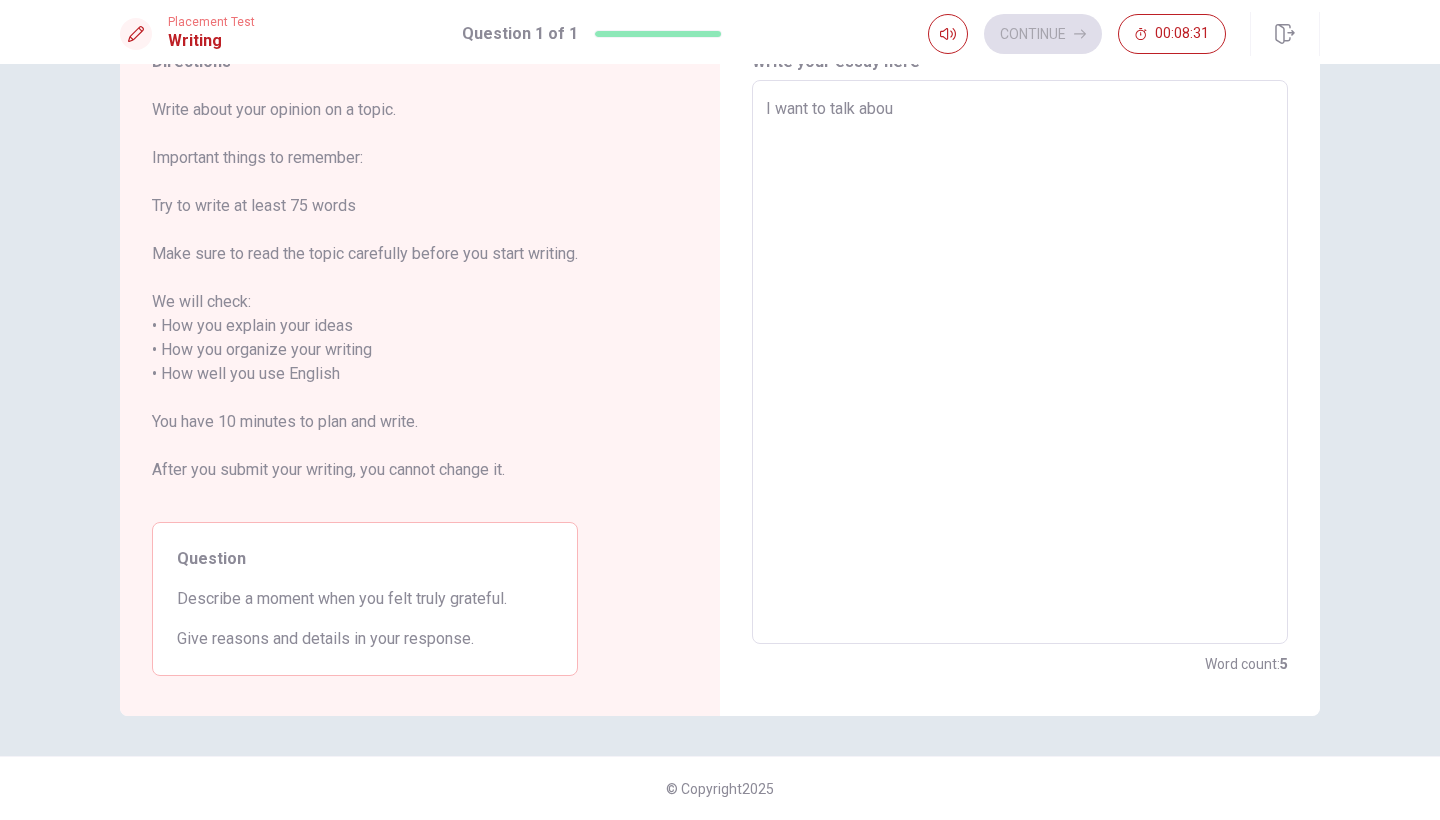 type on "x" 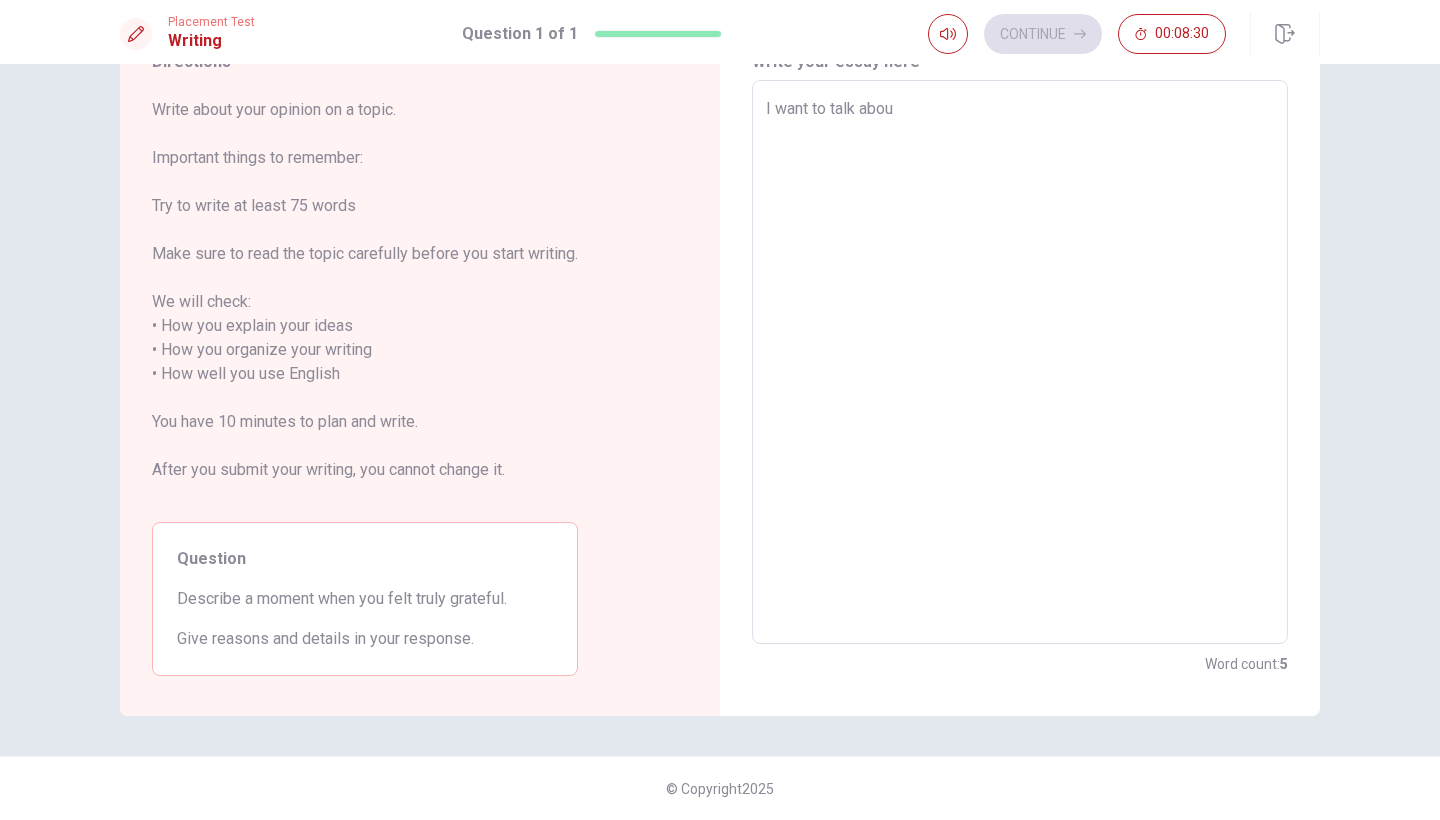 type on "I want to talk about" 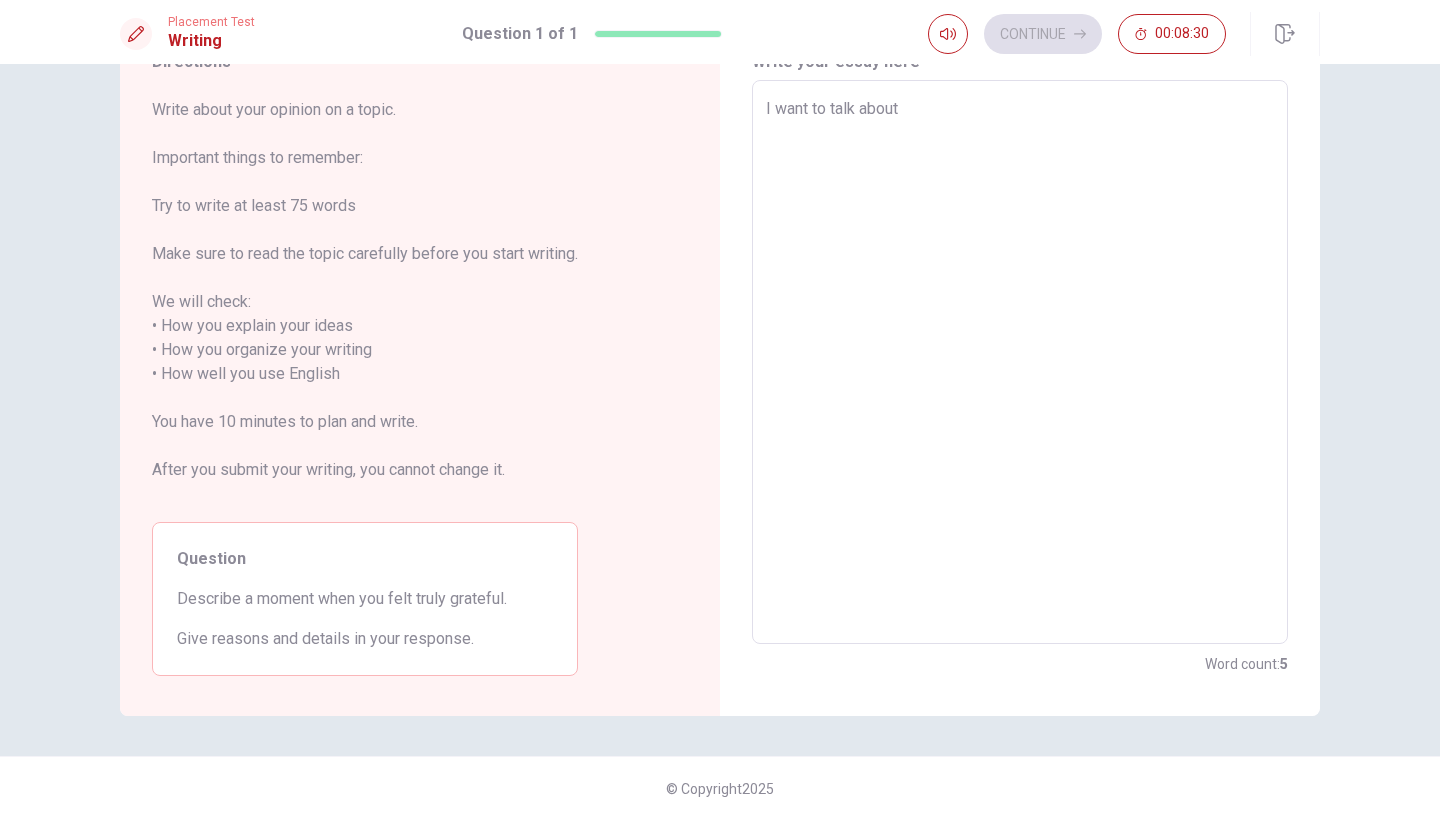 type on "x" 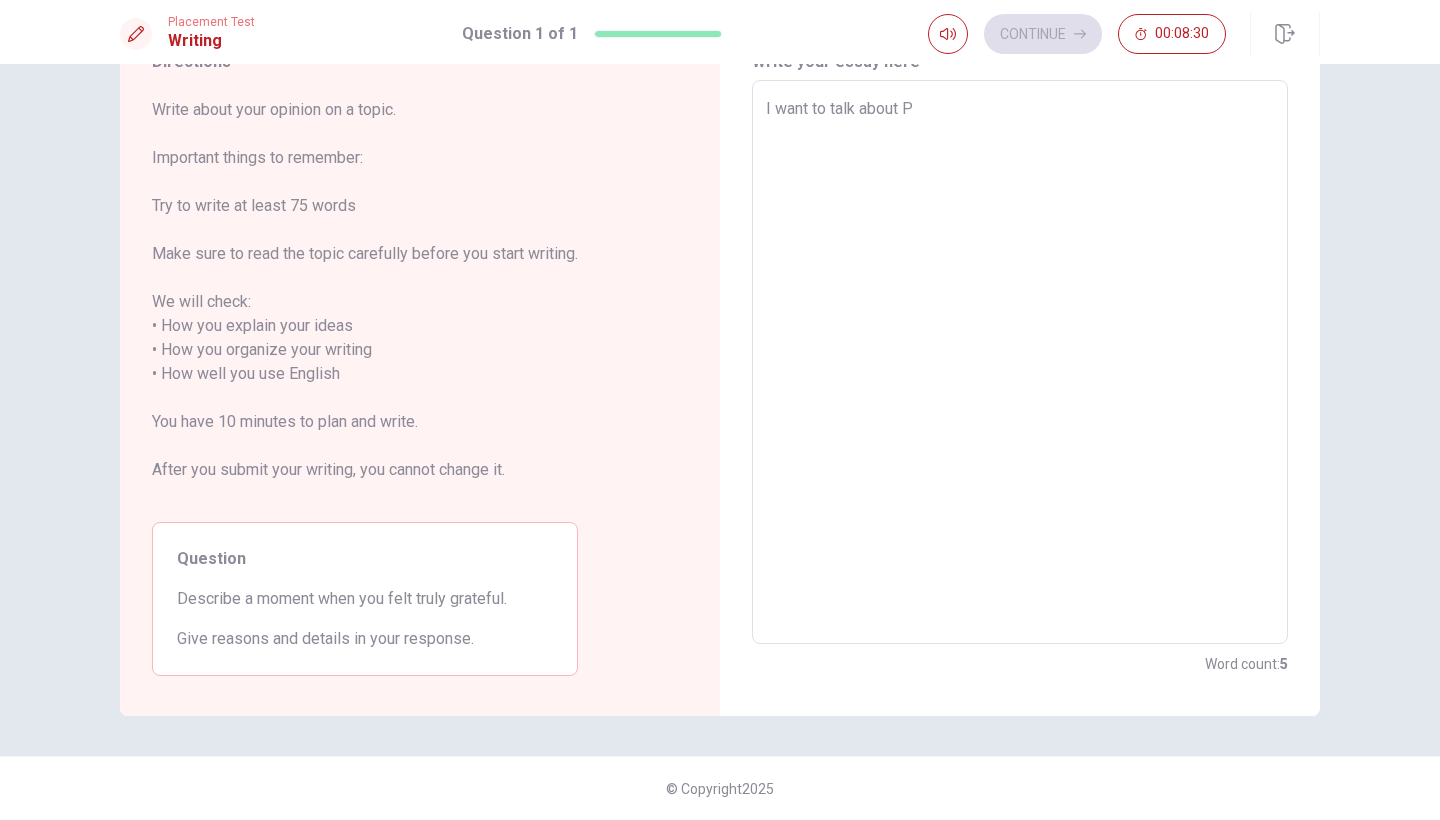type on "x" 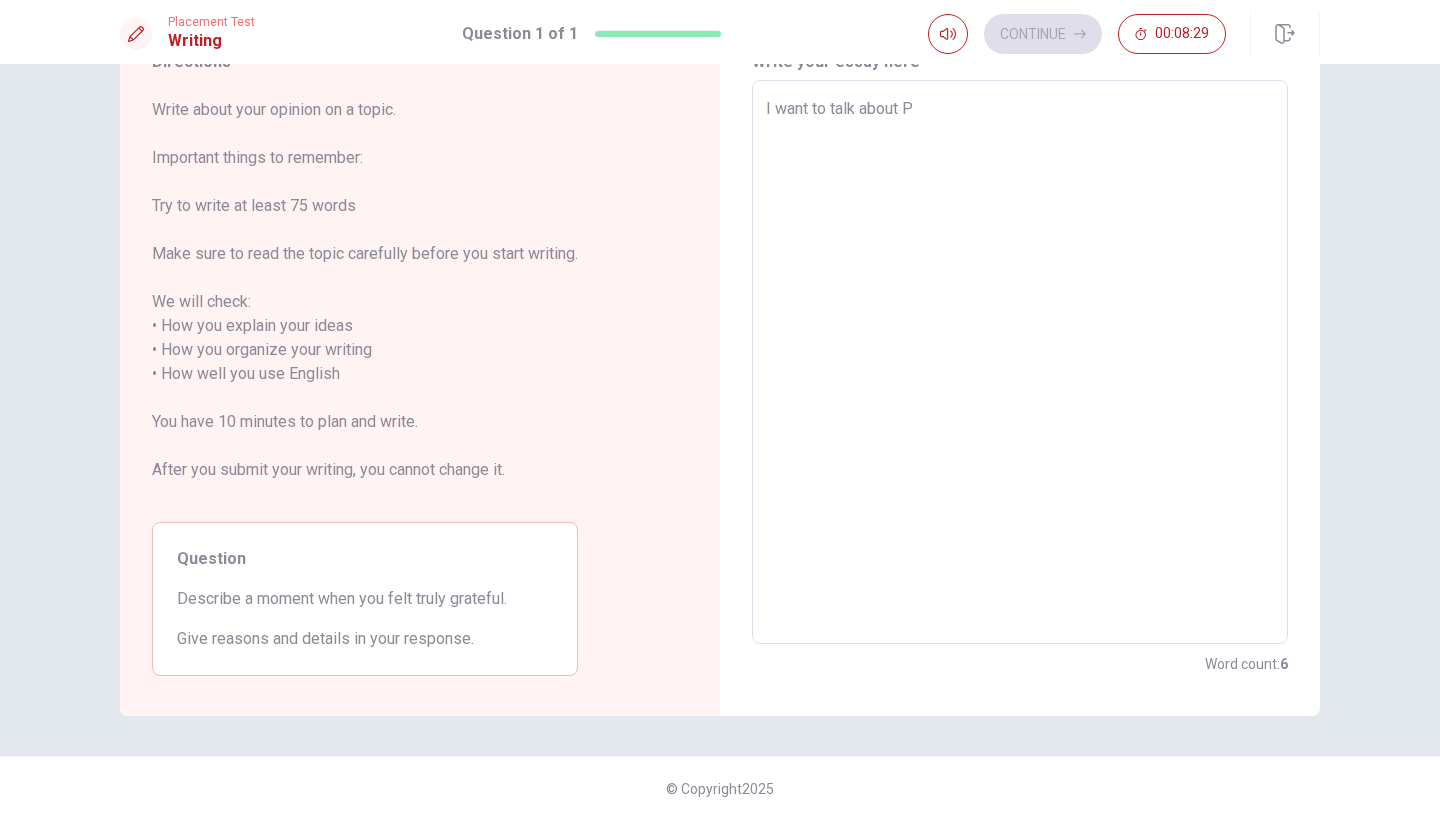 type on "I want to talk about Po" 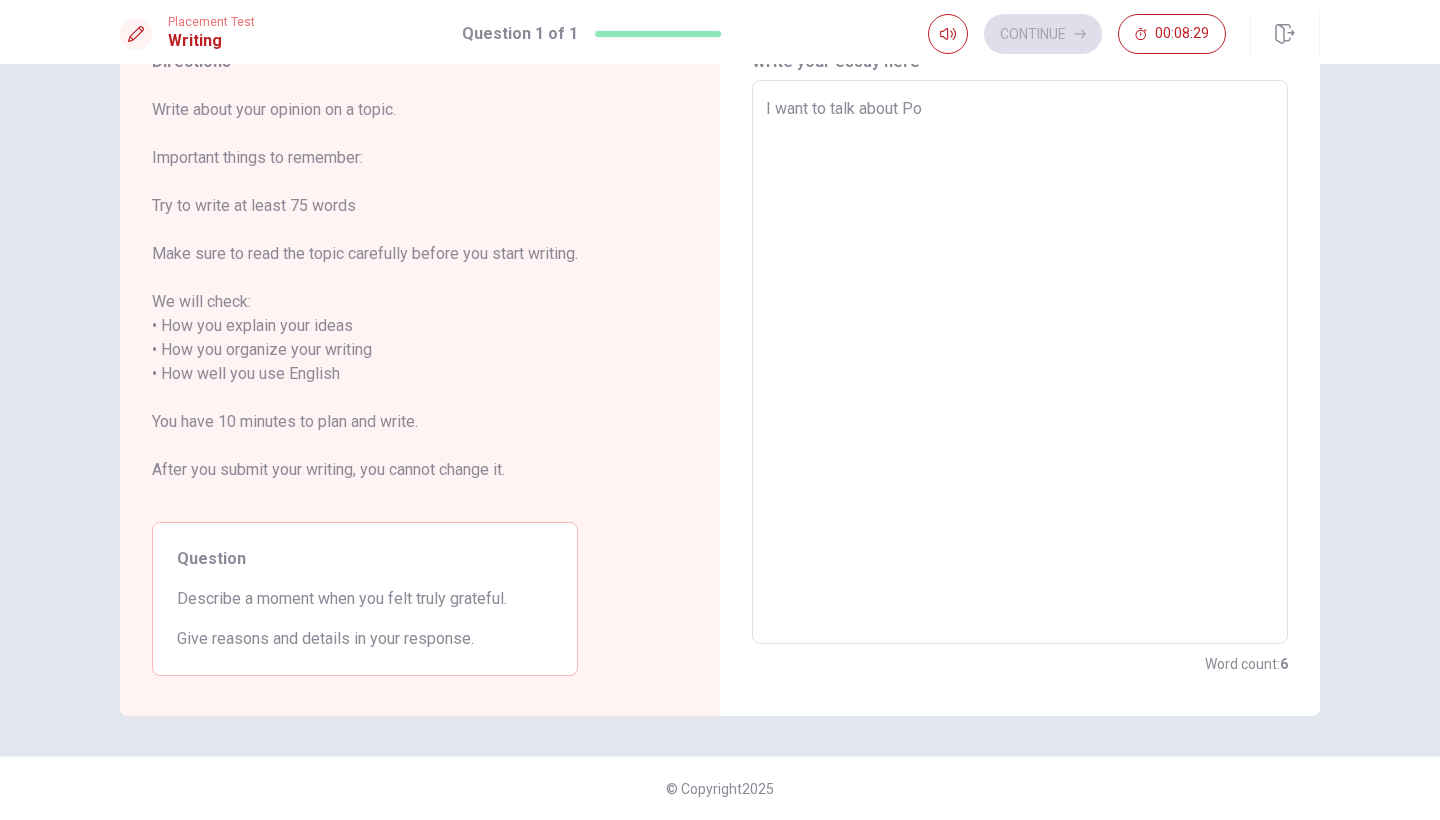 type on "x" 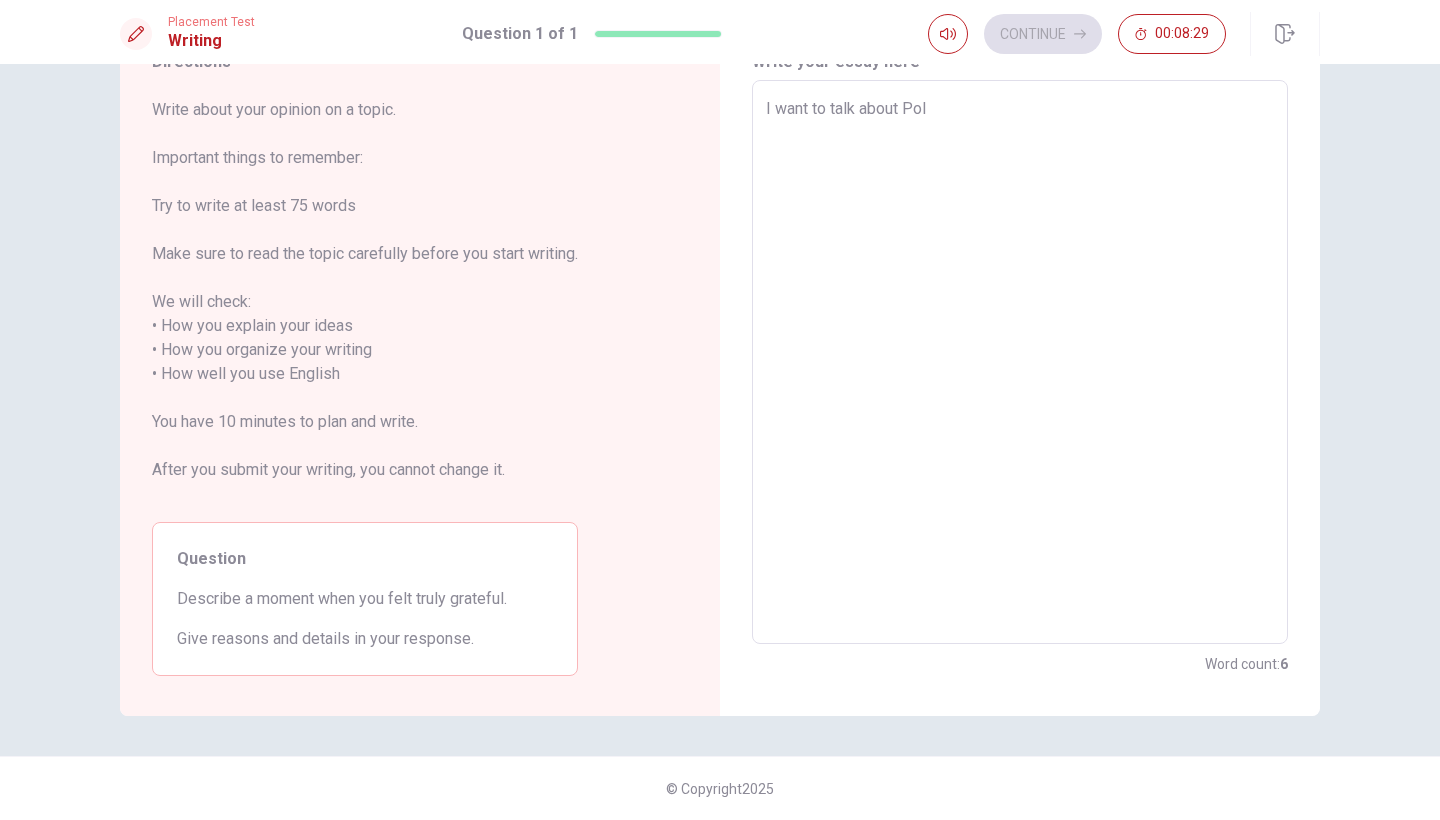 type on "x" 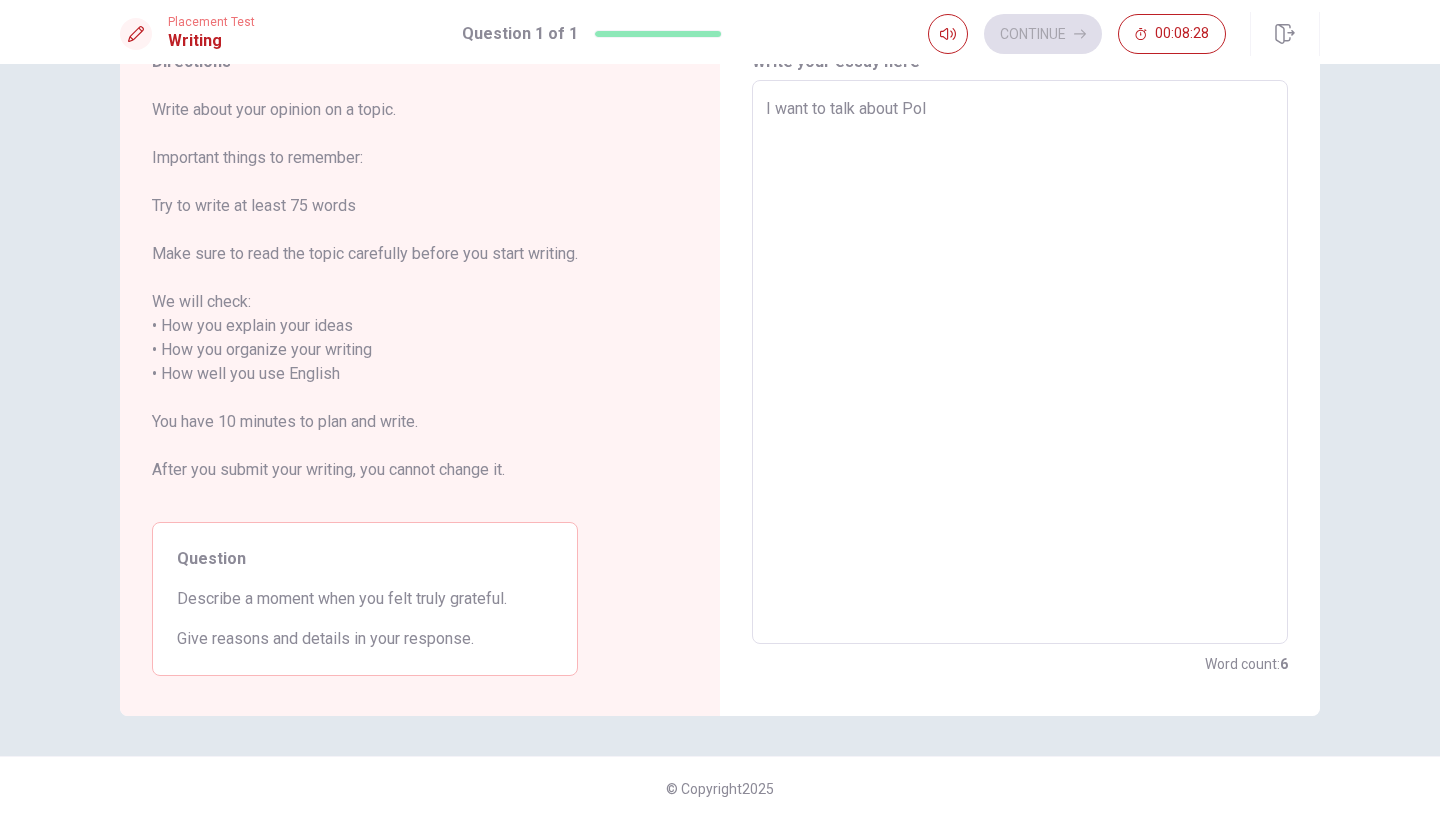 type on "I want to talk about Poll" 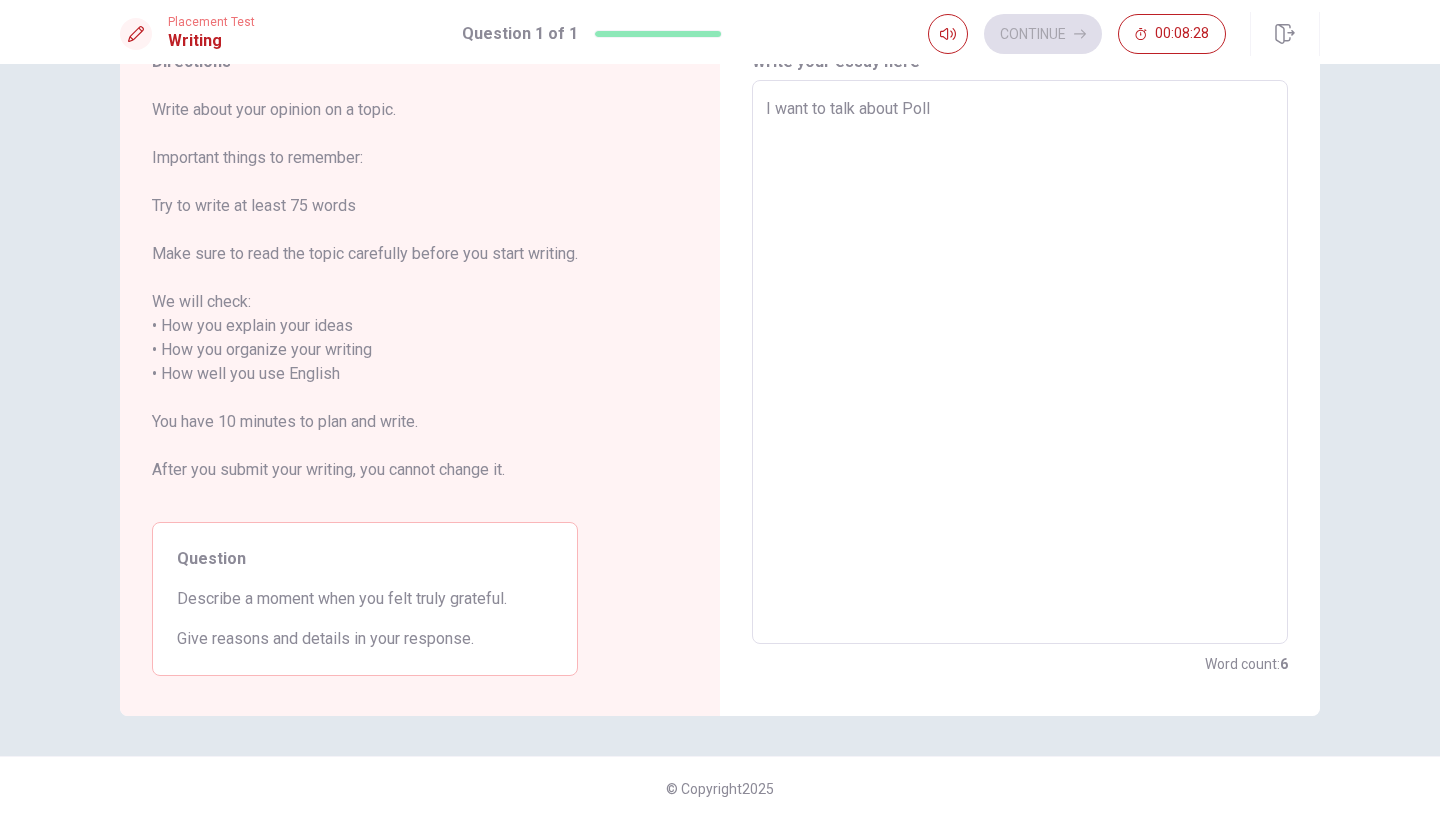 type on "x" 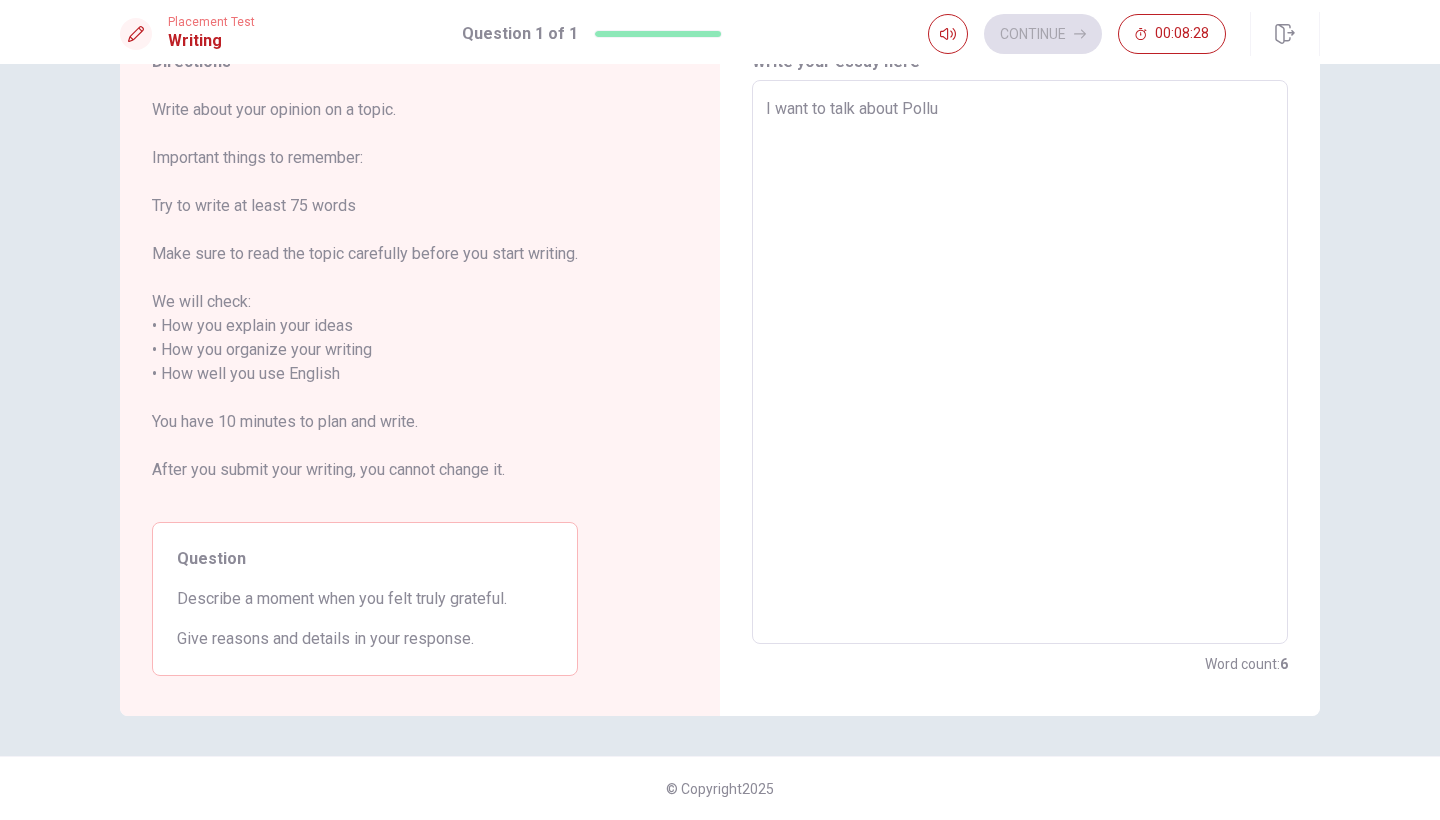 type on "x" 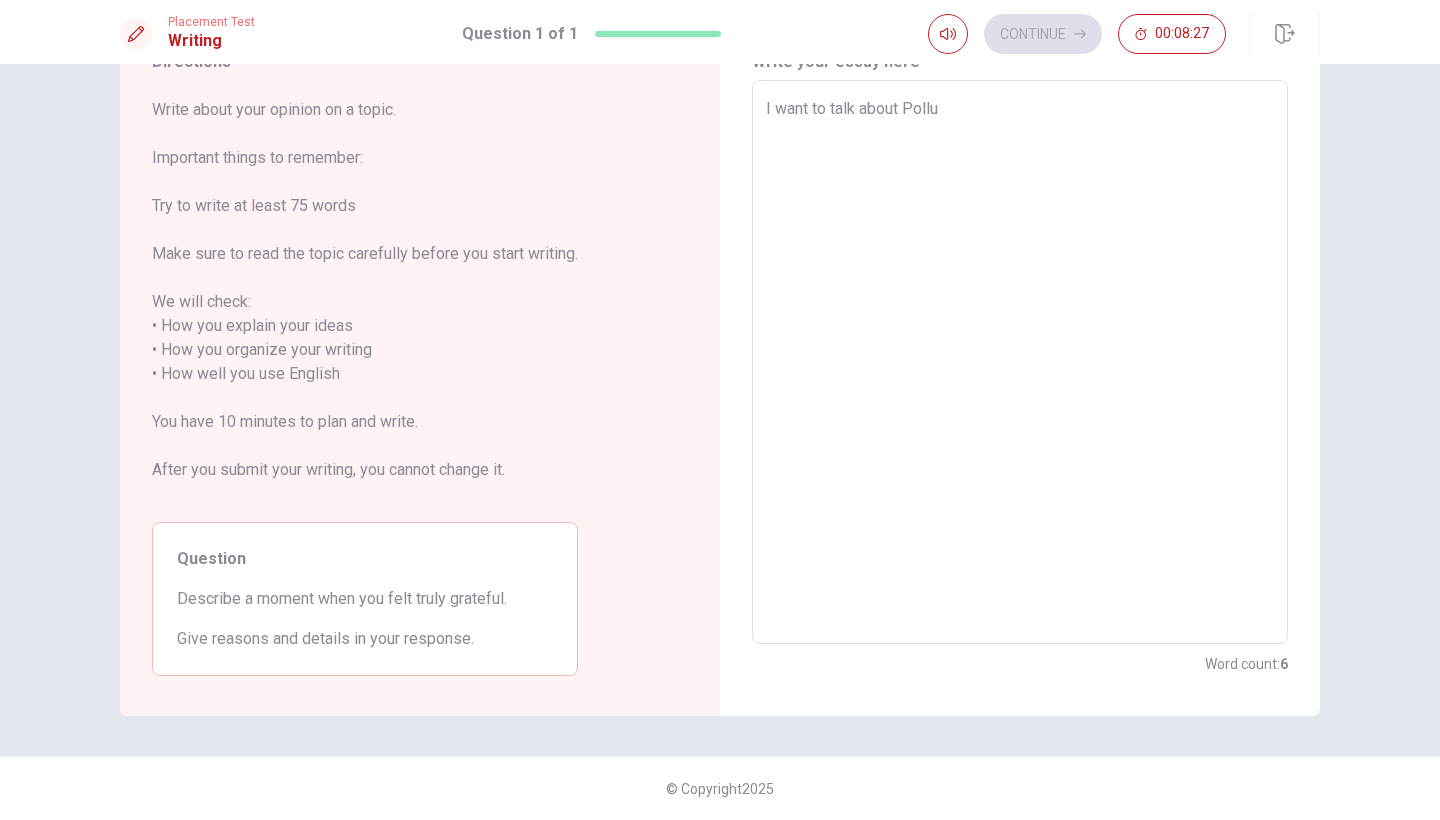 type on "I want to talk about Pollut" 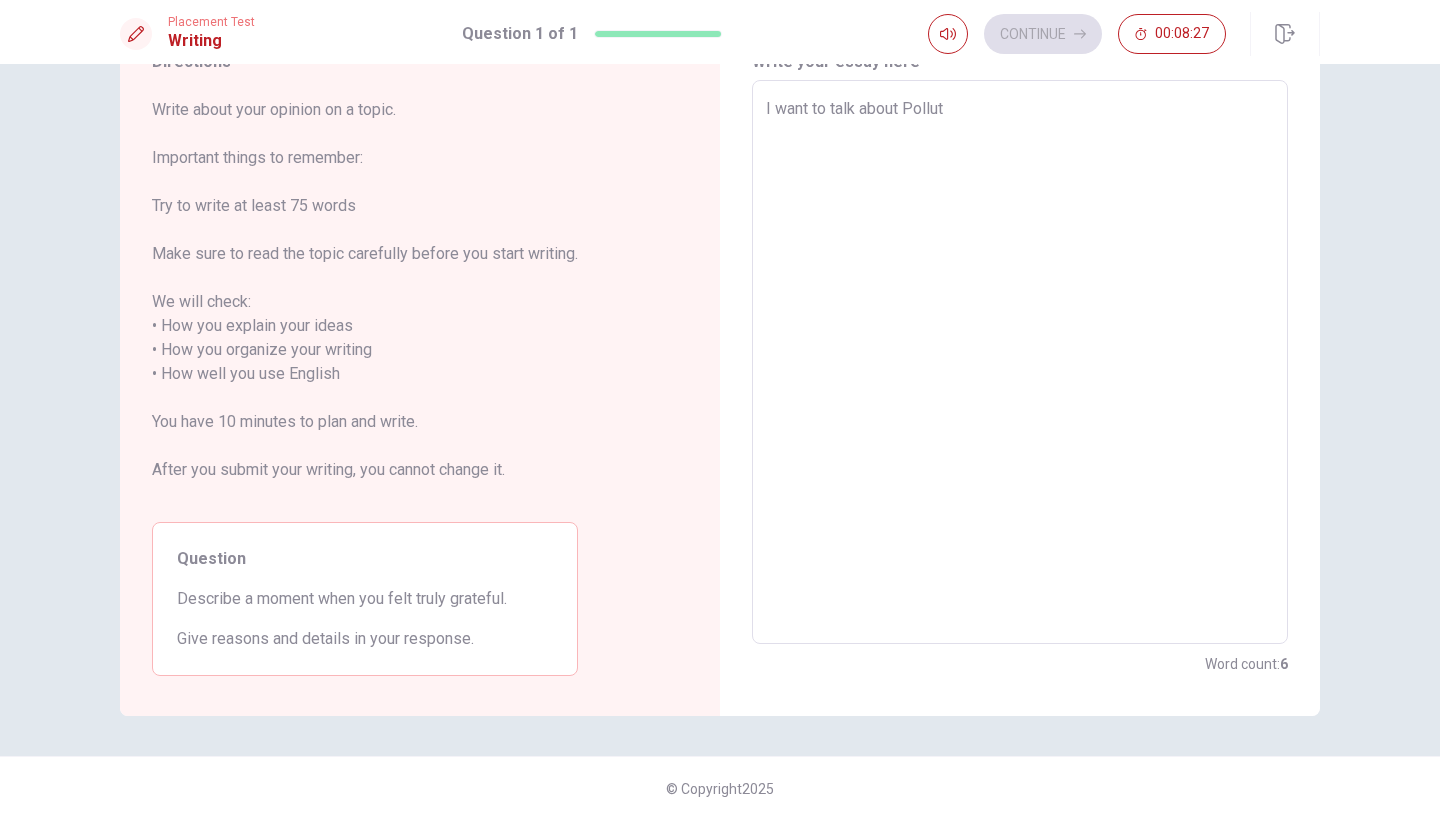 type on "x" 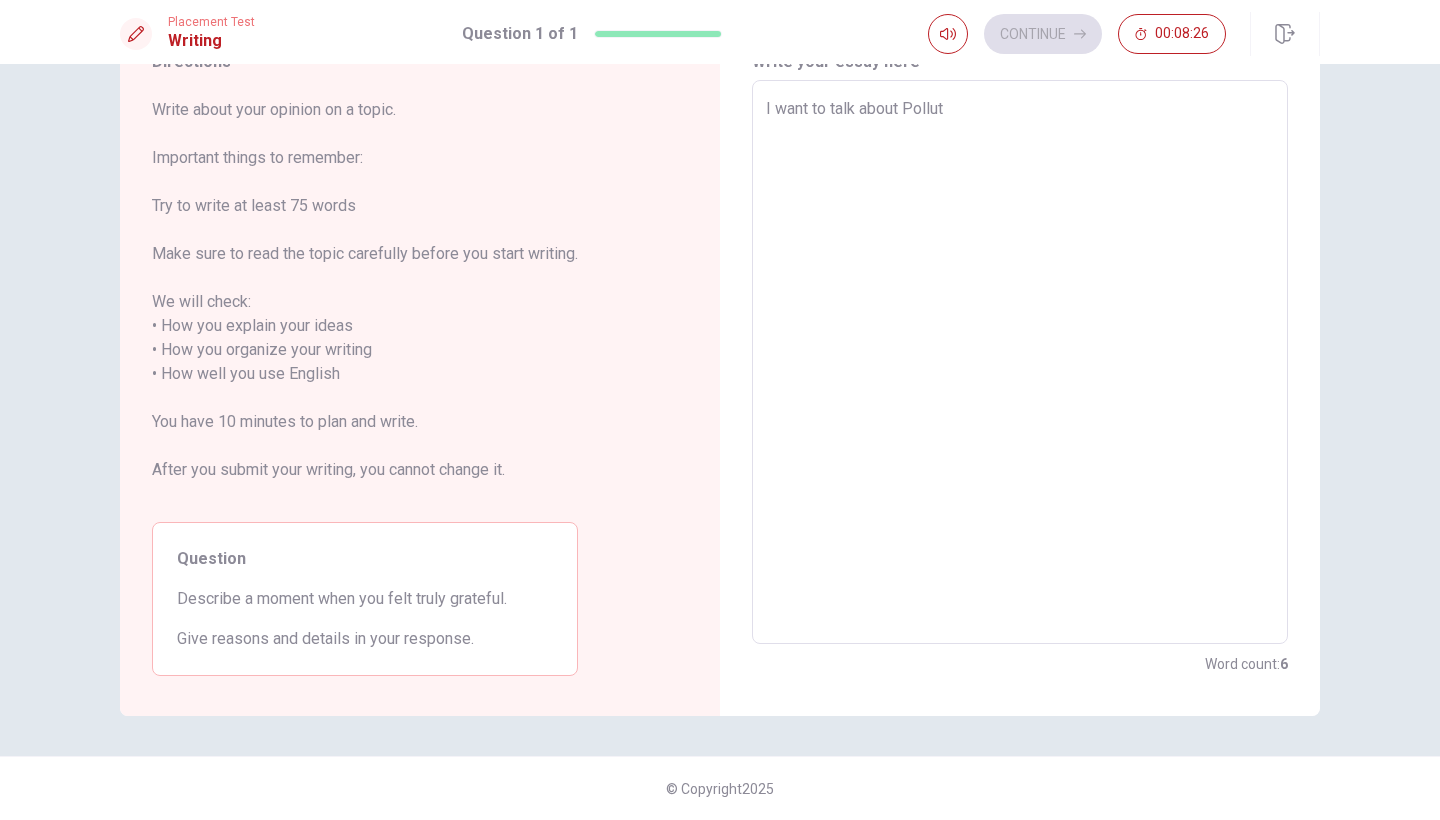 type on "I want to talk about [PERSON_NAME]" 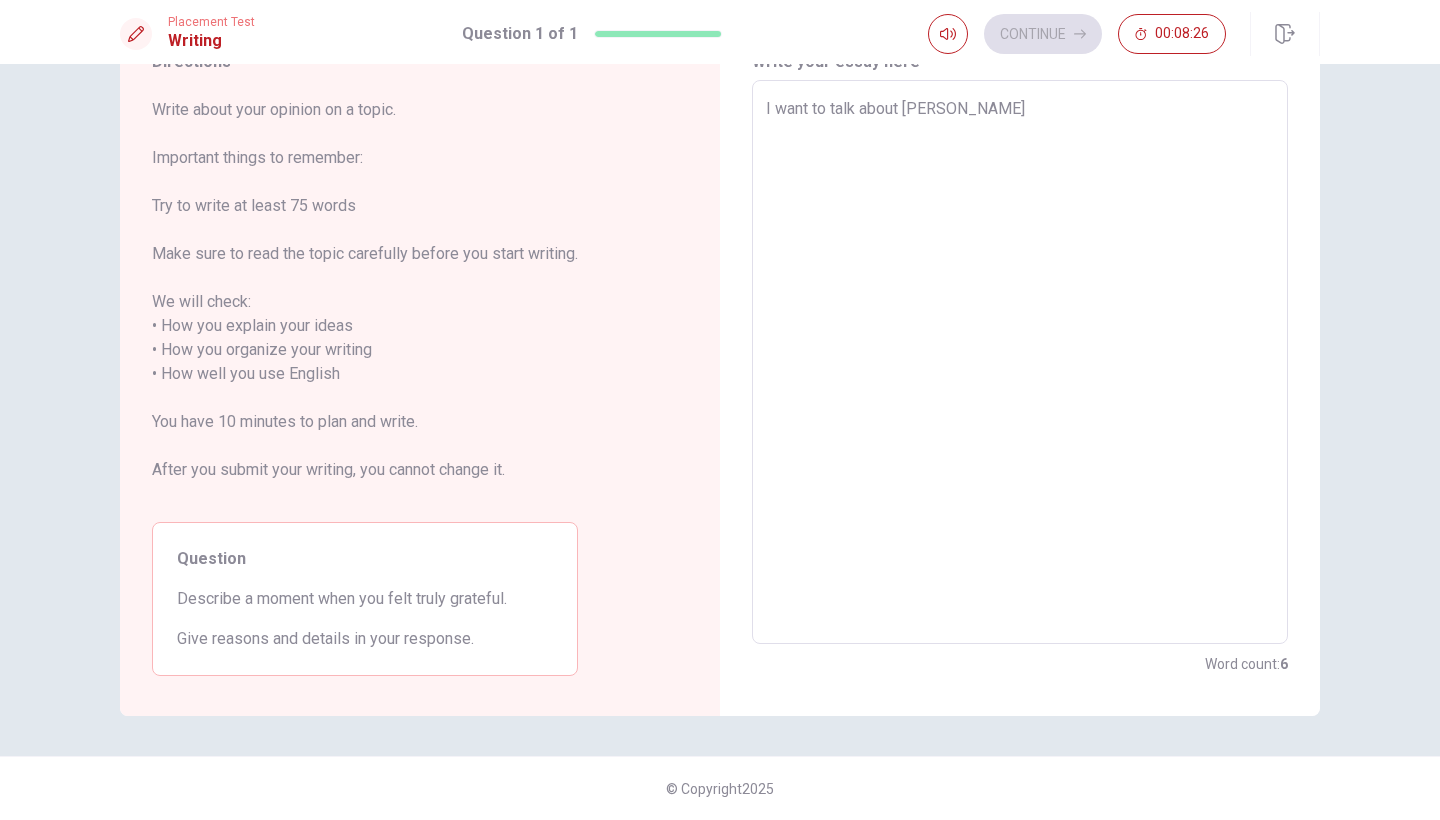 type on "x" 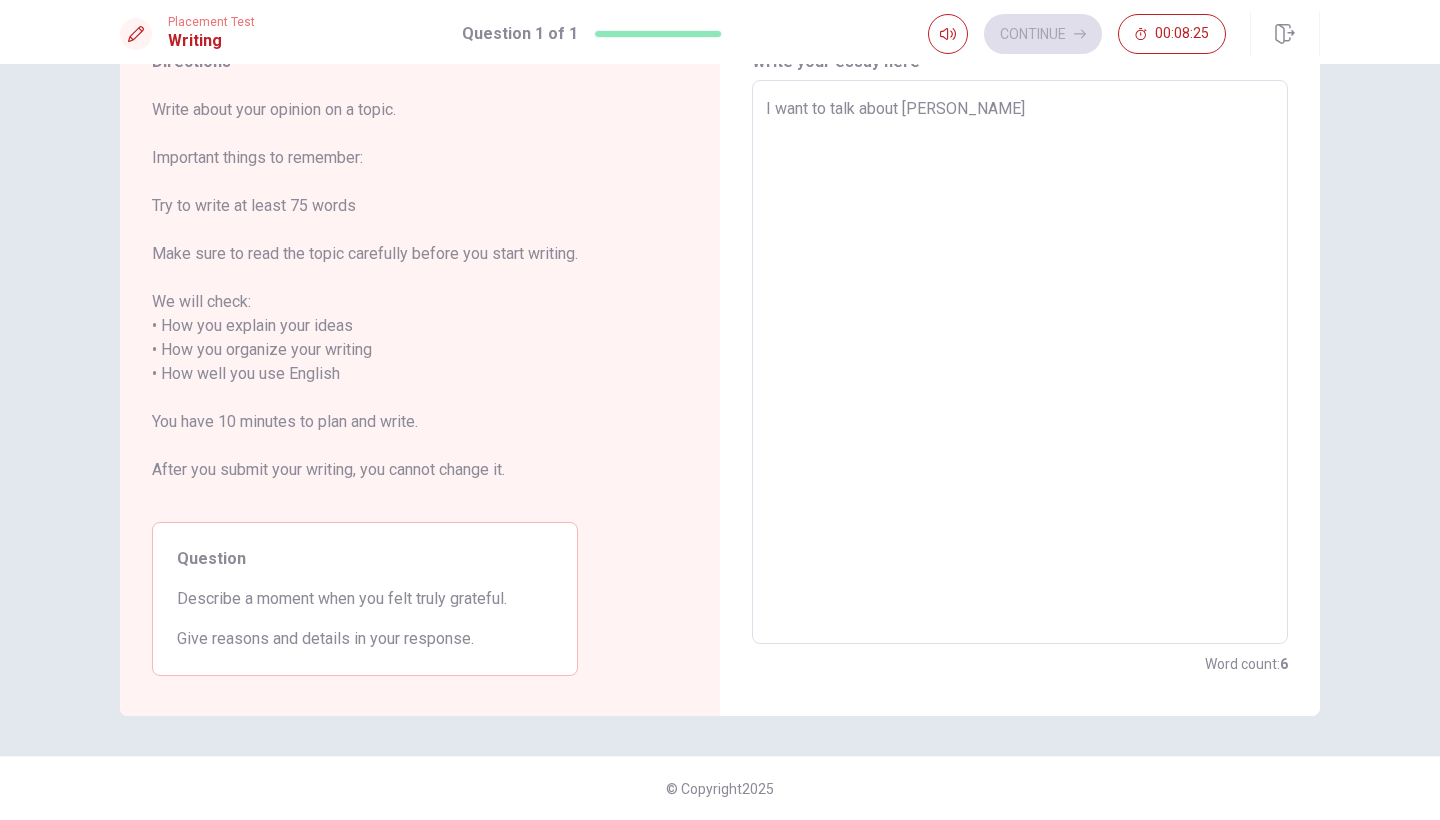 type on "I want to talk about Pollution" 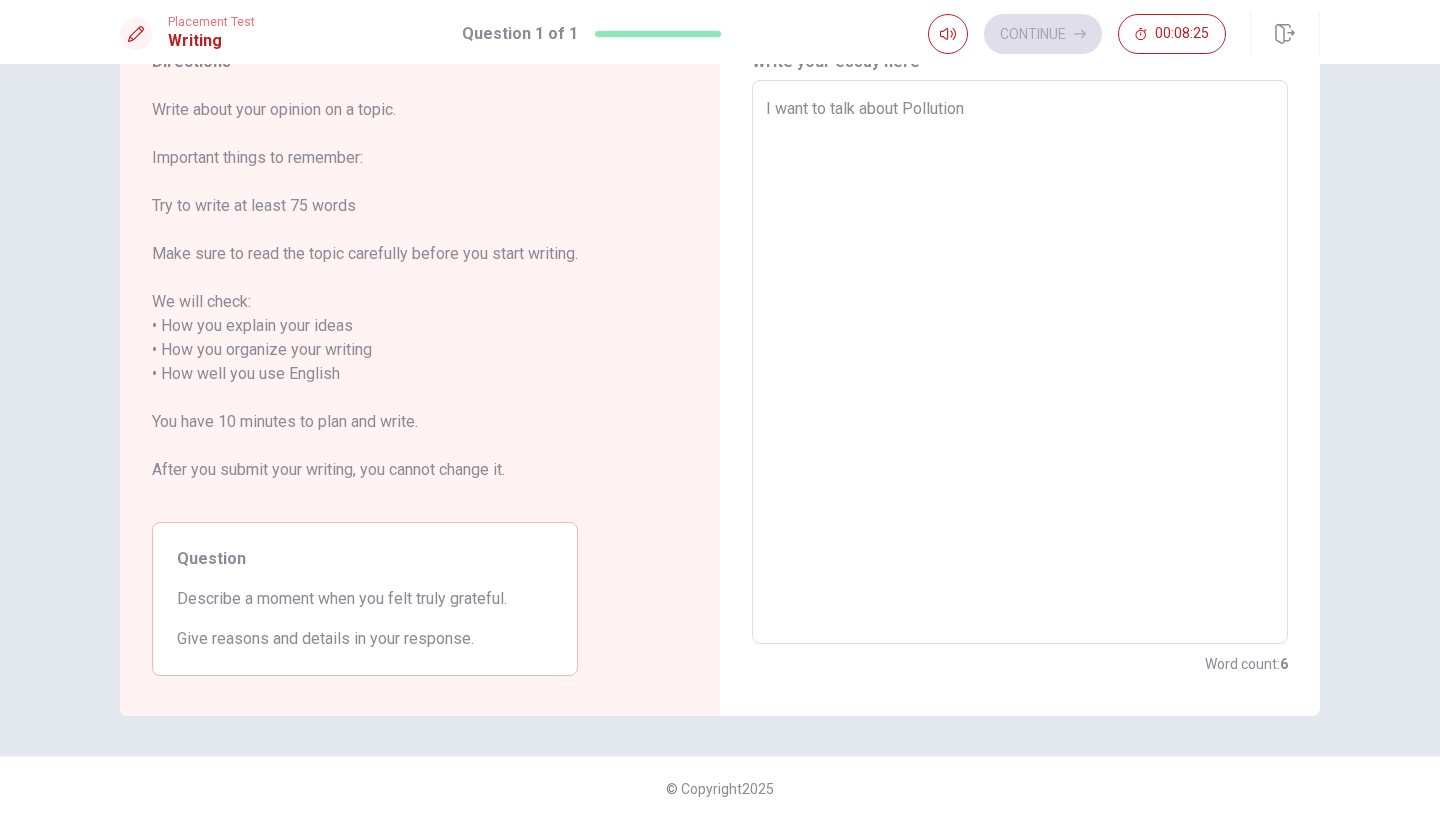 type on "x" 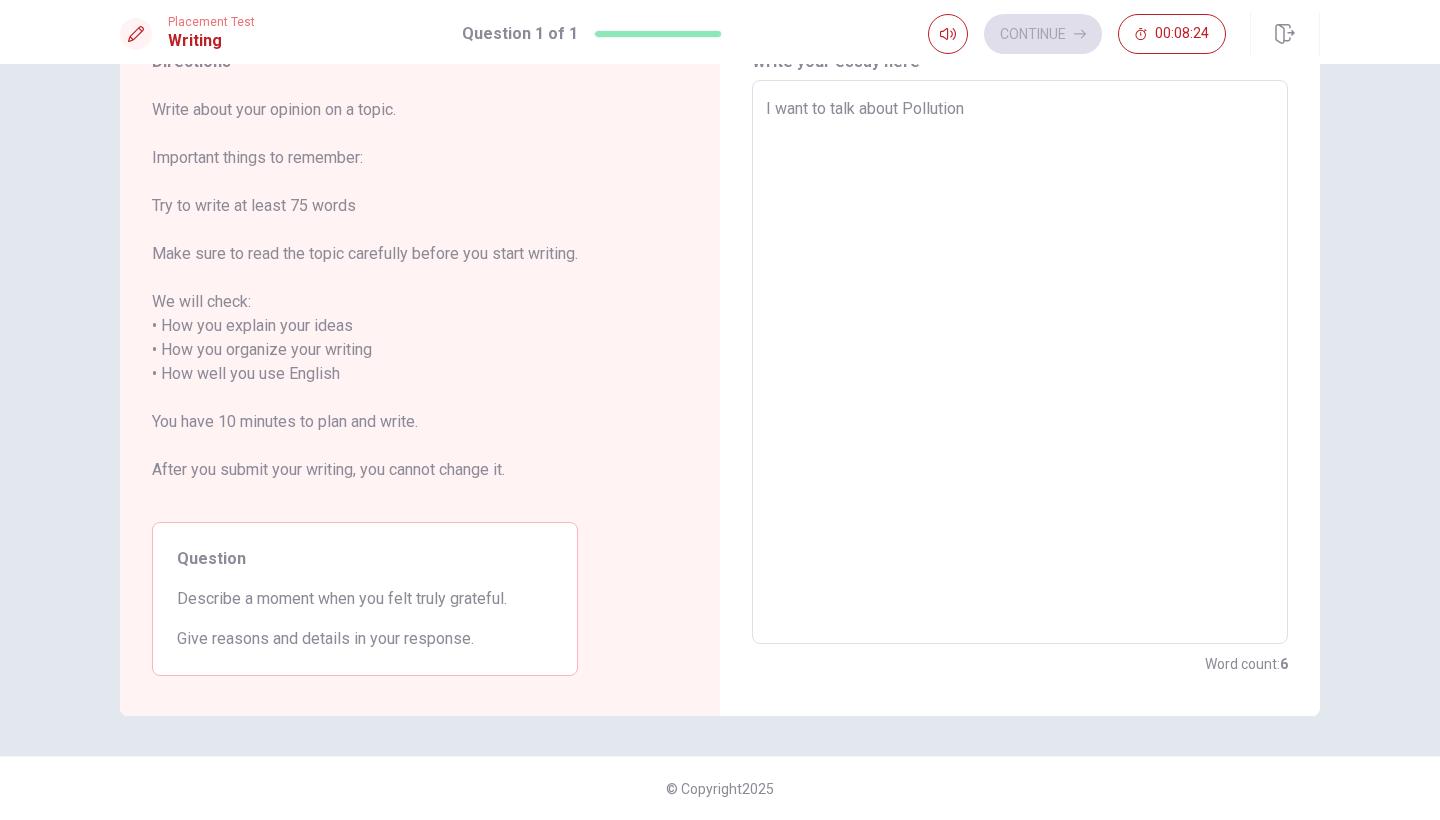 type on "I want to talk about Pollution
T" 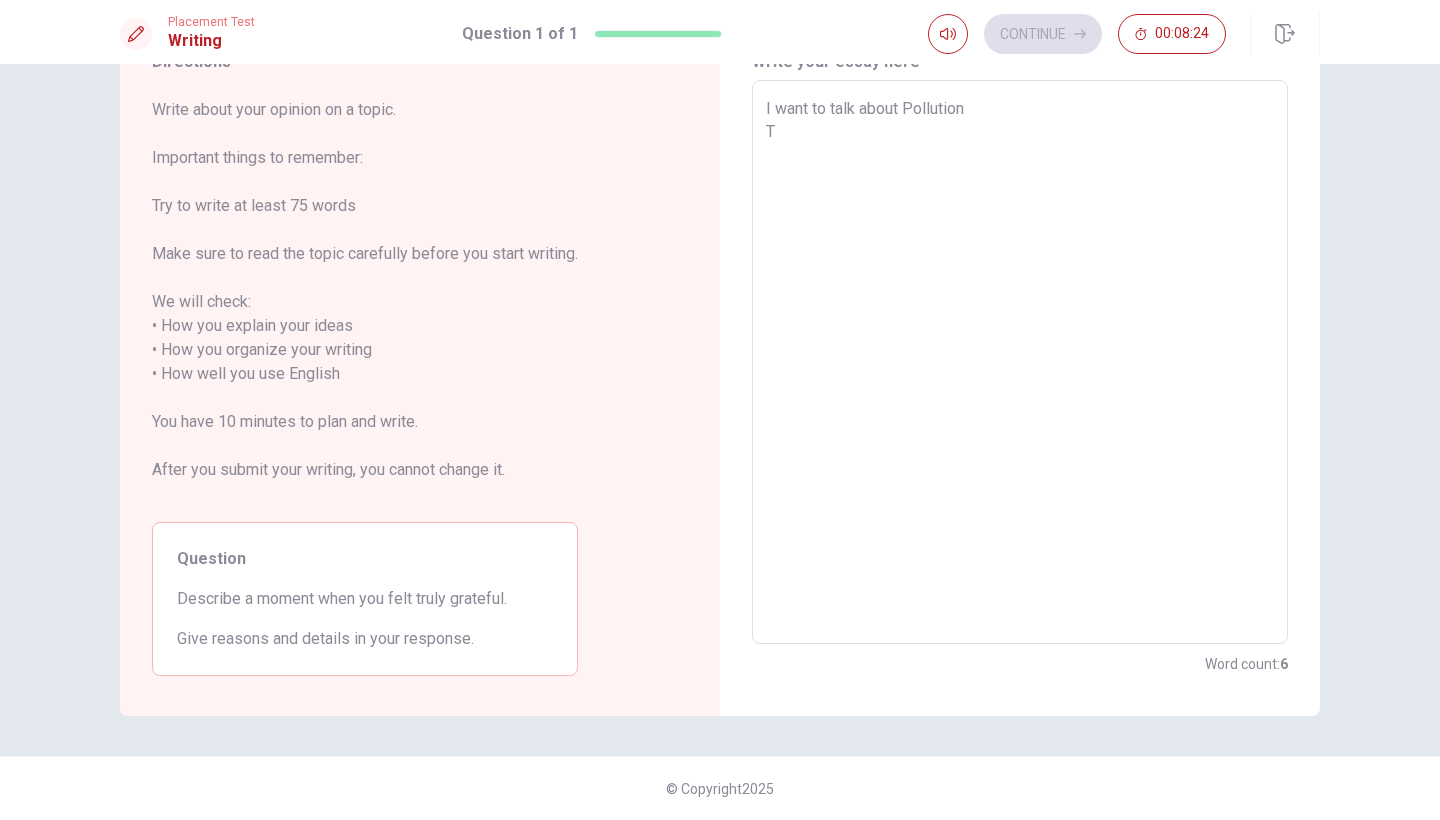 type on "x" 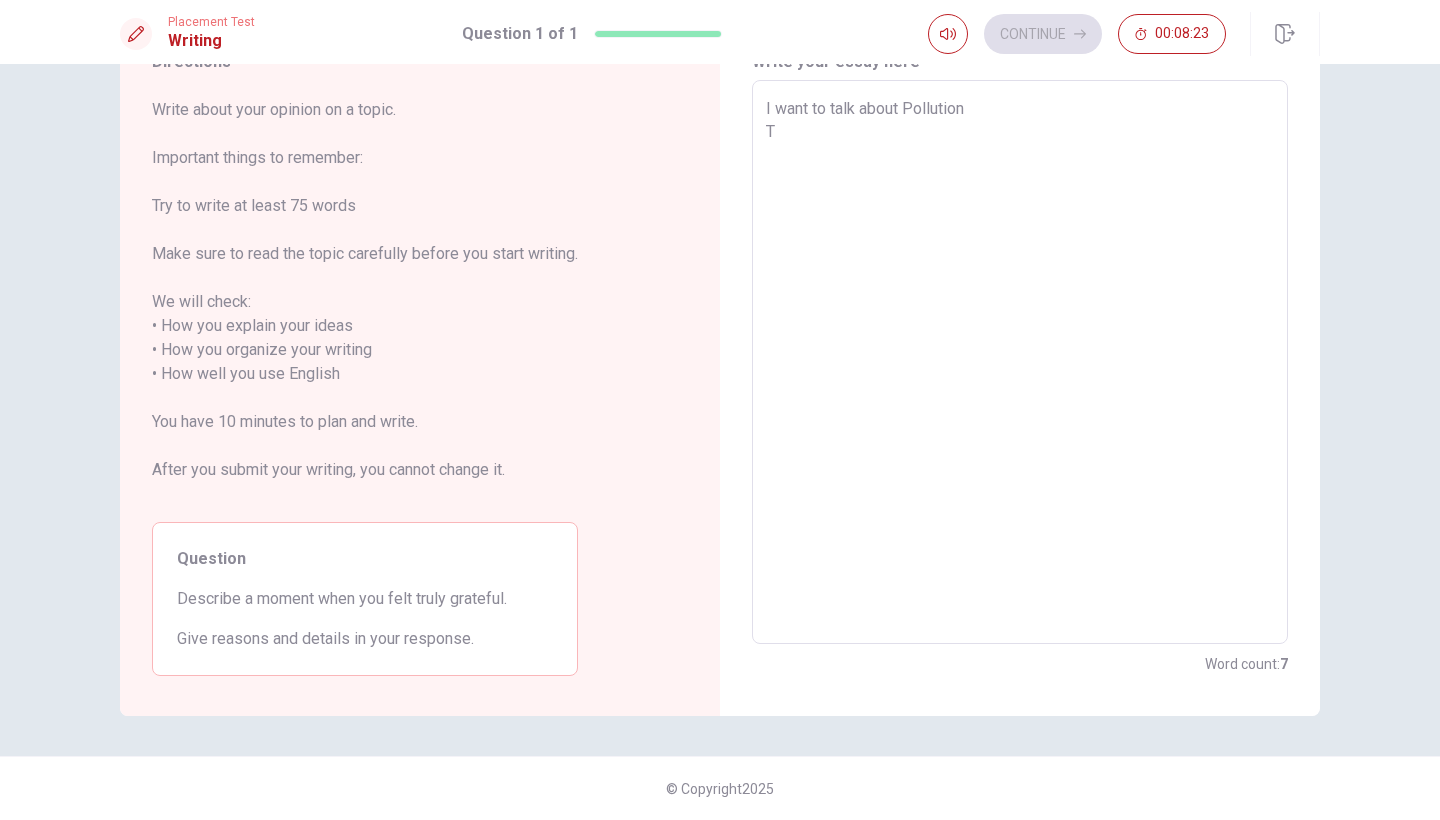 type on "I want to talk about Pollution
Te" 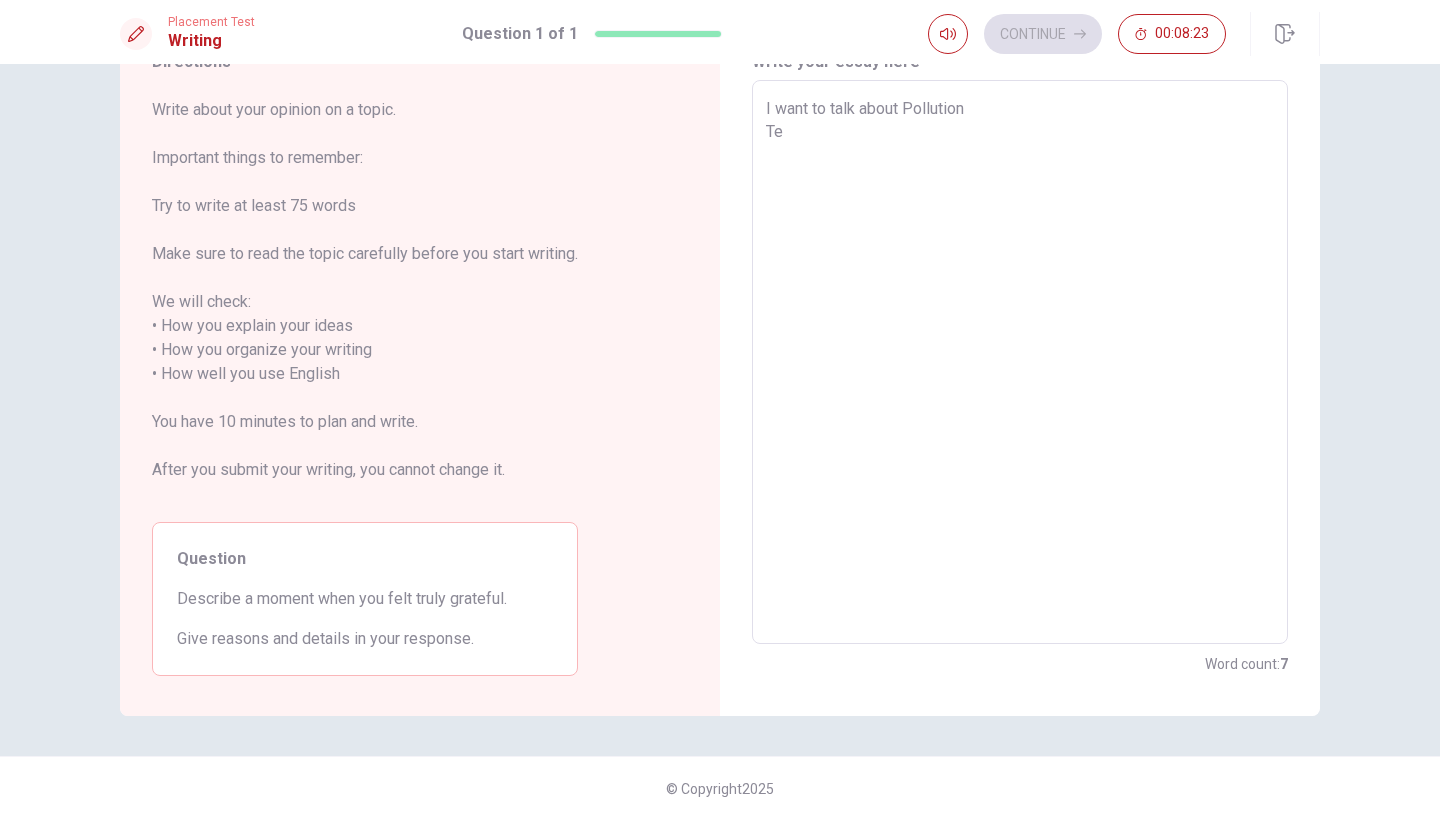 type on "x" 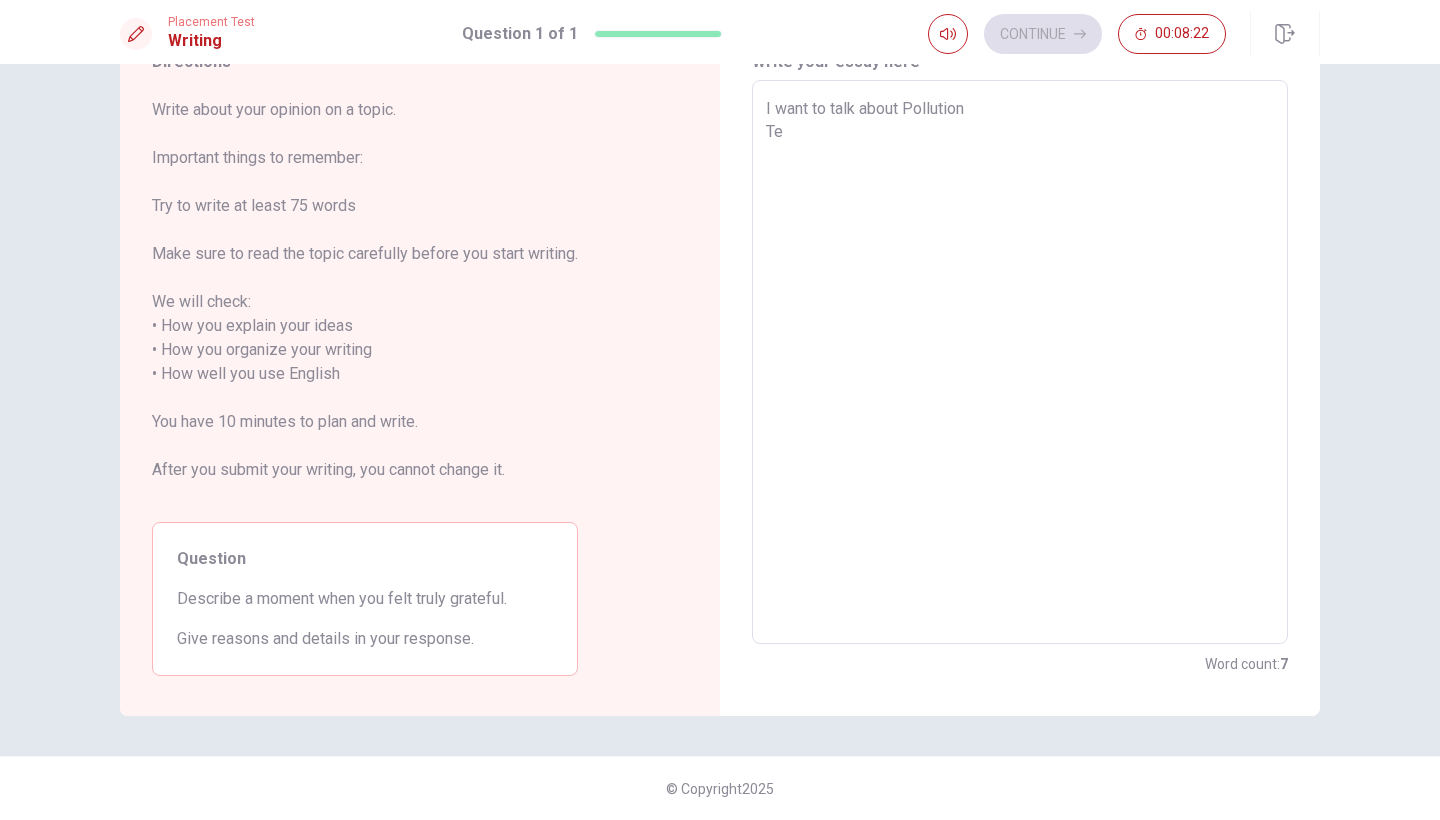 type on "I want to talk about Pollution
Te" 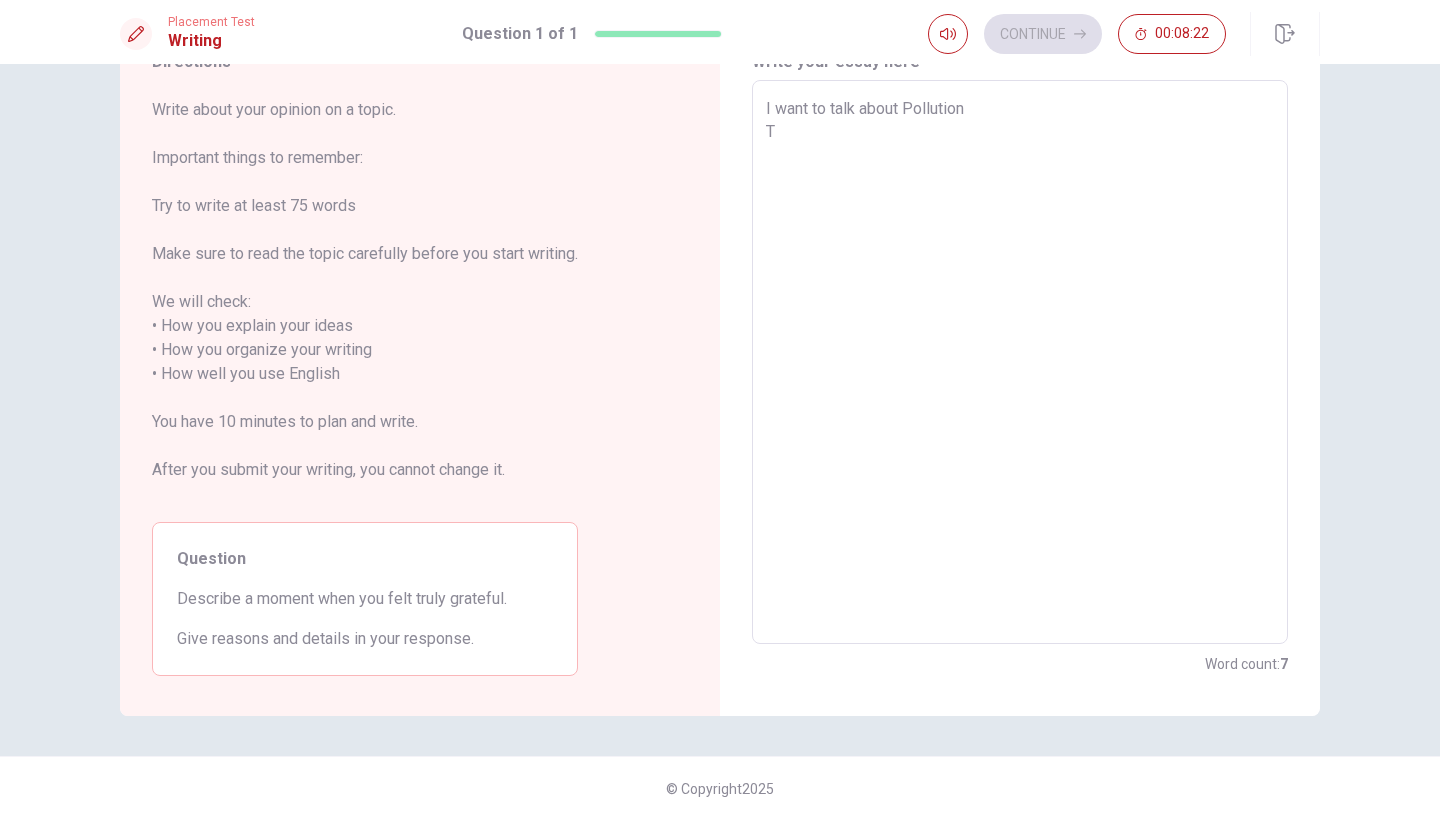 type on "x" 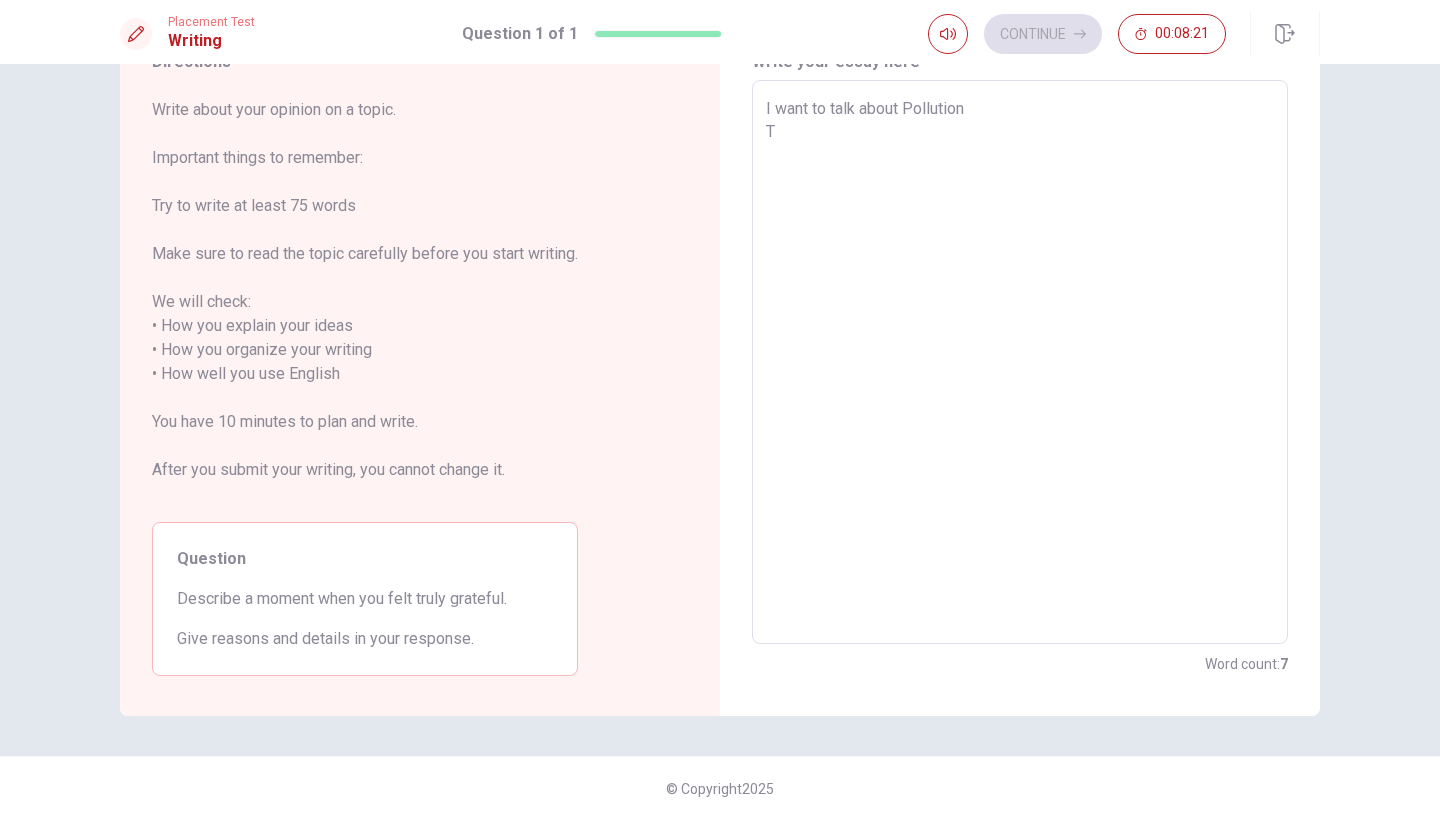 type on "I want to talk about Pollution" 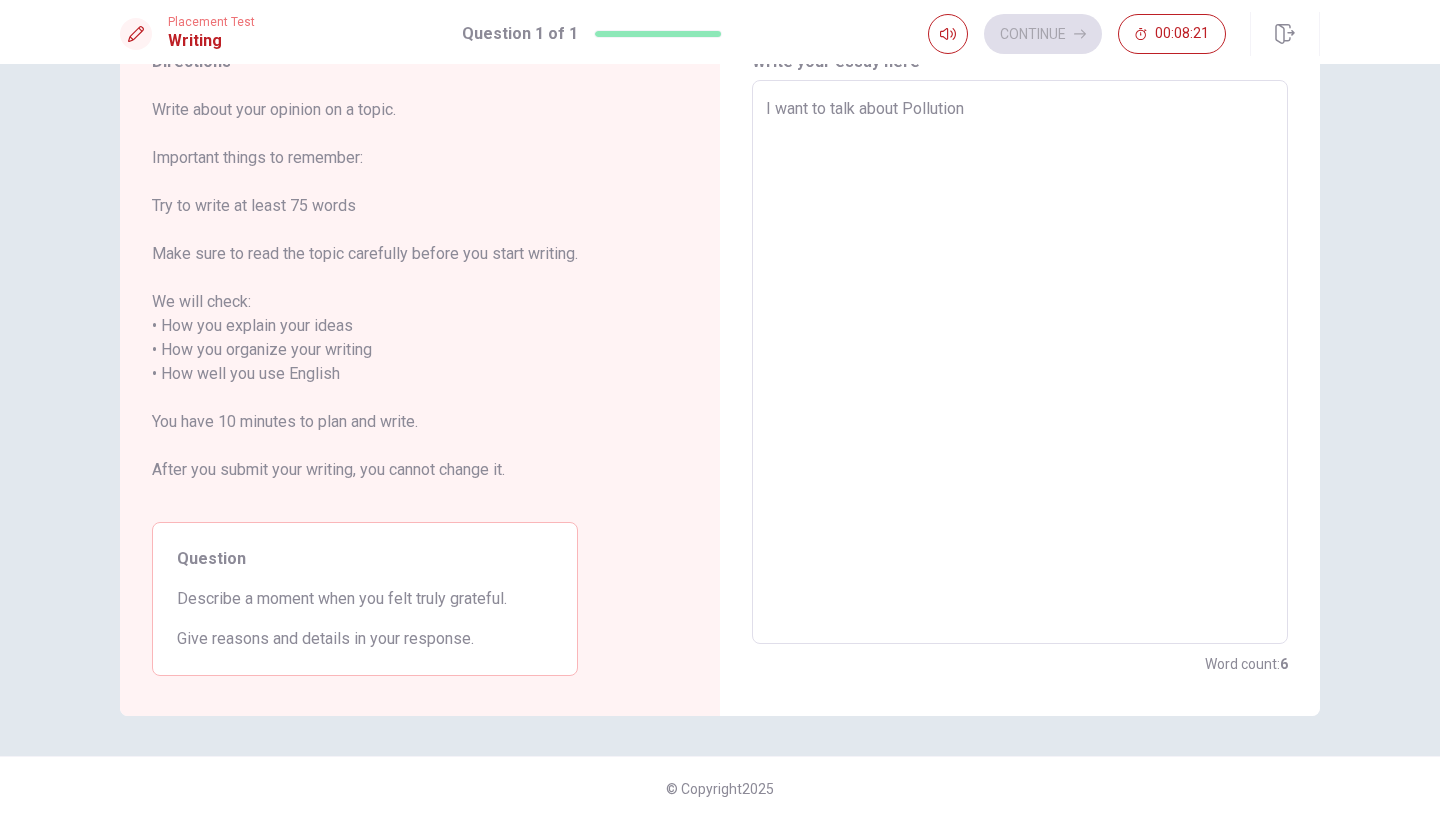 type on "x" 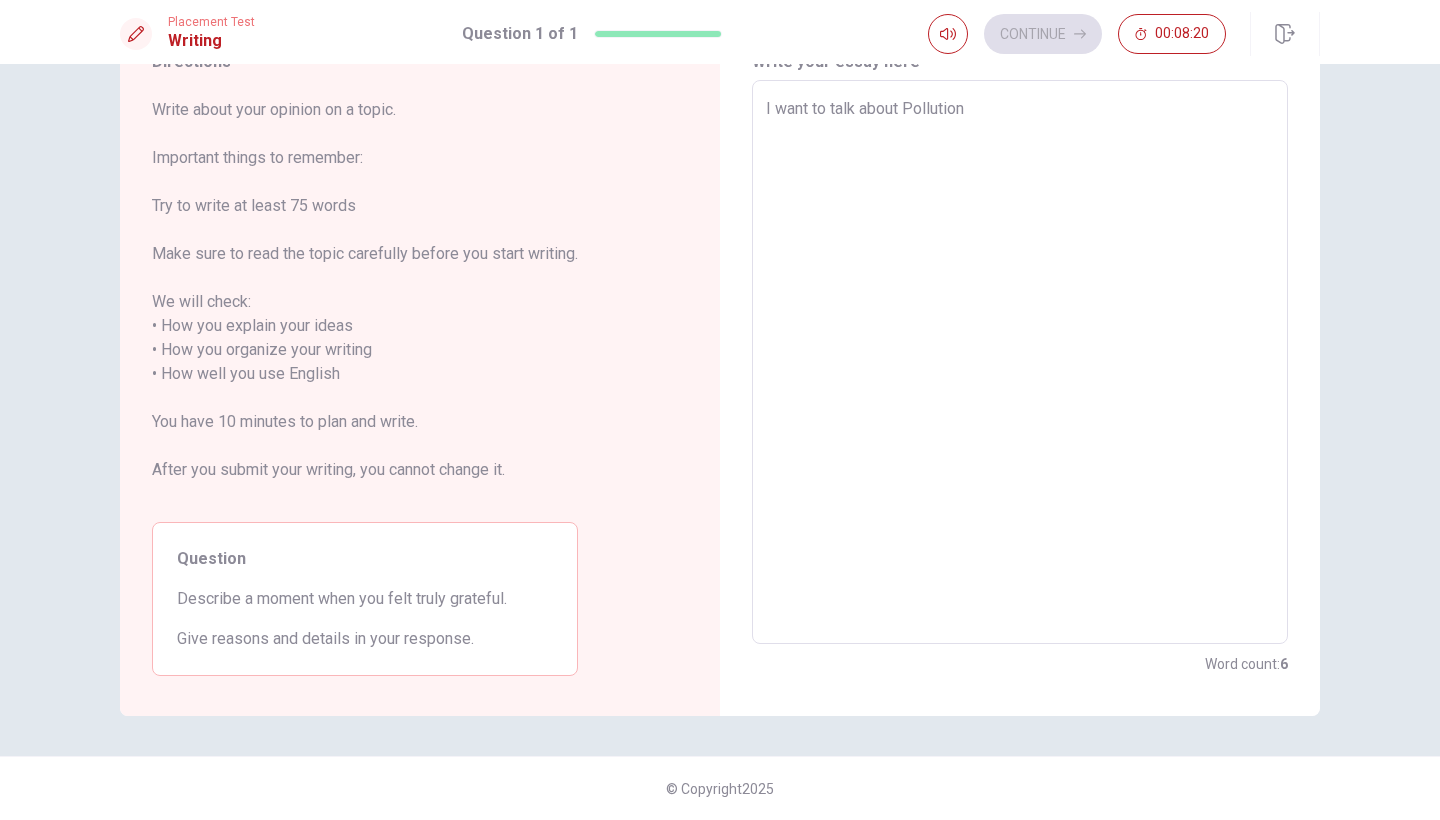 type on "I want to talk about Pollution
f" 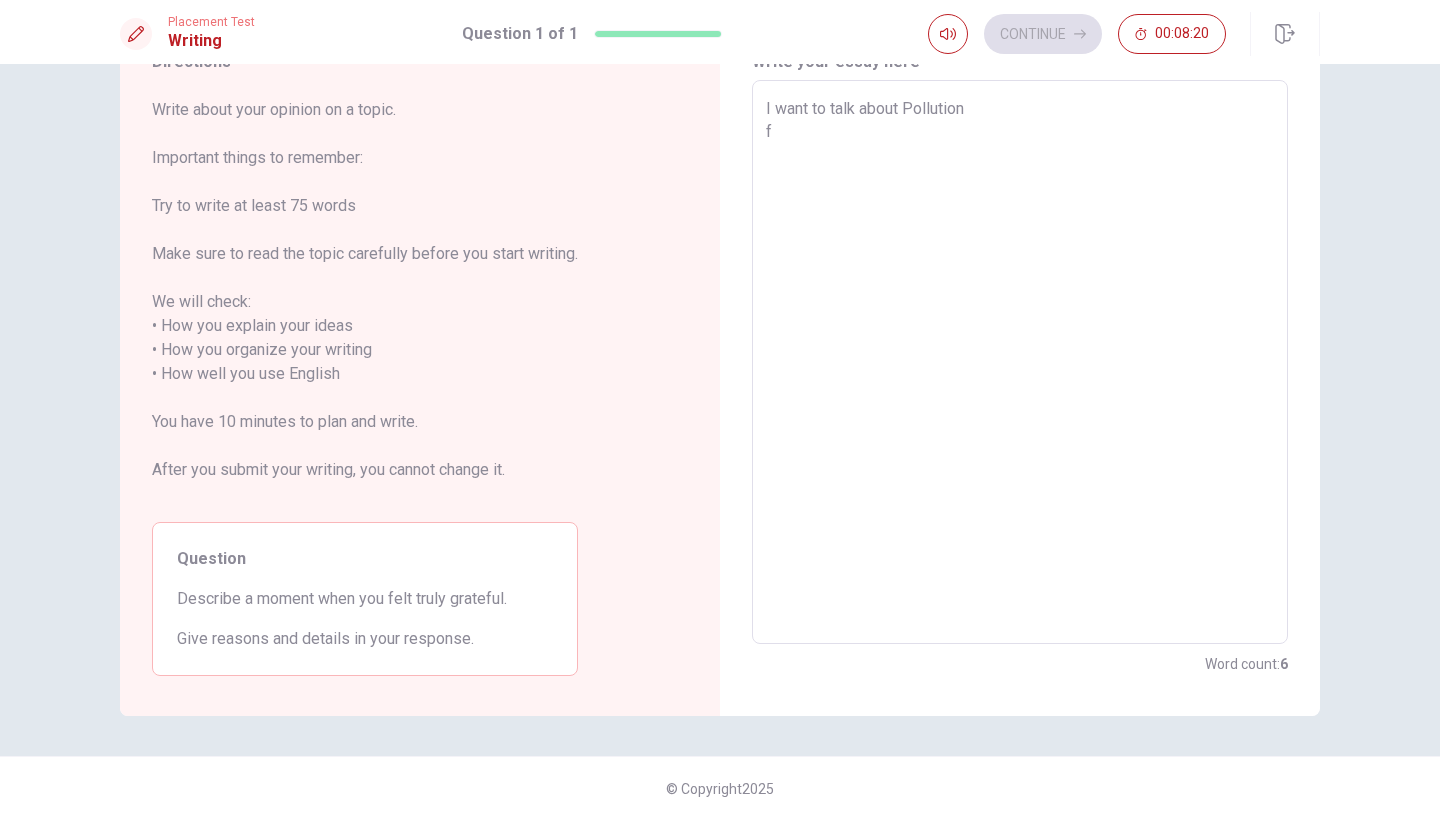 type on "x" 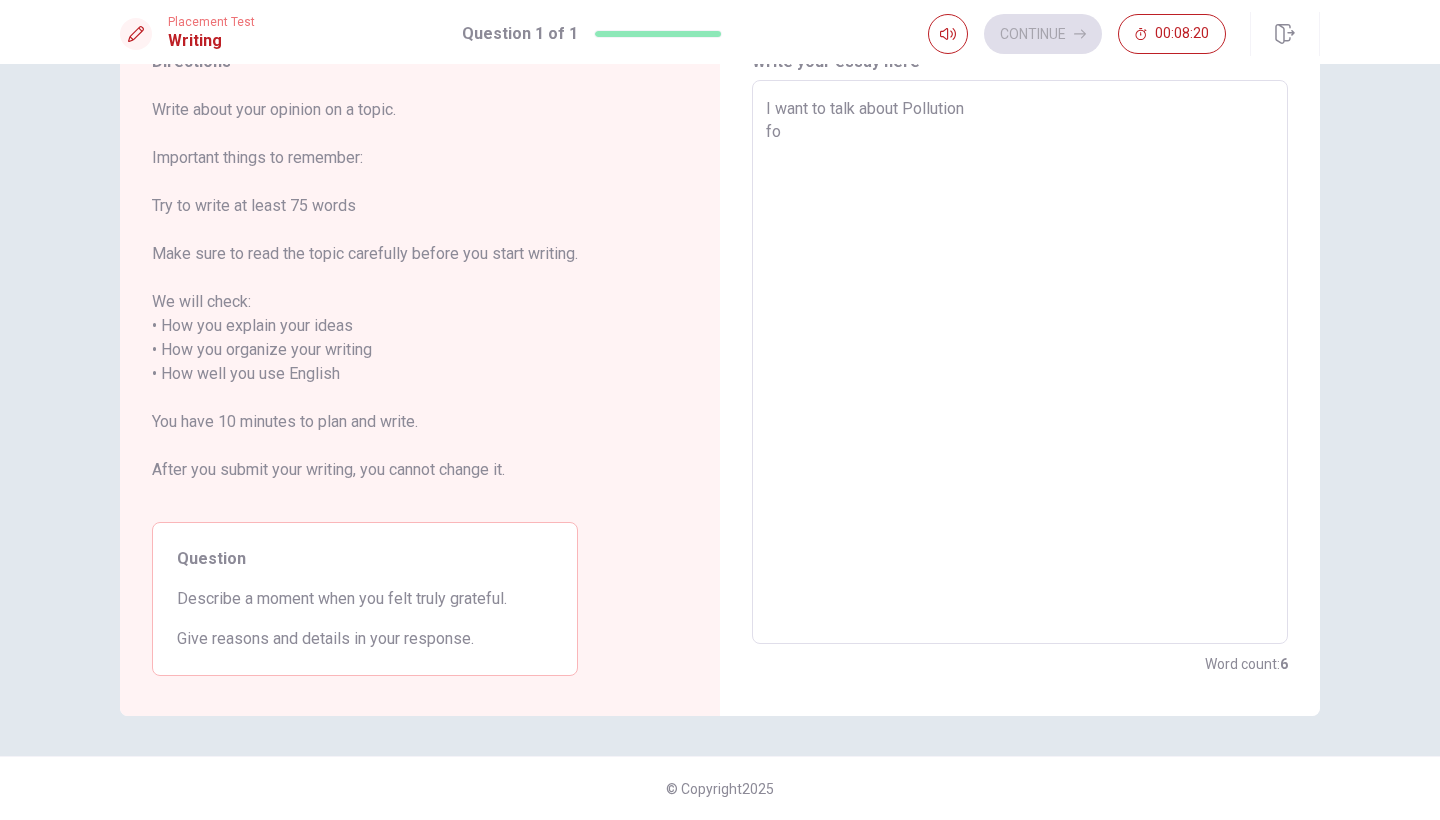 type on "x" 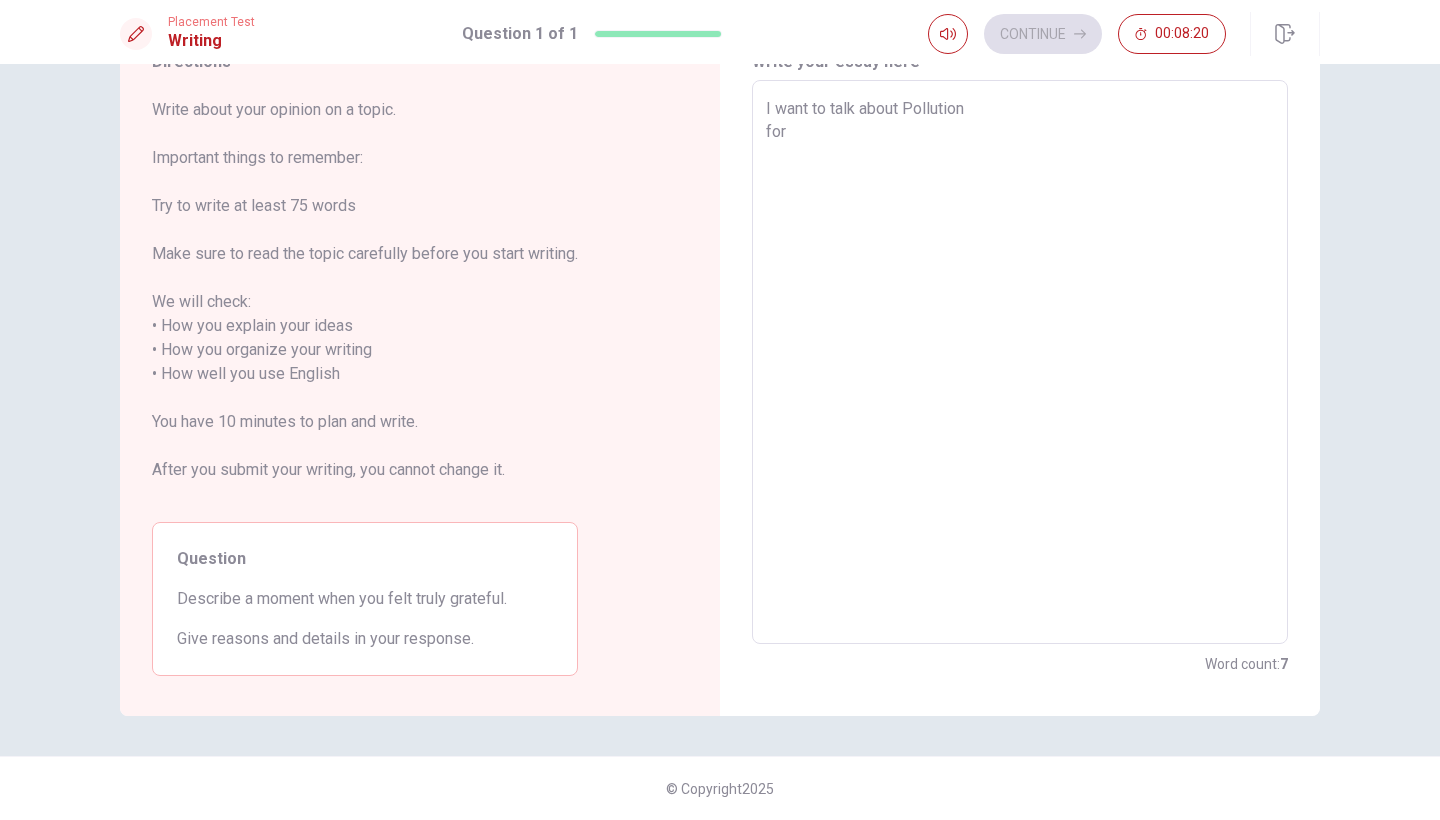 type on "x" 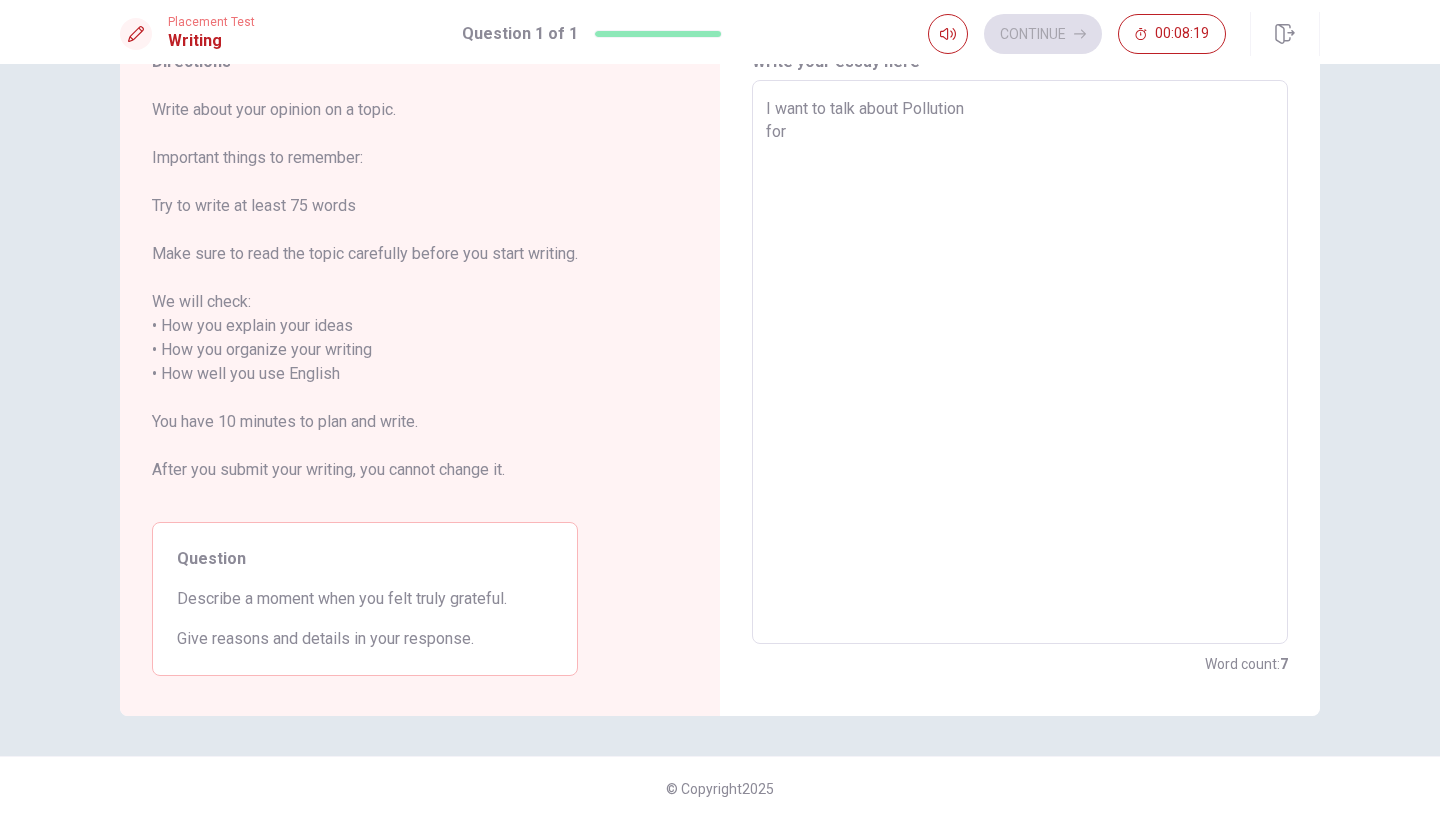 type on "I want to talk about Pollution
for m" 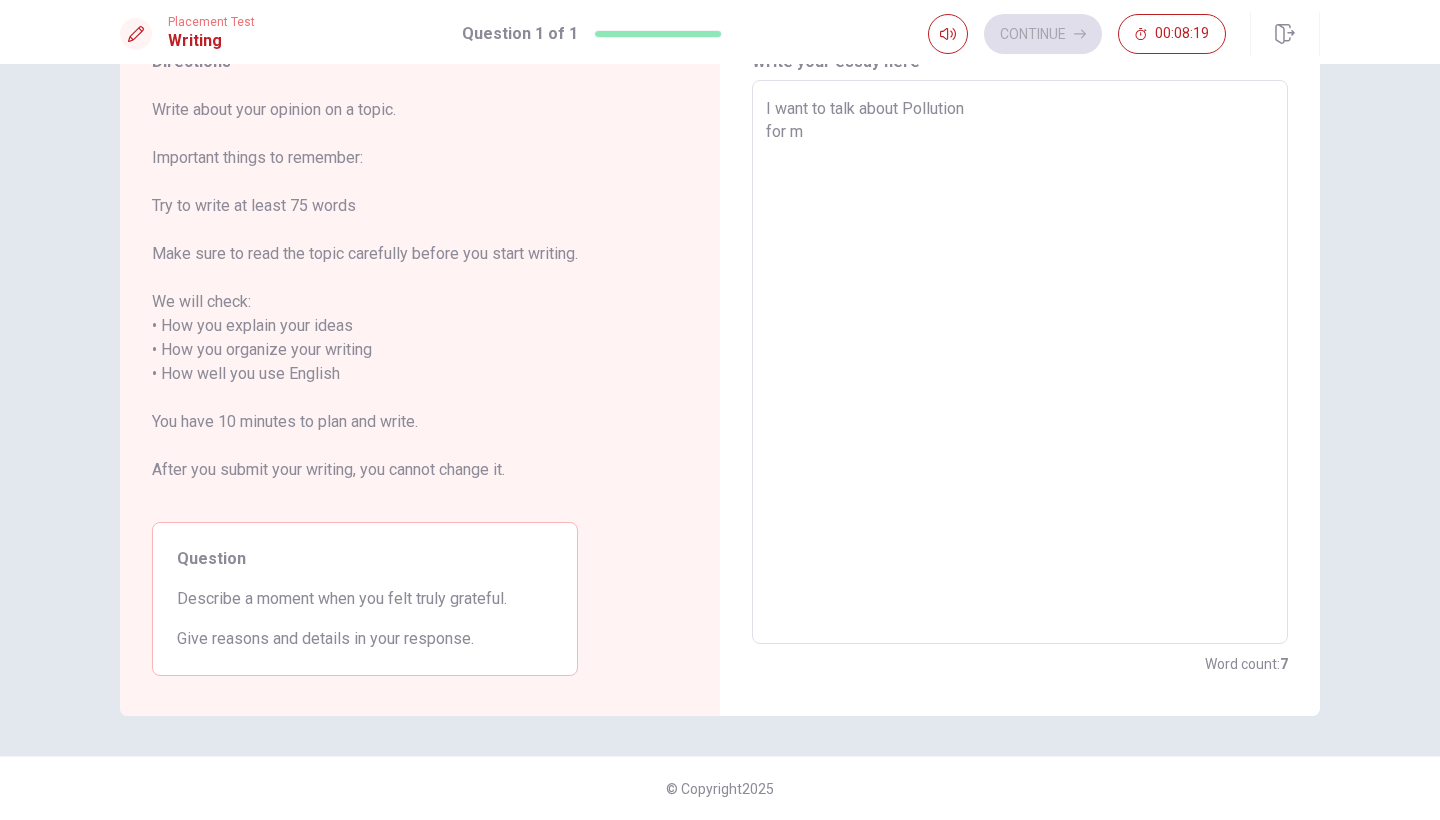 type on "x" 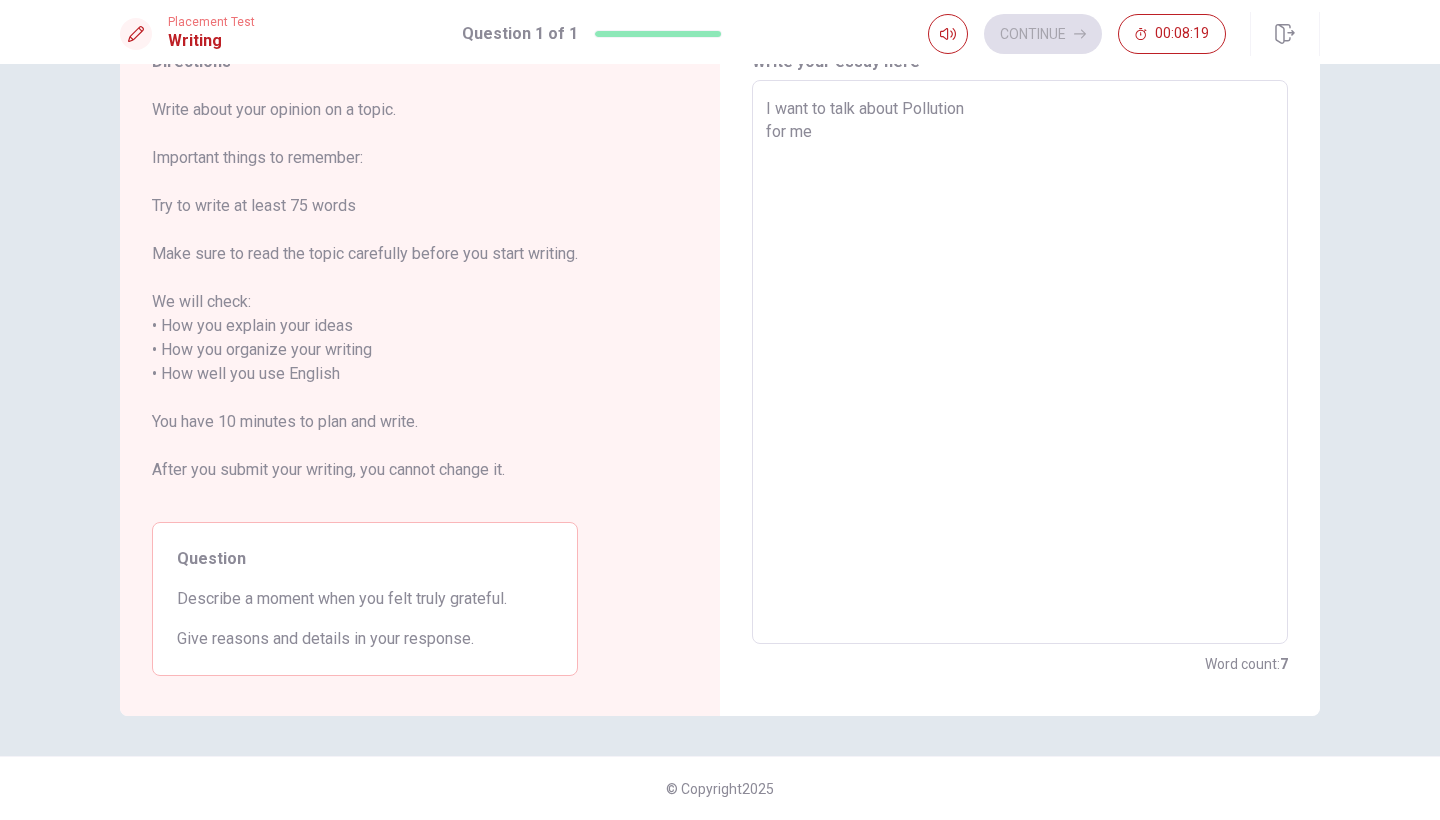 type on "x" 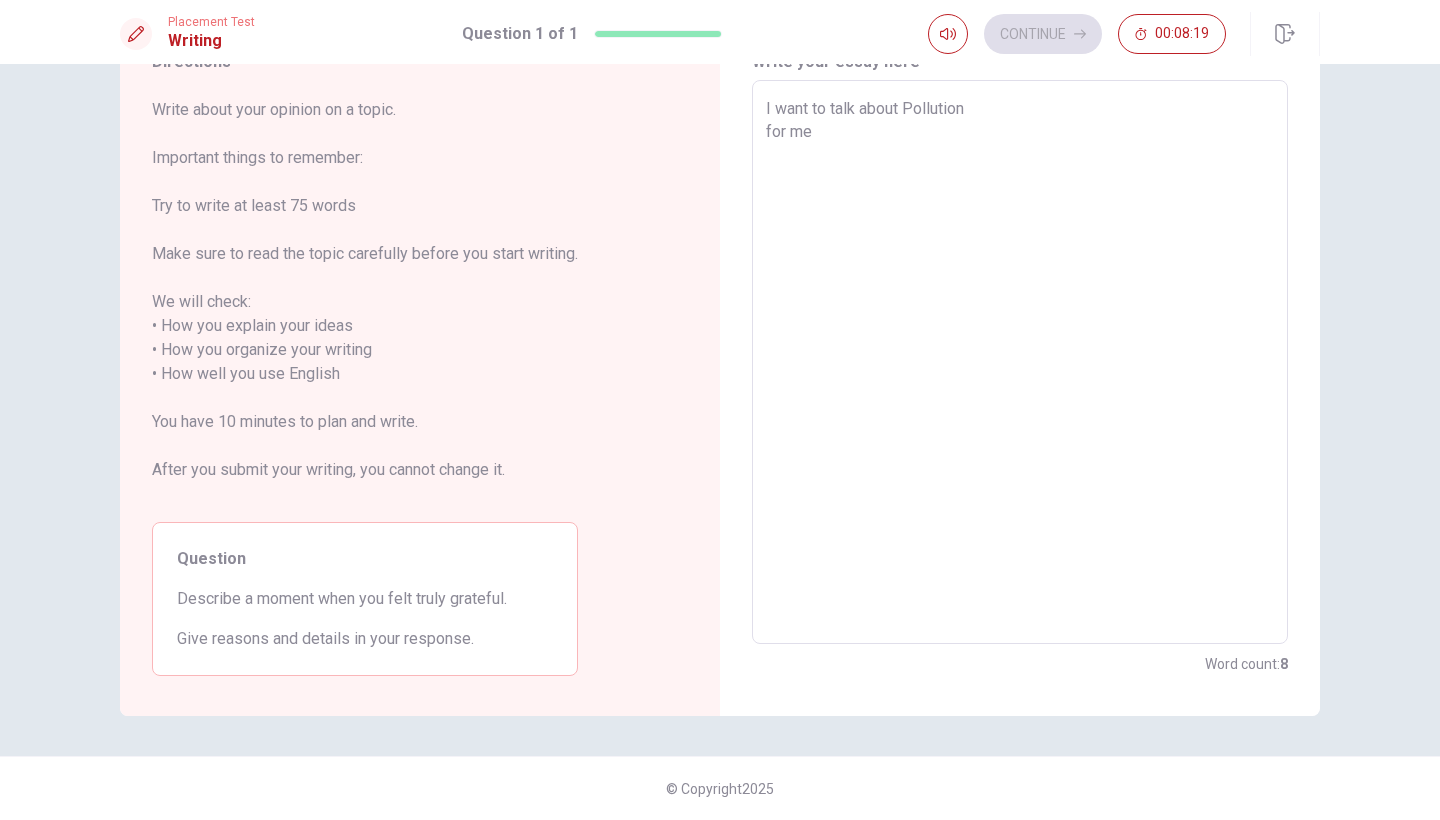 type on "I want to talk about Pollution
for me" 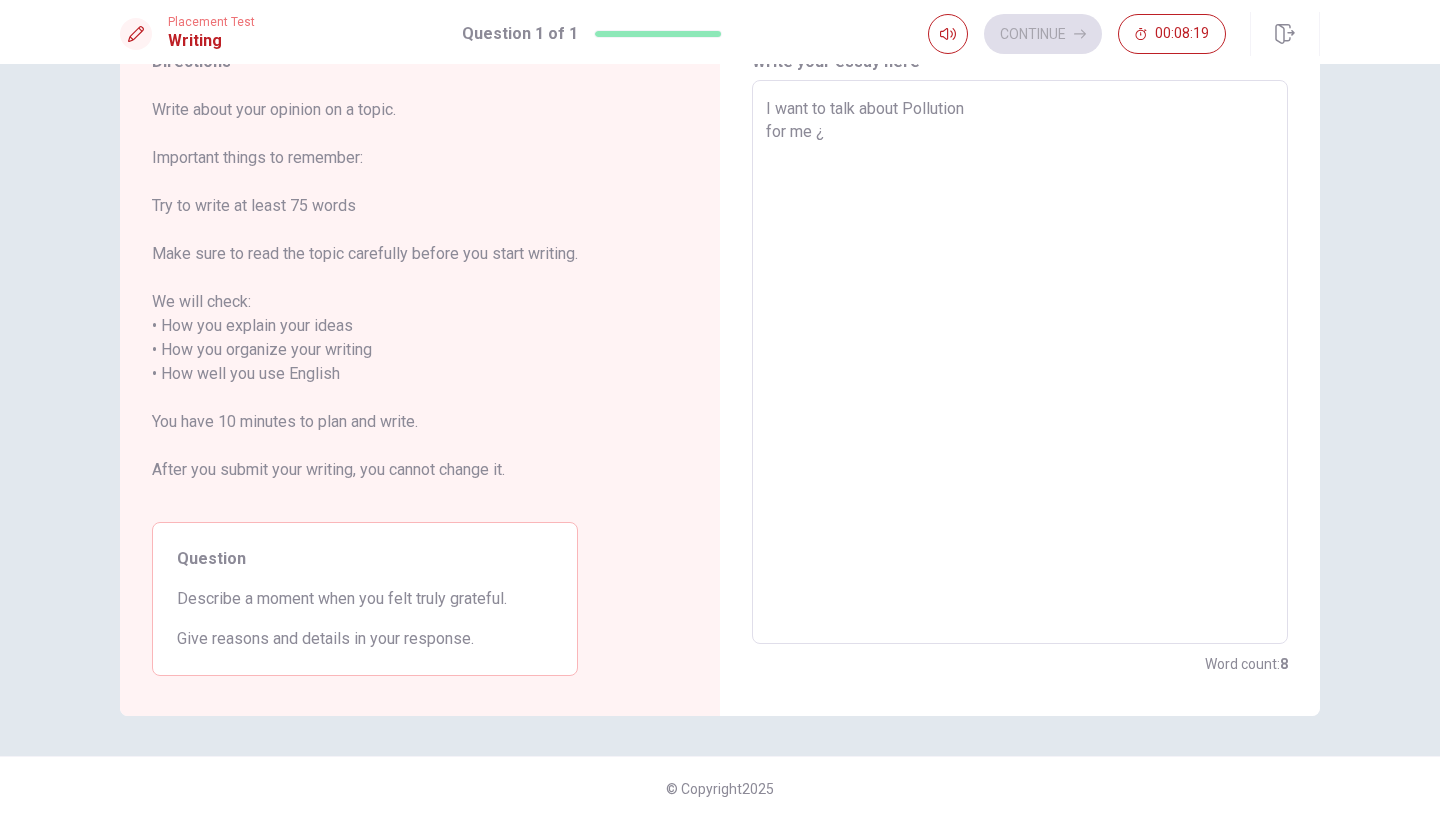 type on "x" 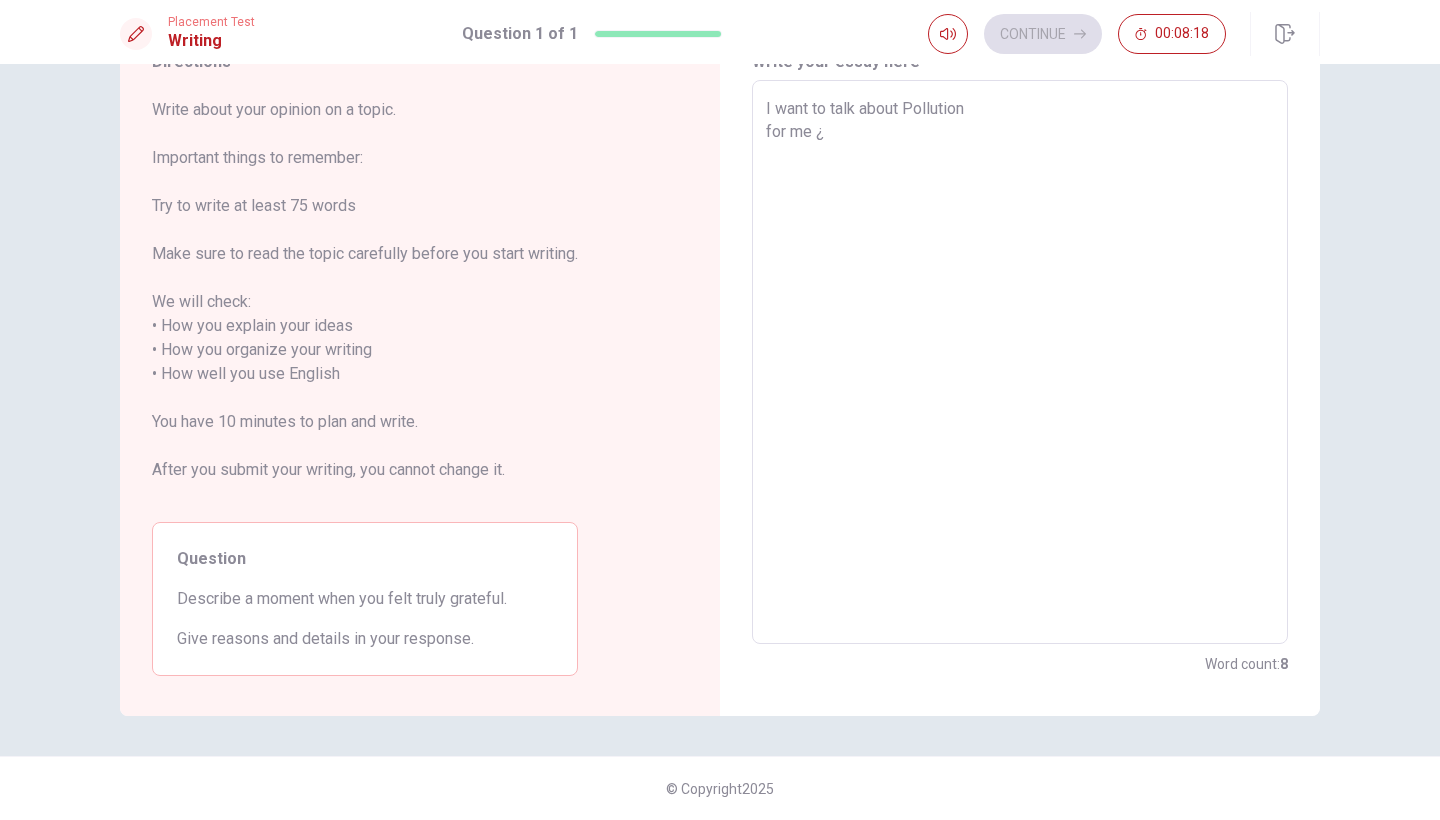type on "I want to talk about Pollution
for me" 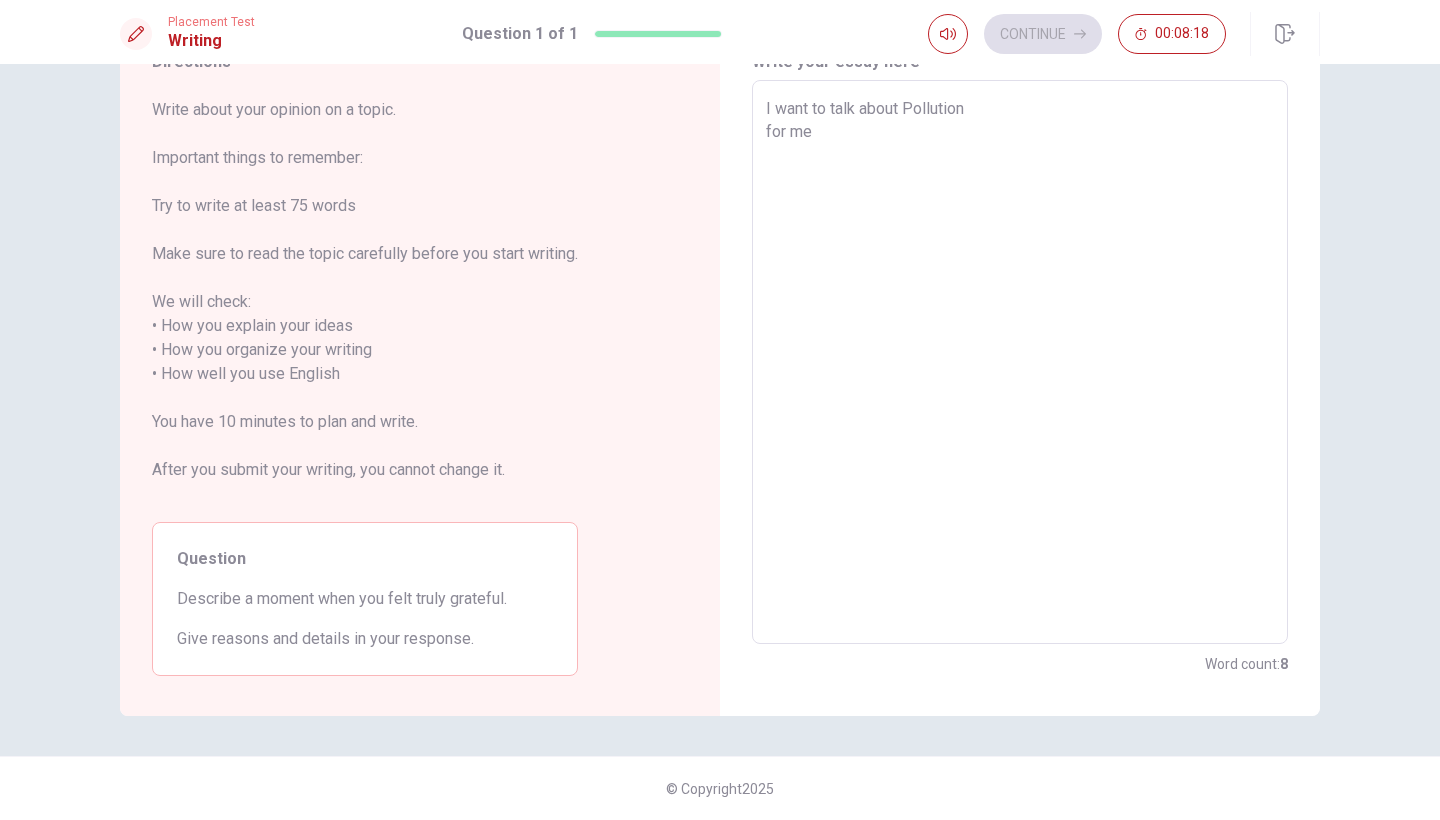 type on "x" 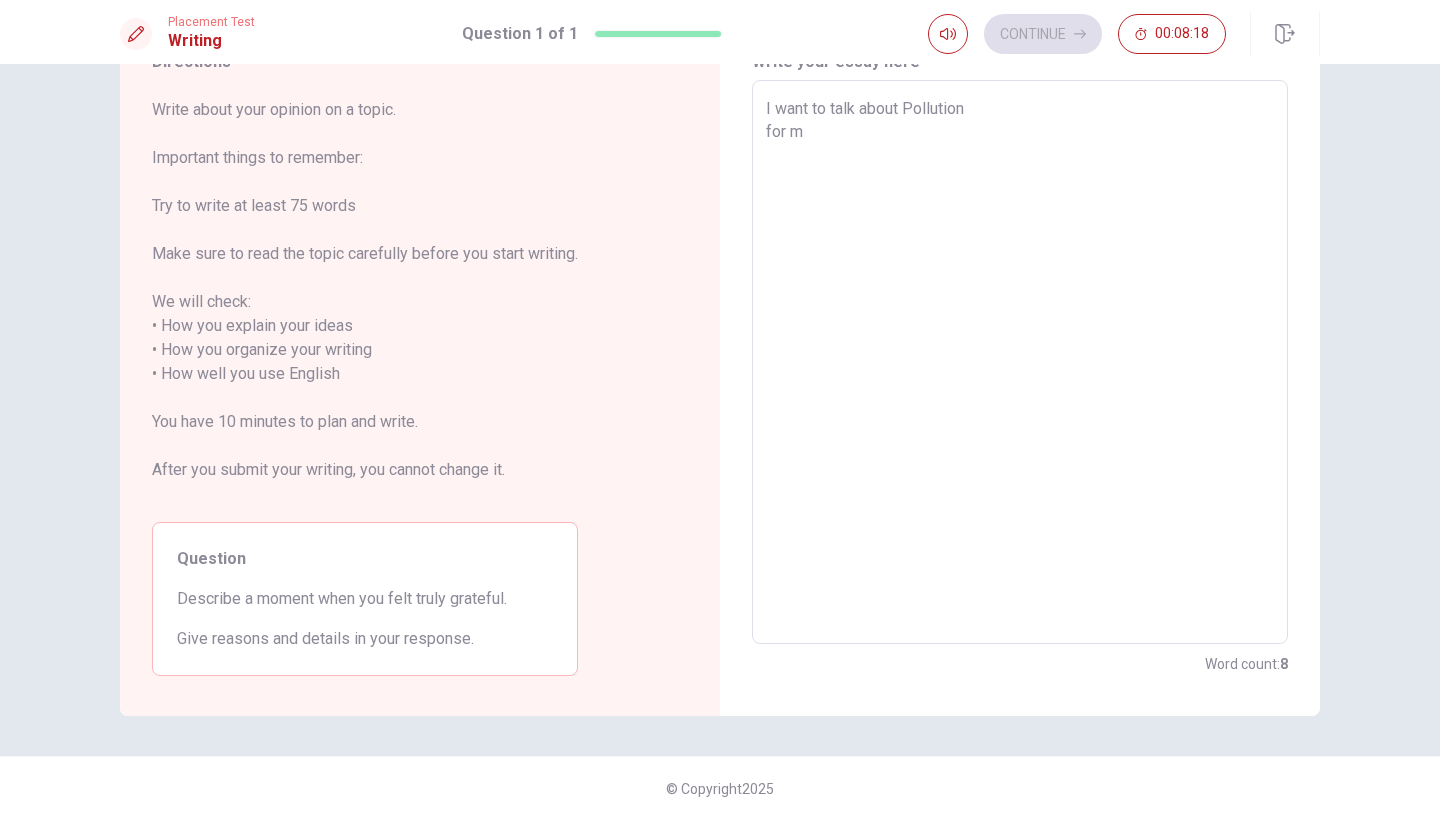 type on "x" 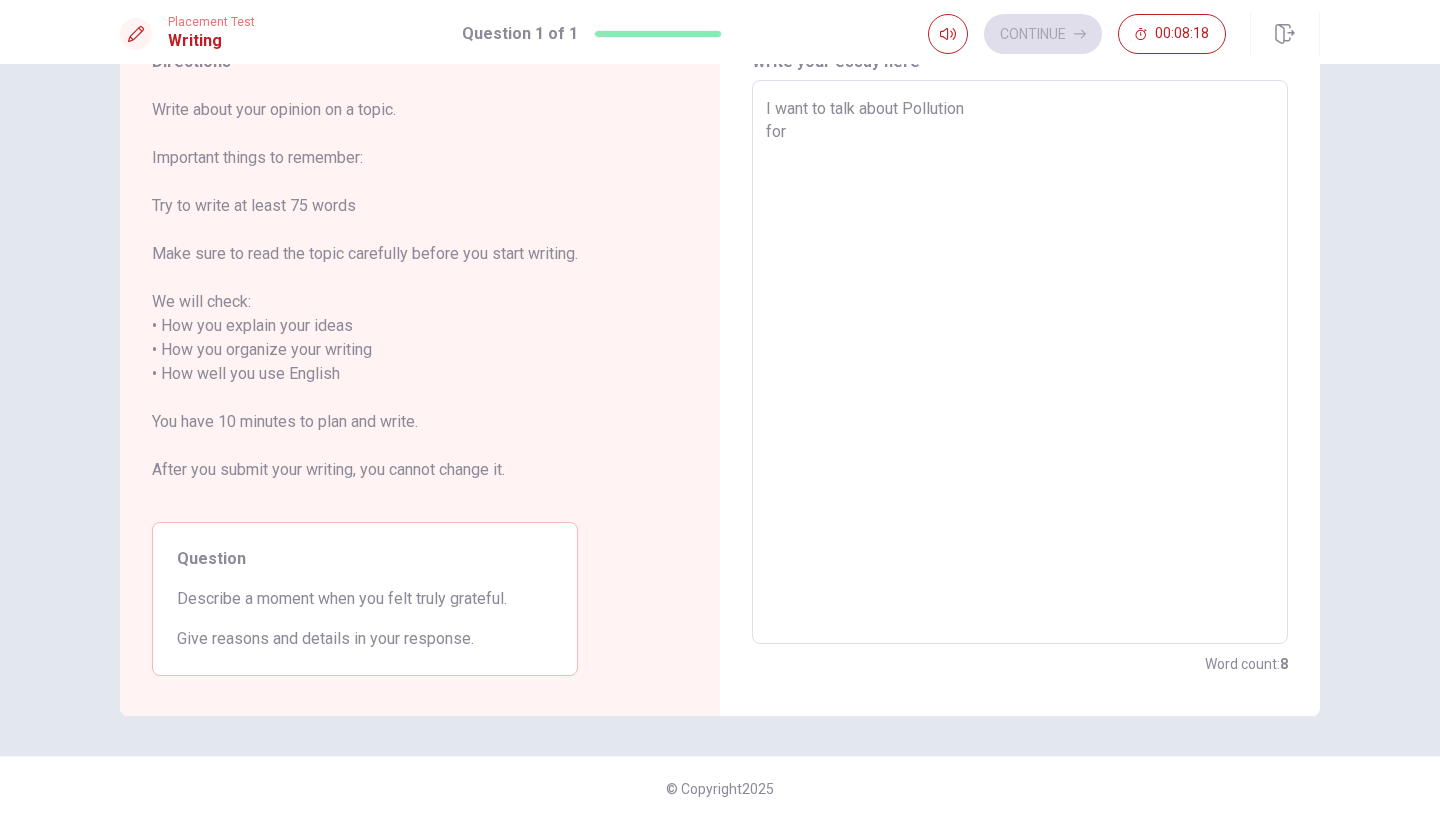 type on "x" 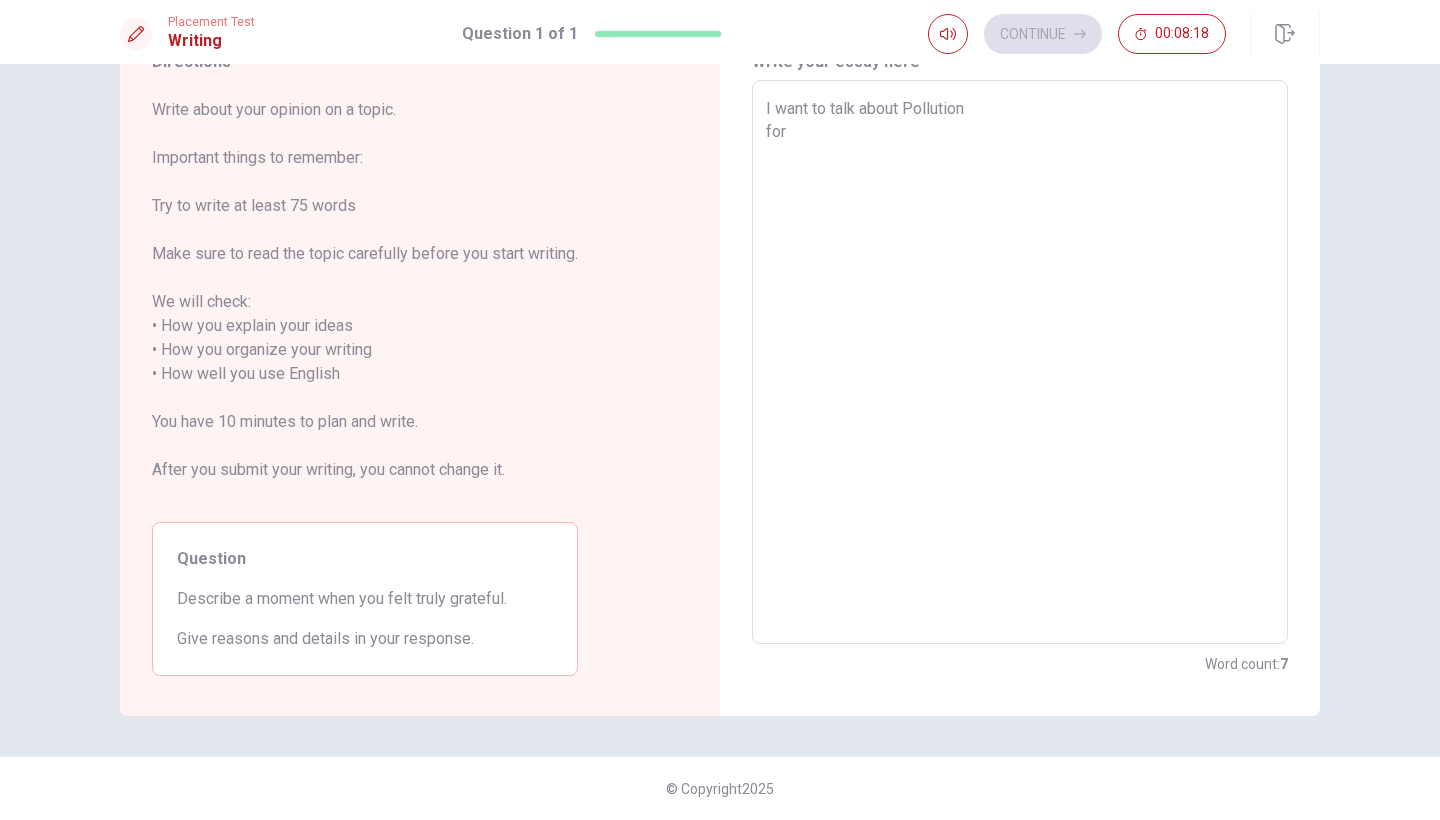 type on "x" 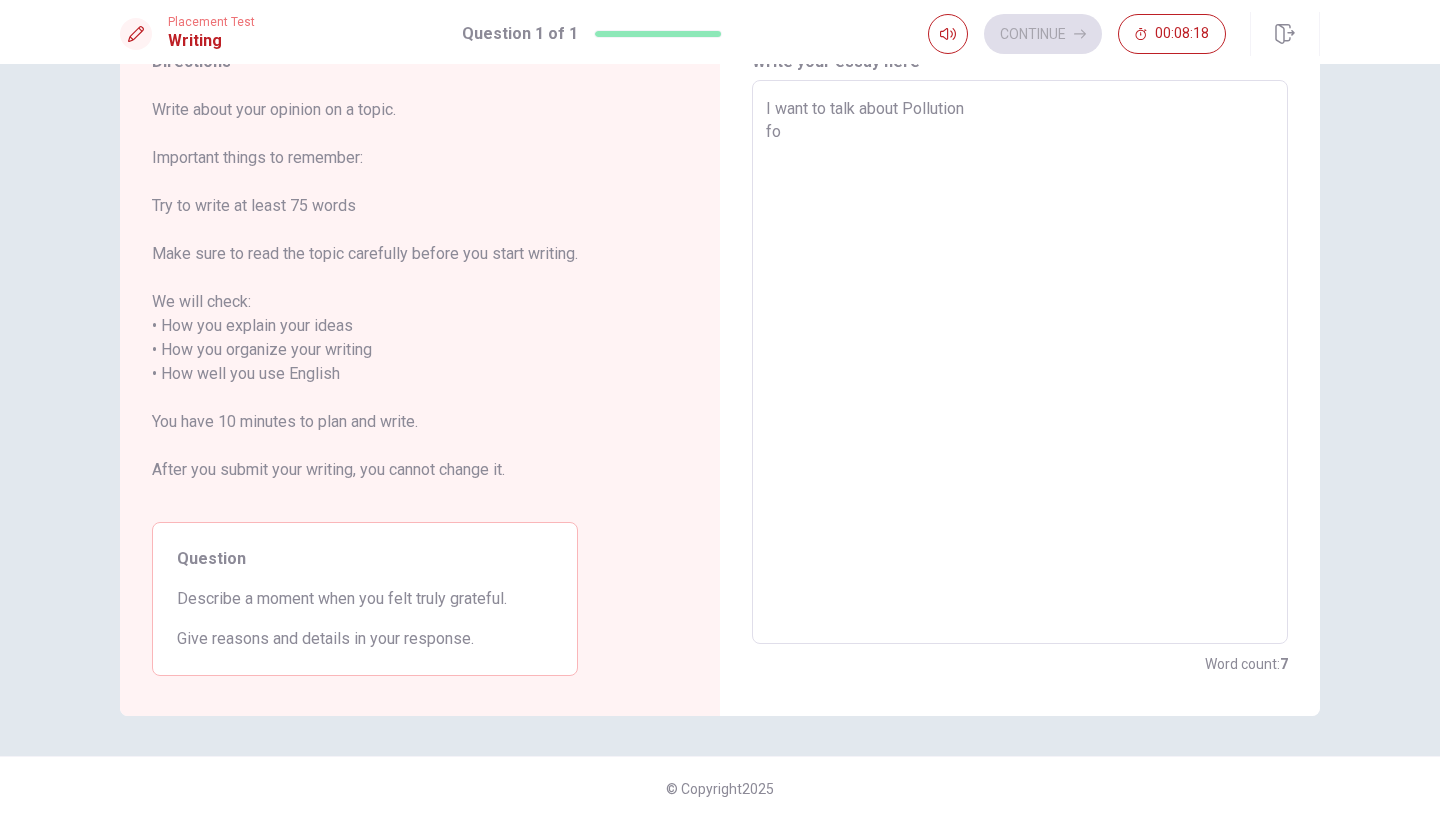 type on "x" 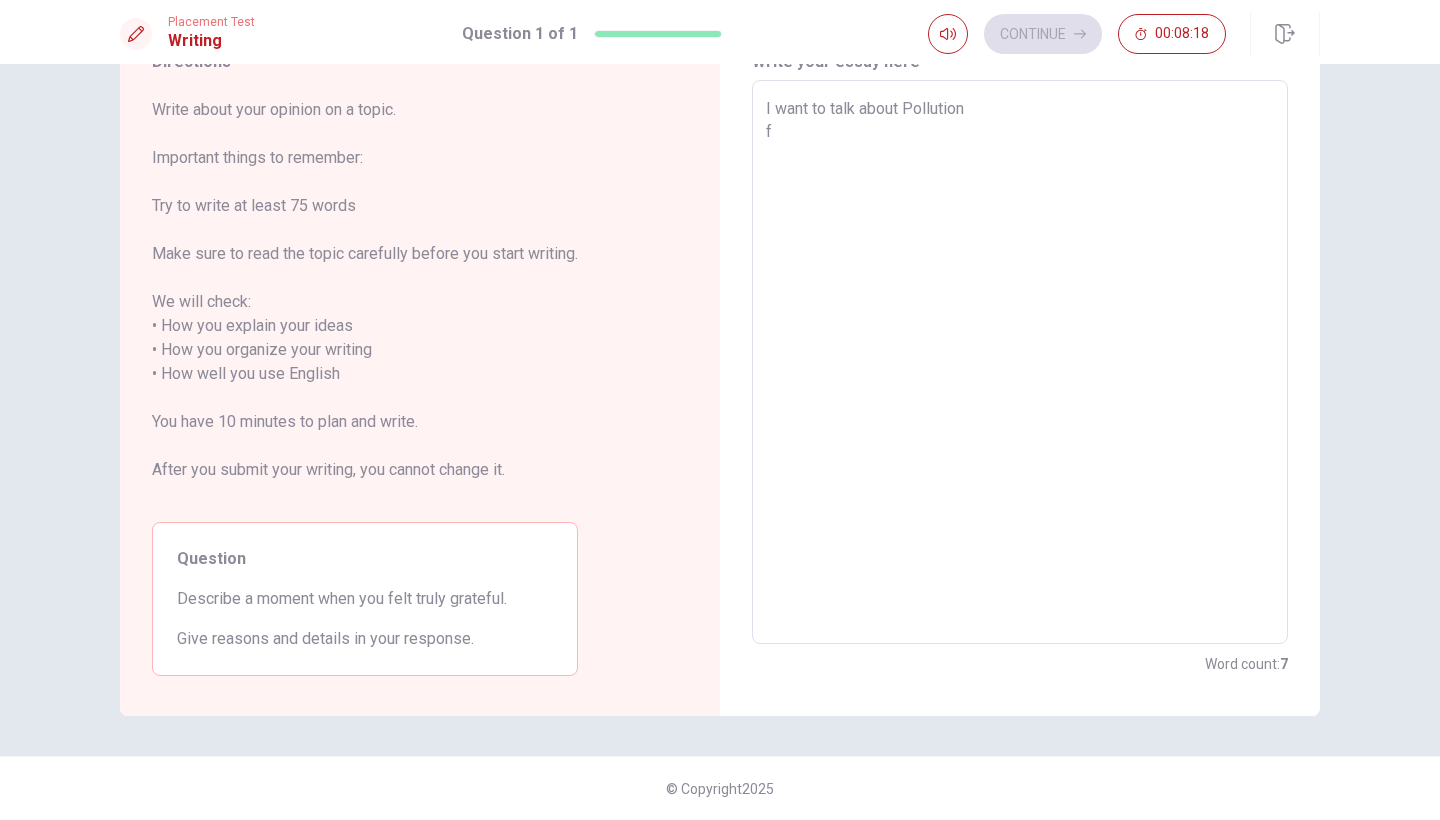 type on "x" 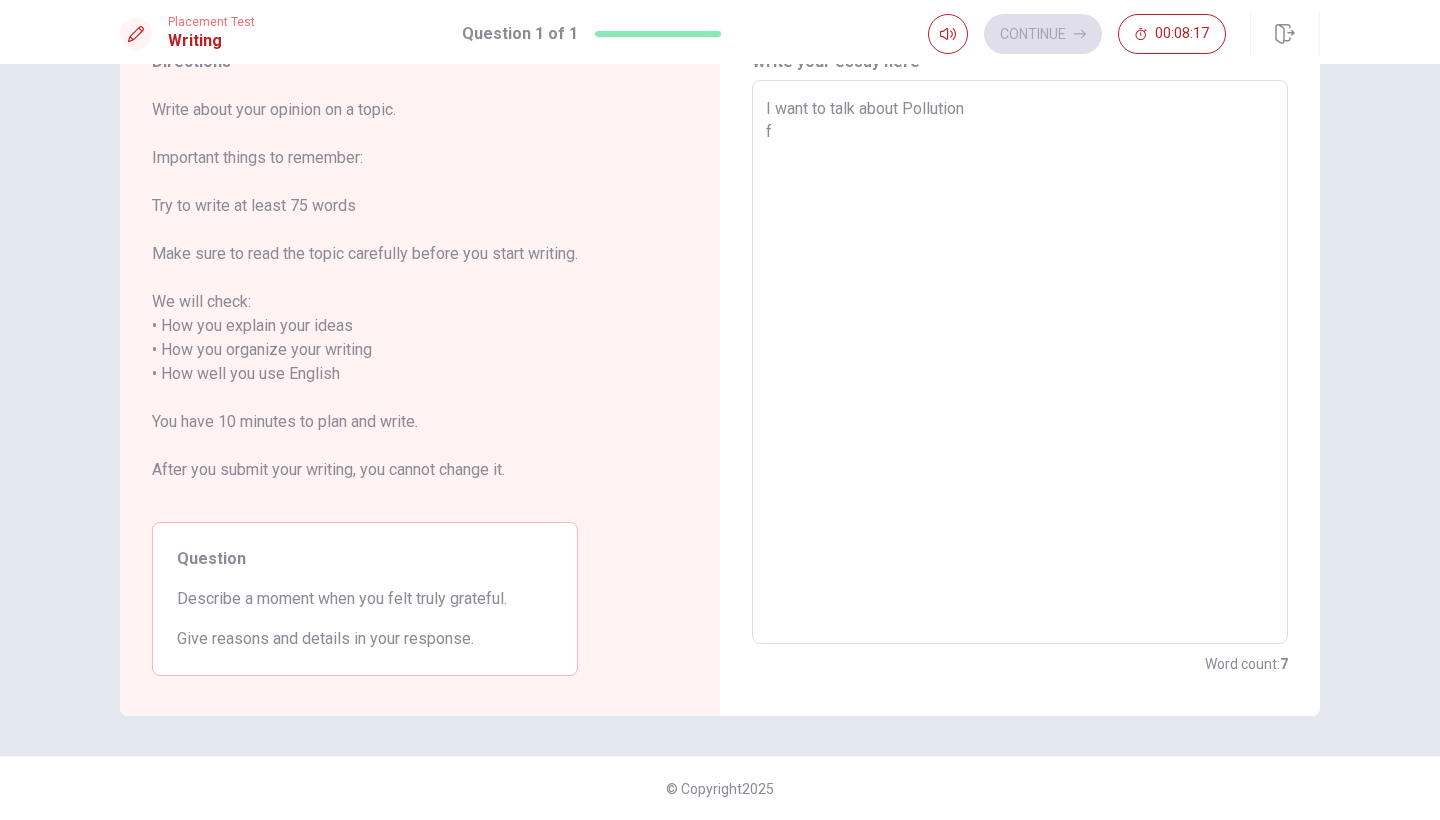 type on "I want to talk about Pollution" 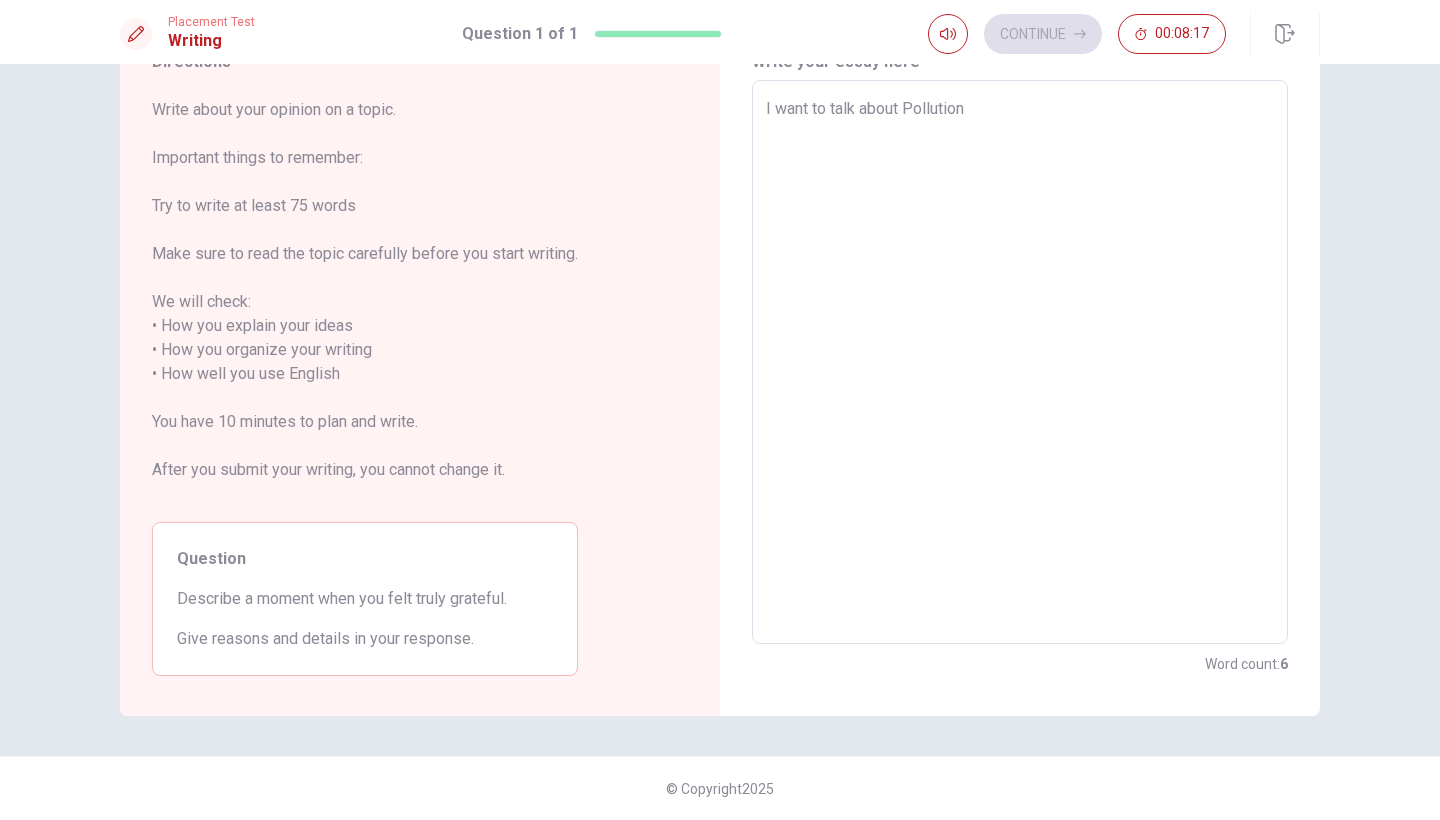 type on "x" 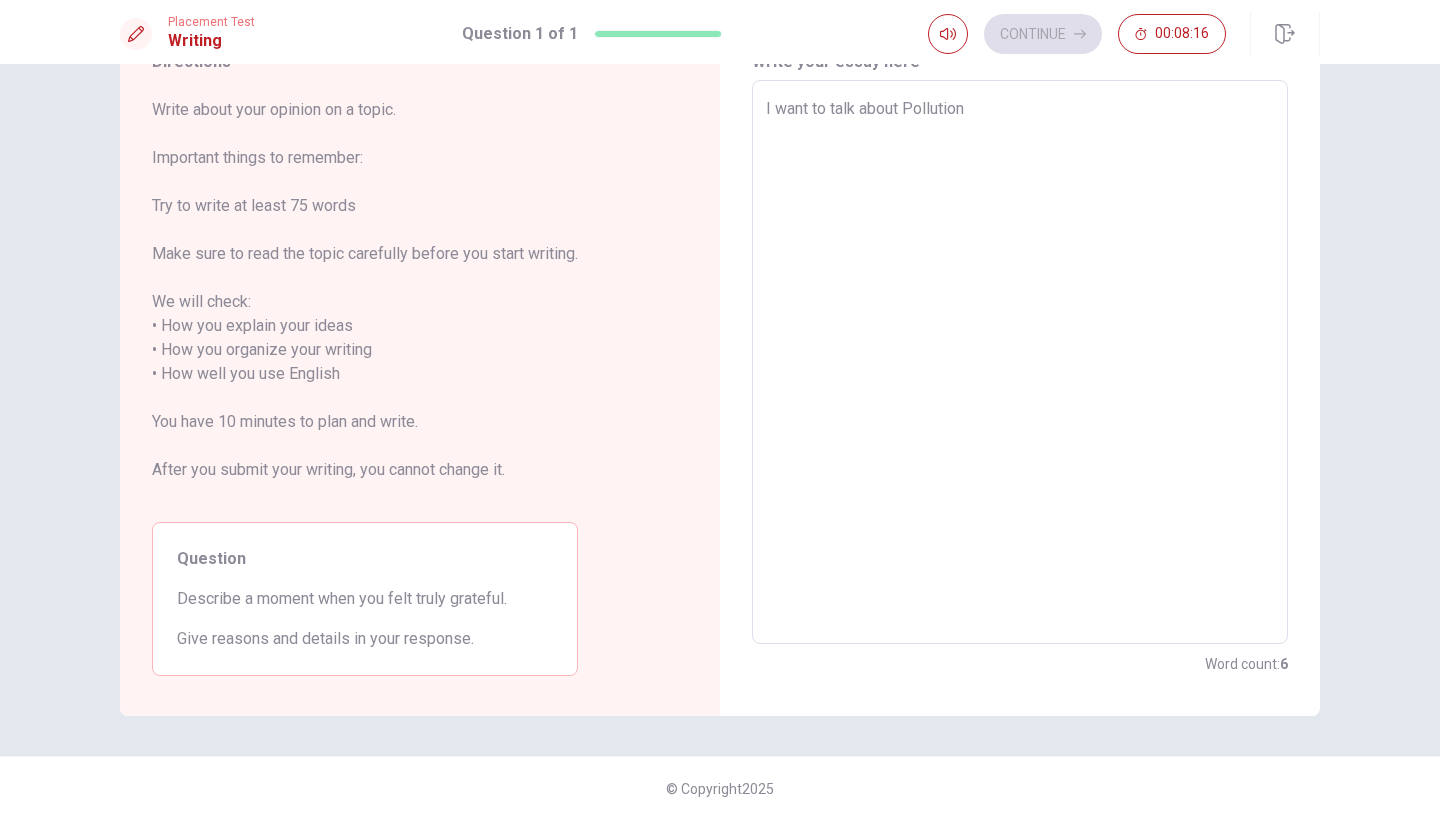 type on "I want to talk about Pollution
F" 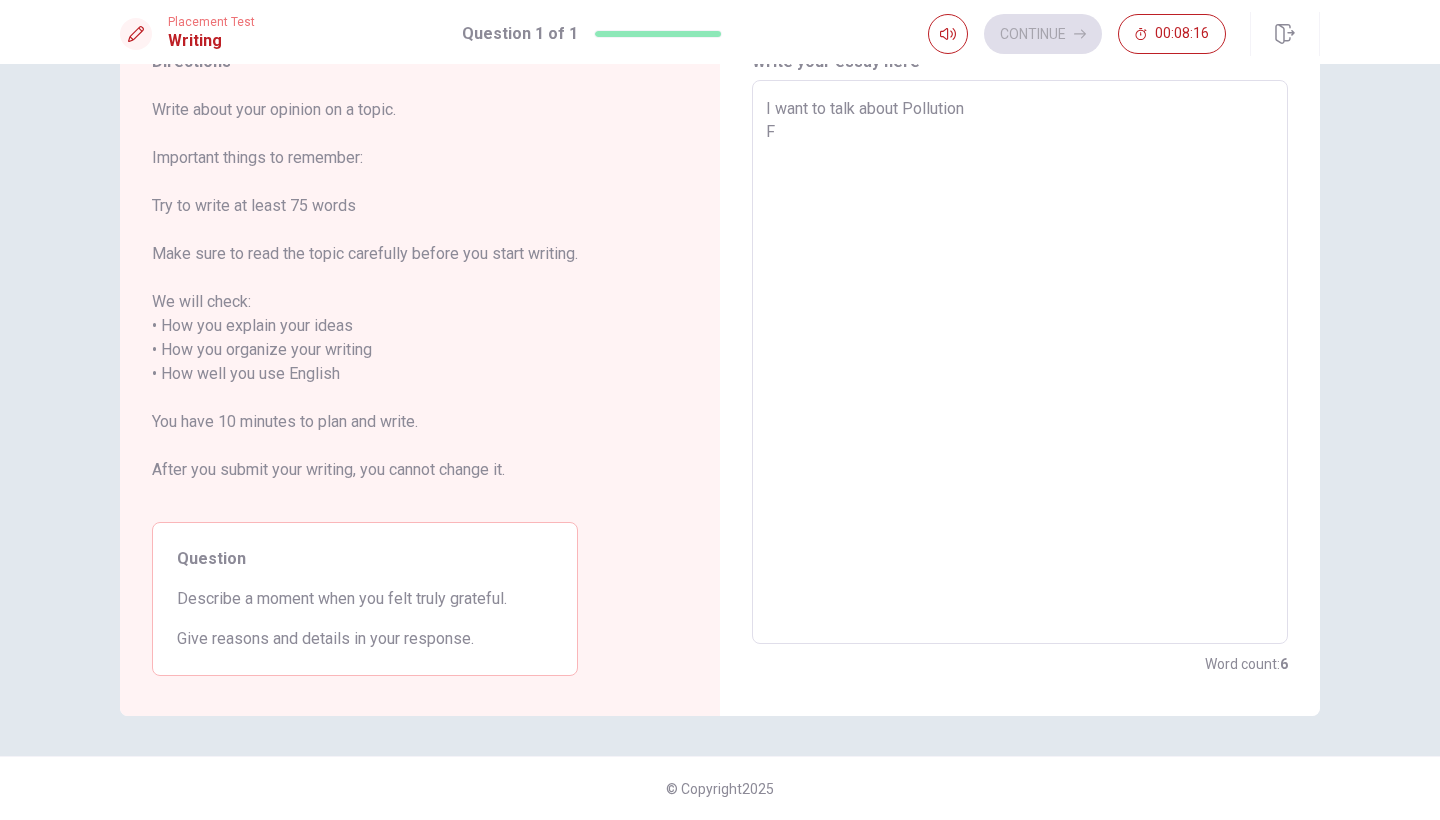 type on "x" 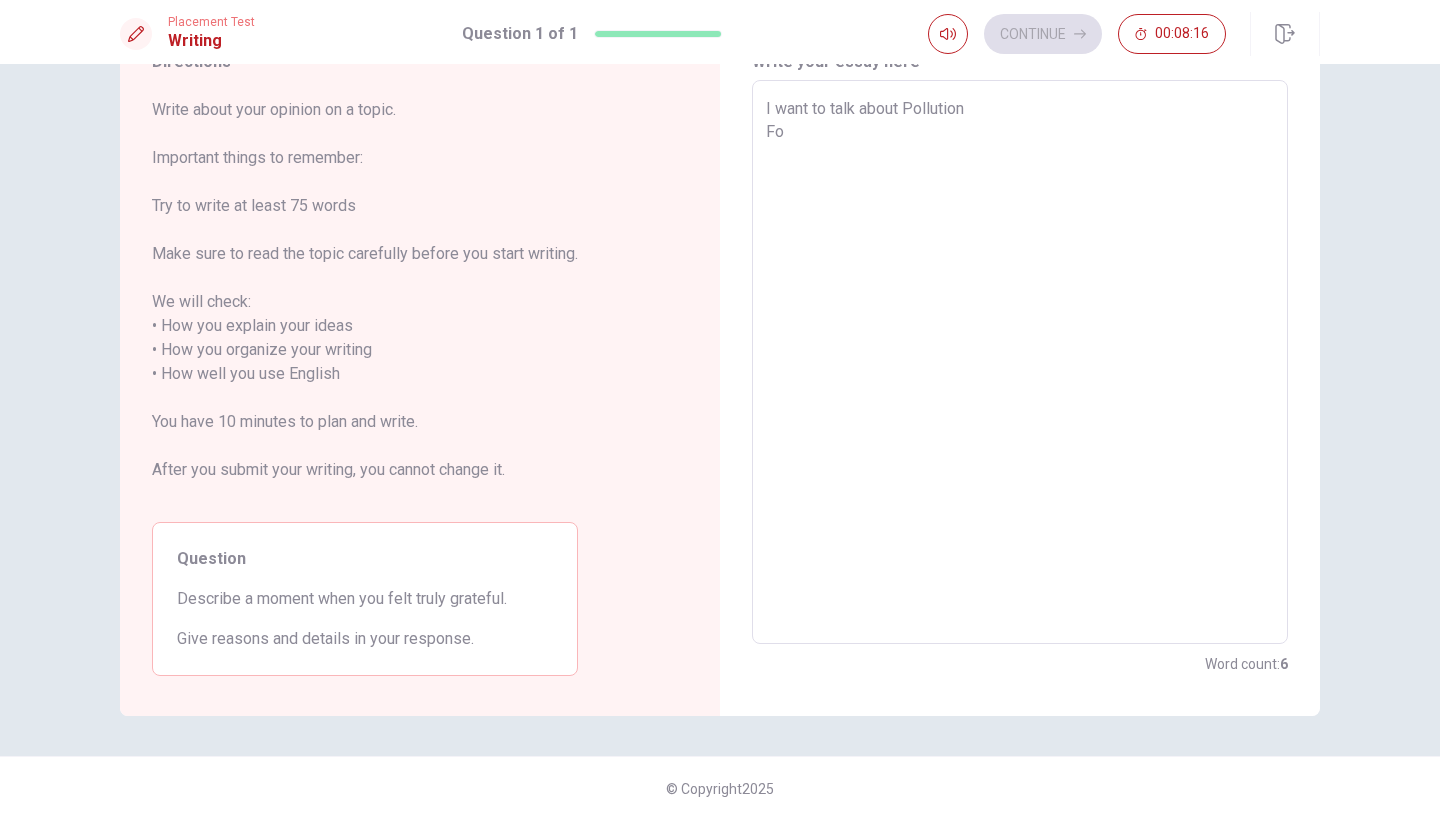 type on "x" 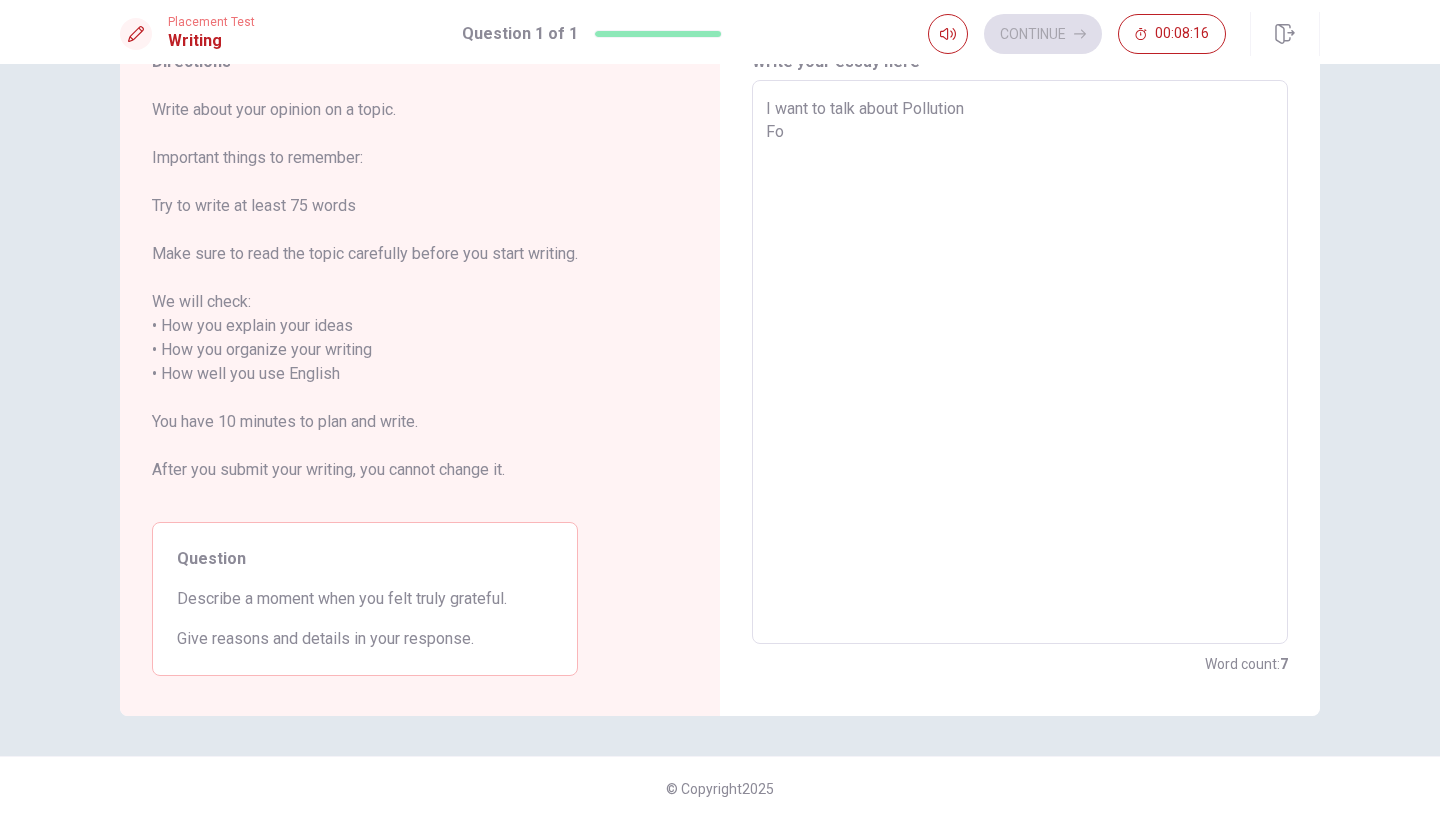 type on "I want to talk about Pollution
For" 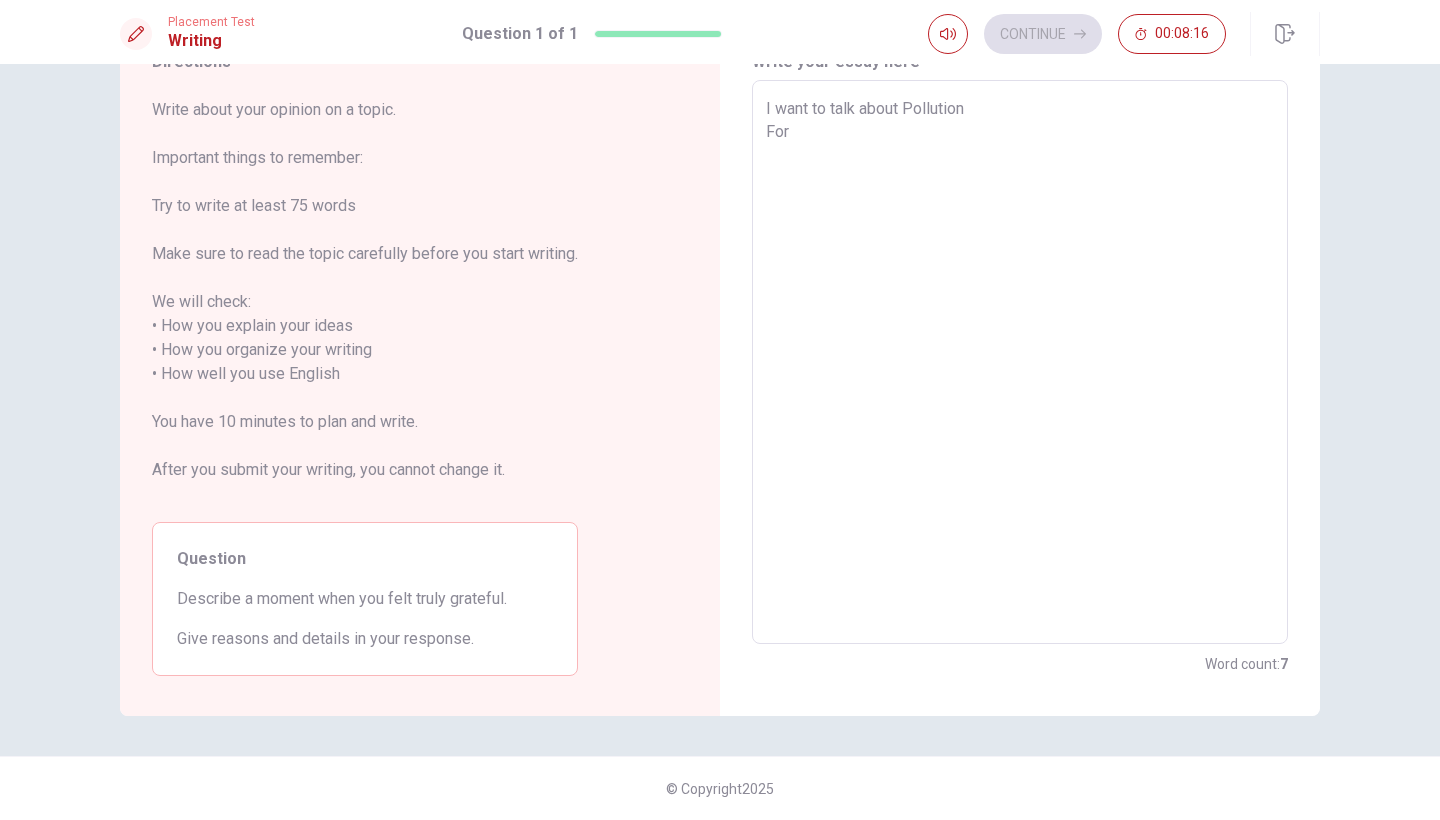 type on "x" 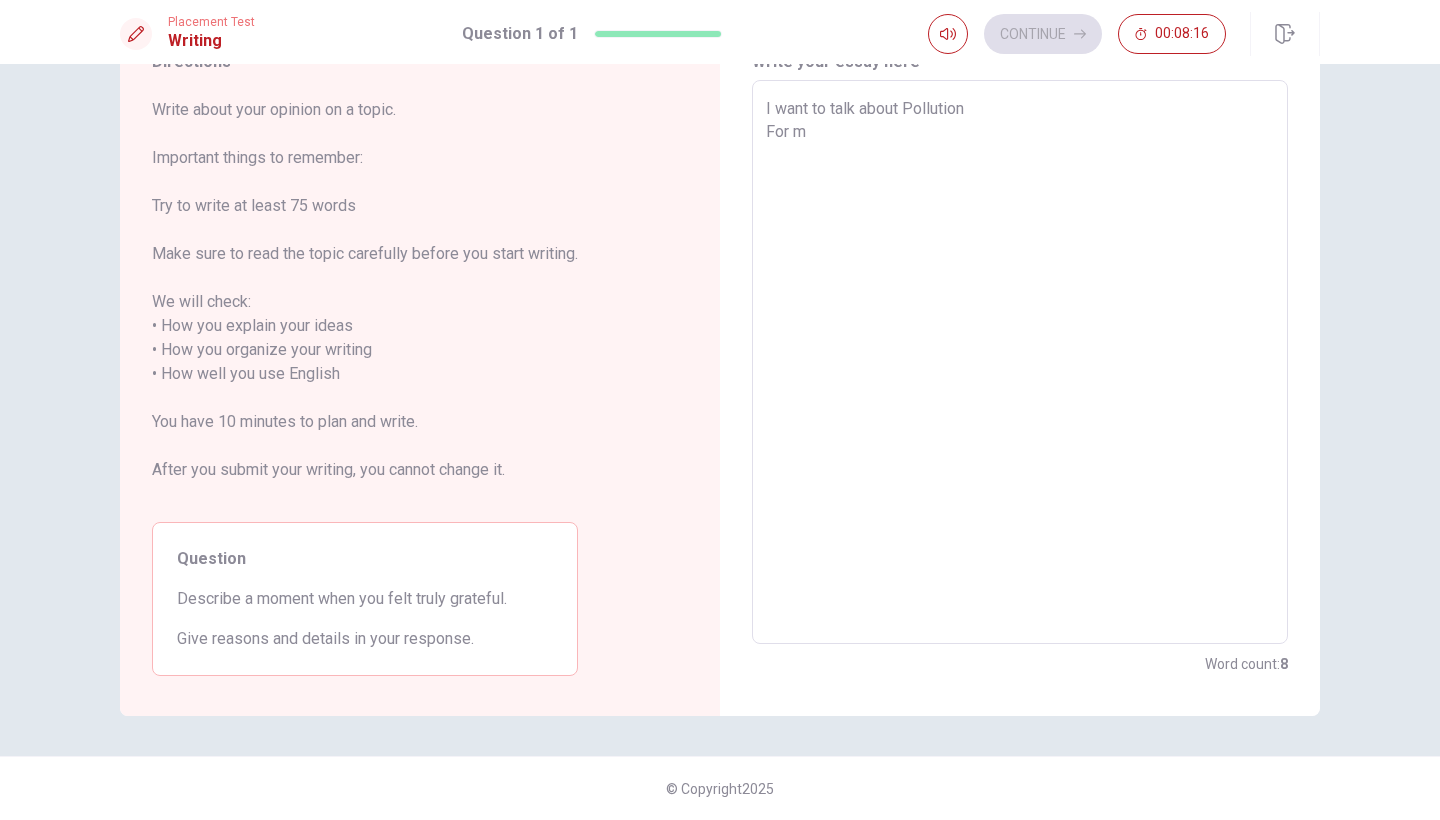 type on "x" 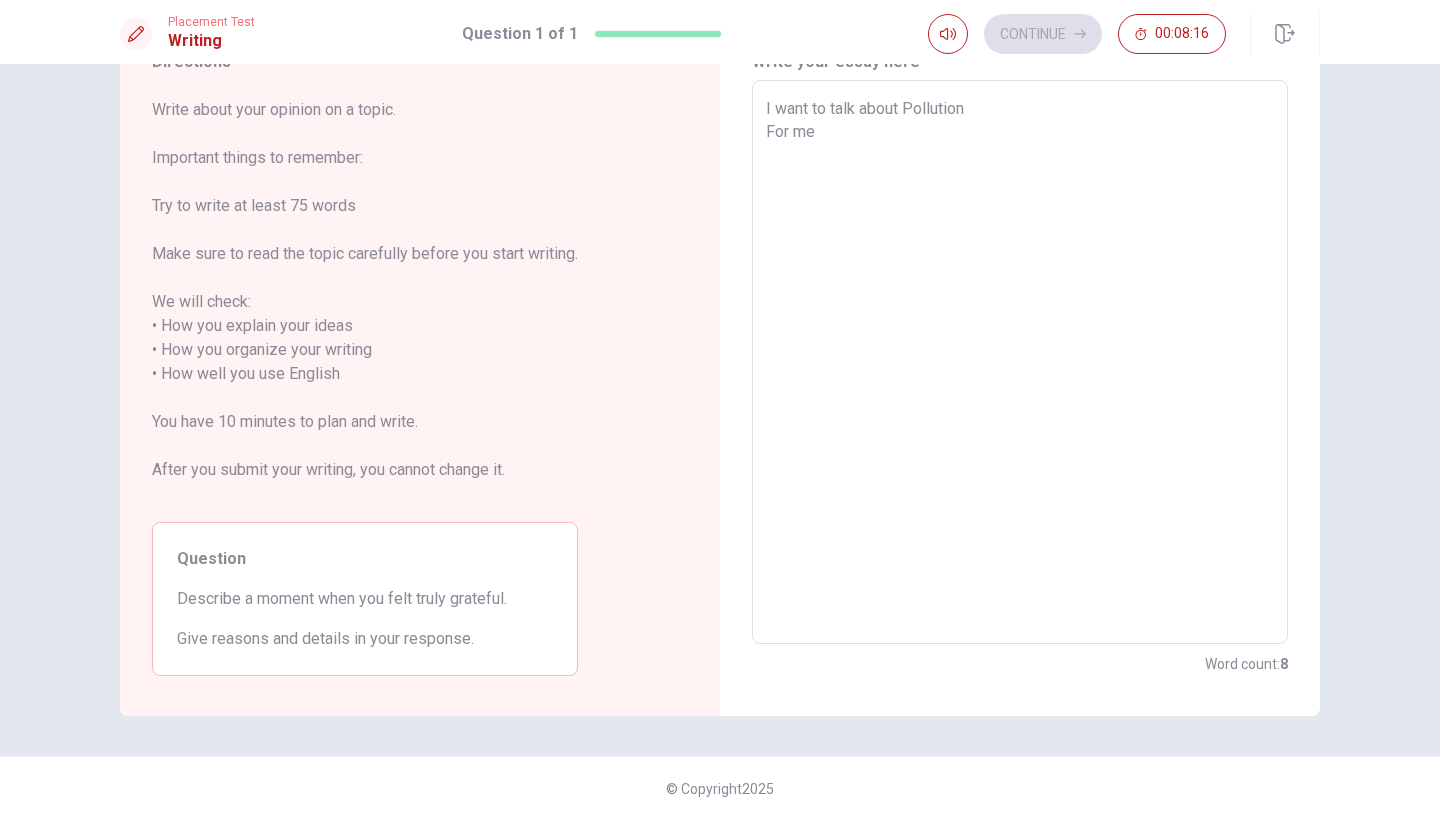 type on "x" 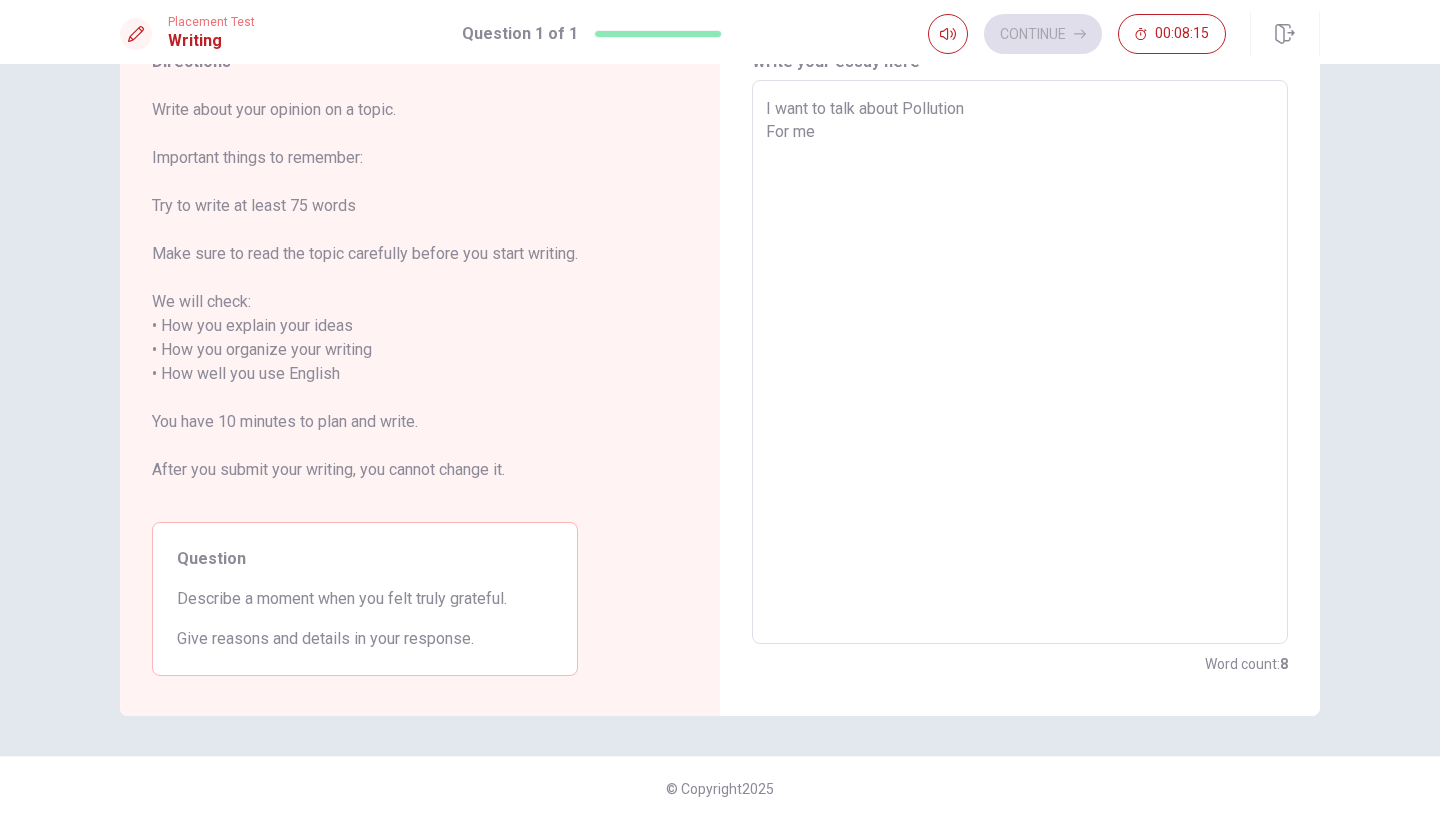 type on "I want to talk about Pollution
For me" 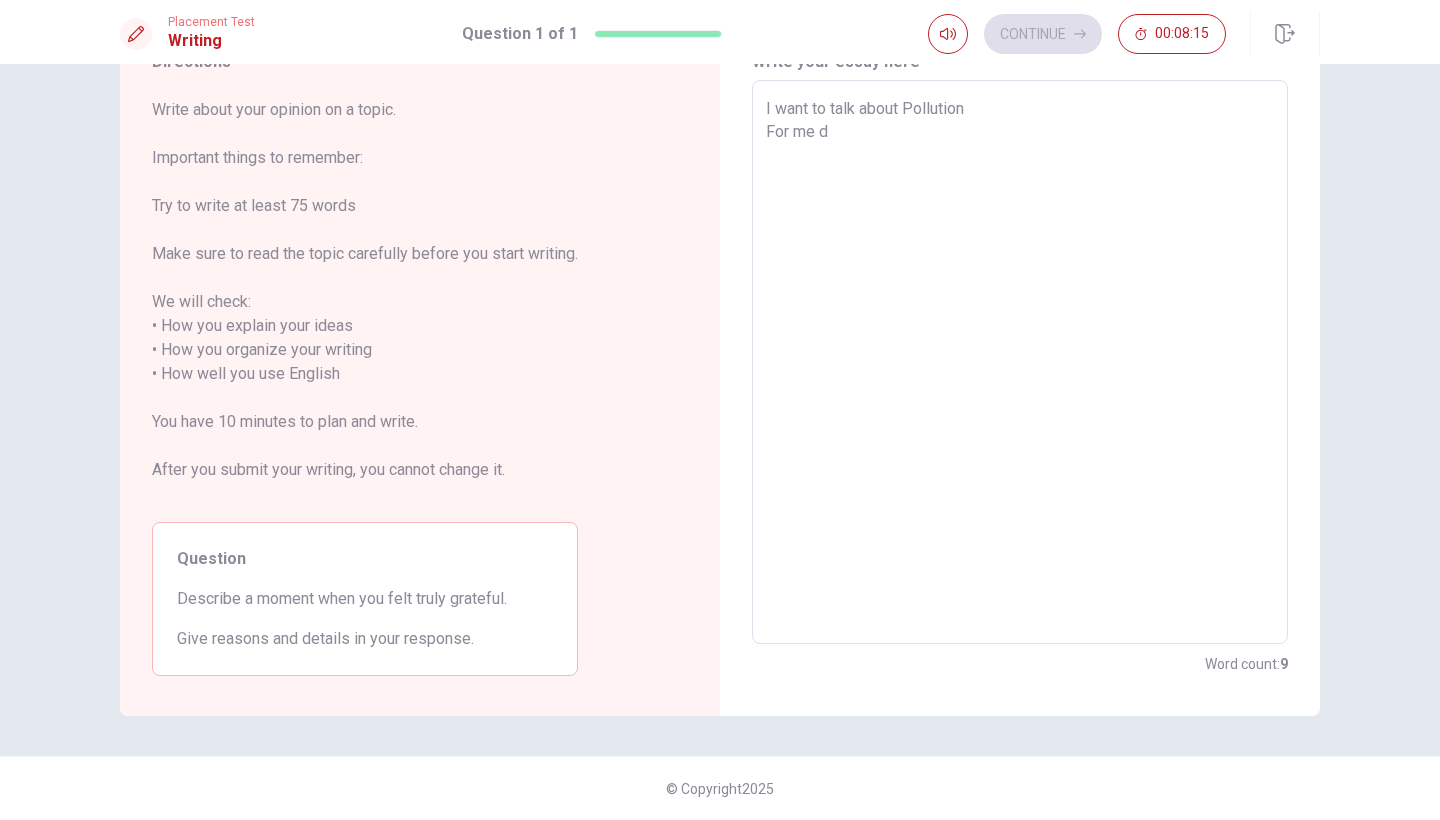 type on "x" 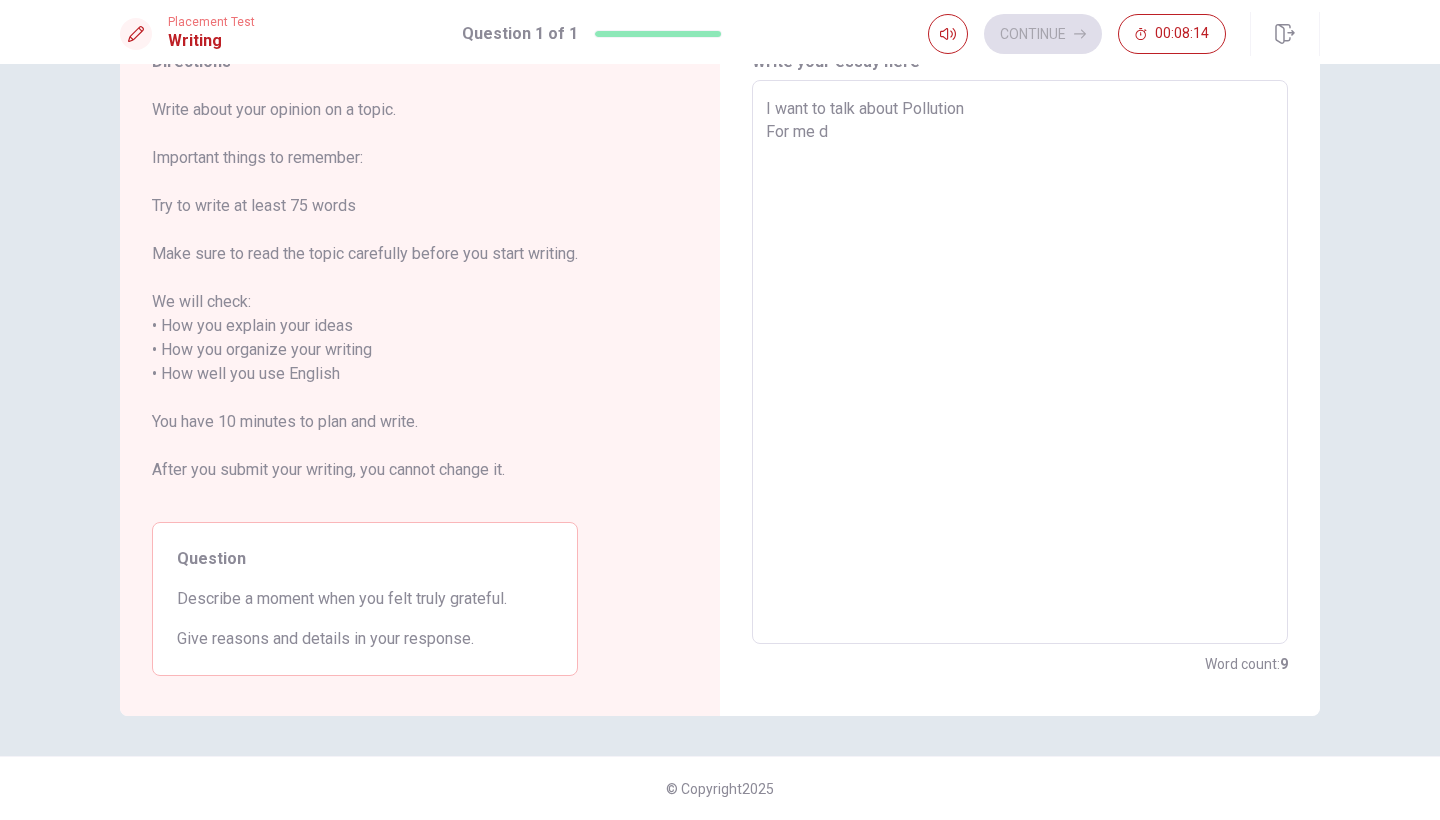 type on "I want to talk about Pollution
For me d" 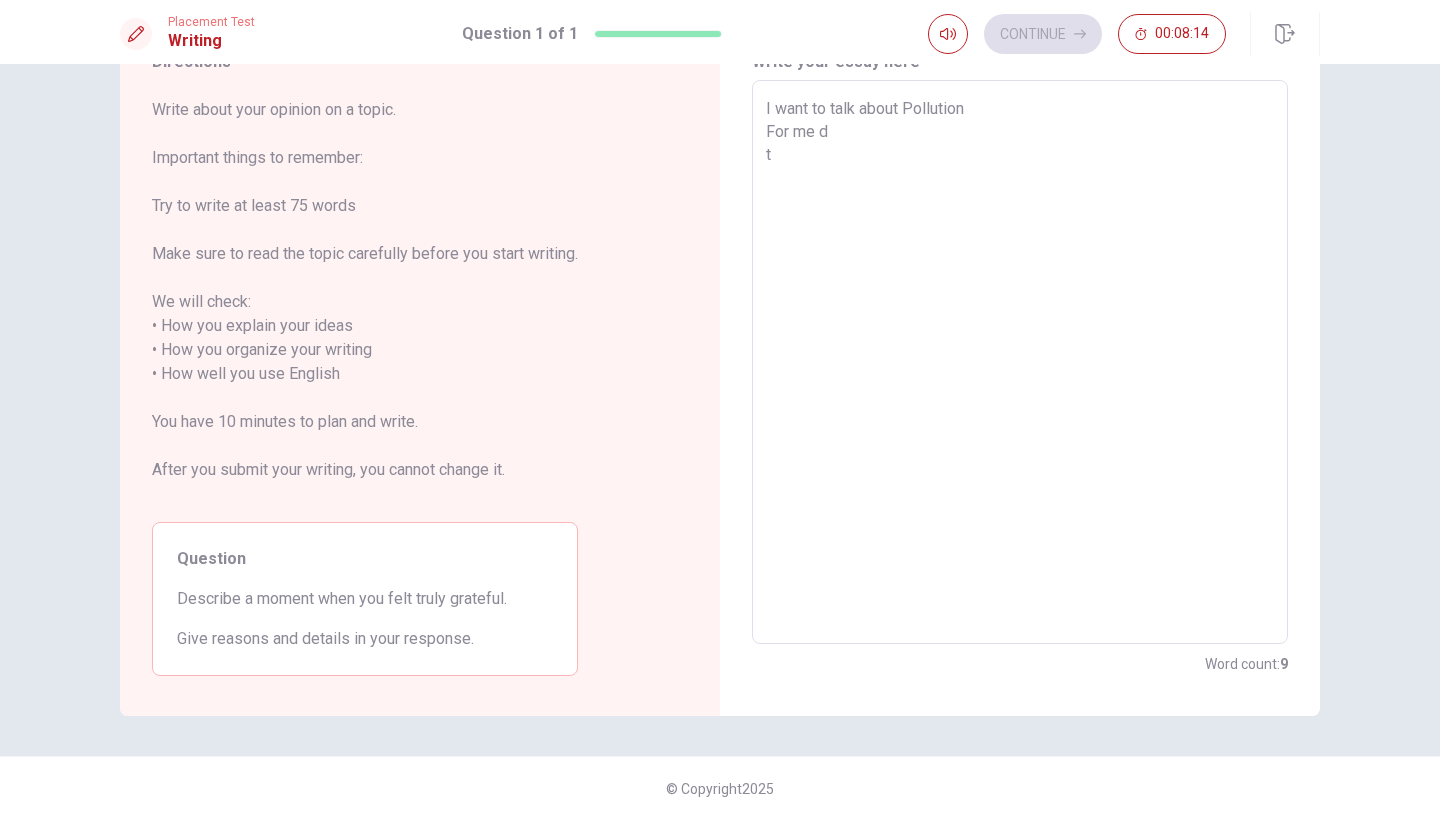 type on "x" 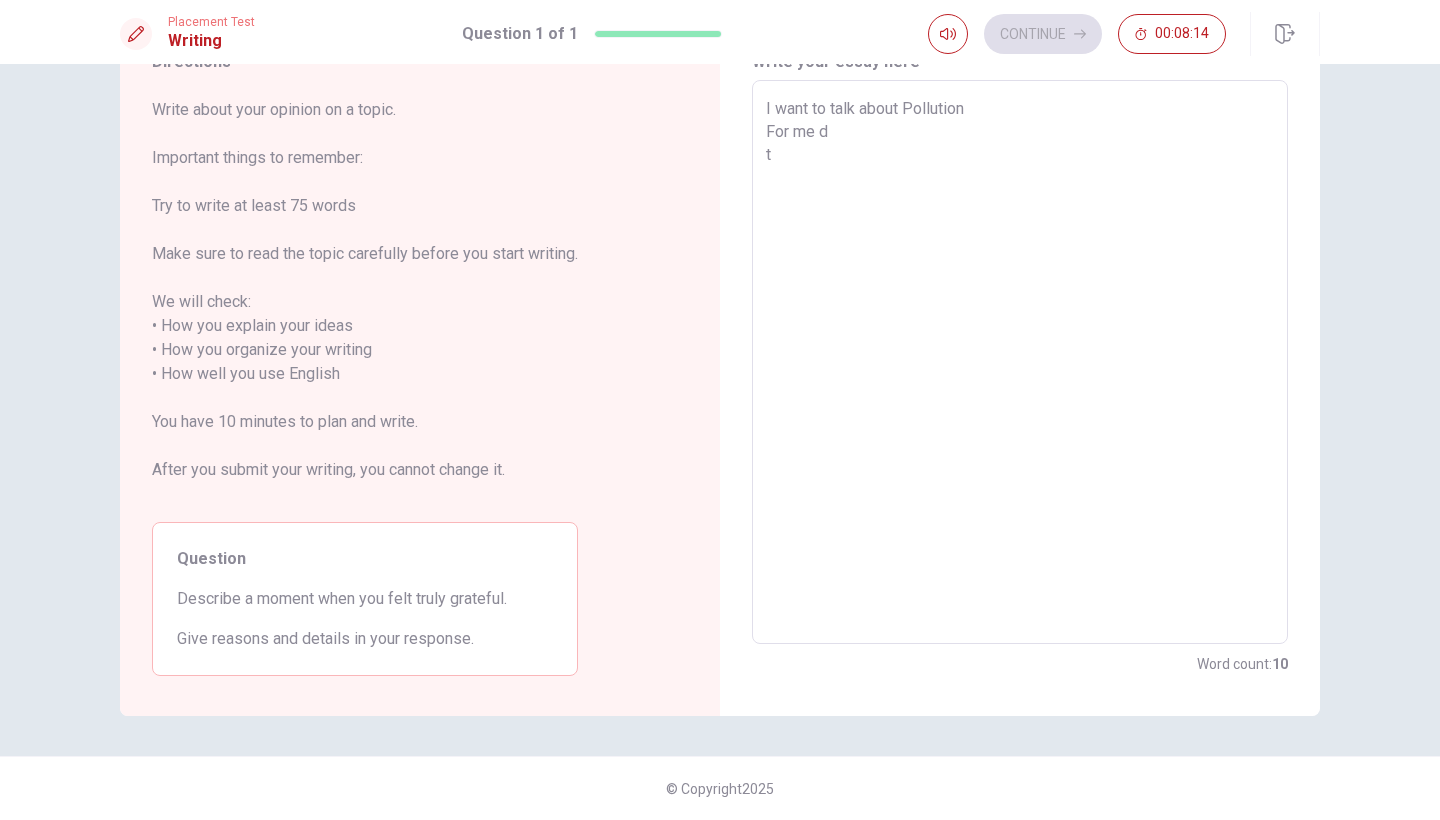 type on "I want to talk about Pollution
For me d
th" 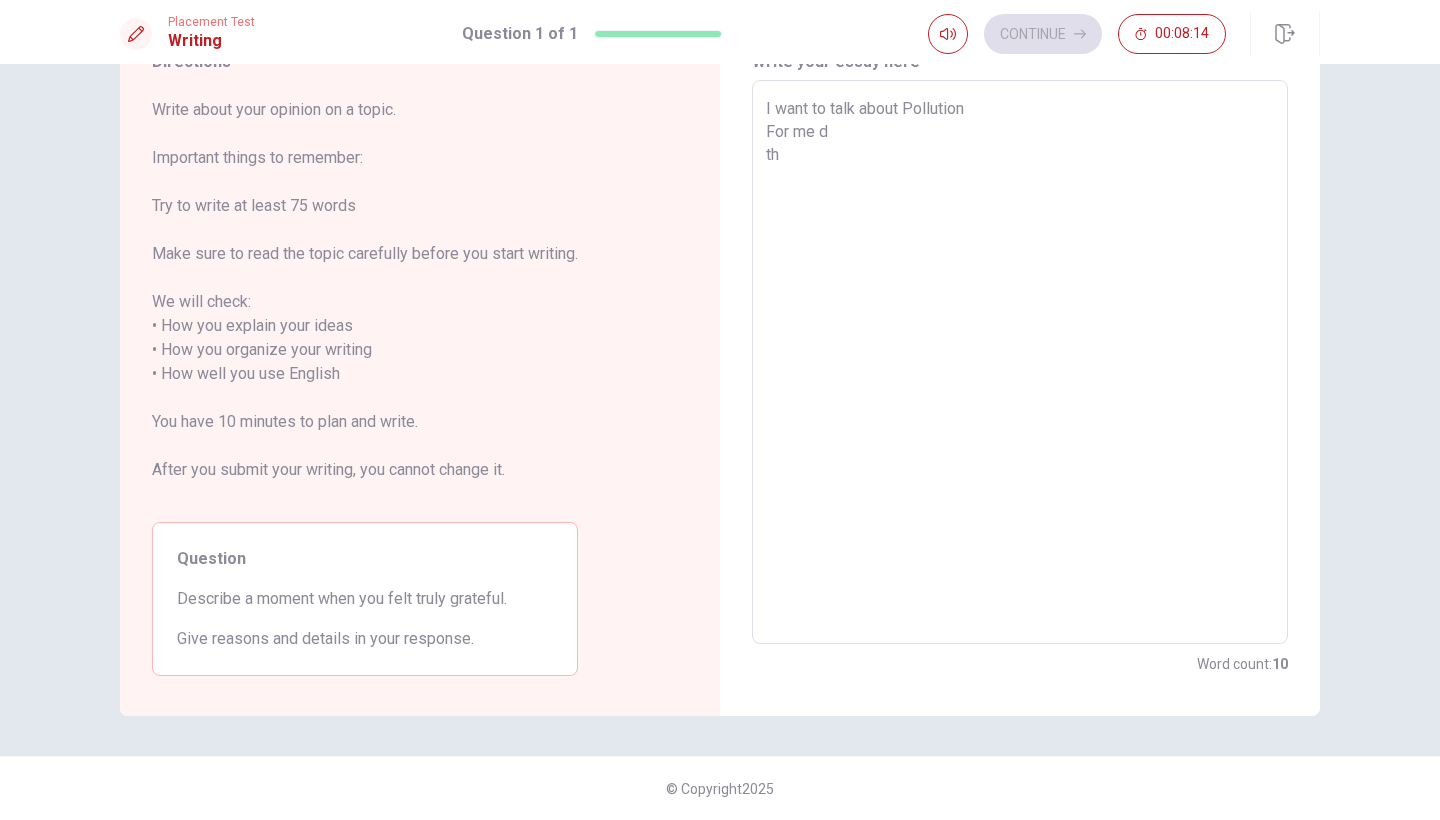 type on "x" 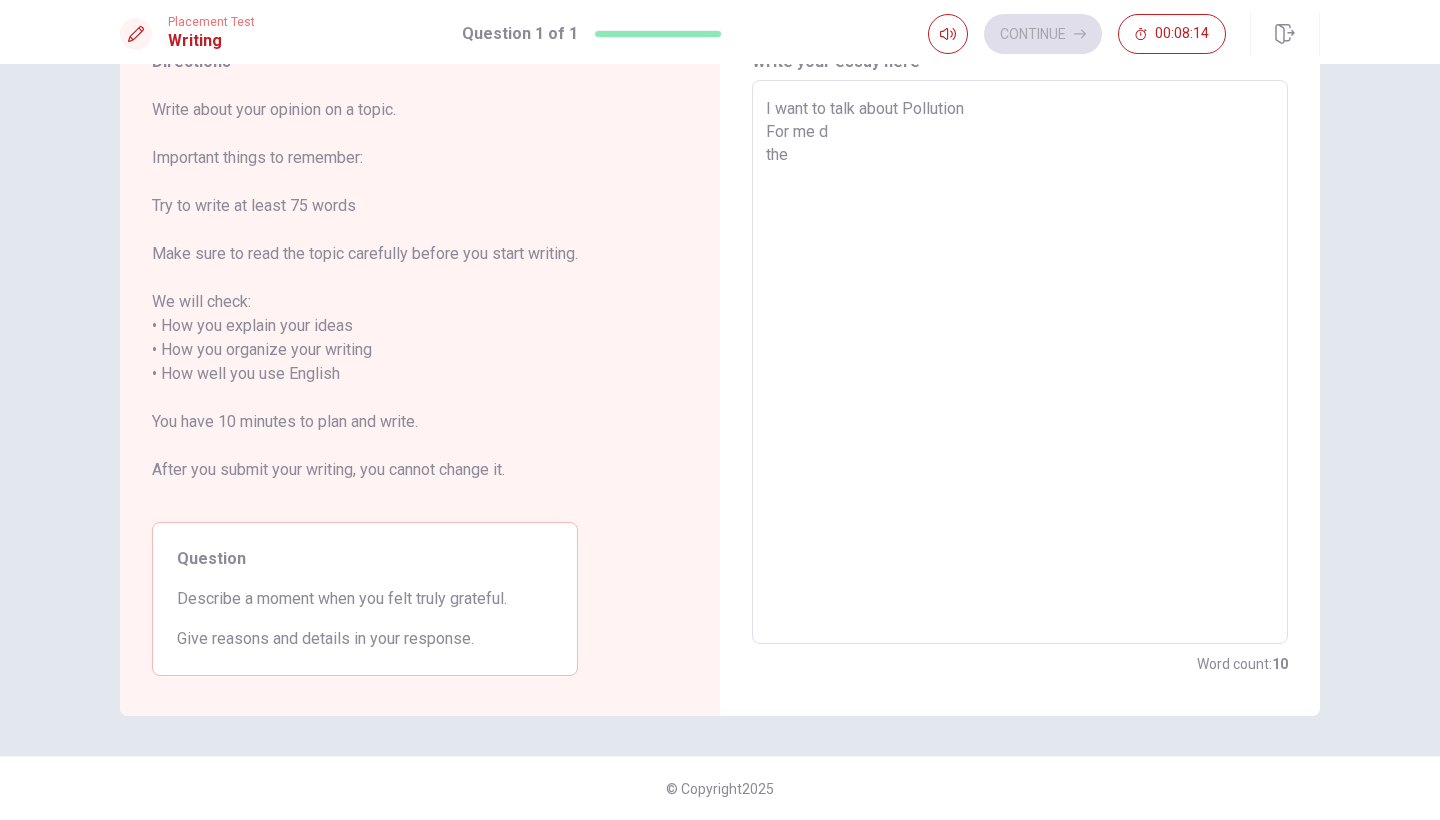type on "x" 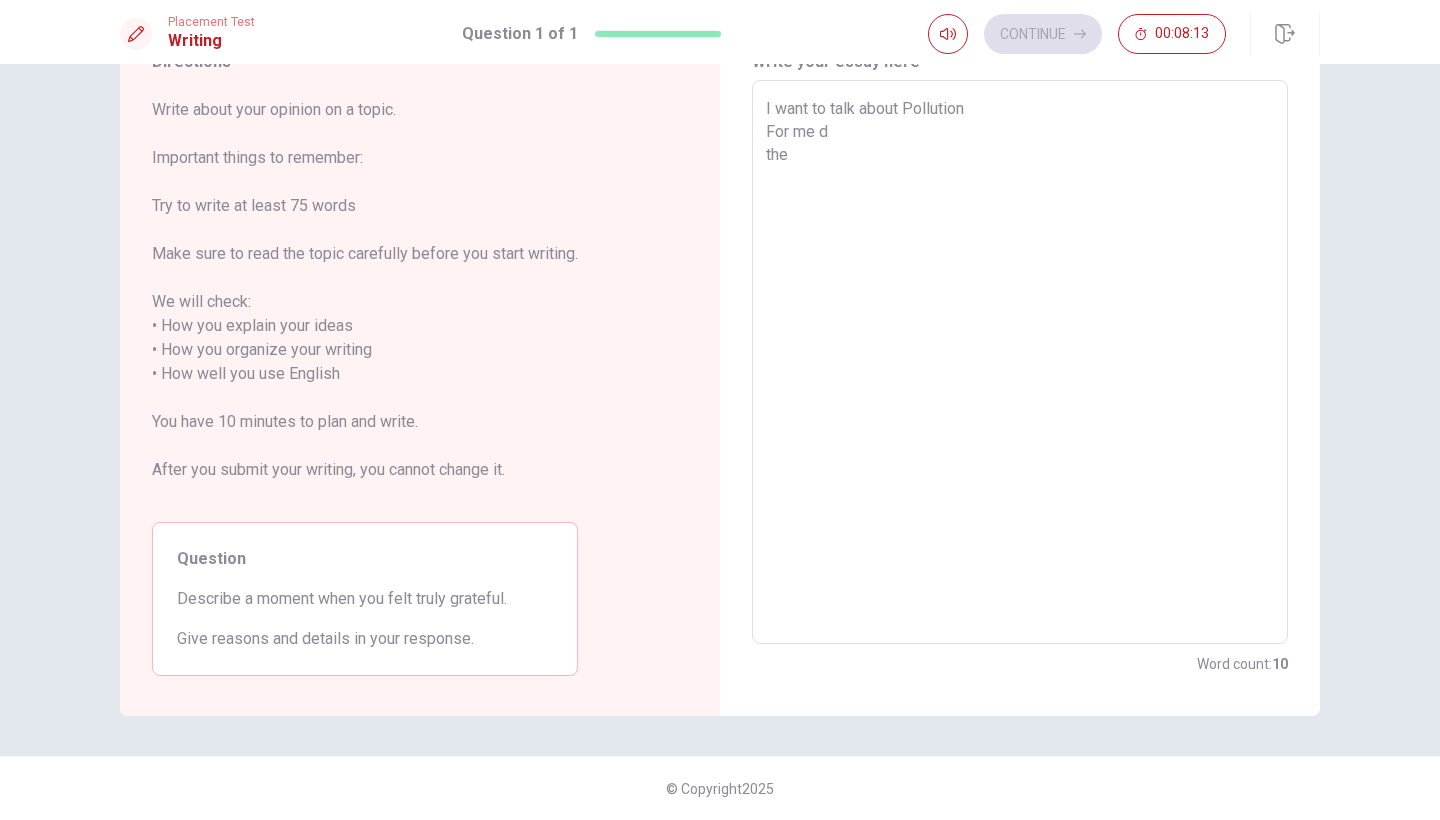 type on "I want to talk about Pollution
For me d
the" 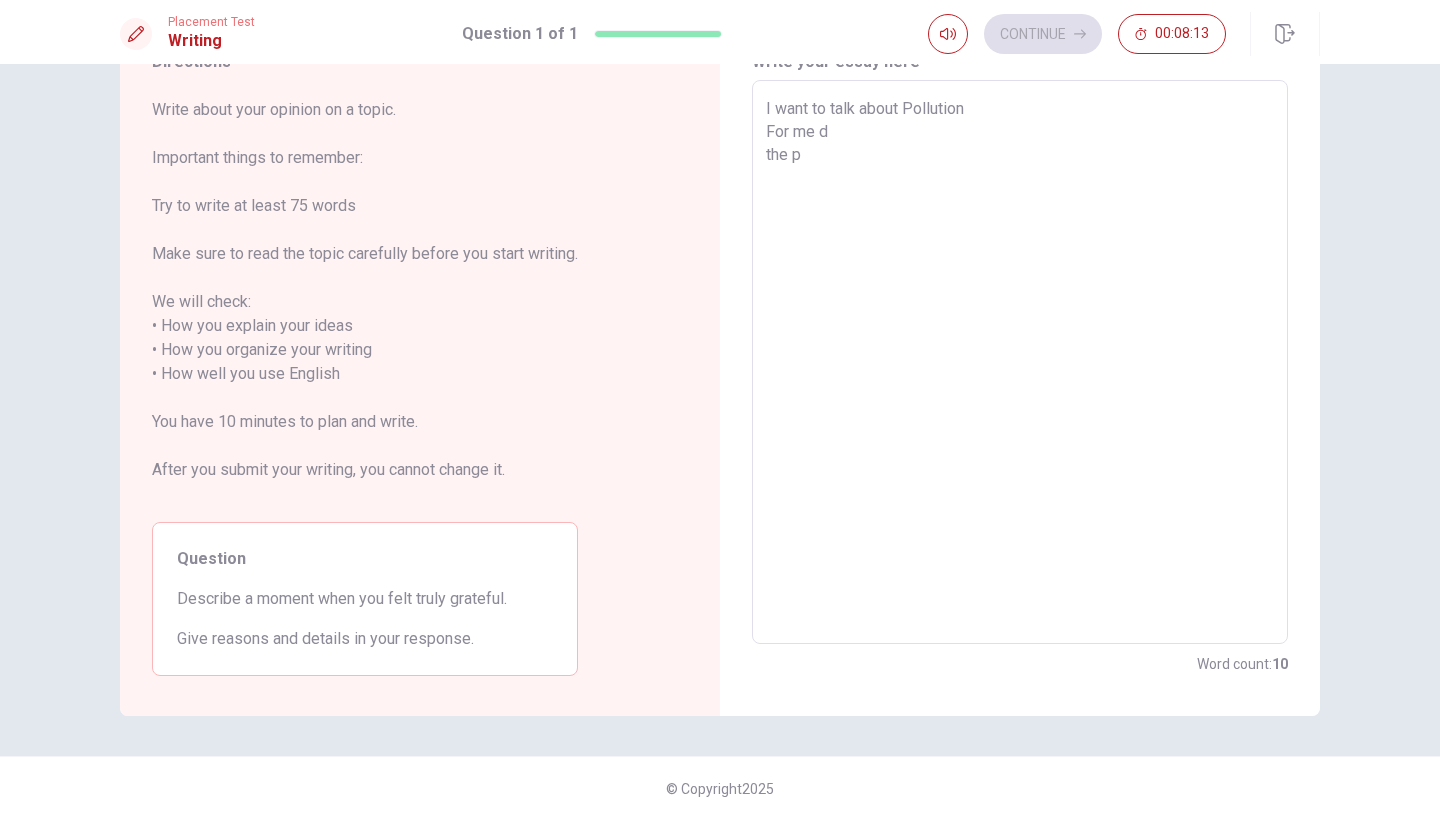 type on "x" 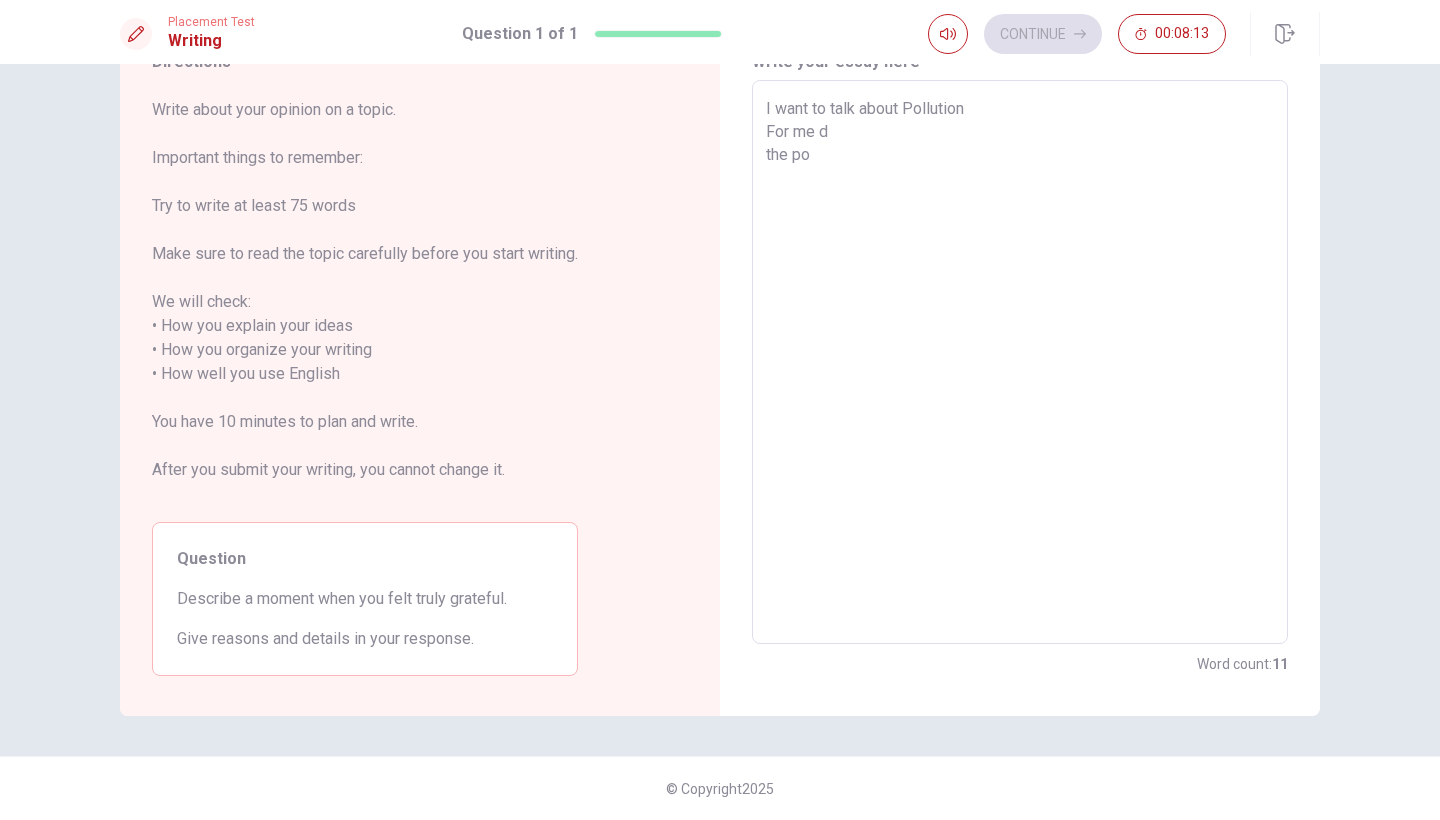 type on "x" 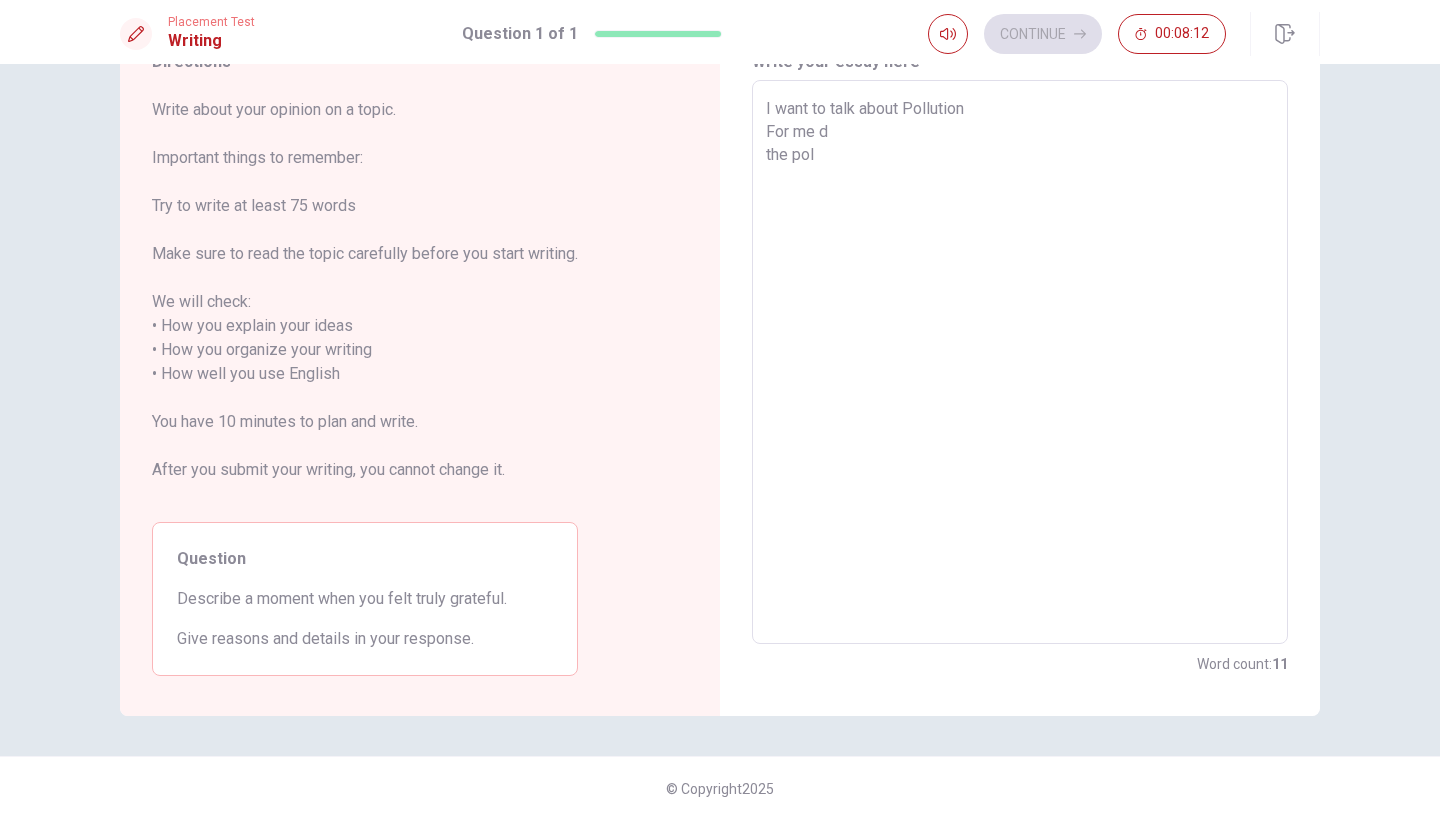 type on "x" 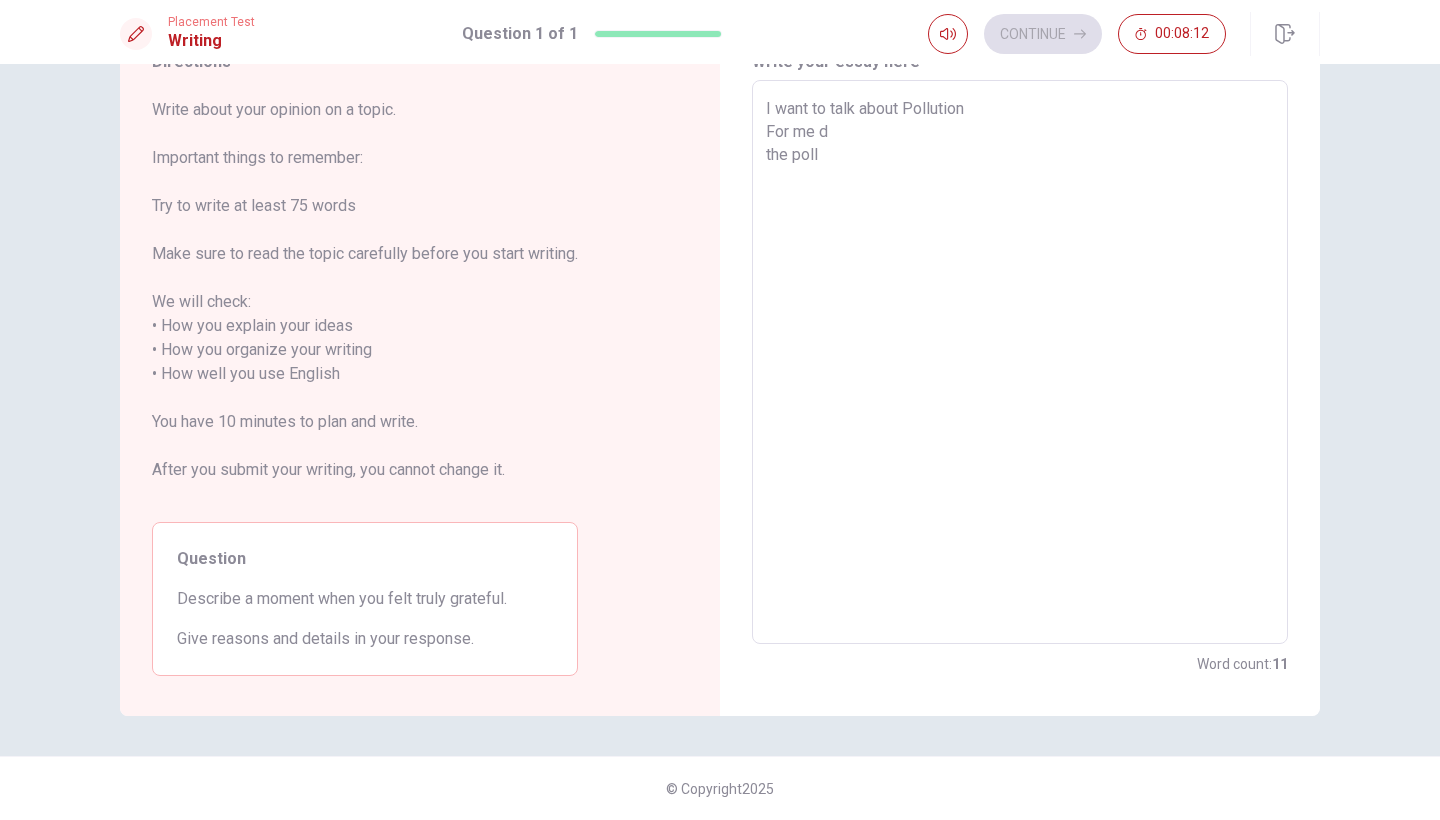 type on "x" 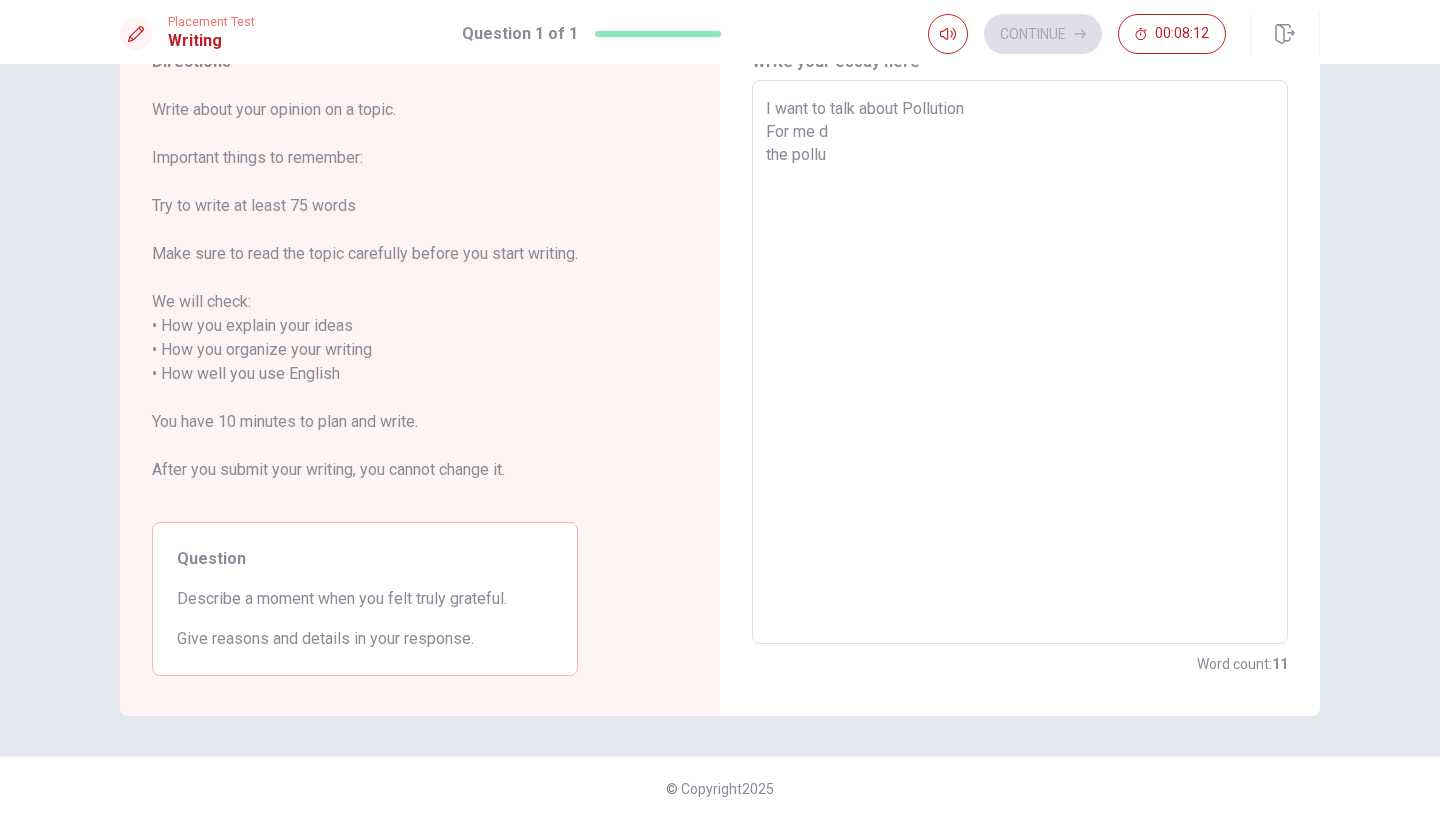 type on "x" 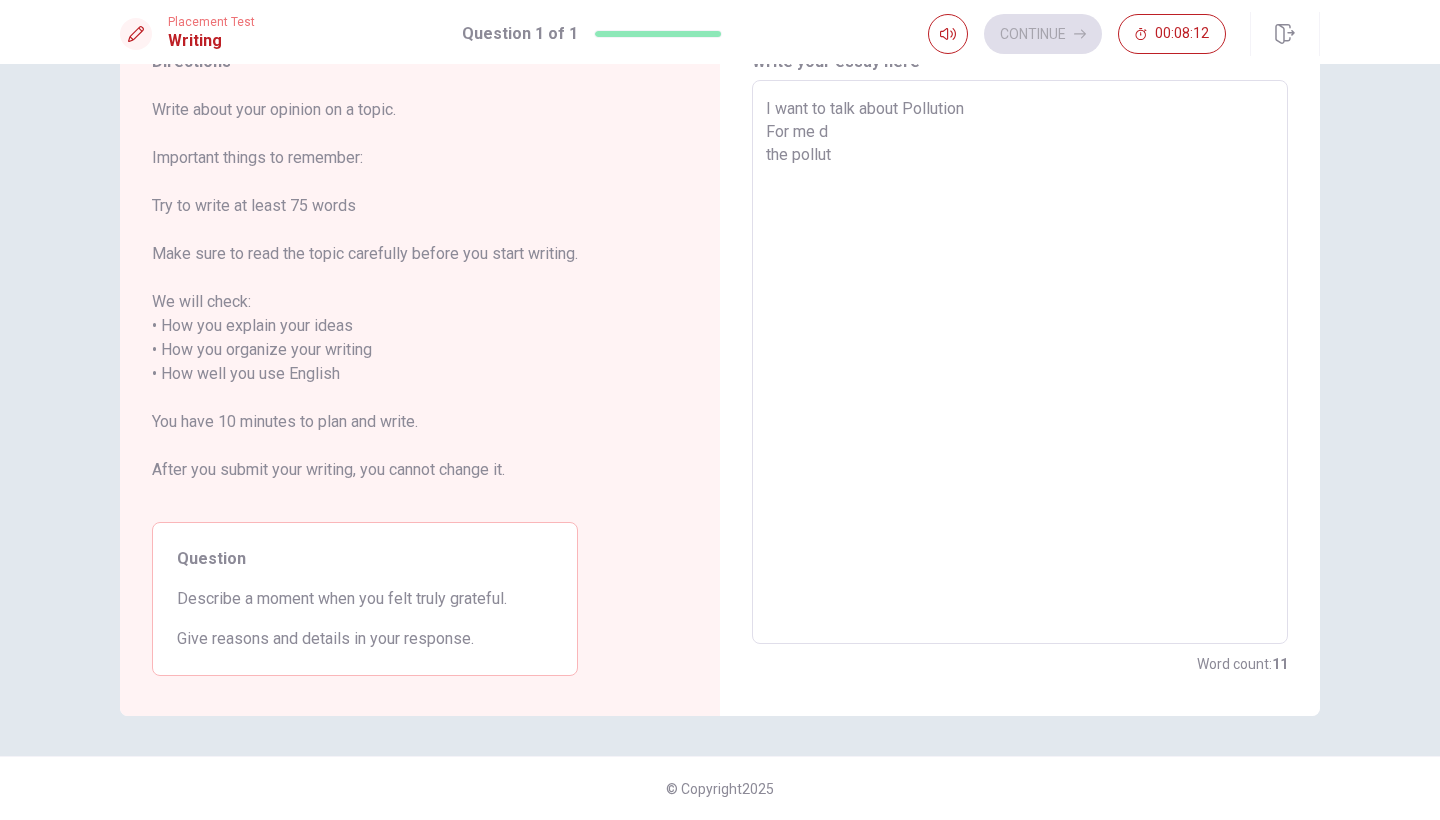 type on "x" 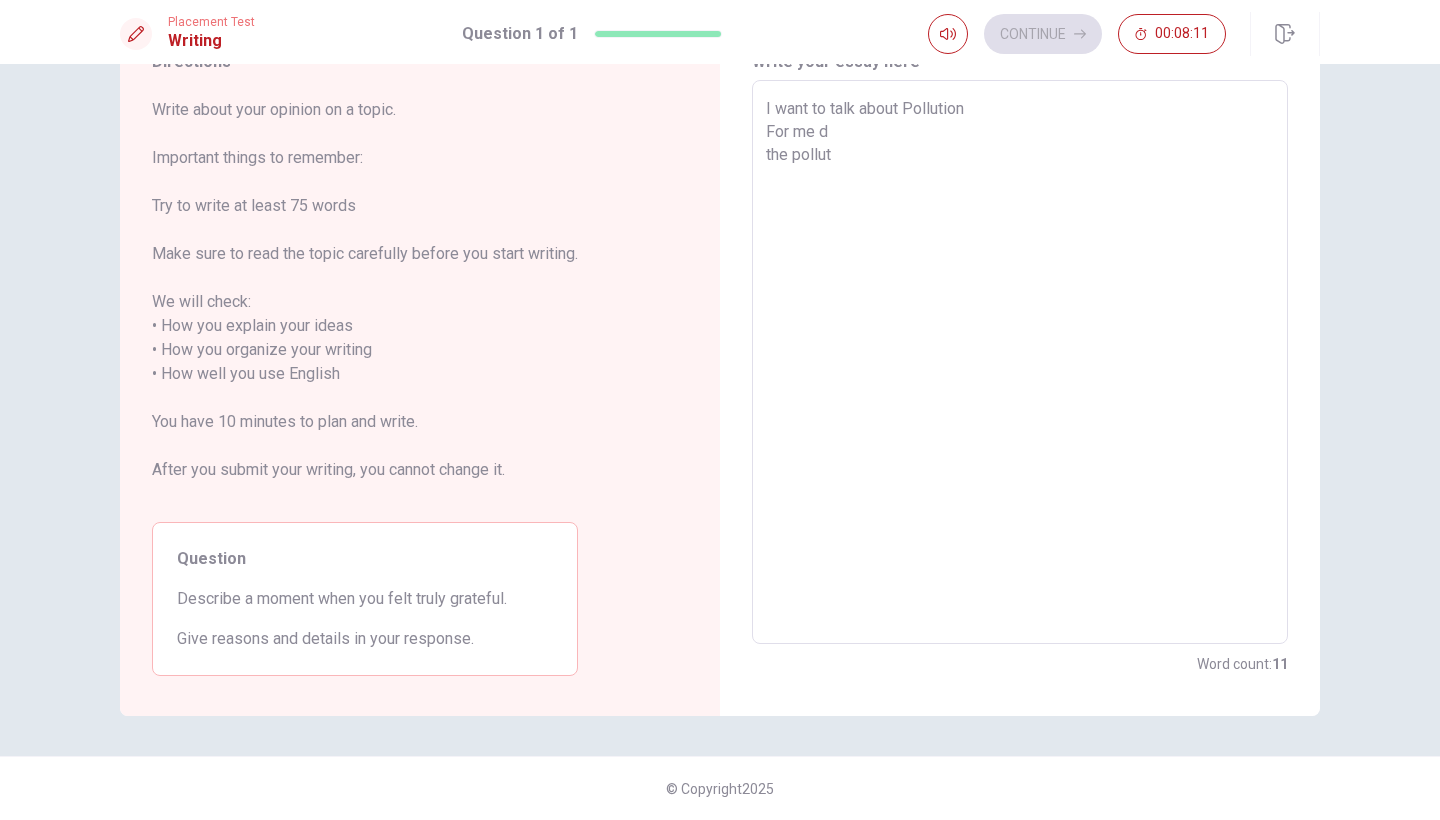 type on "I want to talk about Pollution
For me d
the polluti" 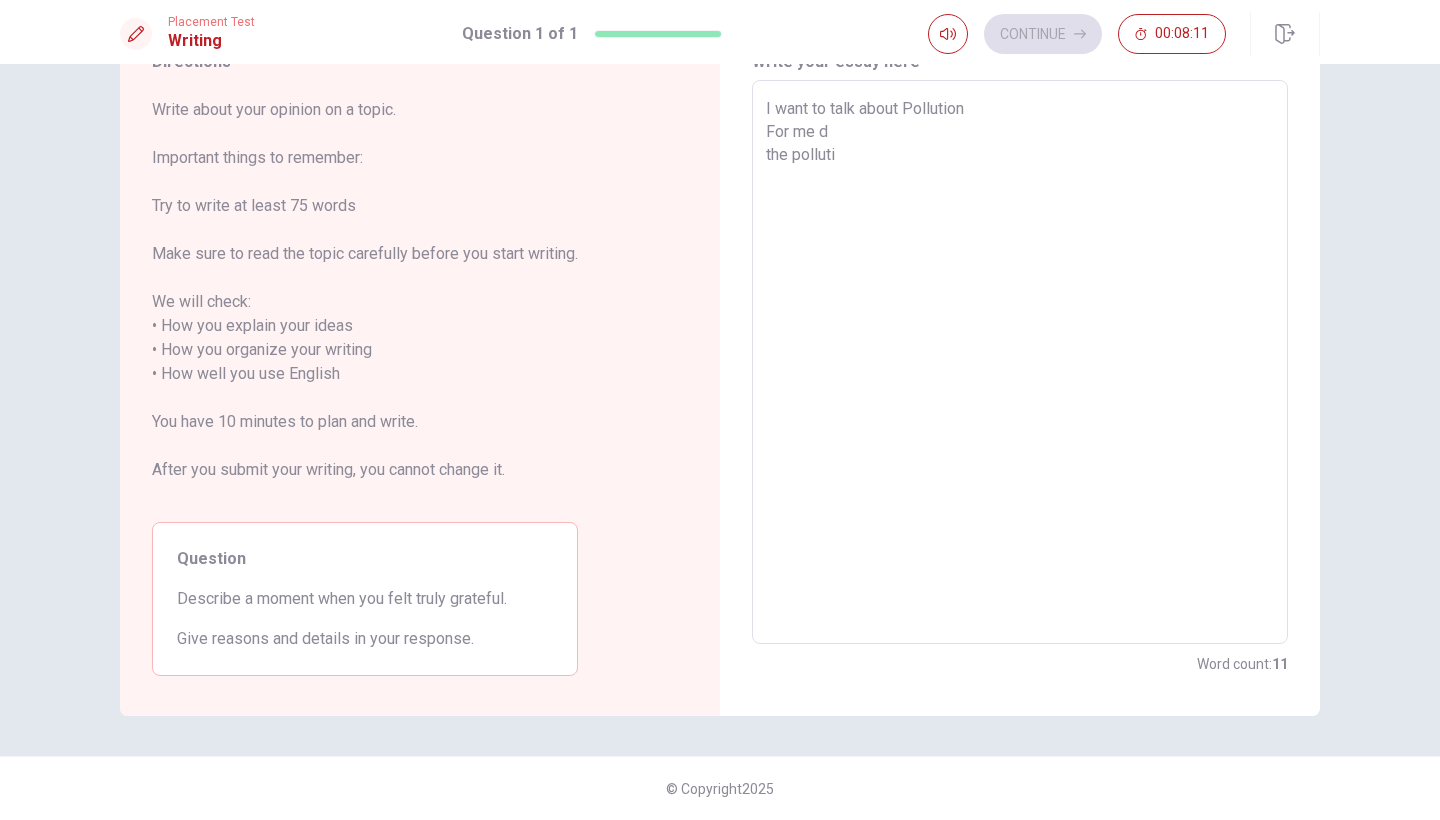 type on "x" 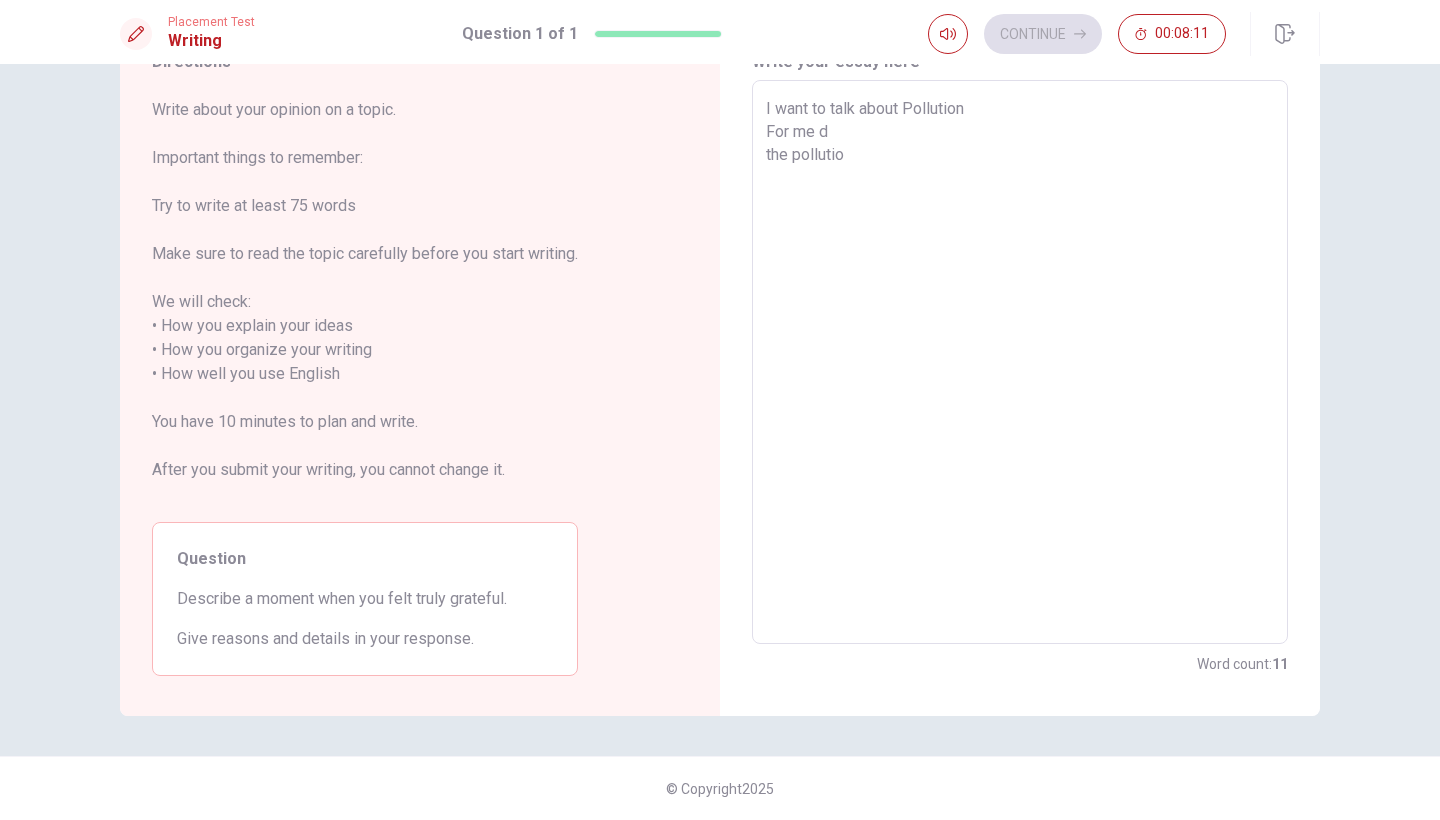 type on "x" 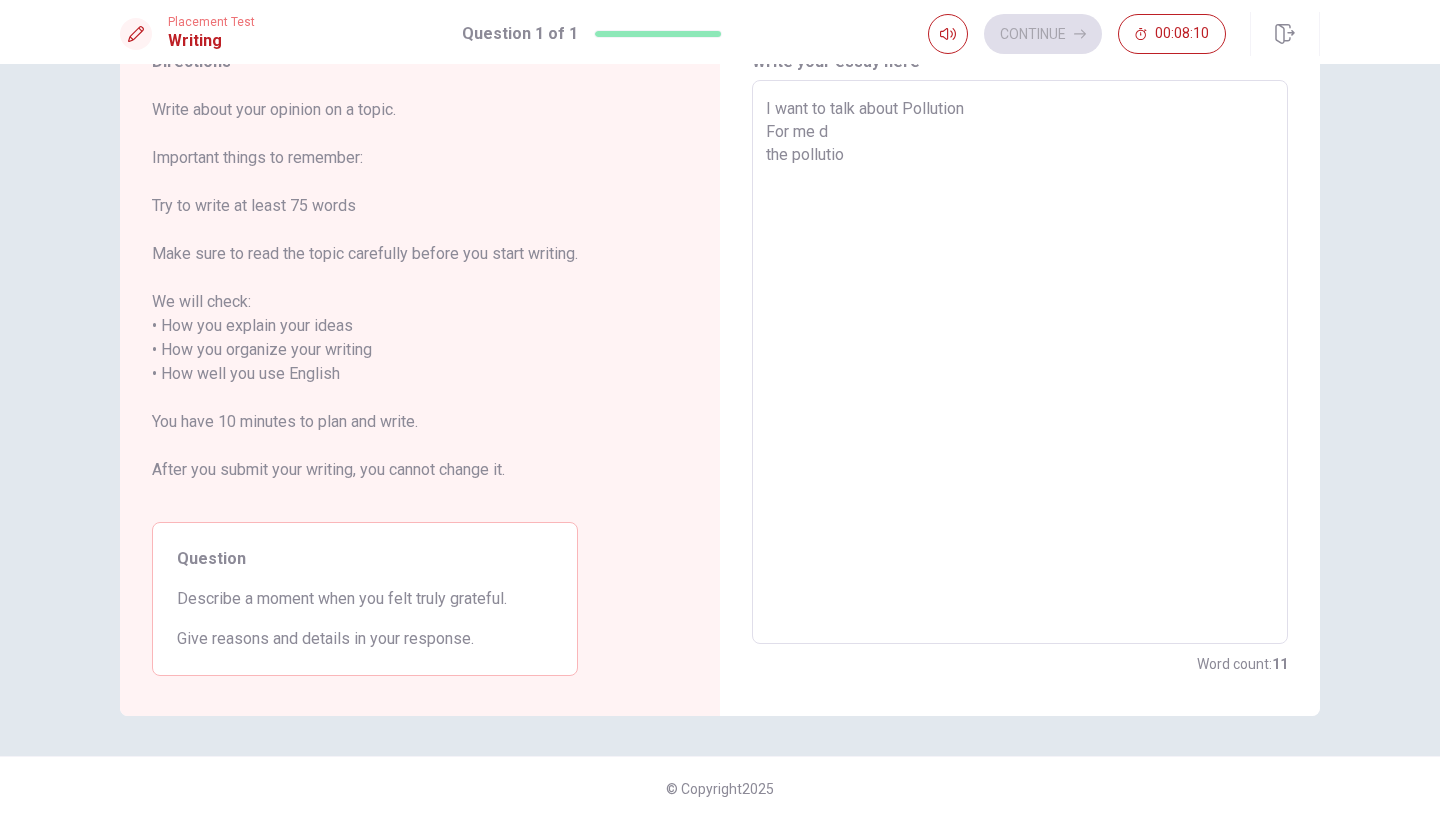 type on "I want to talk about Pollution
For me d
the pollution" 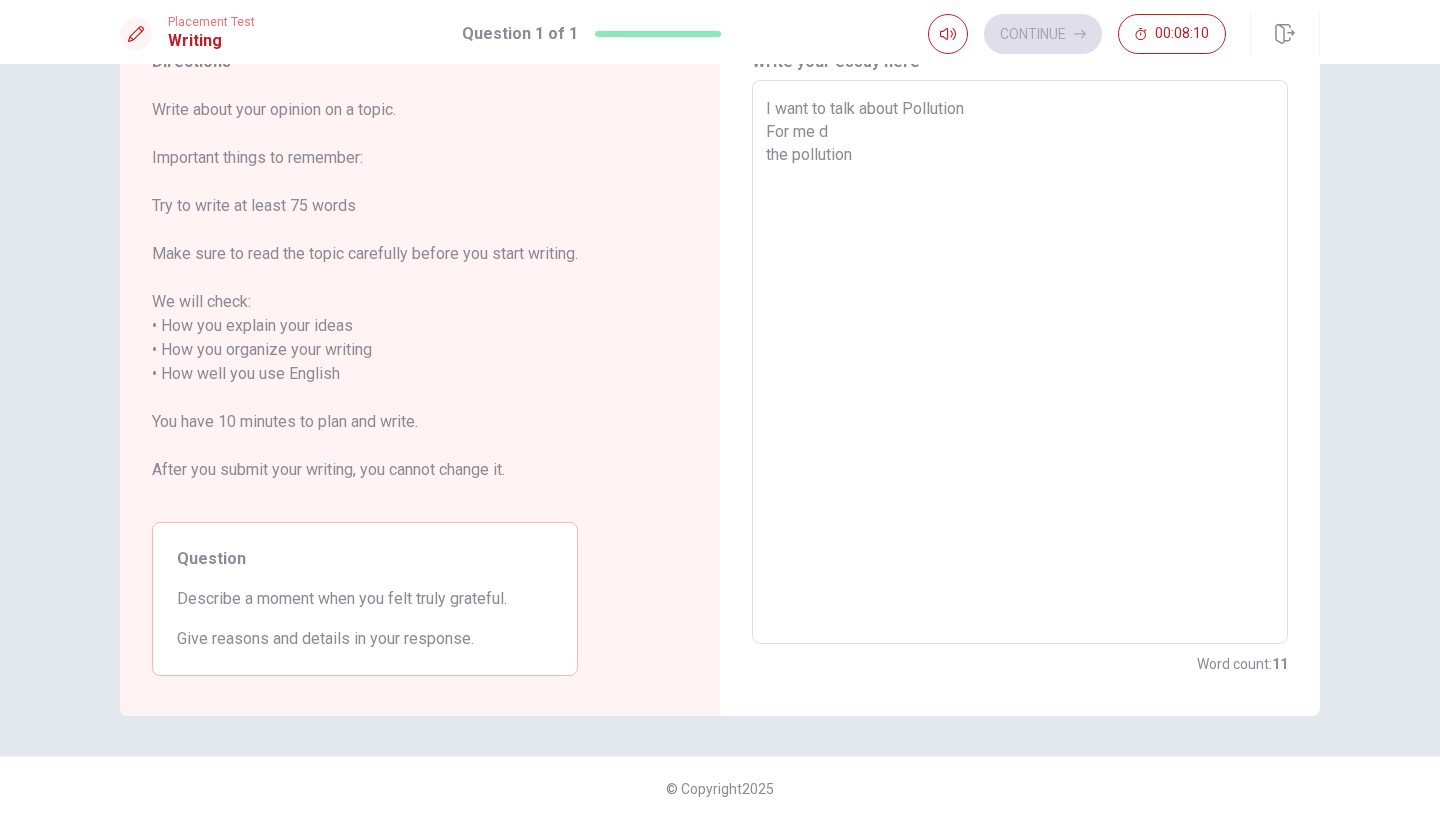 type on "x" 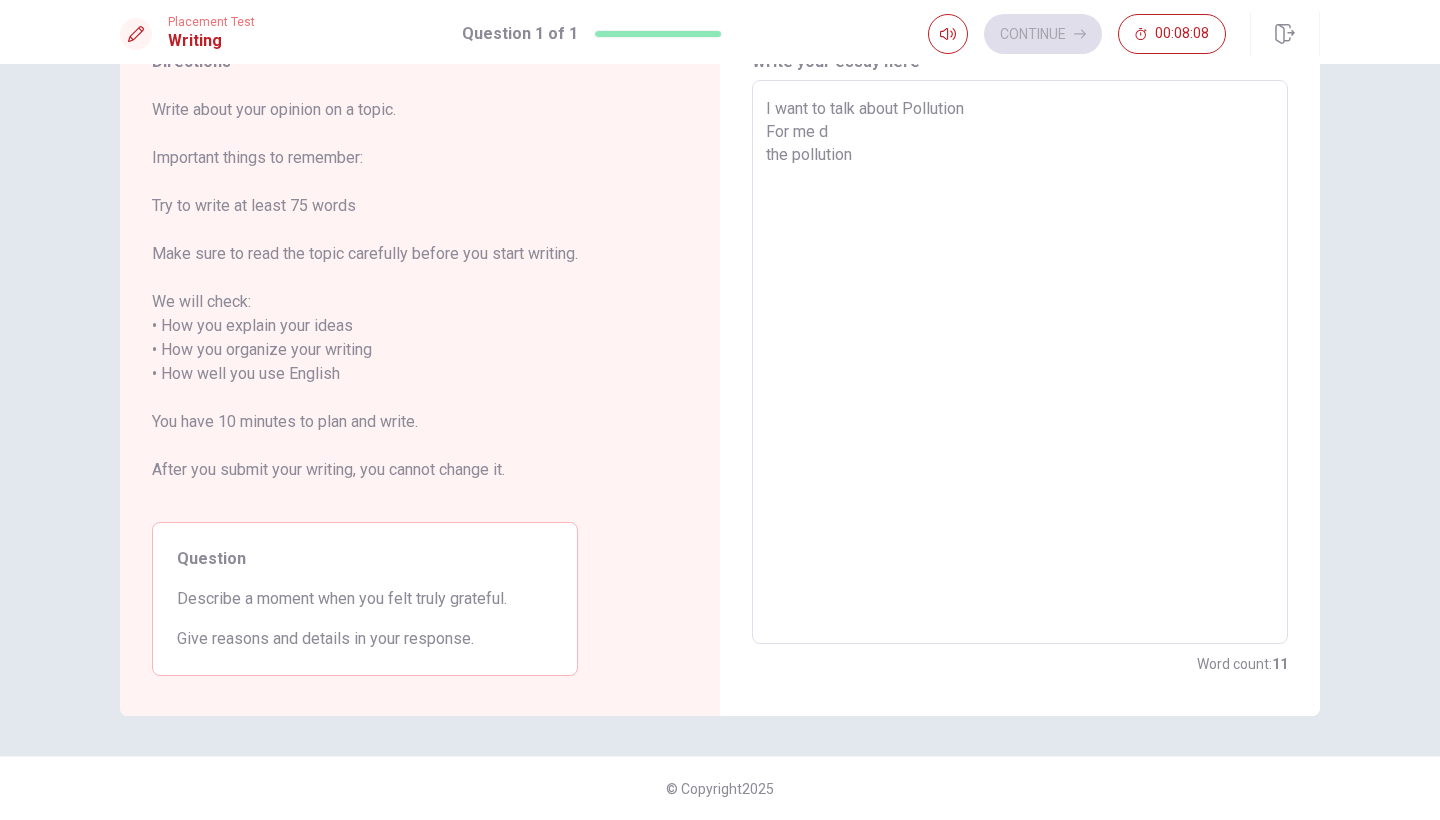 type on "x" 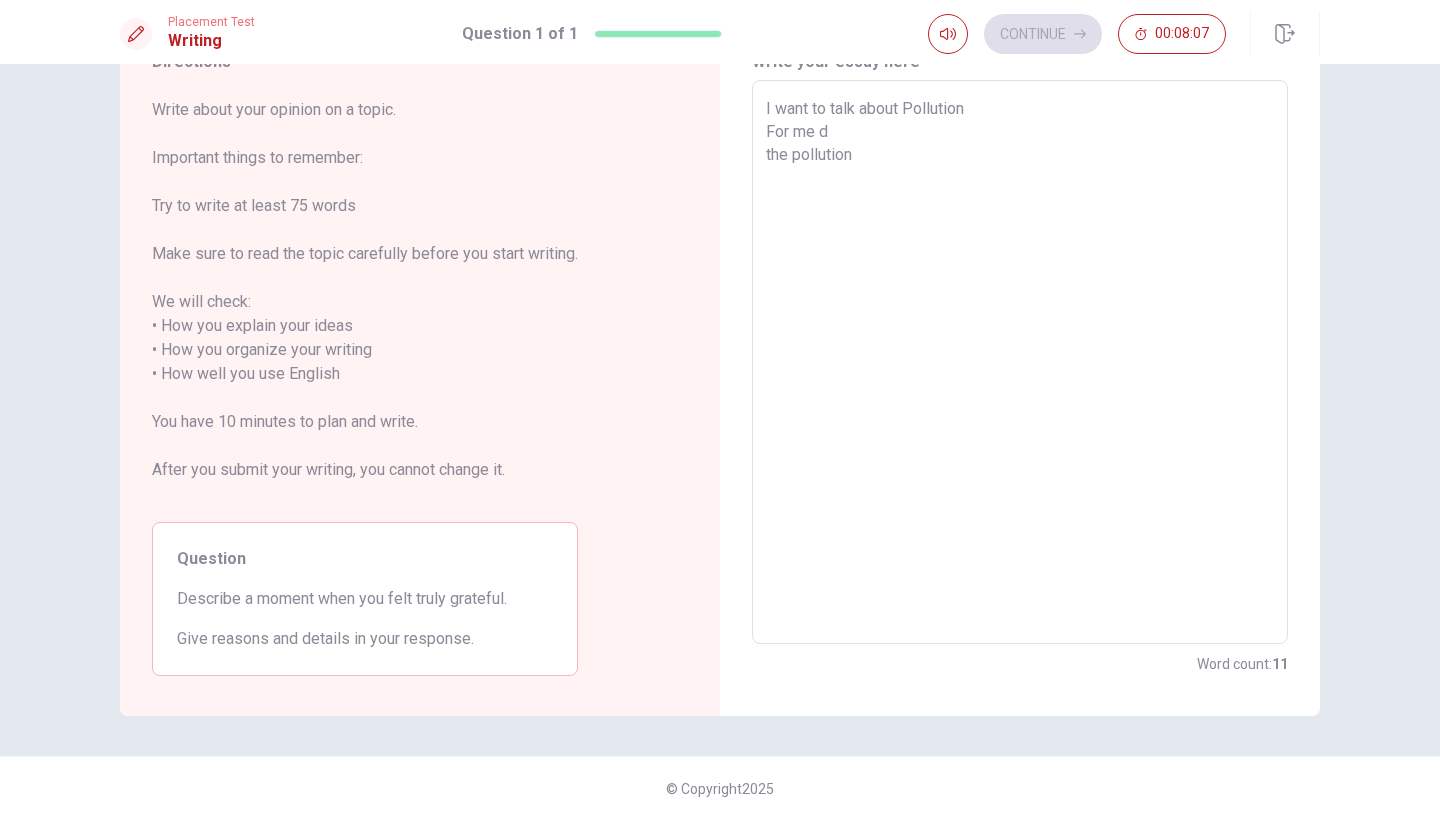 type on "I want to talk about Pollution
For me d
the pollution i" 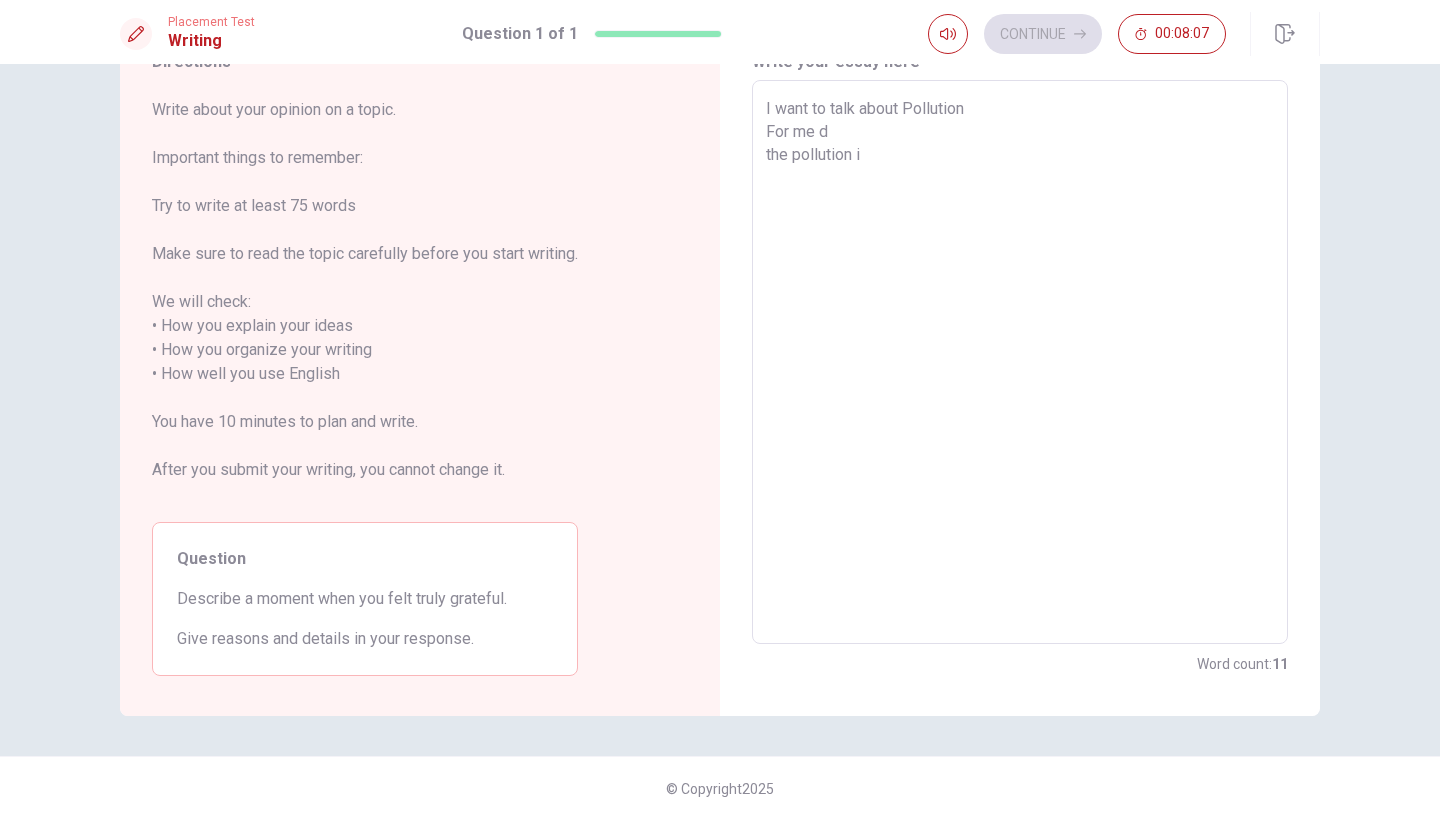 type on "x" 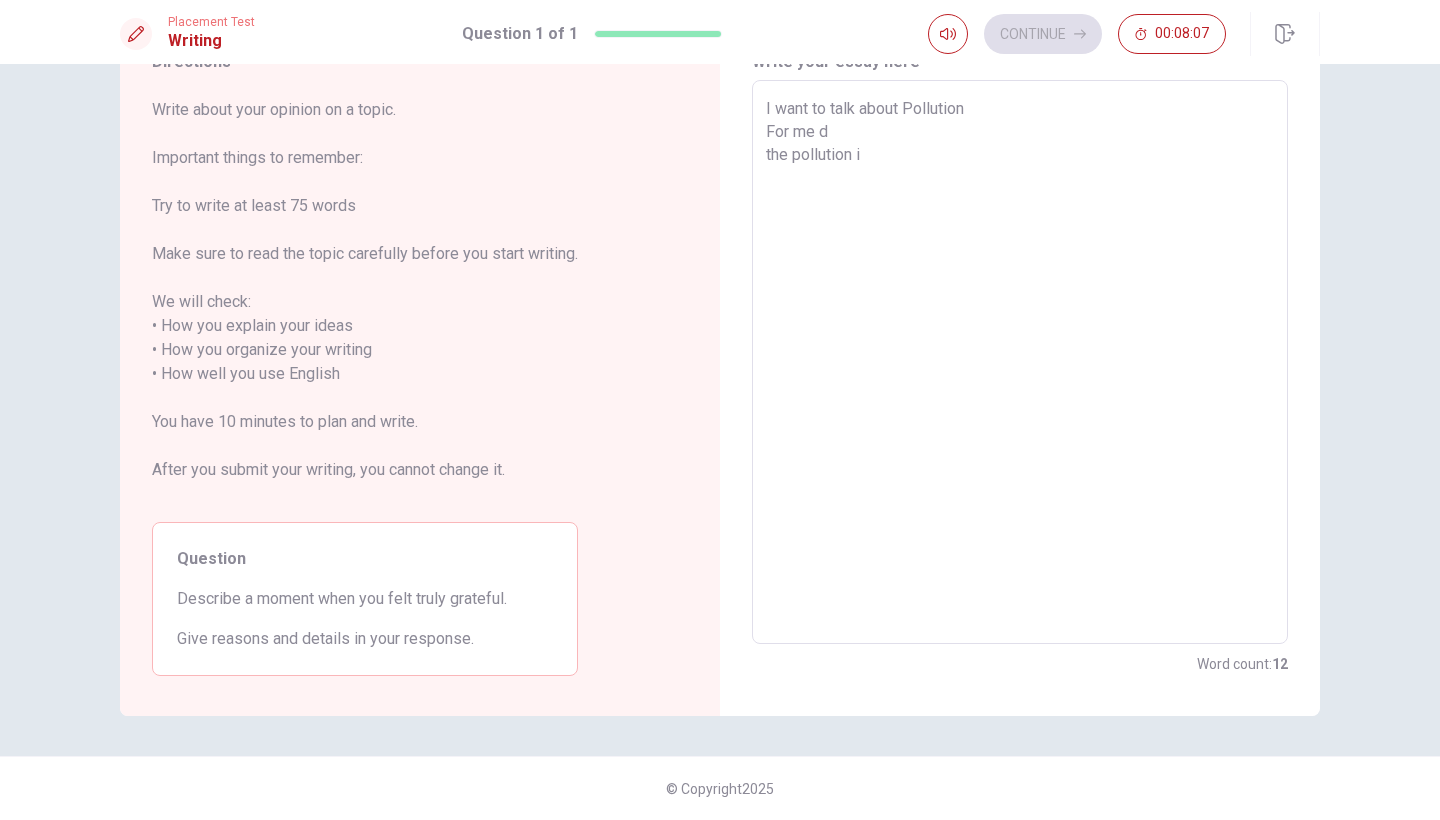 type on "I want to talk about Pollution
For me d
the pollution is" 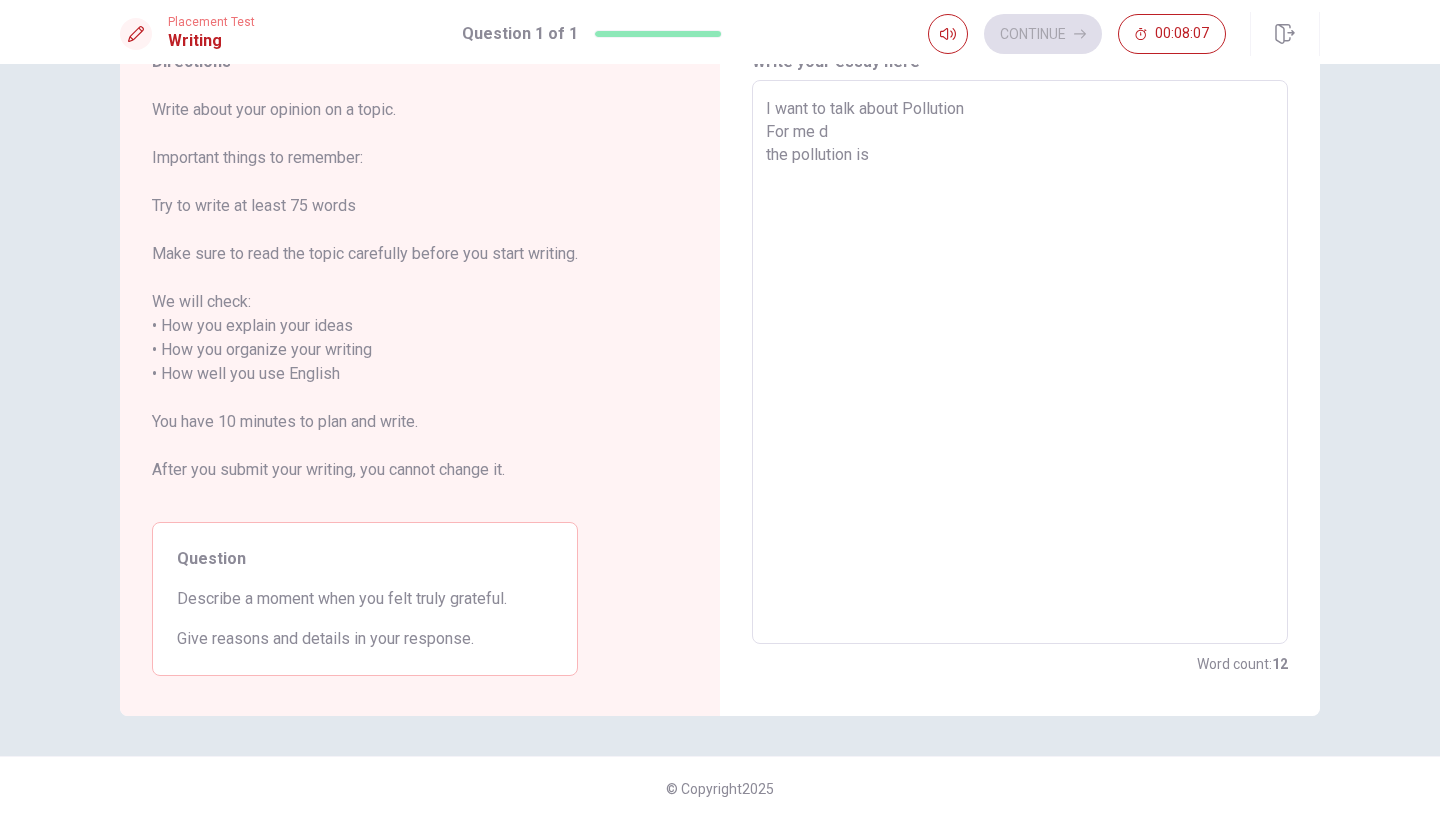 type on "x" 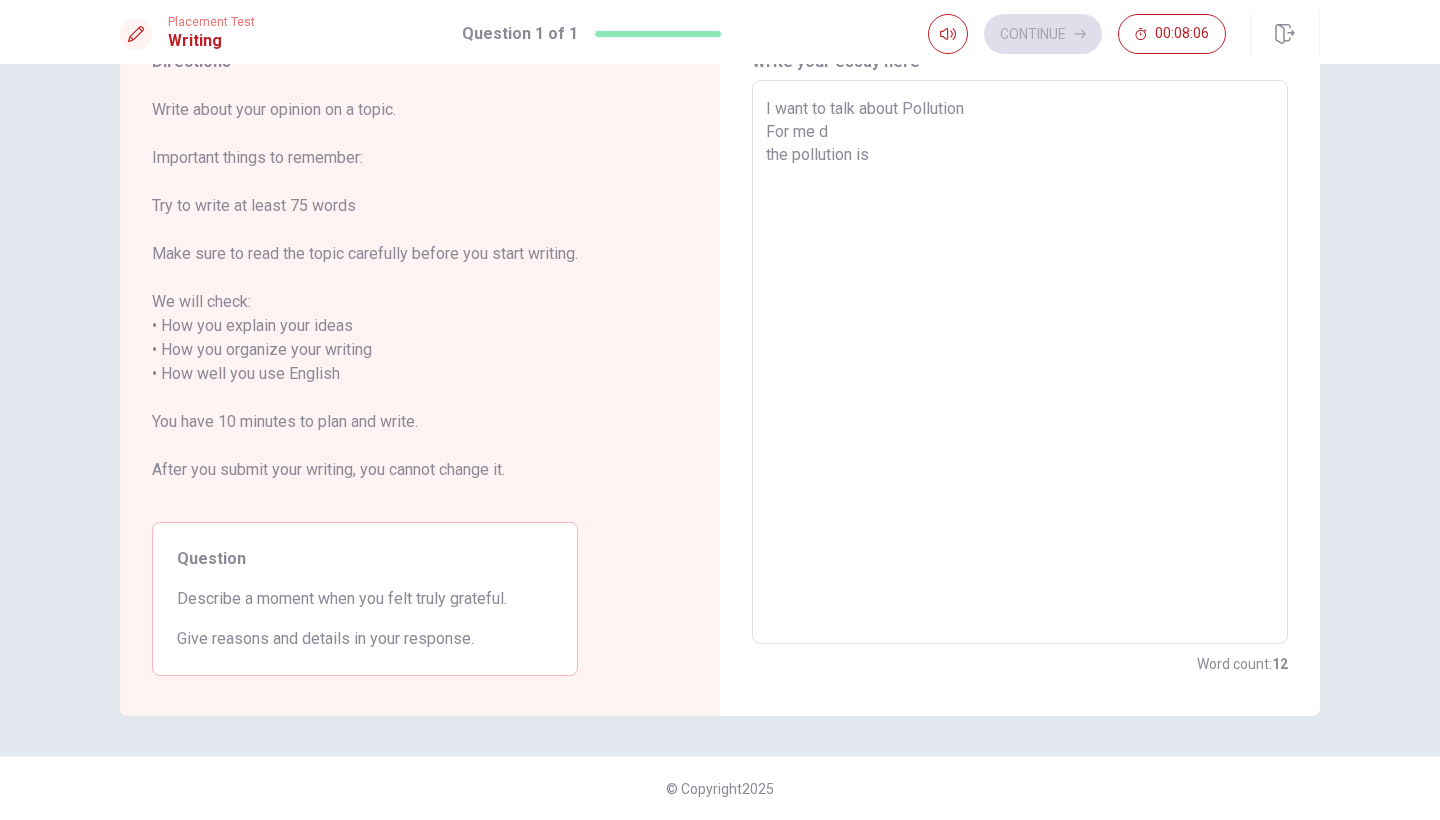 type on "x" 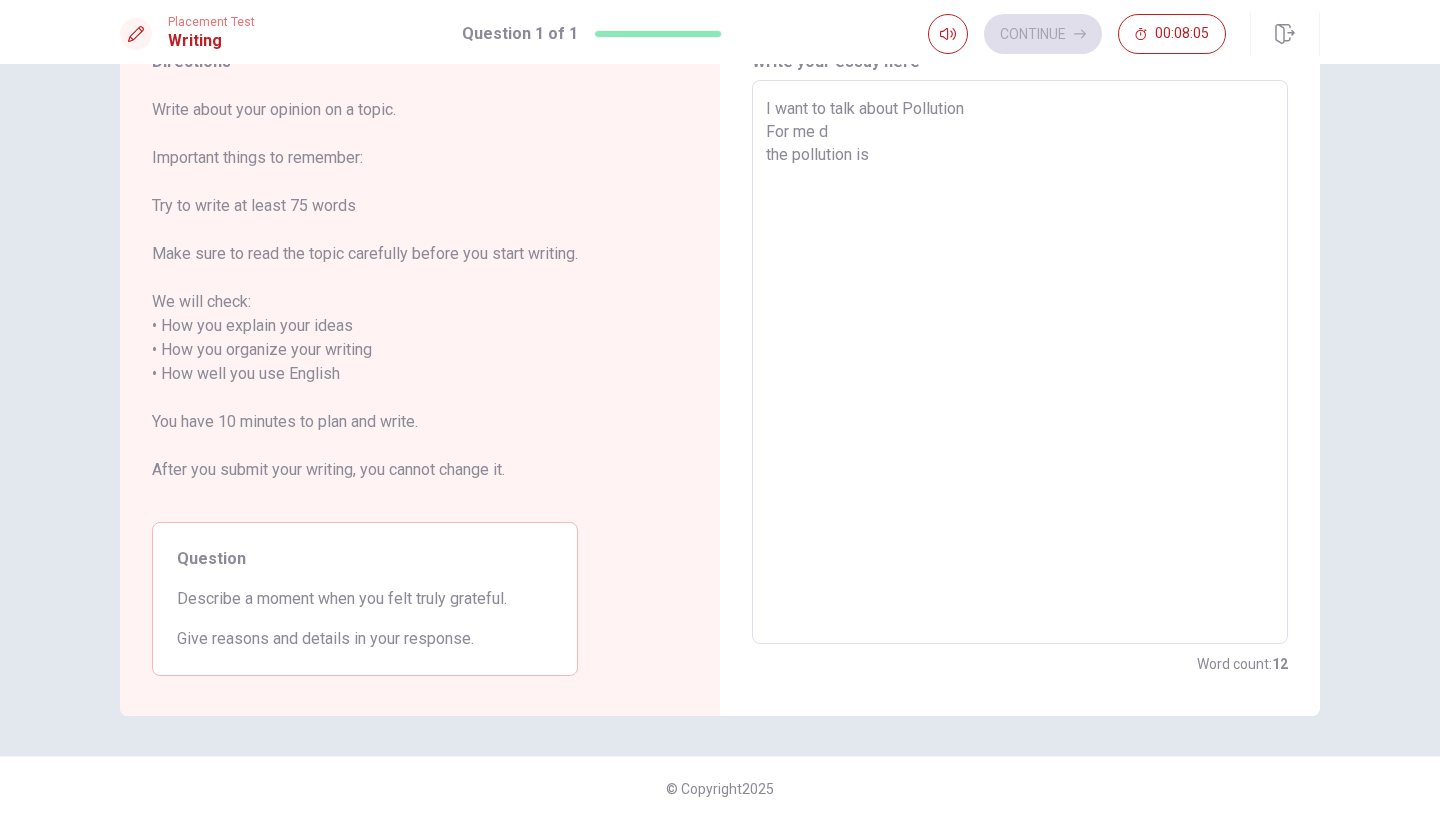 type on "I want to talk about Pollution
For me d
the pollution is v" 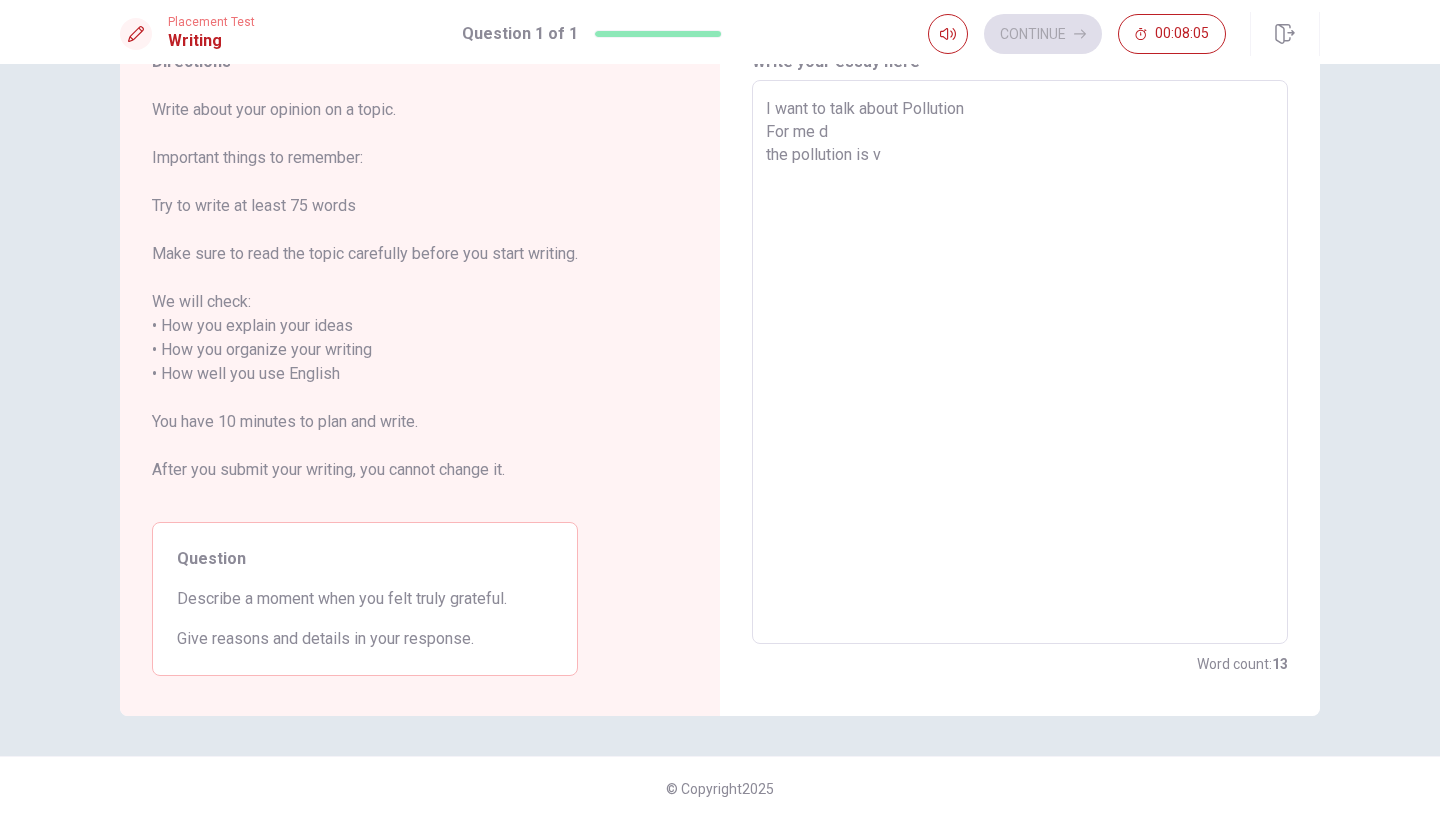 type on "x" 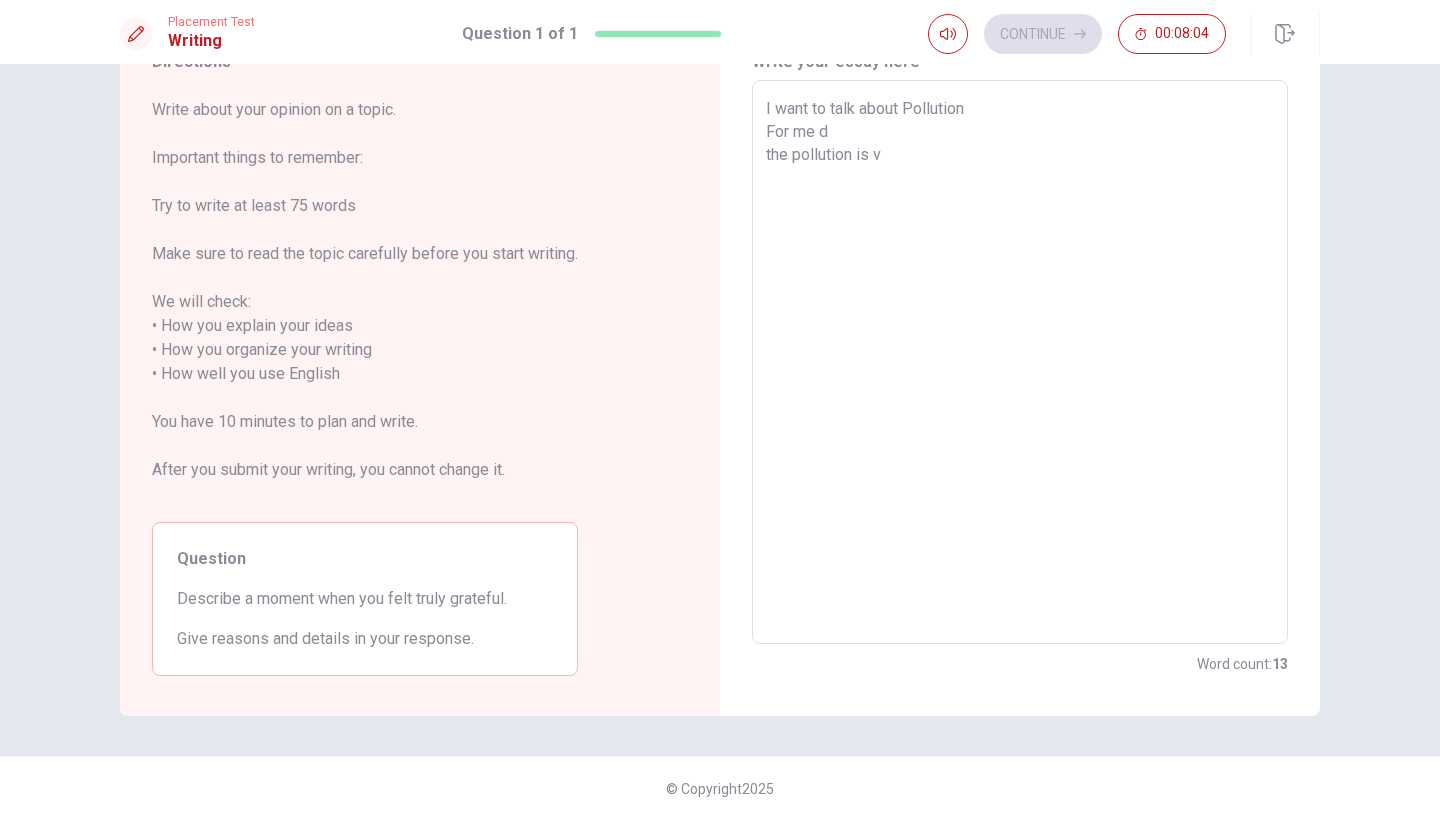 type on "I want to talk about Pollution
For me d
the pollution is ve" 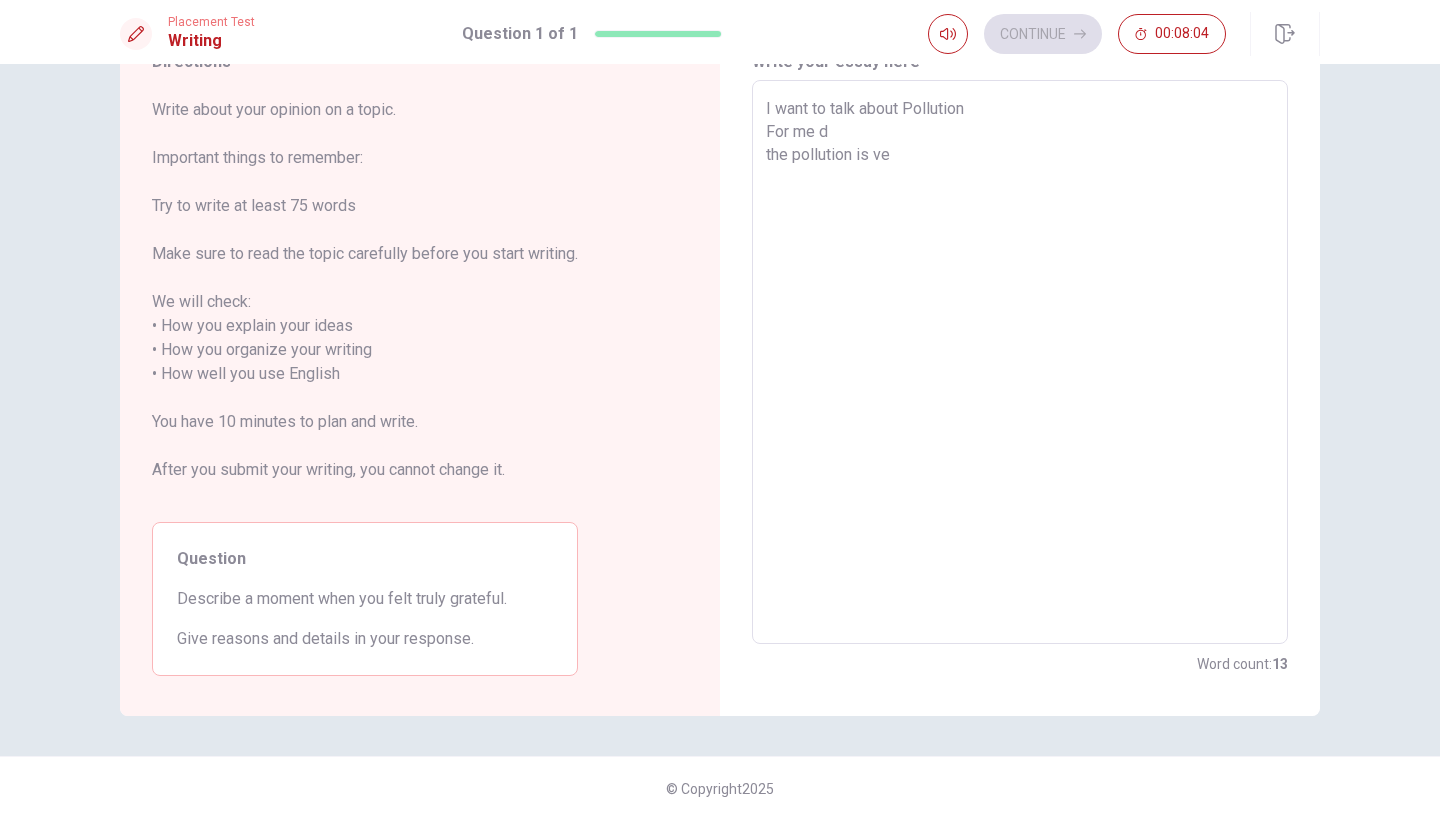 type on "x" 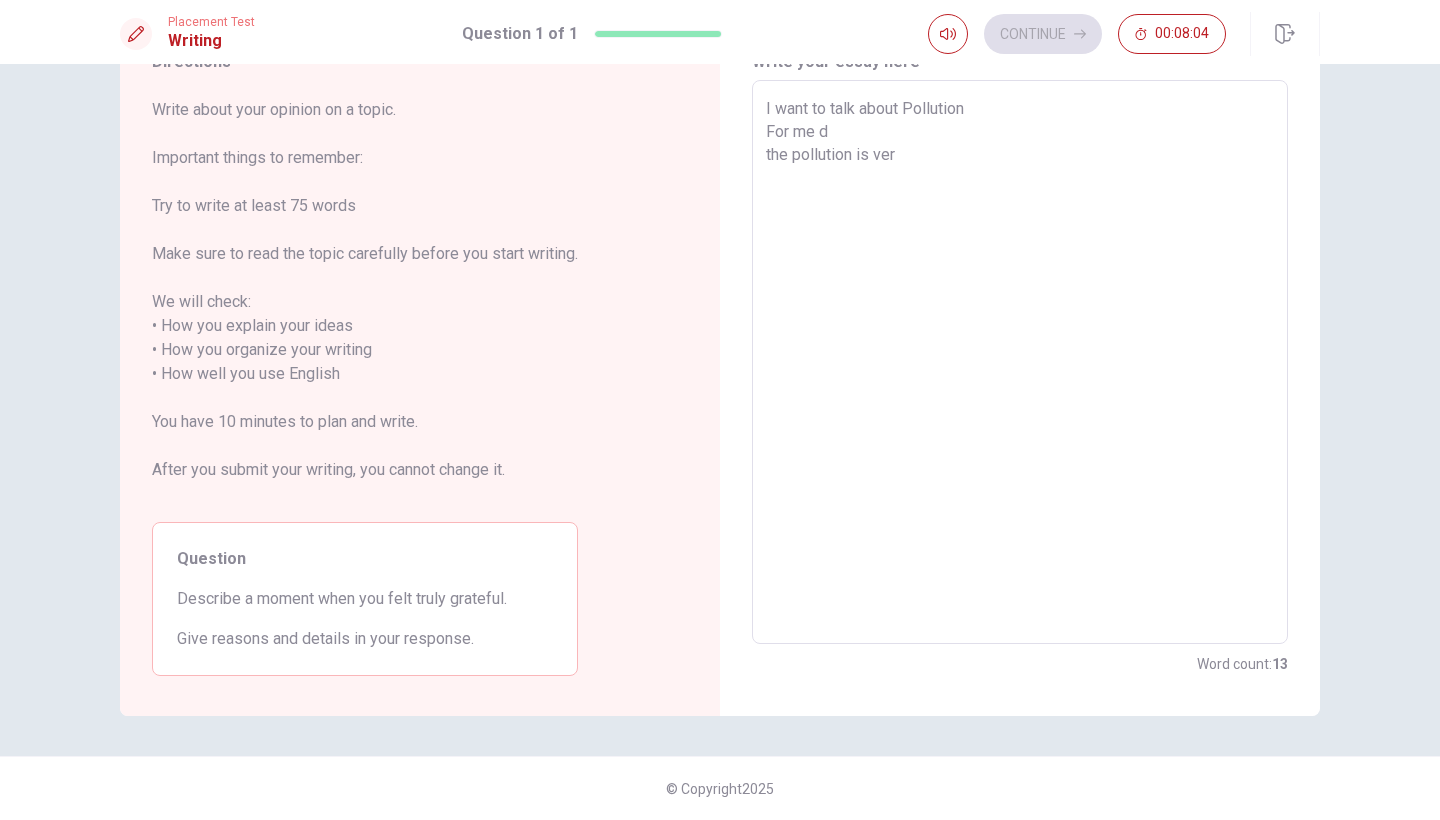 type on "x" 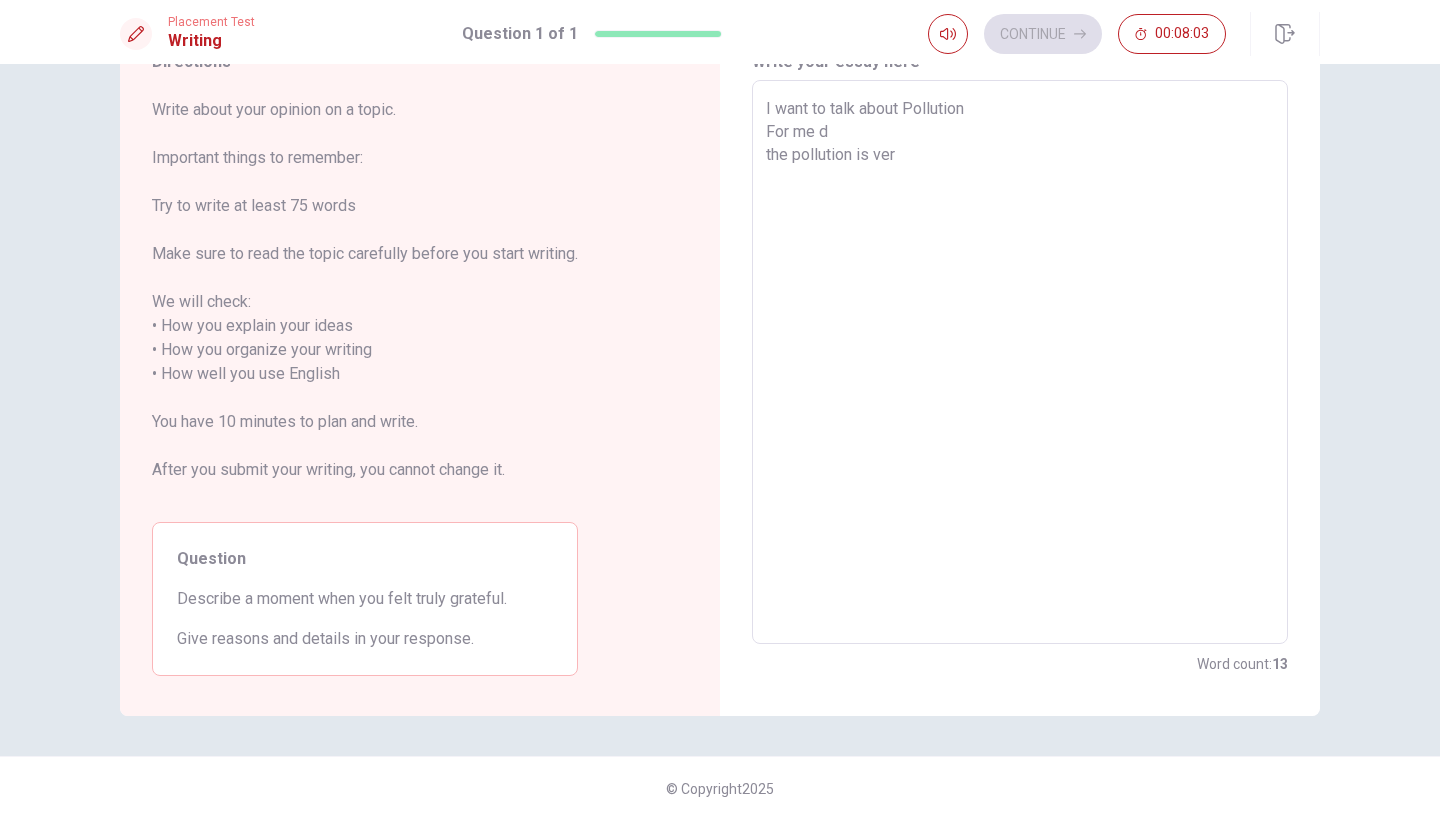 type on "I want to talk about Pollution
For me d
the pollution is very" 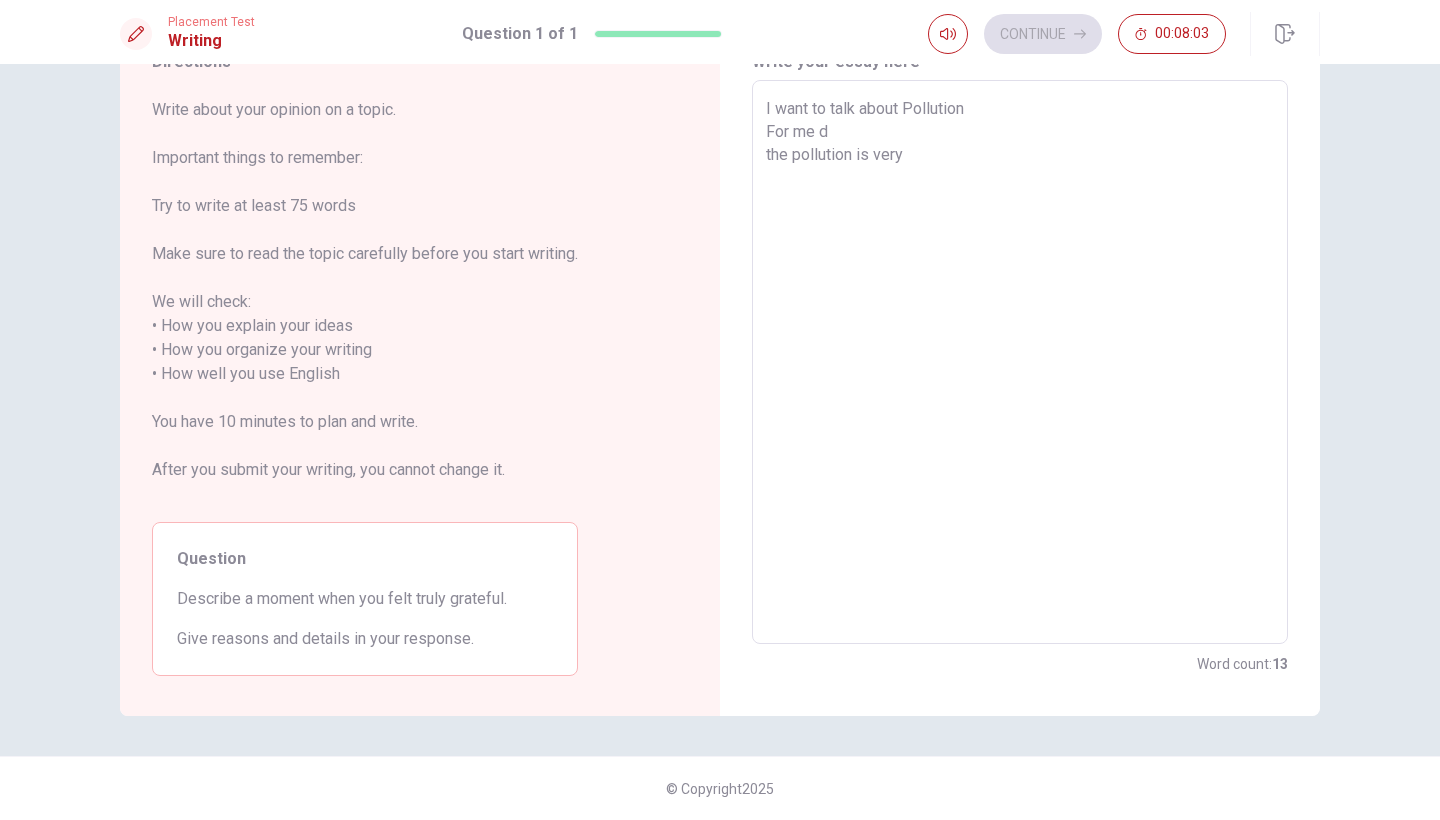 type on "x" 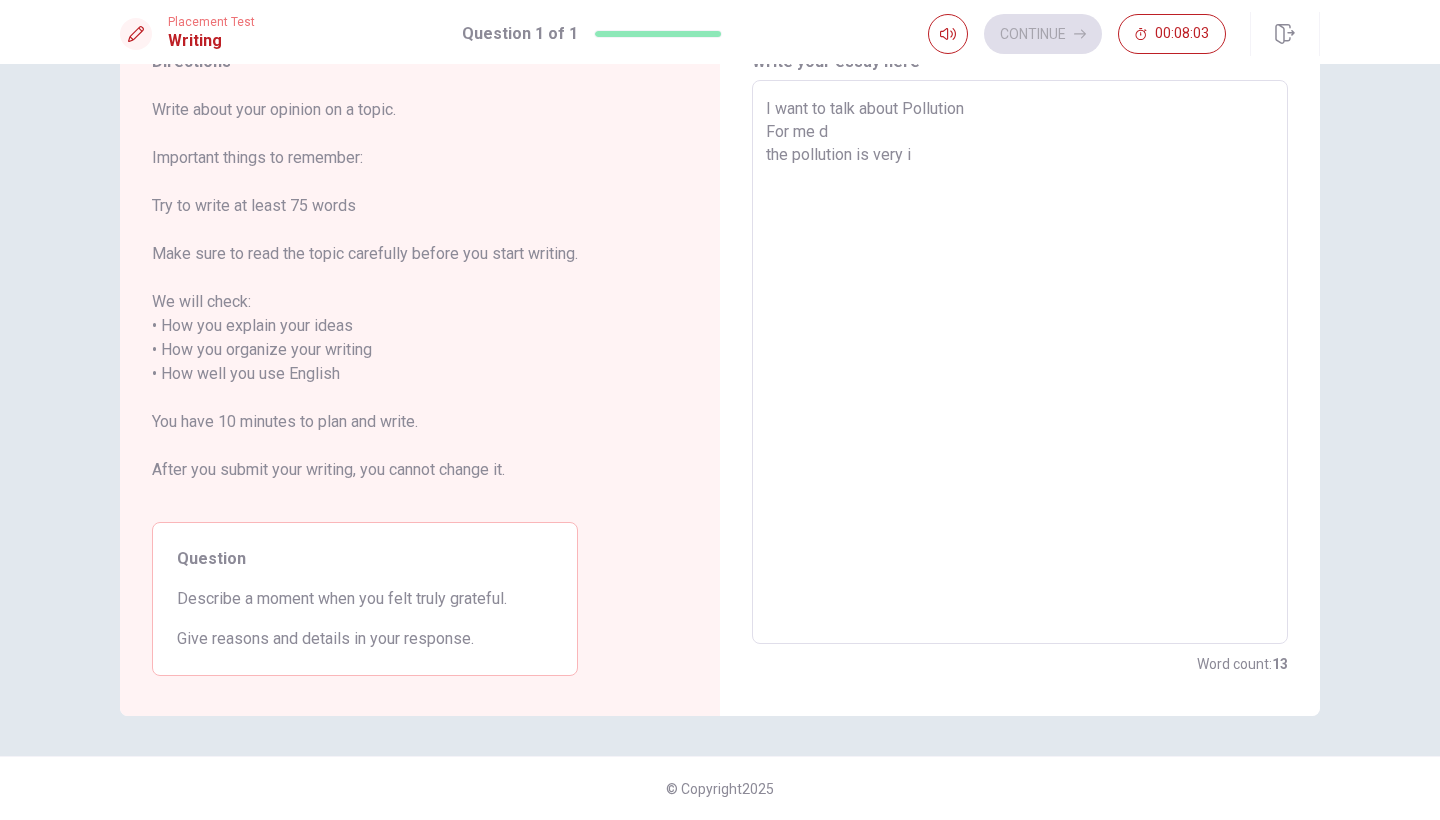 type on "x" 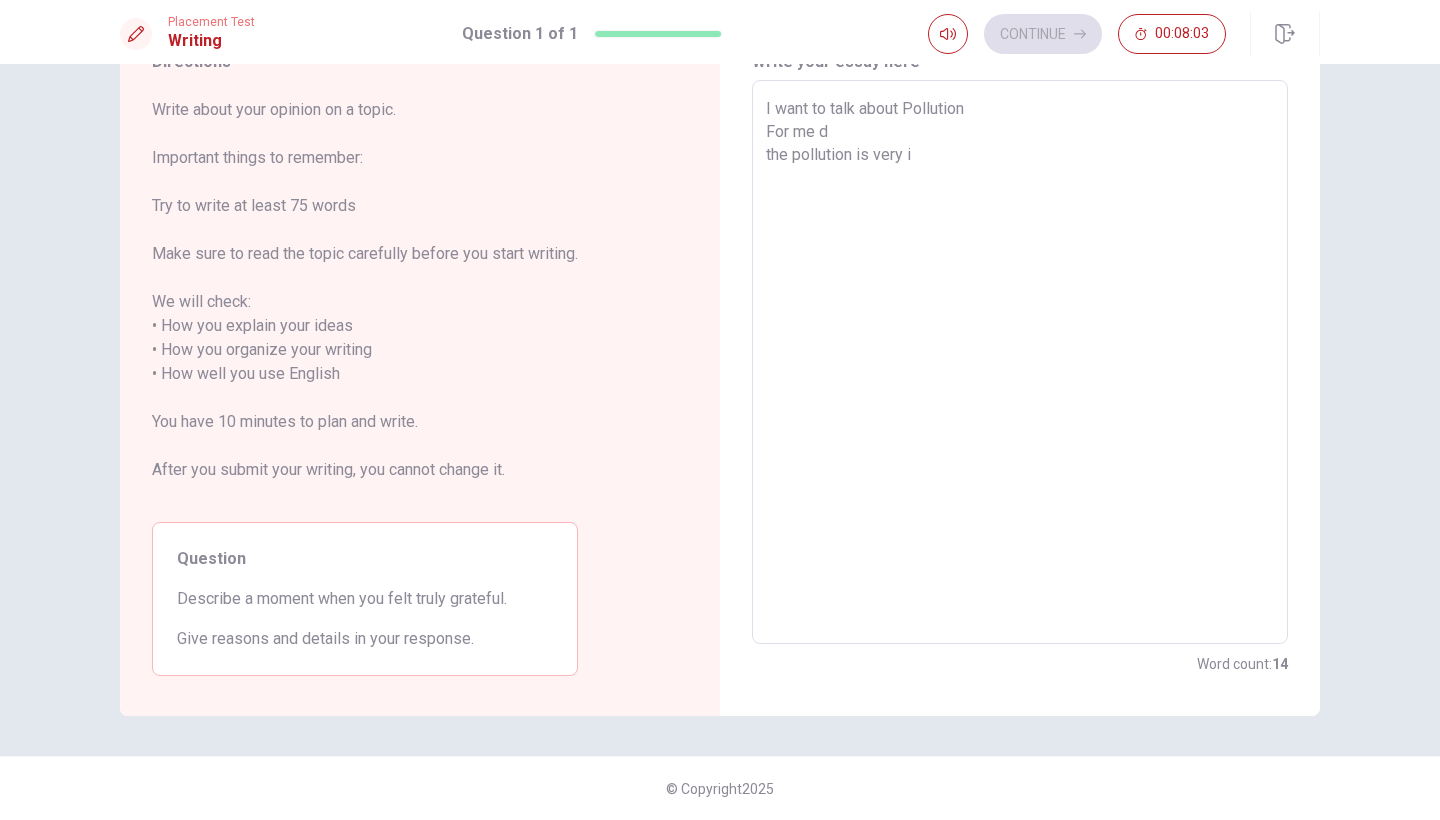 type on "I want to talk about Pollution
For me d
the pollution is very im" 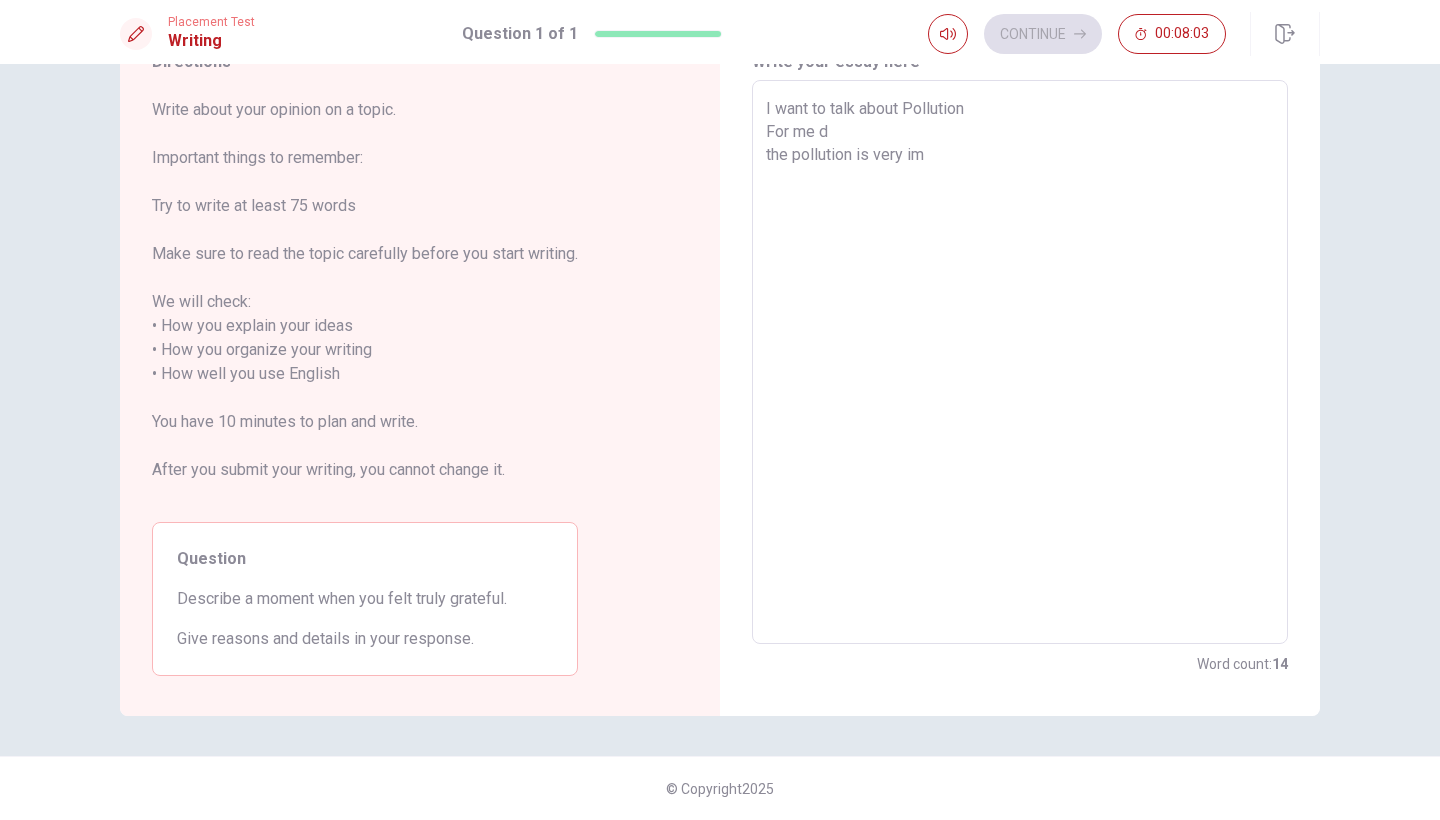 type on "x" 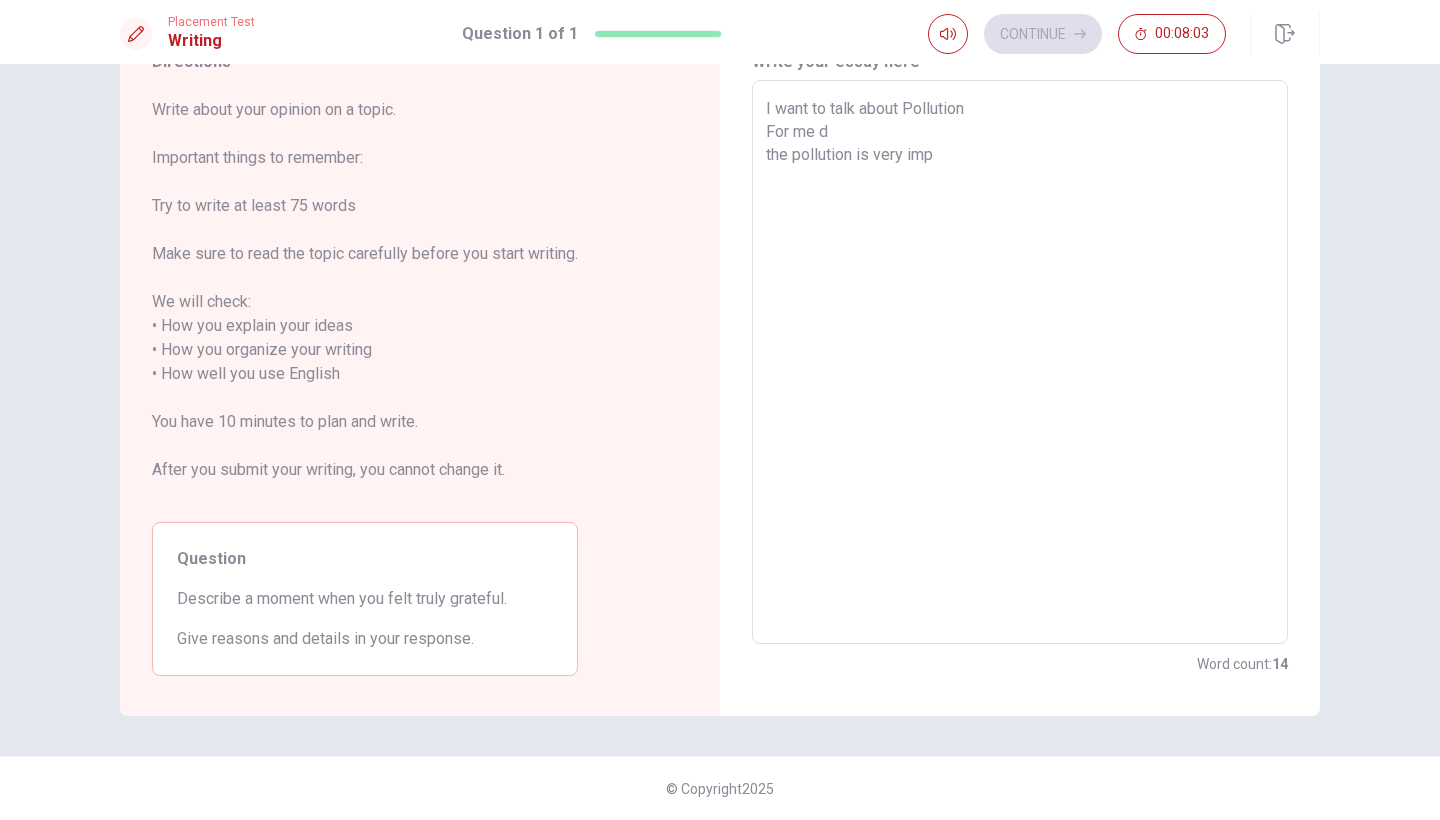 type on "x" 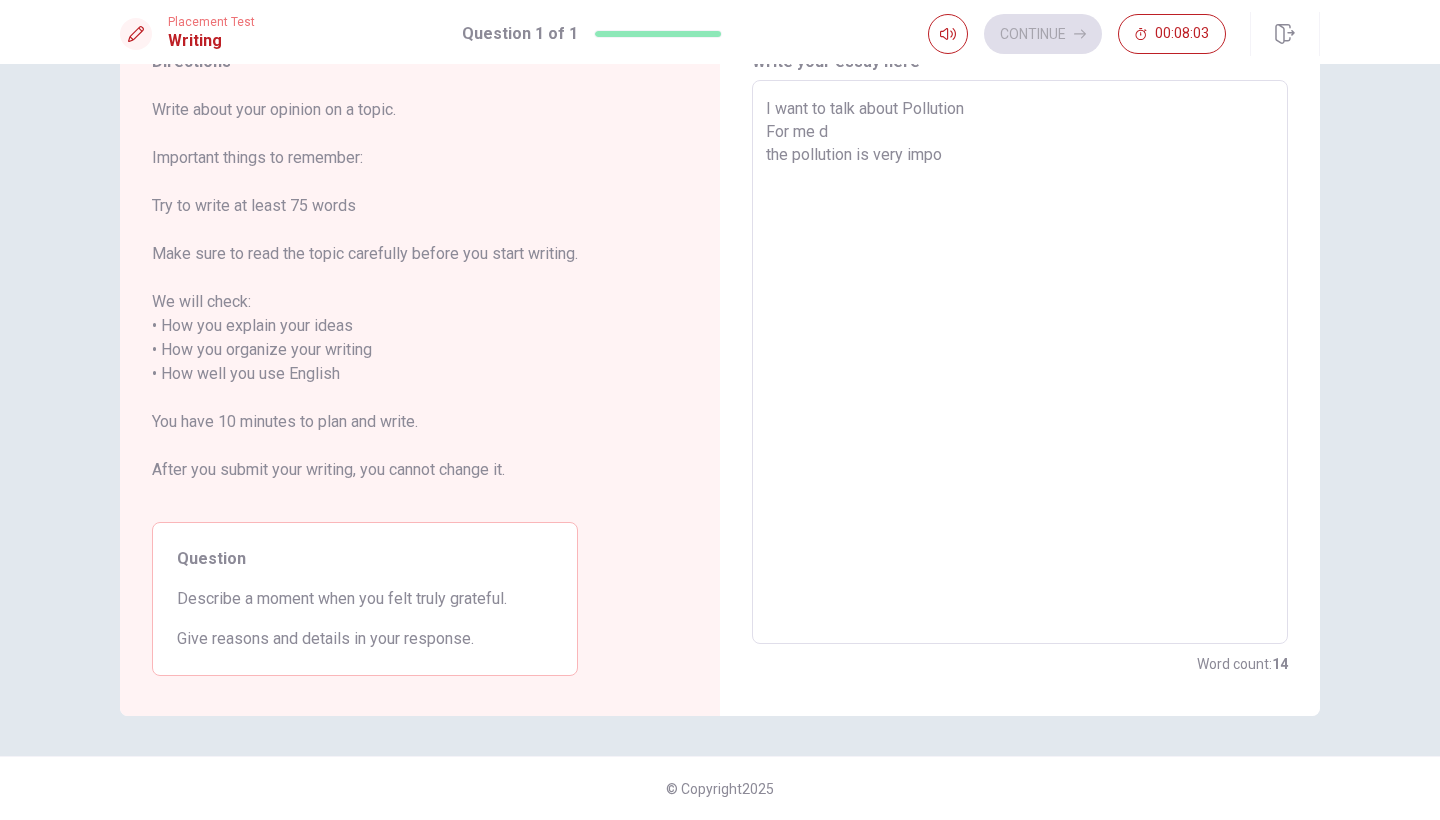 type on "x" 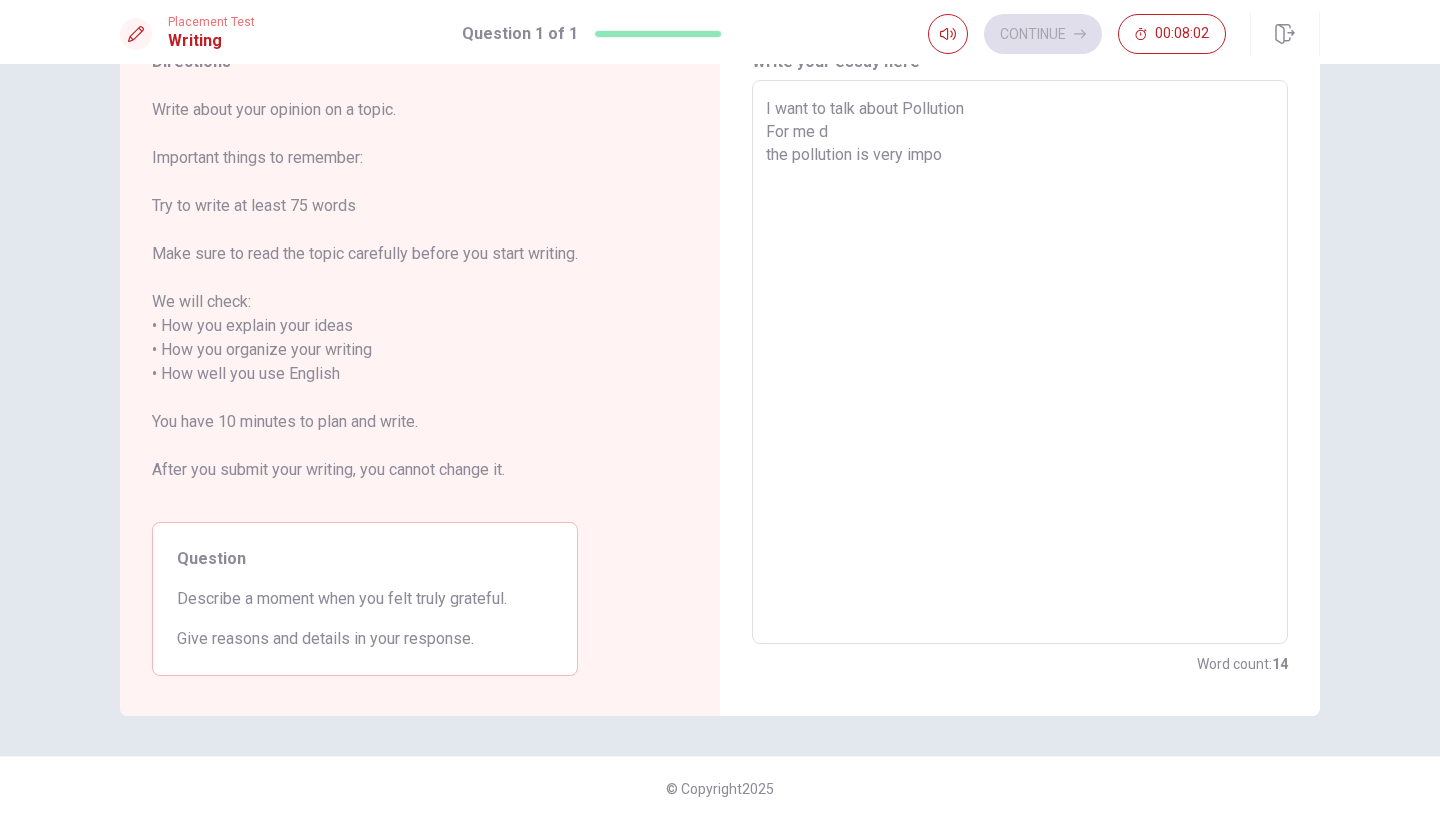 type on "I want to talk about Pollution
For me d
the pollution is very impor" 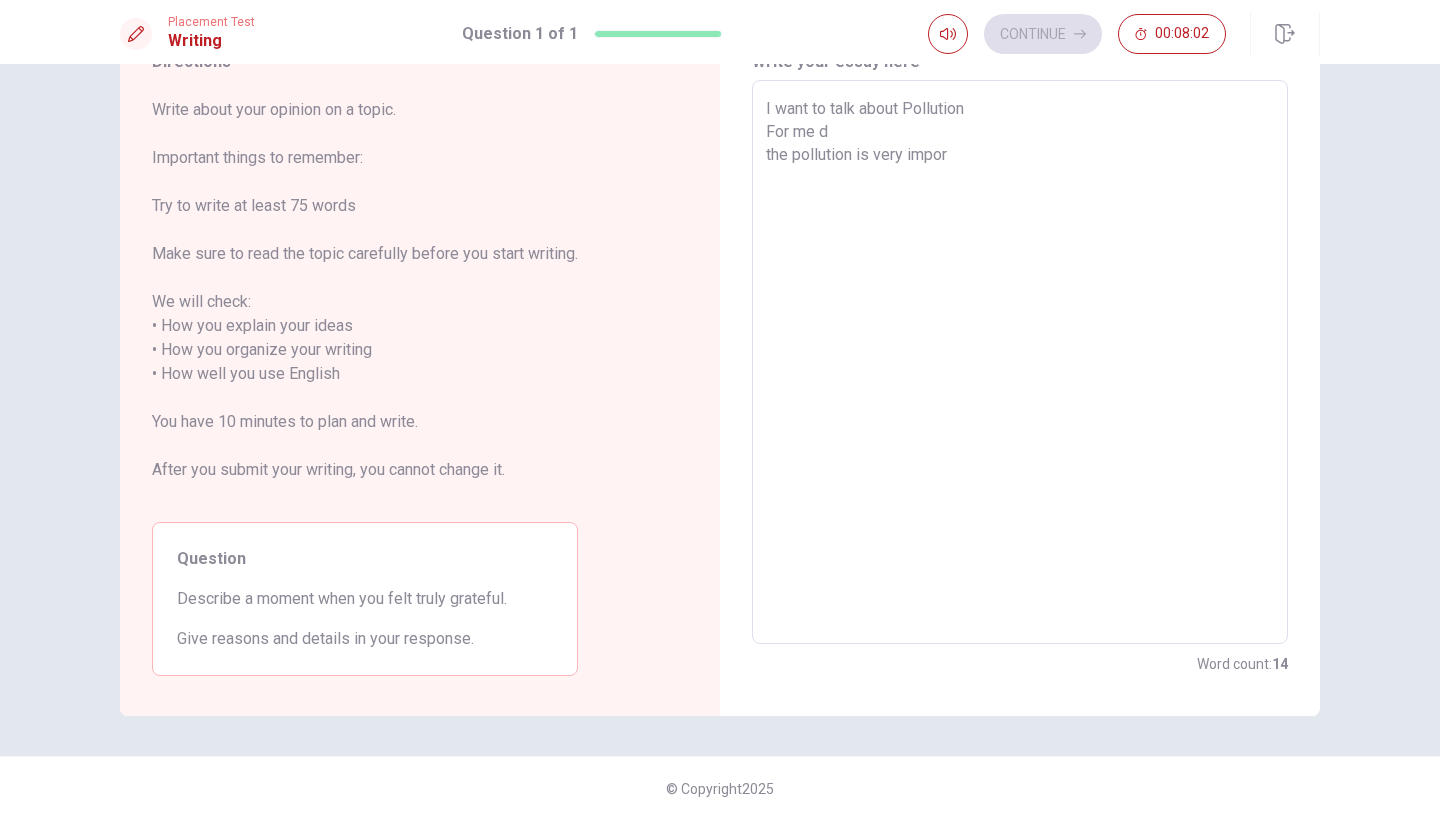 type on "x" 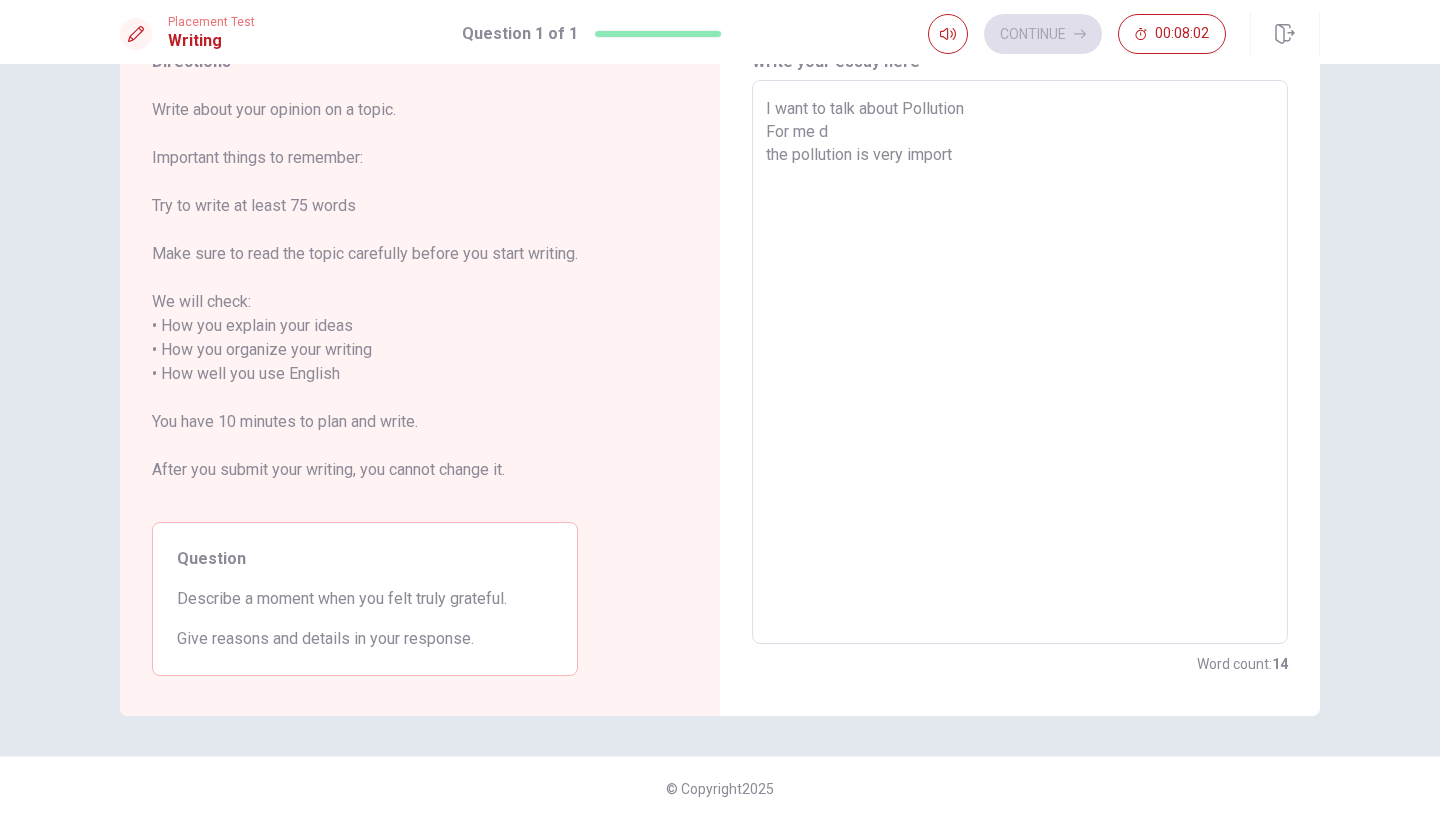 type on "x" 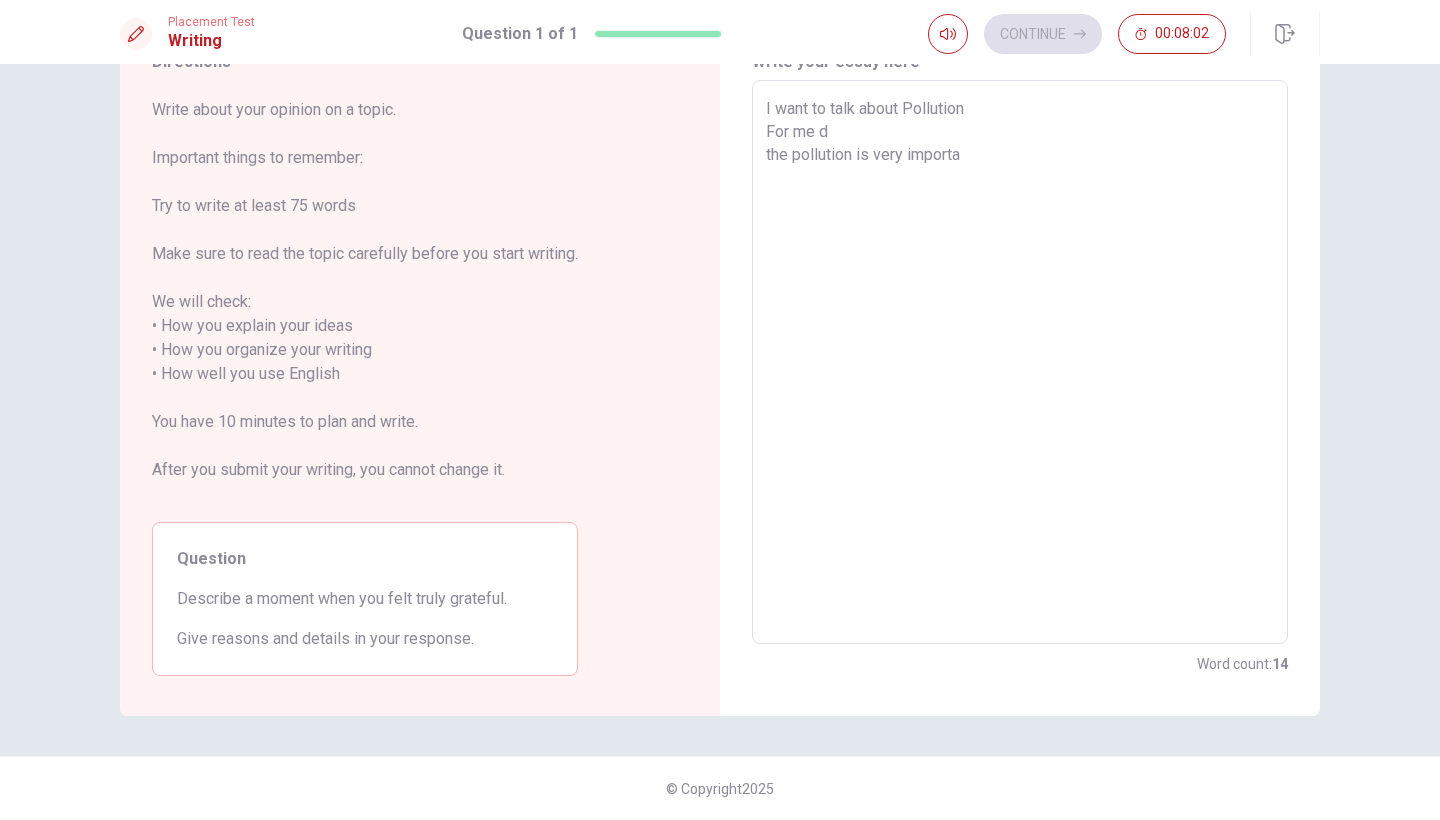 type on "x" 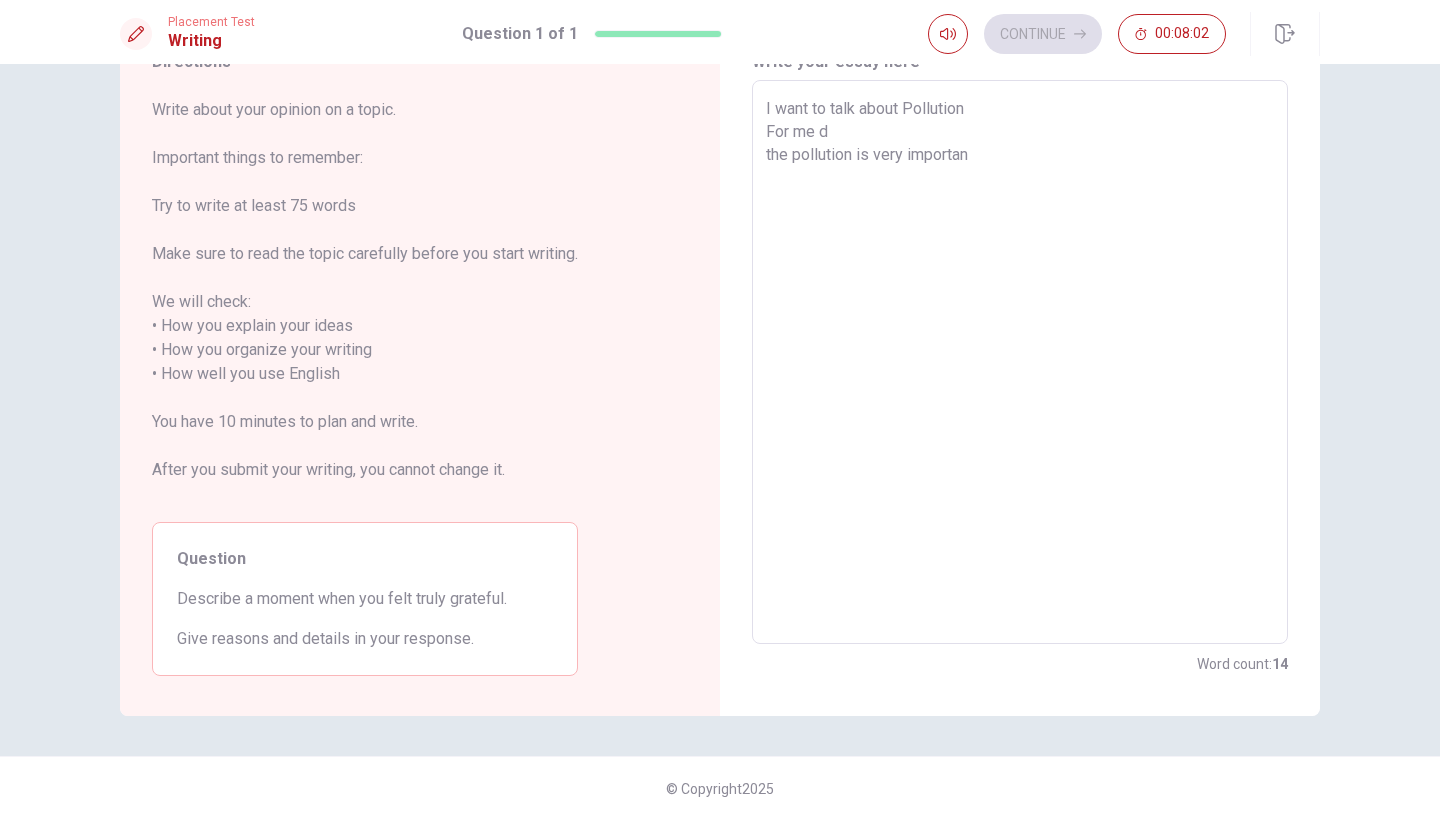 type on "x" 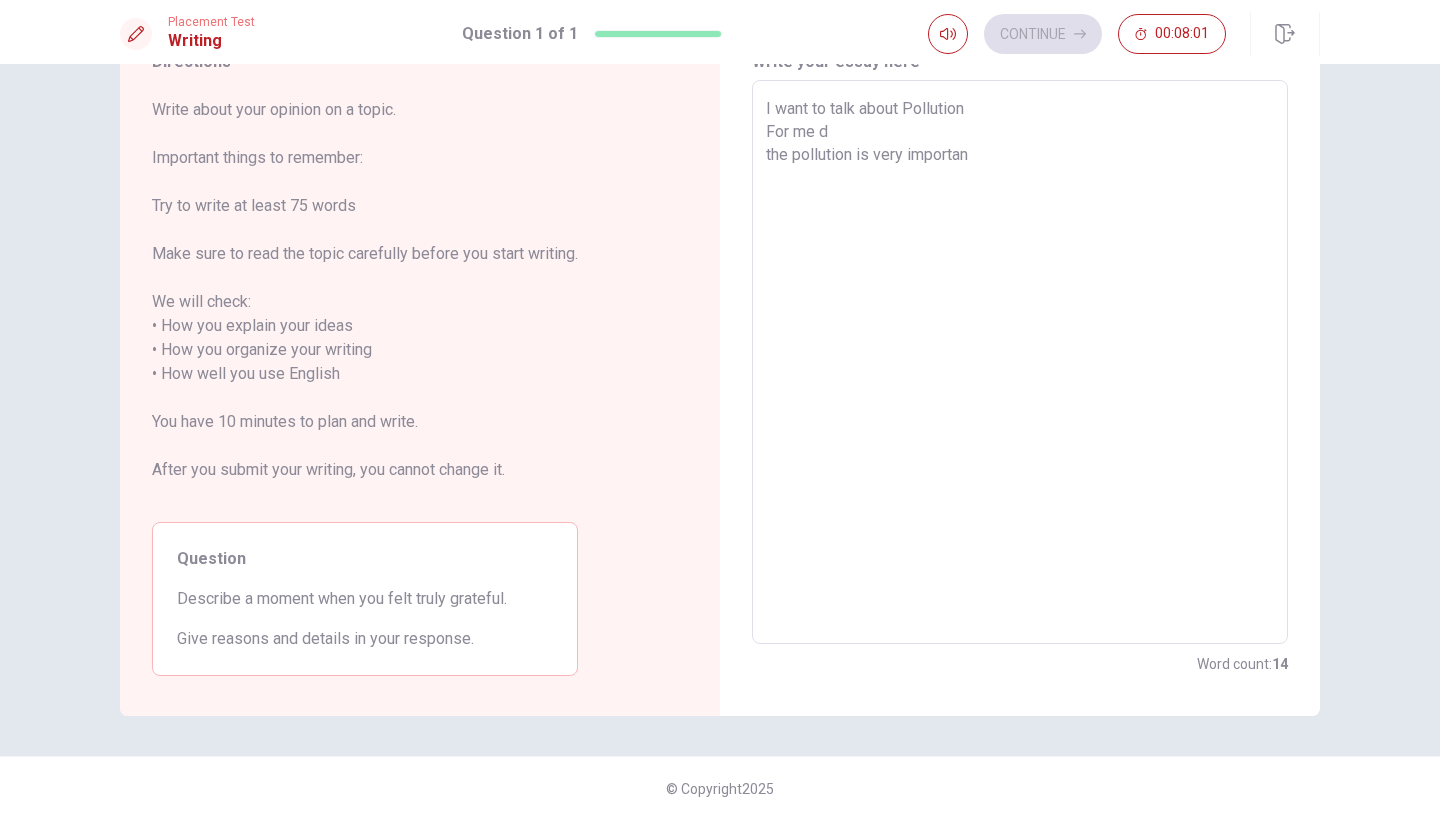 type on "I want to talk about Pollution
For me d
the pollution is very important" 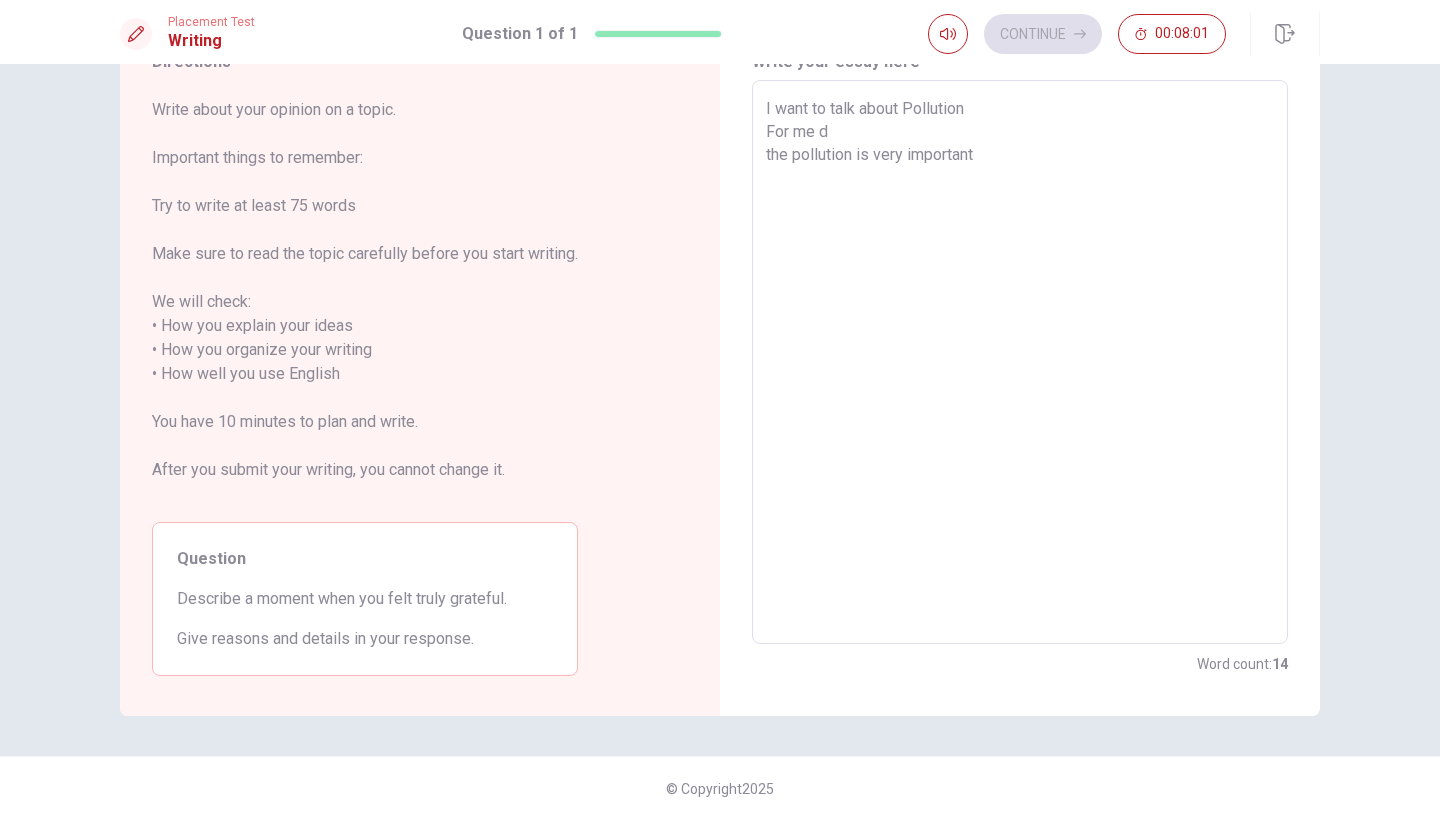 type on "x" 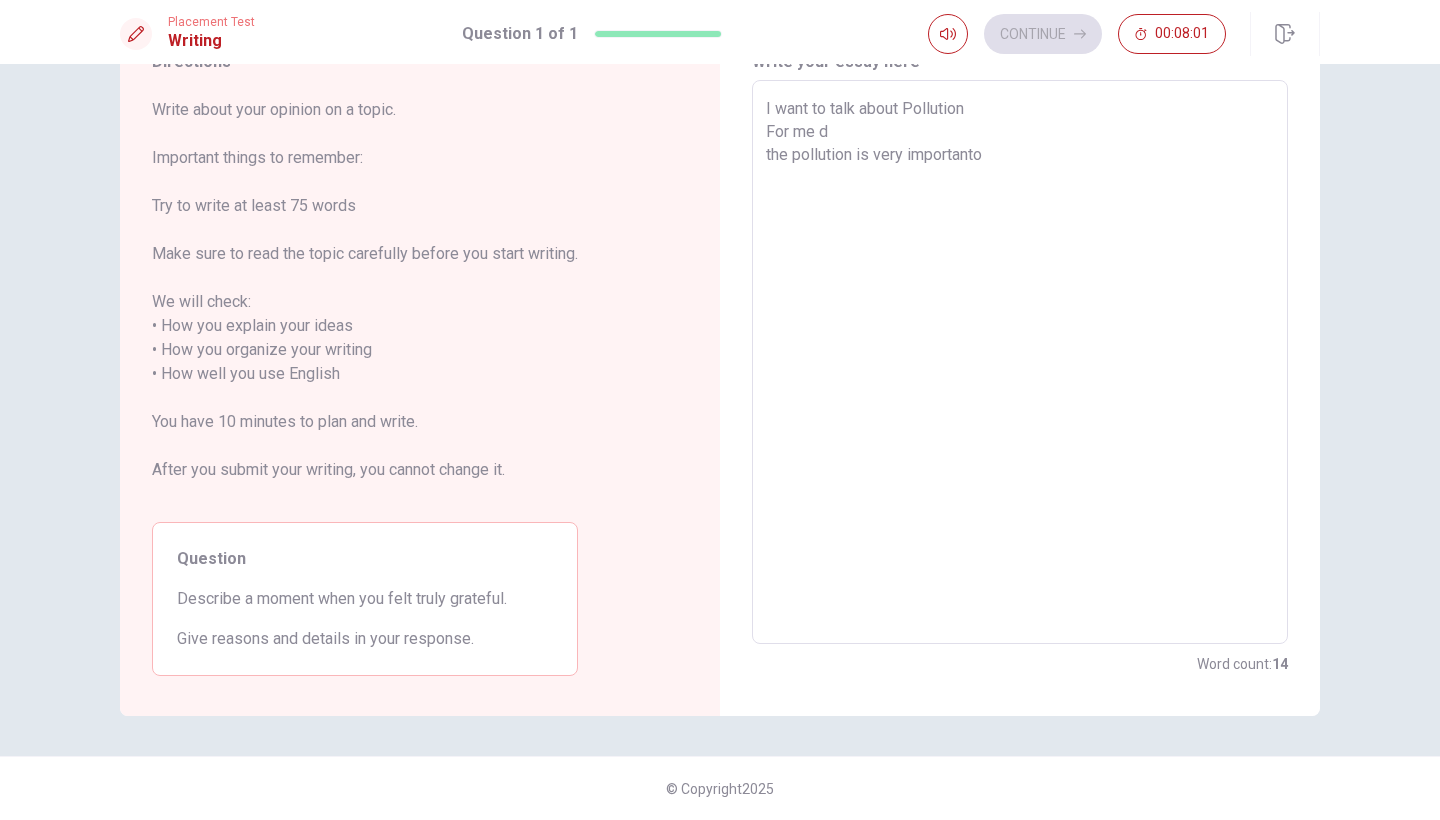 type on "x" 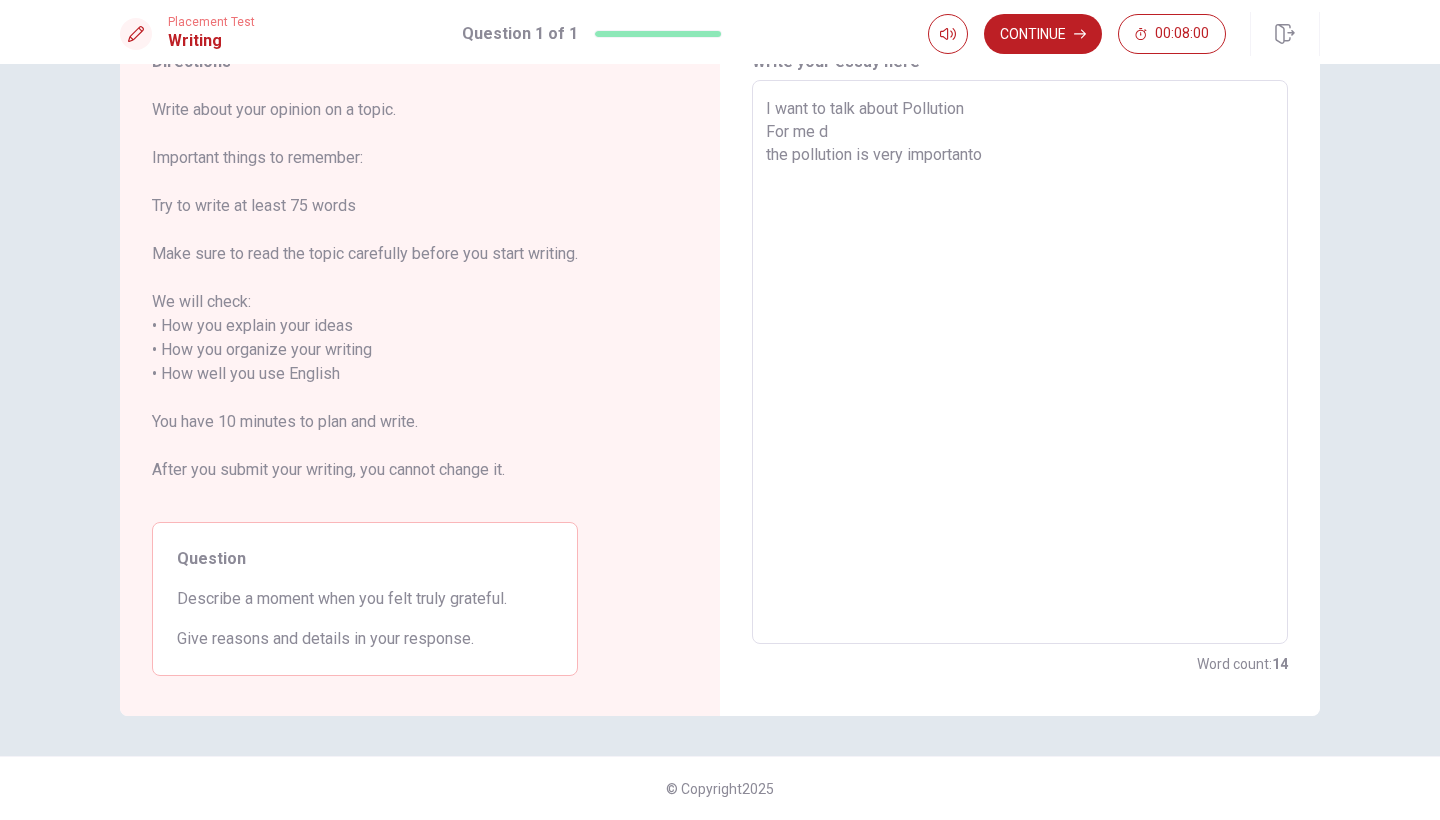 type on "I want to talk about Pollution
For me d
the pollution is very importanto" 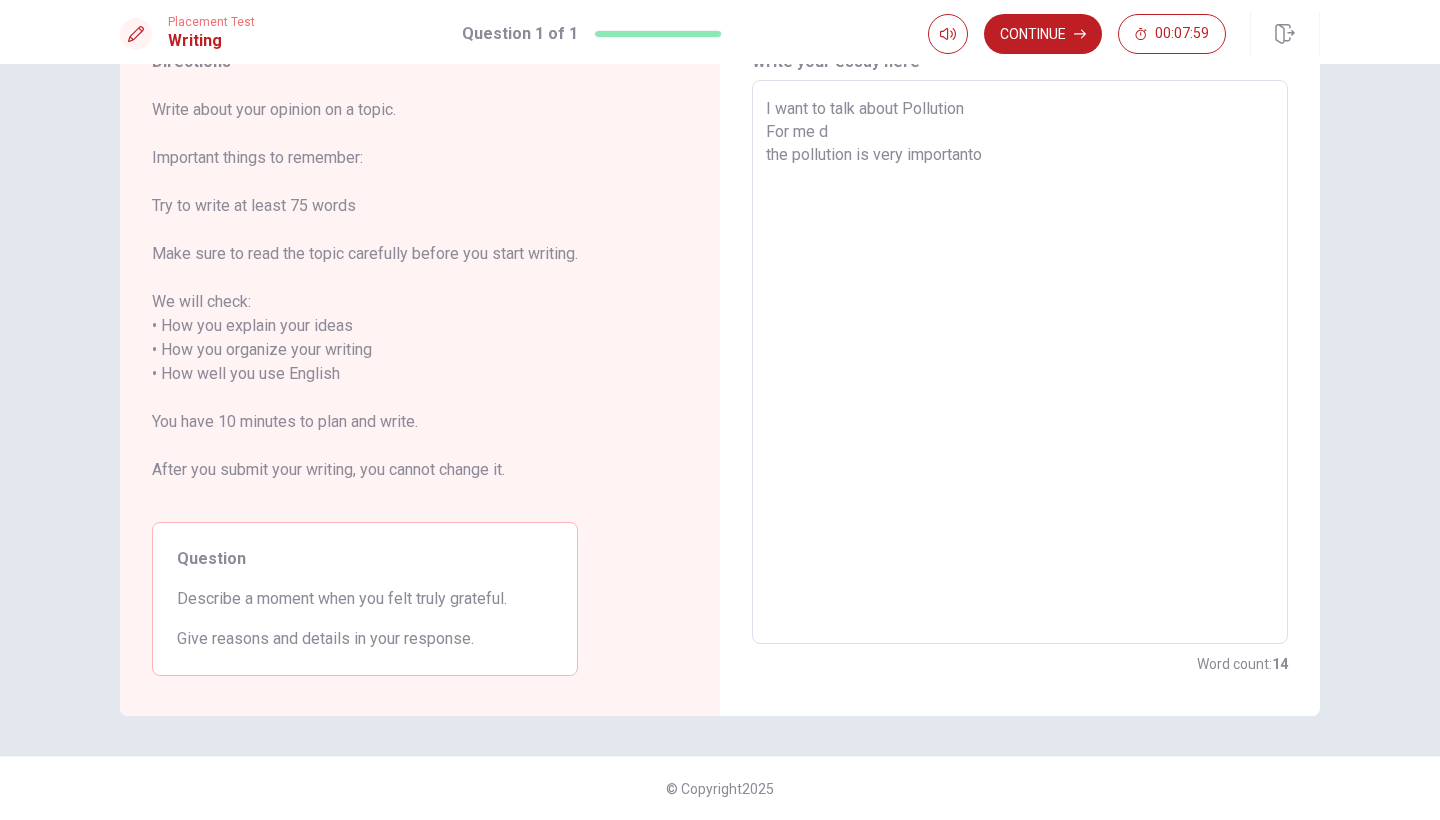 type on "I want to talk about Pollution
For me d
the pollution is very importanto c" 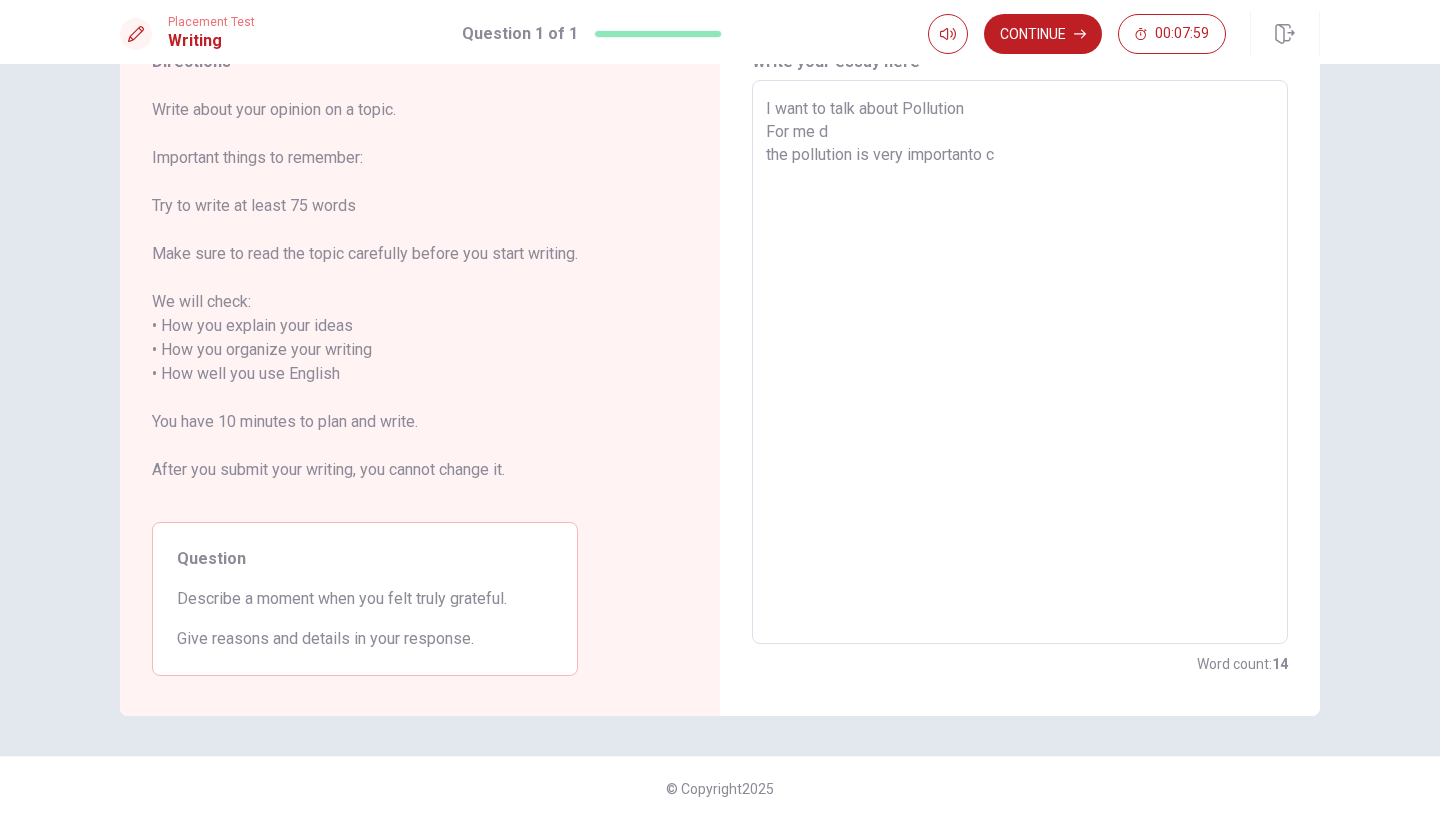 type on "x" 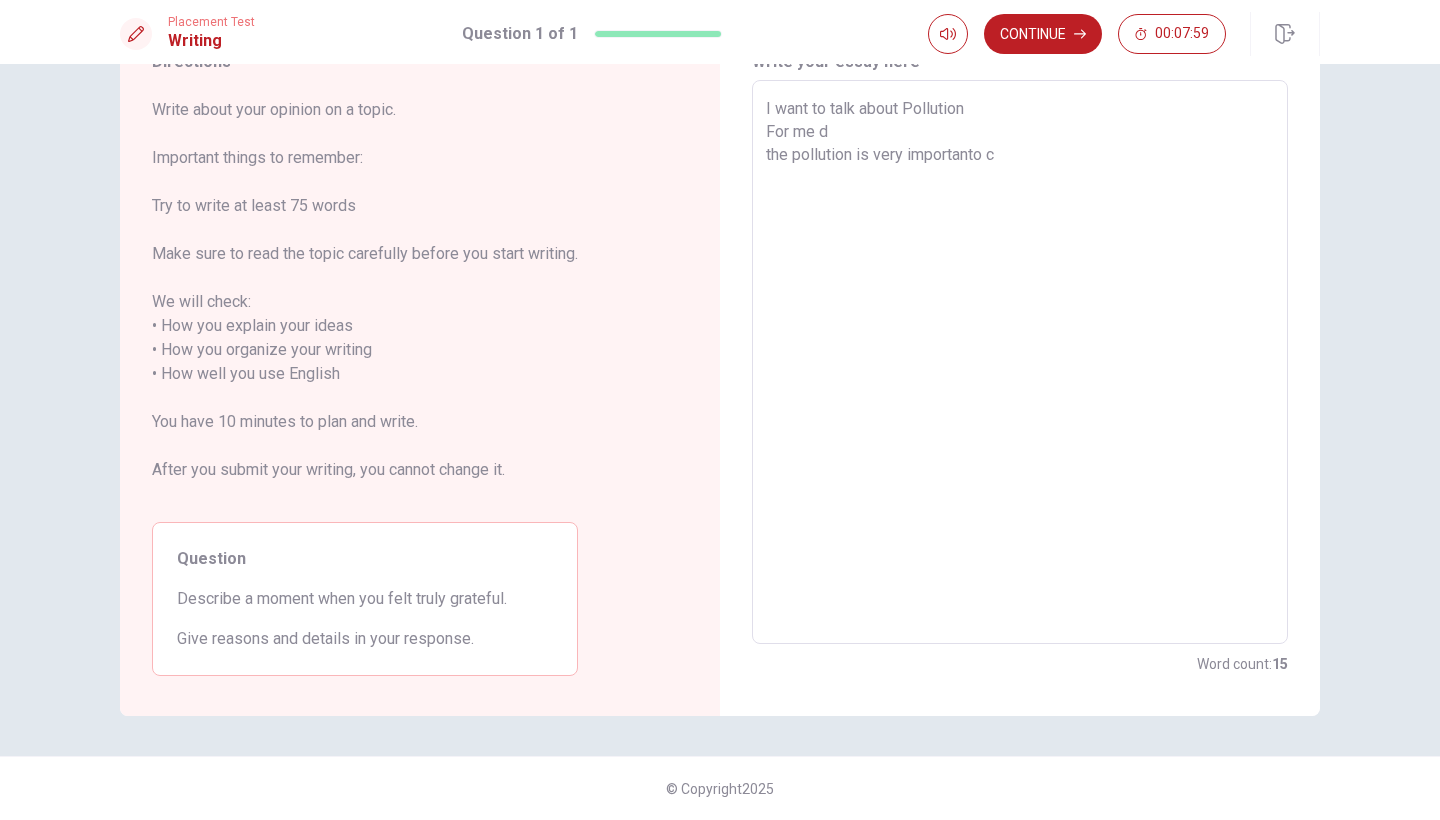 type on "I want to talk about Pollution
For me d
the pollution is very importanto co" 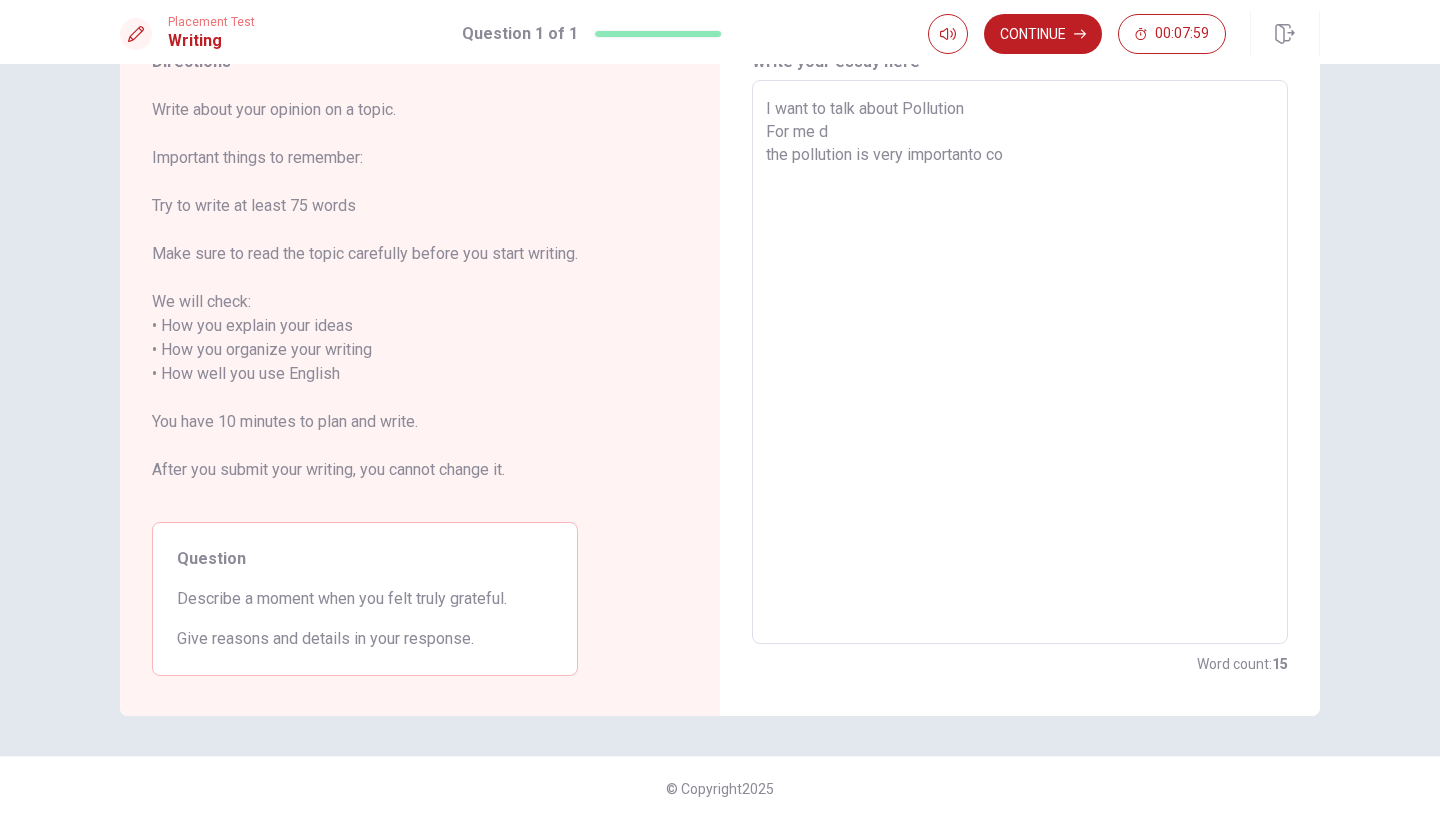 type on "x" 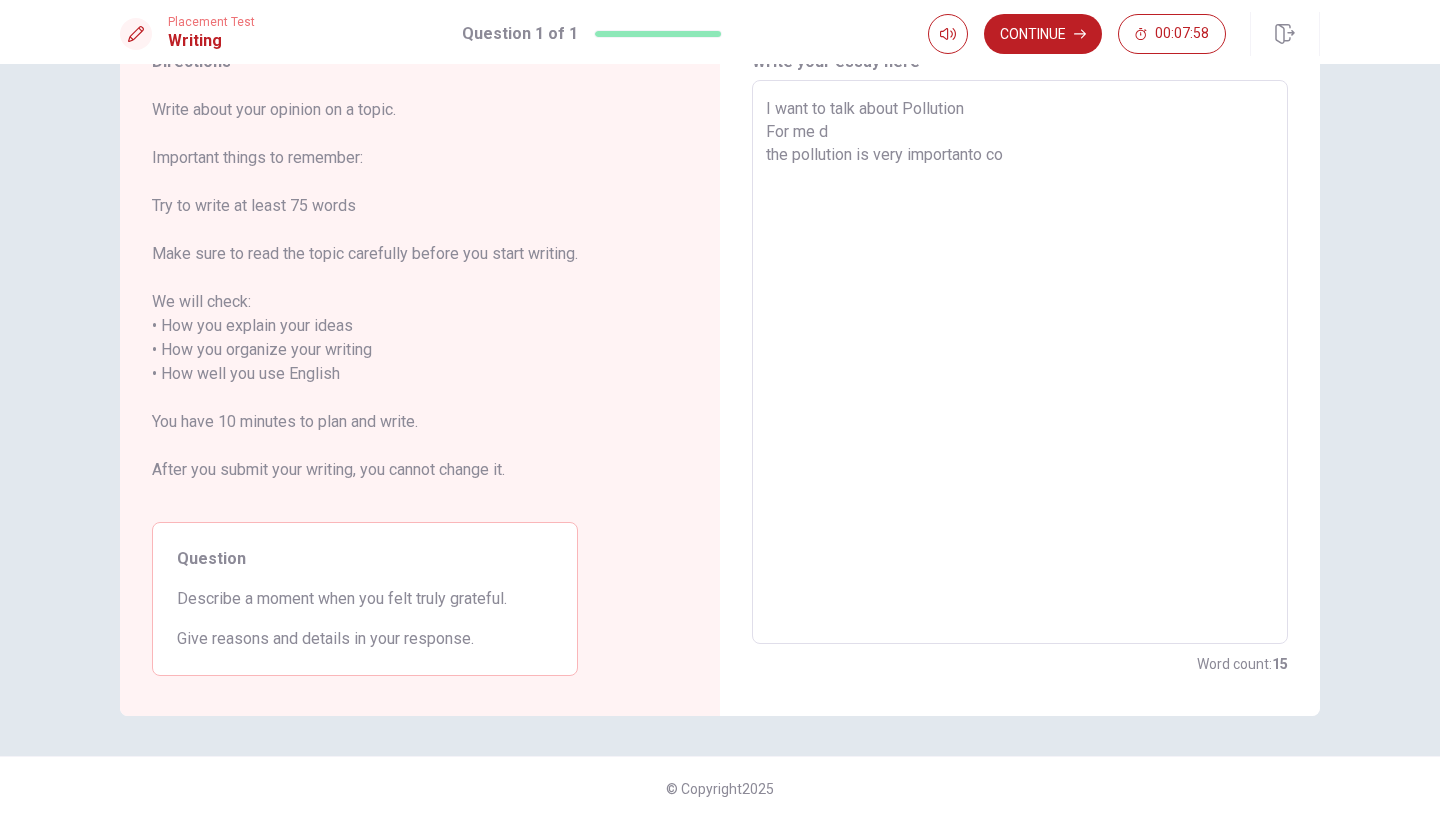type on "I want to talk about Pollution
For me d
the pollution is very importanto con" 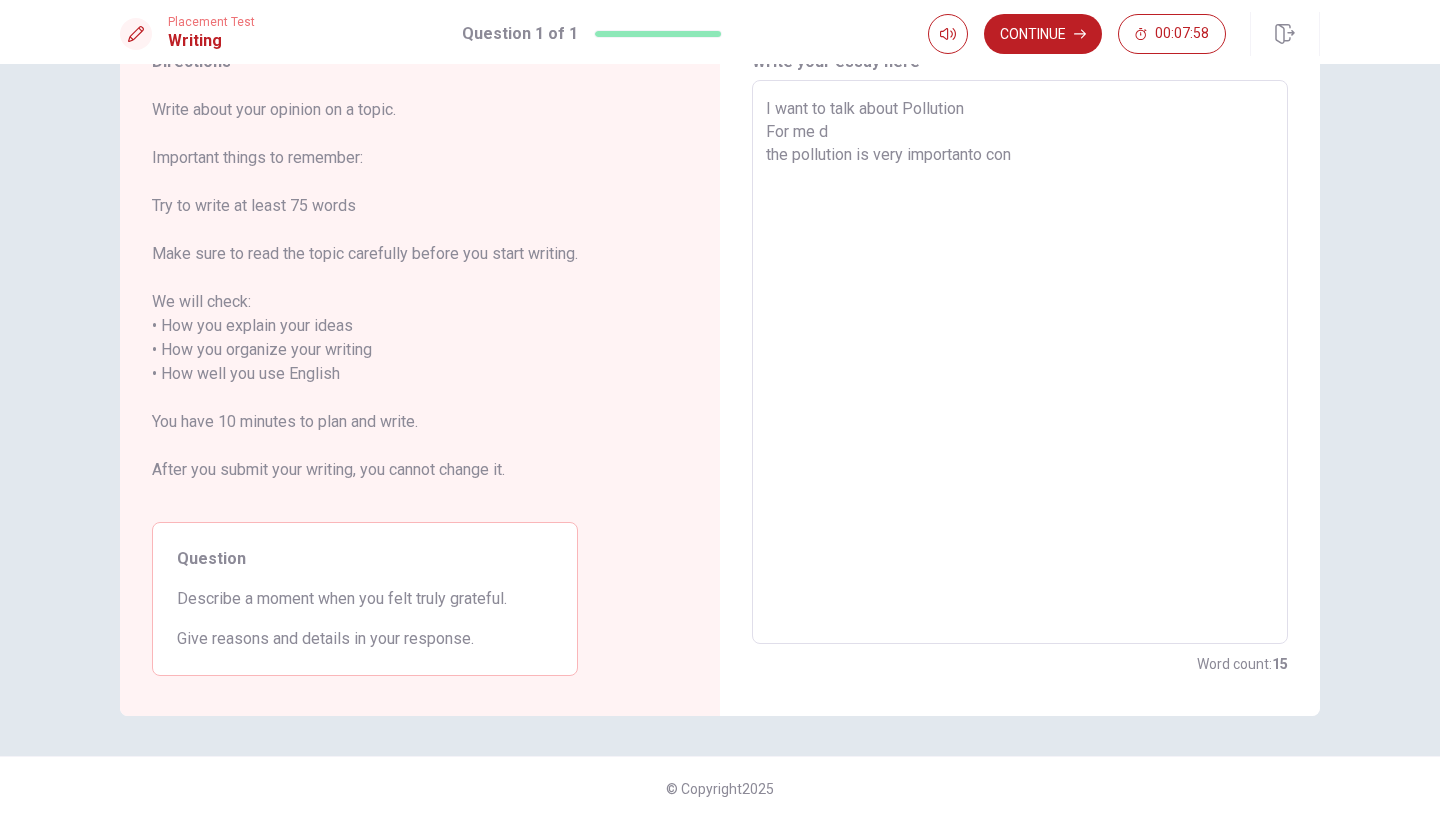 type on "x" 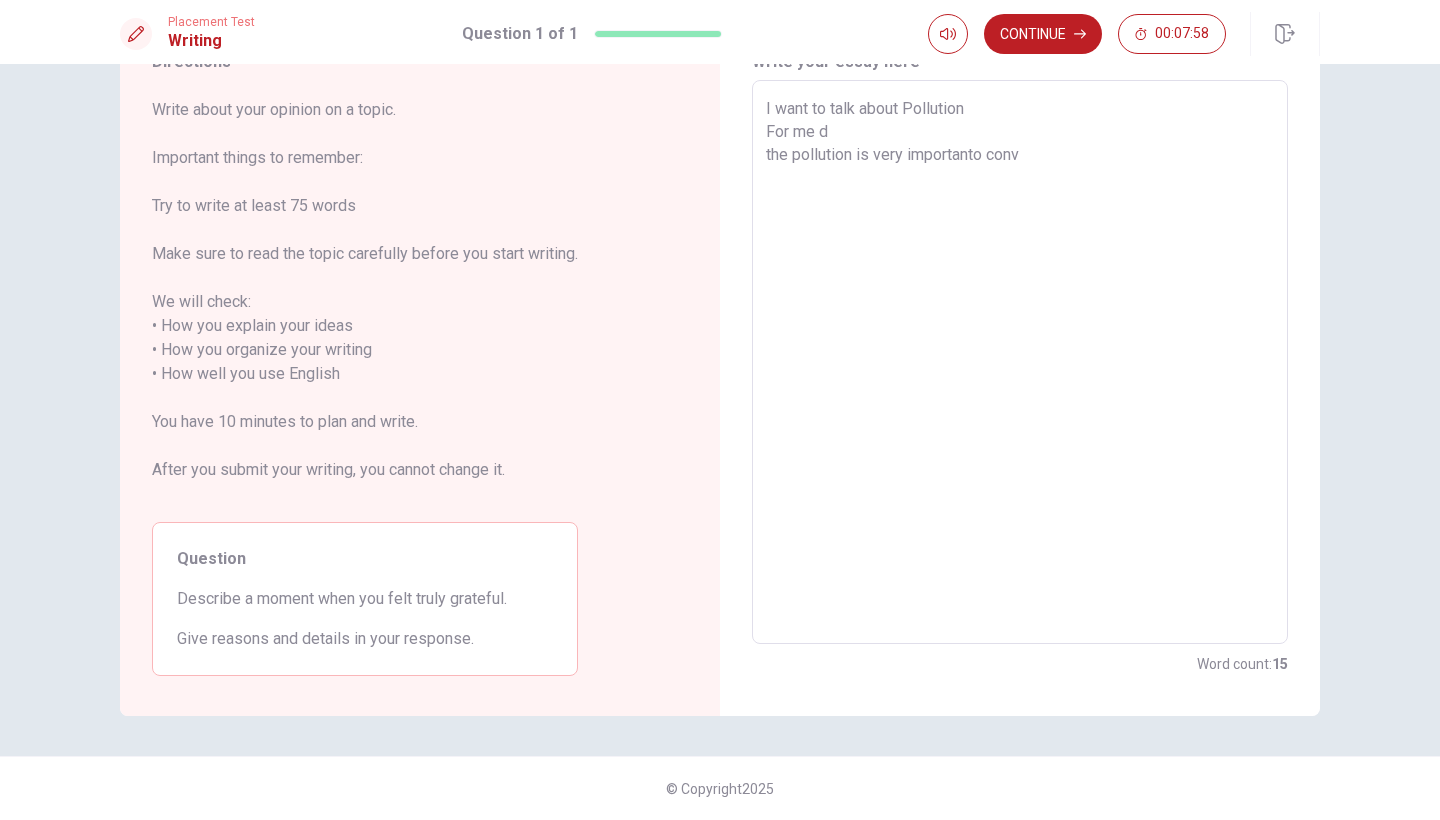 type 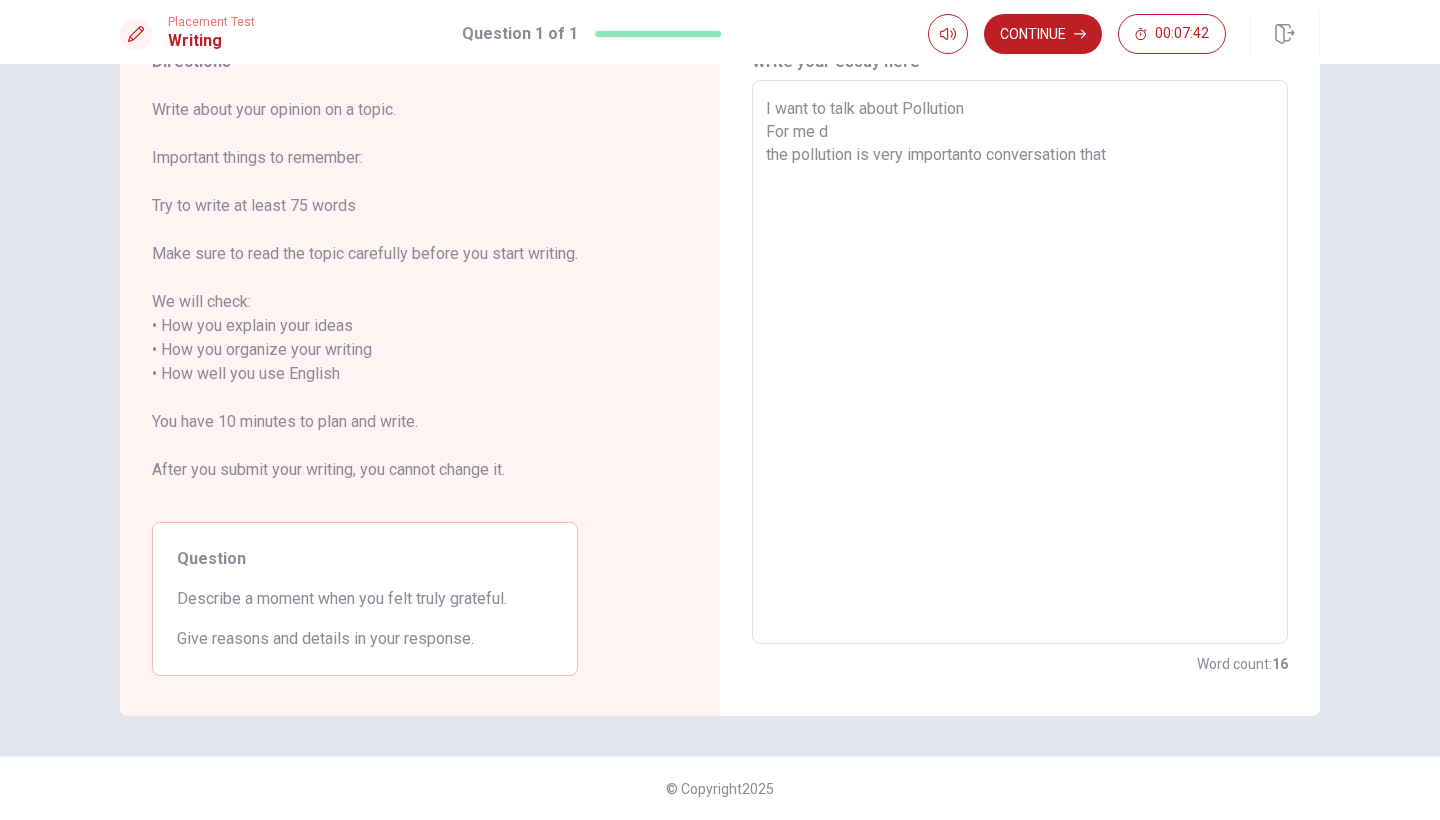 click on "I want to talk about Pollution
For me d
the pollution is very importanto conversation that" at bounding box center [1020, 362] 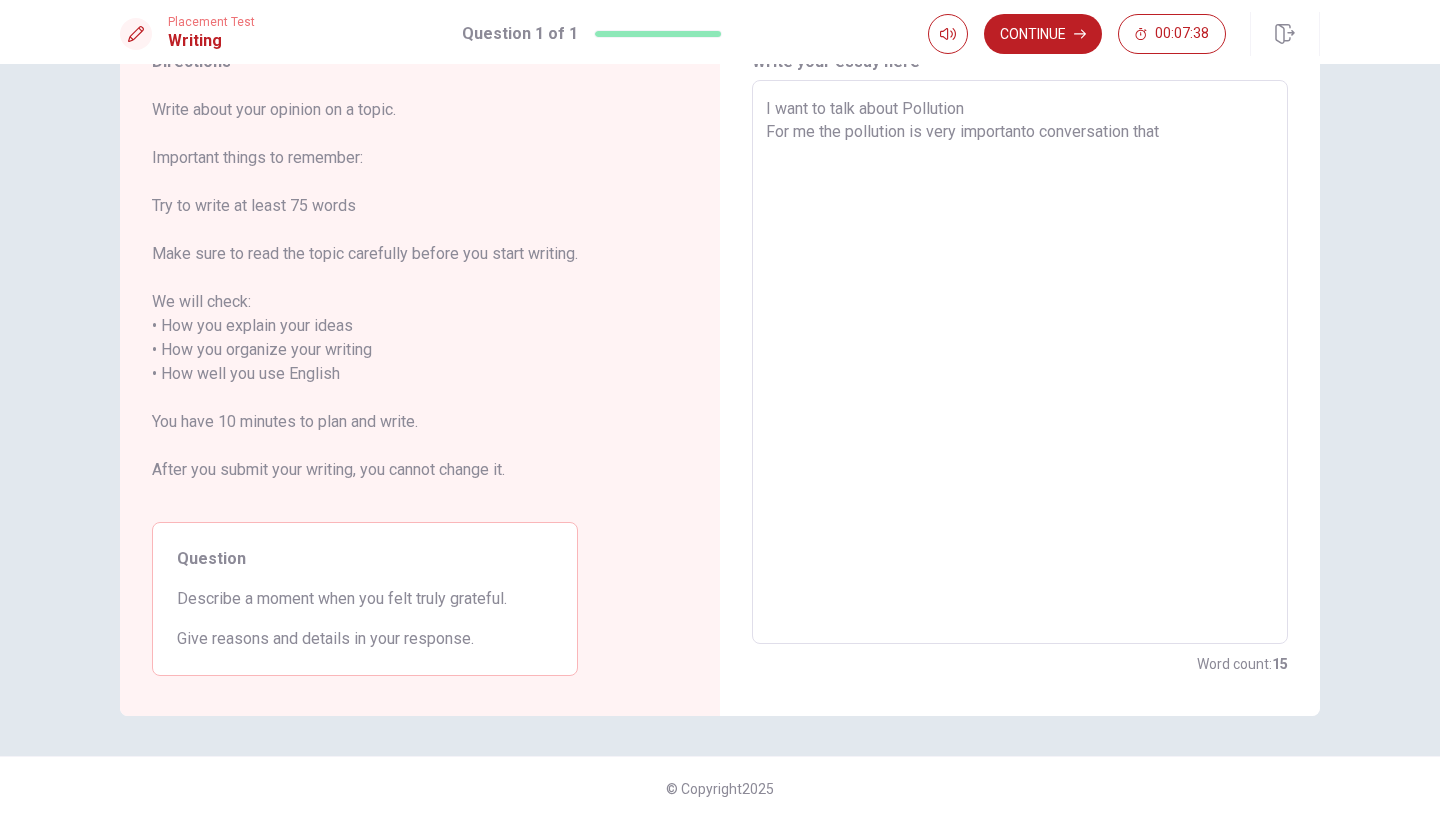 click on "I want to talk about Pollution
For me the pollution is very importanto conversation that" at bounding box center (1020, 362) 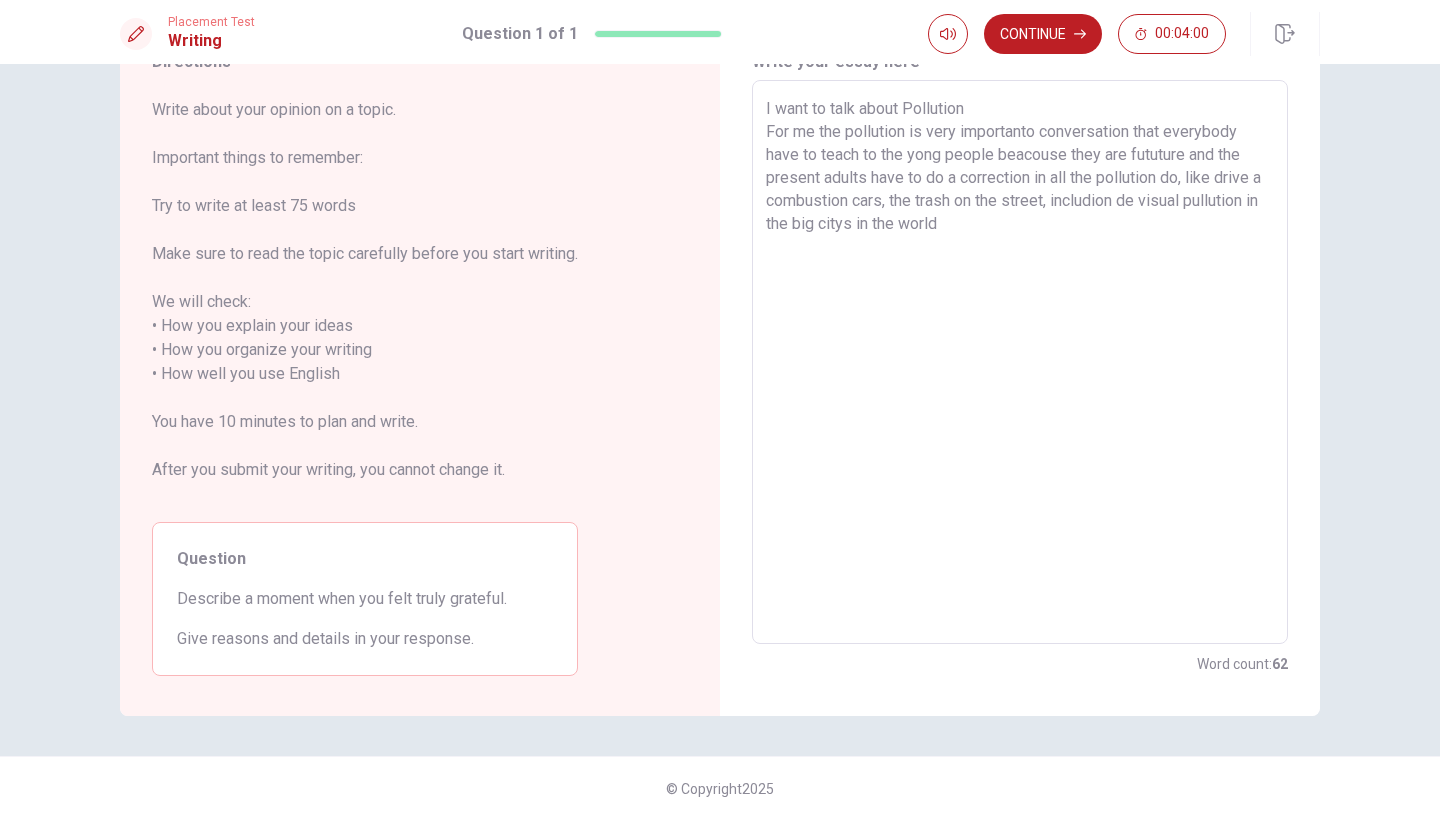 click on "I want to talk about Pollution
For me the pollution is very importanto conversation that everybody have to teach to the yong people beacouse they are fututure and the present adults have to do a correction in all the pollution do, like drive a combustion cars, the trash on the street, includion de visual pullution in the big citys in the world" at bounding box center [1020, 362] 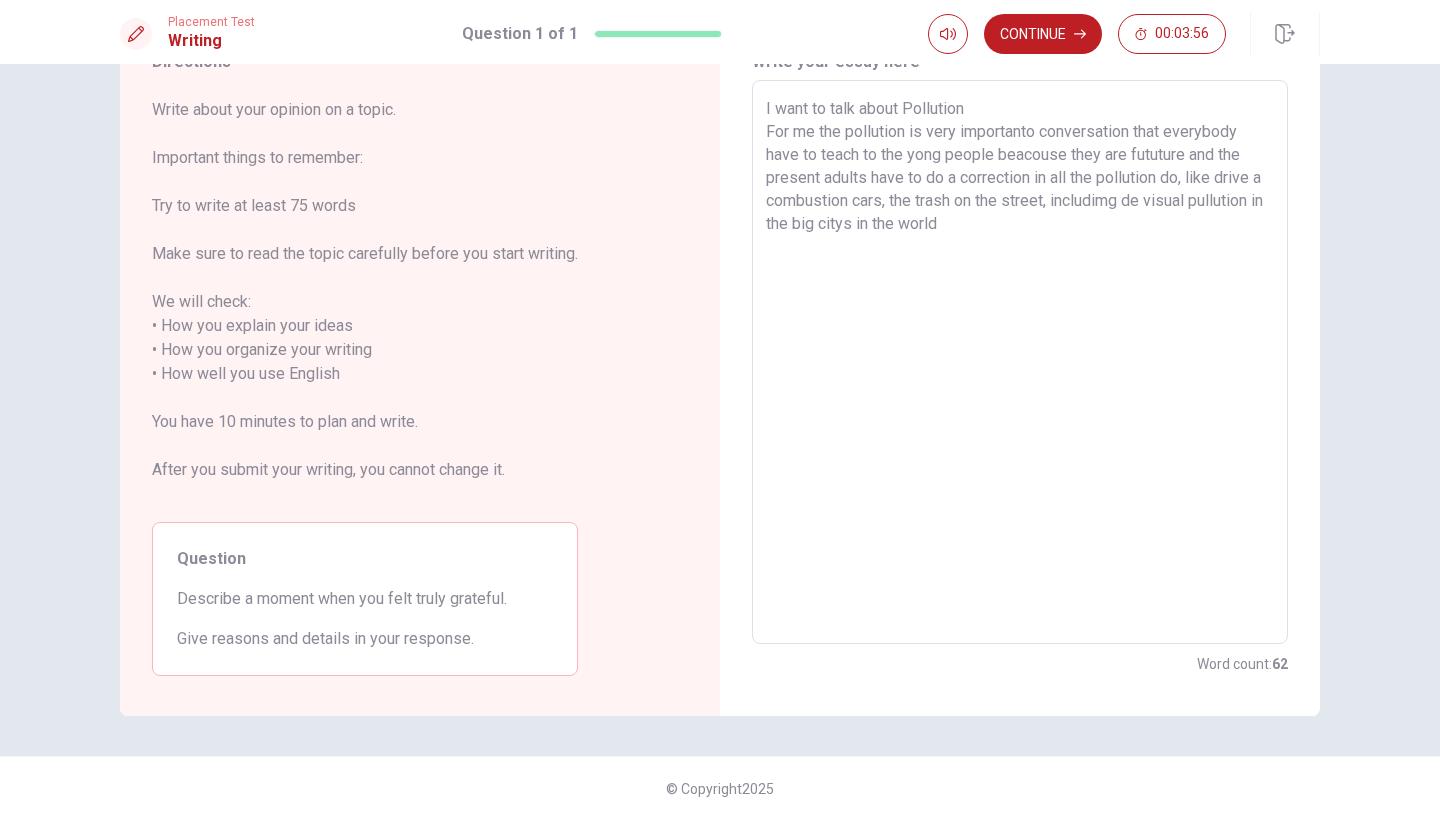 click on "I want to talk about Pollution
For me the pollution is very importanto conversation that everybody have to teach to the yong people beacouse they are fututure and the present adults have to do a correction in all the pollution do, like drive a combustion cars, the trash on the street, includimg de visual pullution in the big citys in the world" at bounding box center [1020, 362] 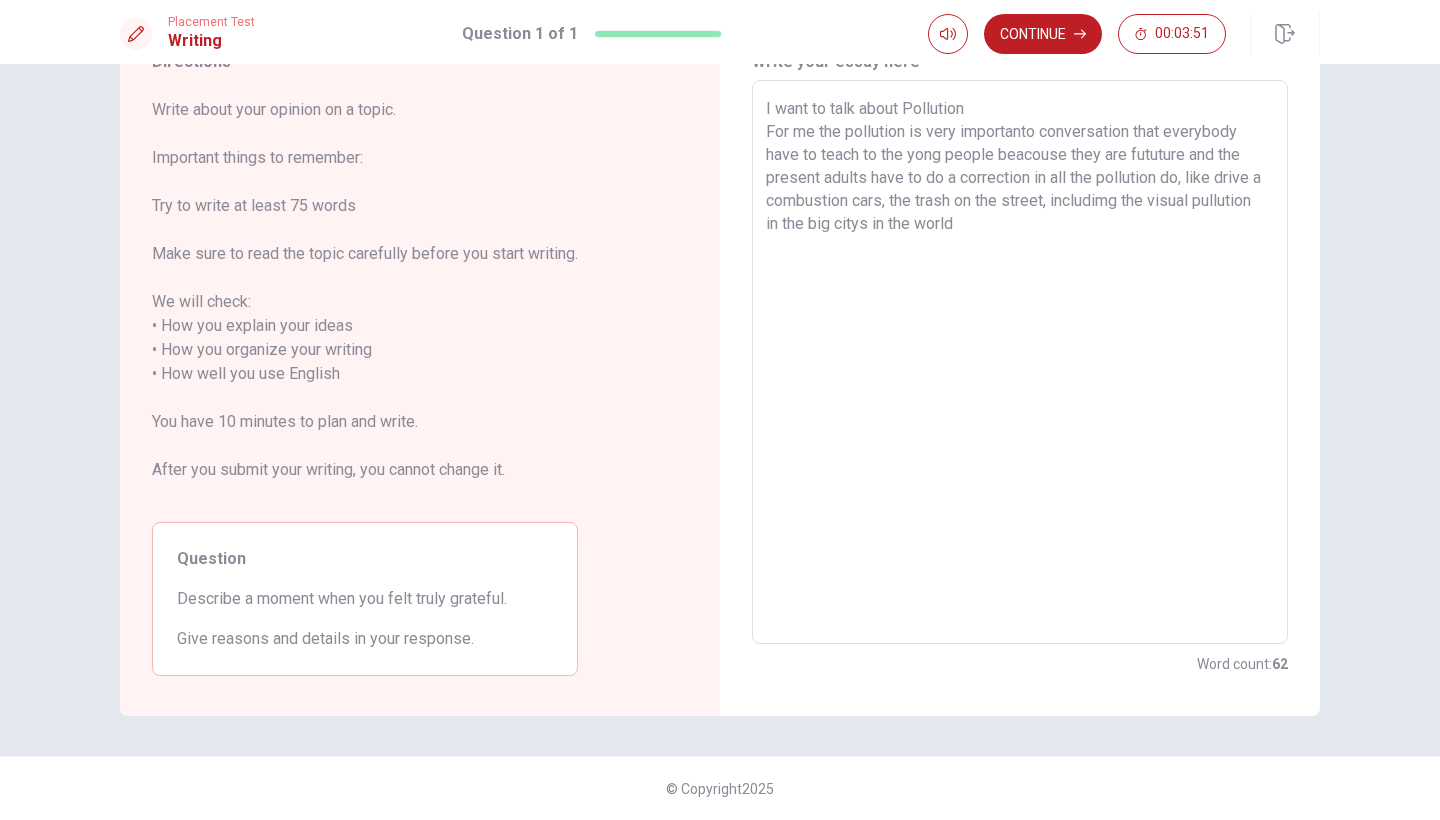 click on "I want to talk about Pollution
For me the pollution is very importanto conversation that everybody have to teach to the yong people beacouse they are fututure and the present adults have to do a correction in all the pollution do, like drive a combustion cars, the trash on the street, includimg the visual pullution in the big citys in the world" at bounding box center (1020, 362) 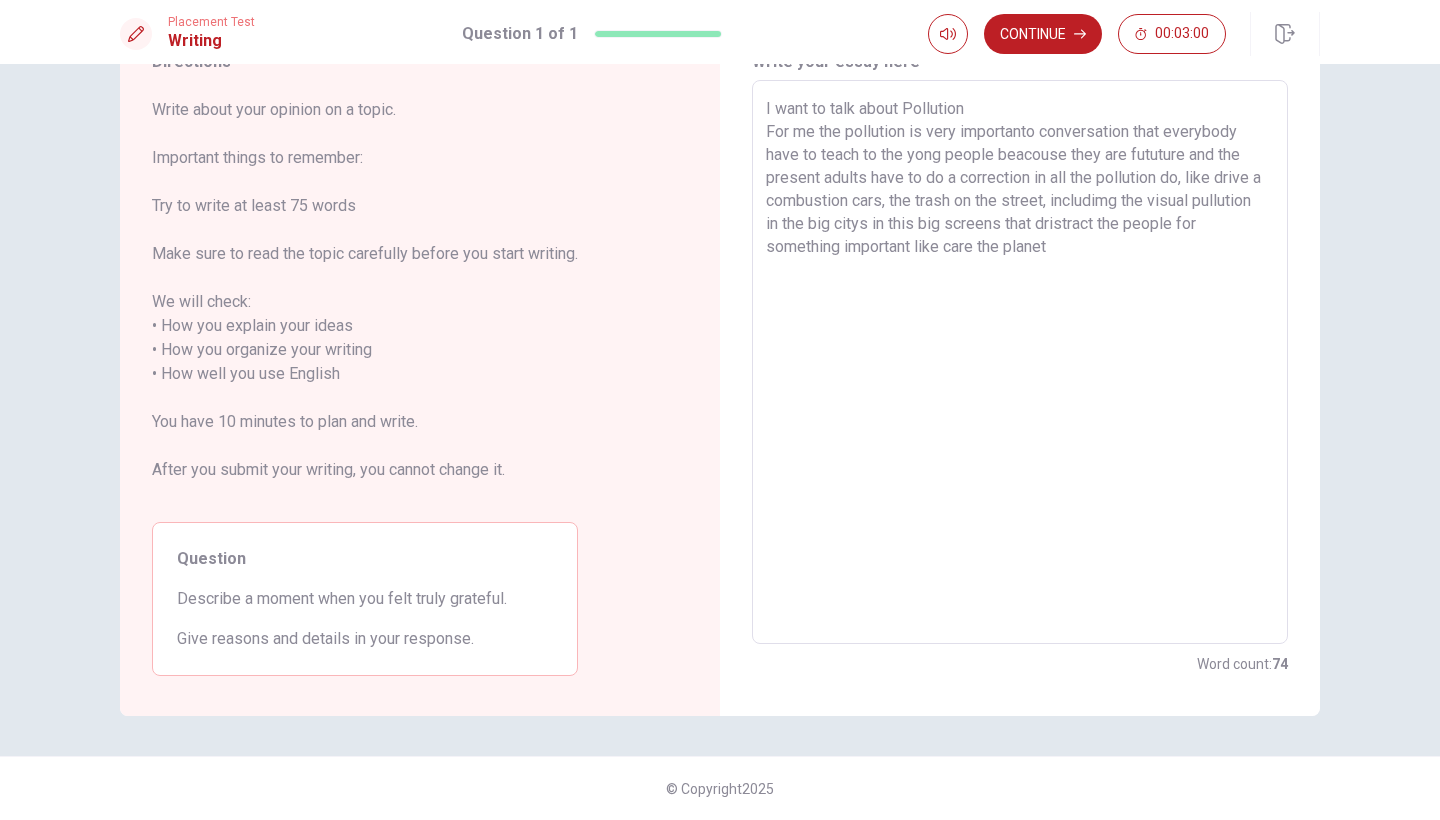 click on "I want to talk about Pollution
For me the pollution is very importanto conversation that everybody have to teach to the yong people beacouse they are fututure and the present adults have to do a correction in all the pollution do, like drive a combustion cars, the trash on the street, includimg the visual pullution in the big citys in this big screens that dristract the people for something important like care the planet" at bounding box center [1020, 362] 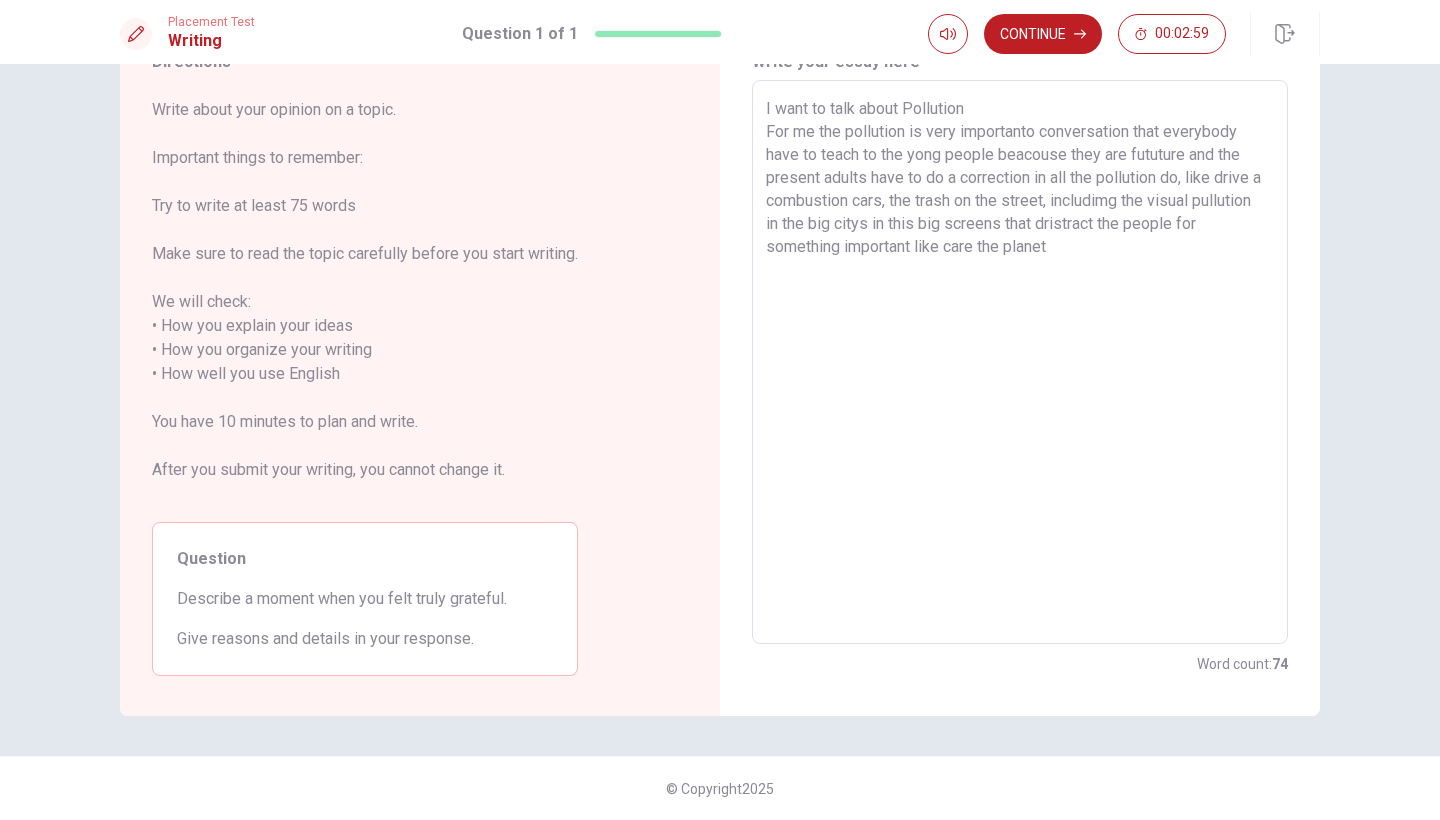 click on "I want to talk about Pollution
For me the pollution is very importanto conversation that everybody have to teach to the yong people beacouse they are fututure and the present adults have to do a correction in all the pollution do, like drive a combustion cars, the trash on the street, includimg the visual pullution in the big citys in this big screens that dristract the people for something important like care the planet" at bounding box center [1020, 362] 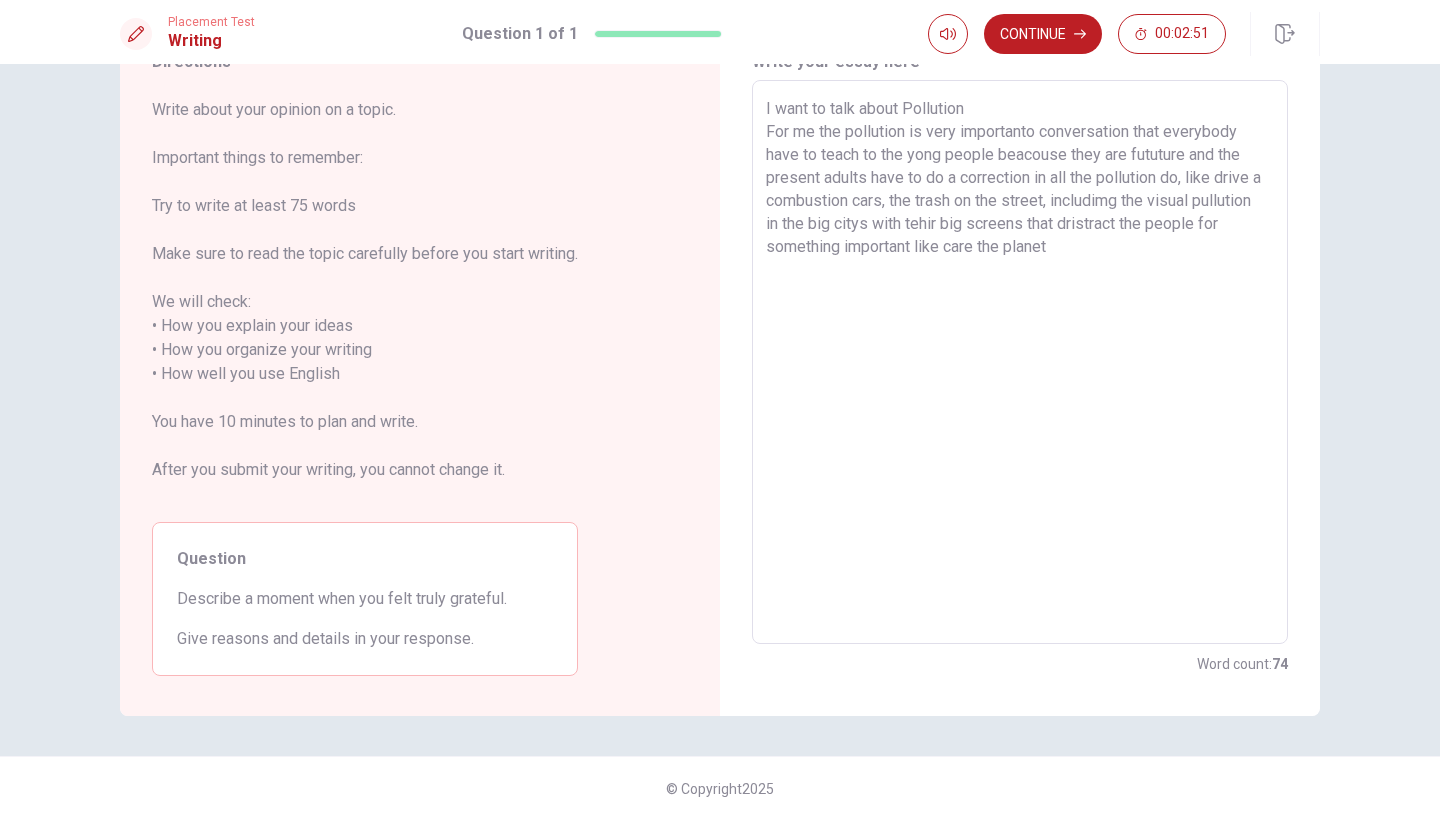click on "I want to talk about Pollution
For me the pollution is very importanto conversation that everybody have to teach to the yong people beacouse they are fututure and the present adults have to do a correction in all the pollution do, like drive a combustion cars, the trash on the street, includimg the visual pullution in the big citys with tehir big screens that dristract the people for something important like care the planet" at bounding box center (1020, 362) 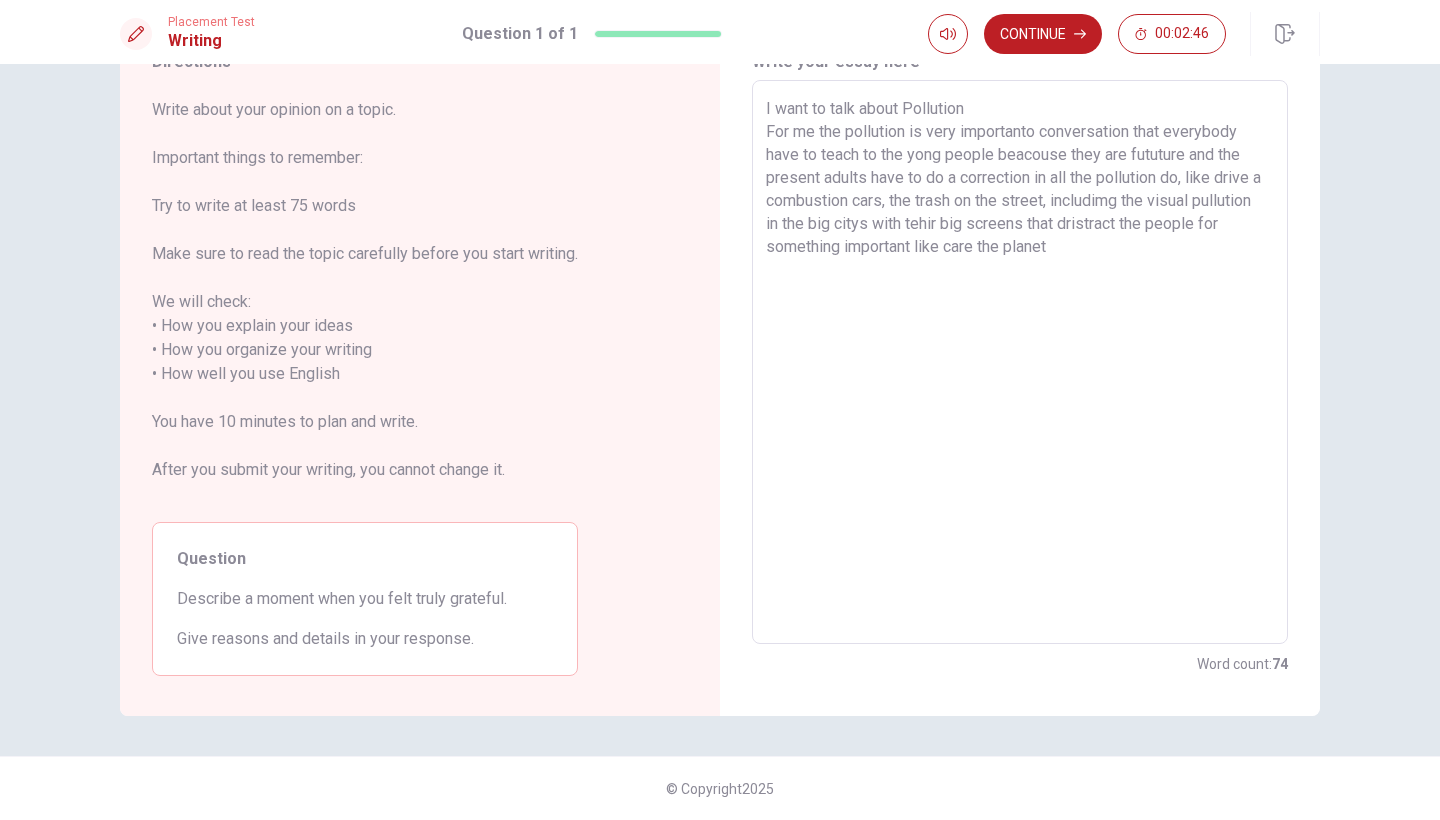 click on "I want to talk about Pollution
For me the pollution is very importanto conversation that everybody have to teach to the yong people beacouse they are fututure and the present adults have to do a correction in all the pollution do, like drive a combustion cars, the trash on the street, includimg the visual pullution in the big citys with tehir big screens that dristract the people for something important like care the planet" at bounding box center (1020, 362) 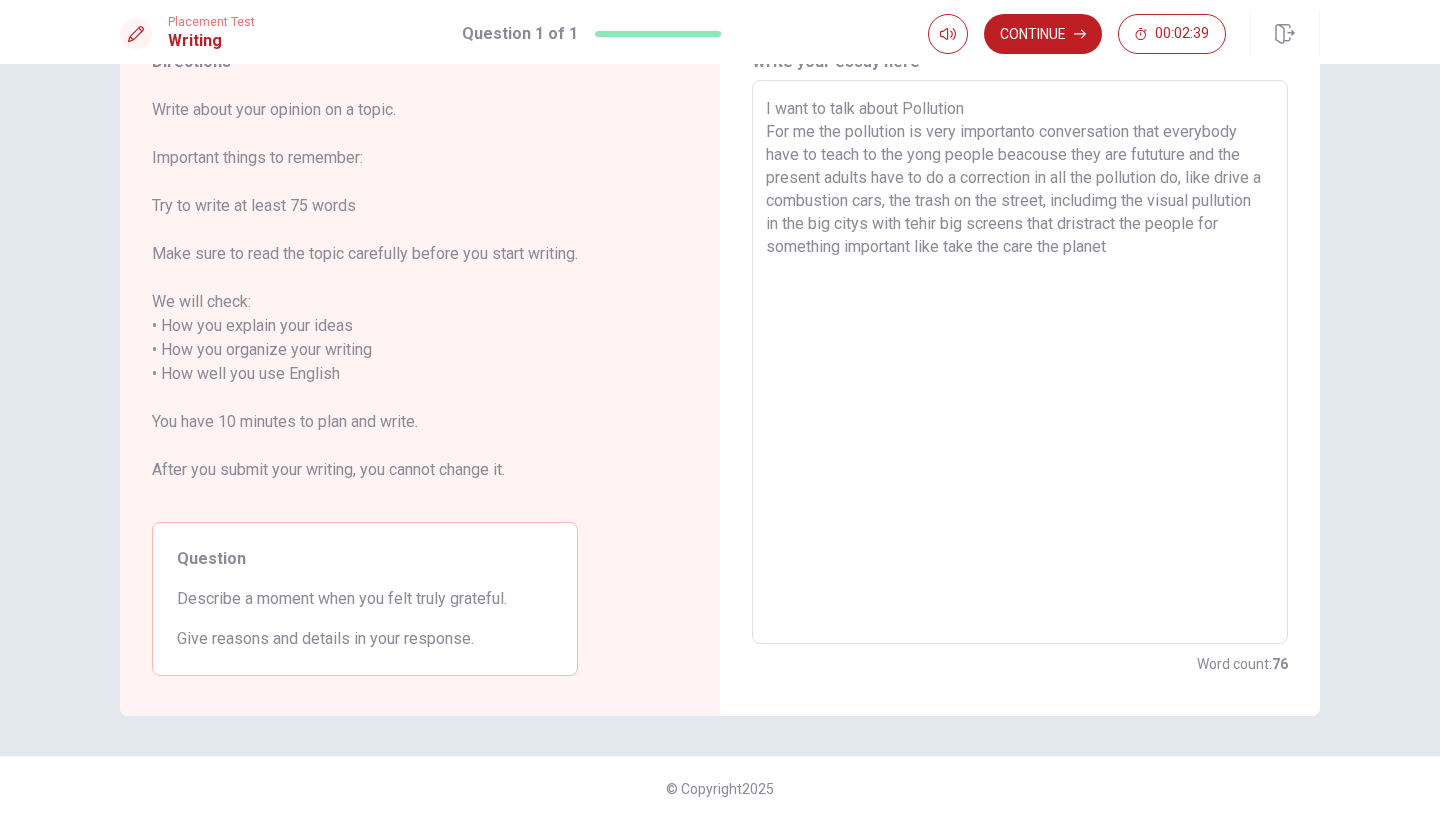 click on "I want to talk about Pollution
For me the pollution is very importanto conversation that everybody have to teach to the yong people beacouse they are fututure and the present adults have to do a correction in all the pollution do, like drive a combustion cars, the trash on the street, includimg the visual pullution in the big citys with tehir big screens that dristract the people for something important like take the care the planet" at bounding box center (1020, 362) 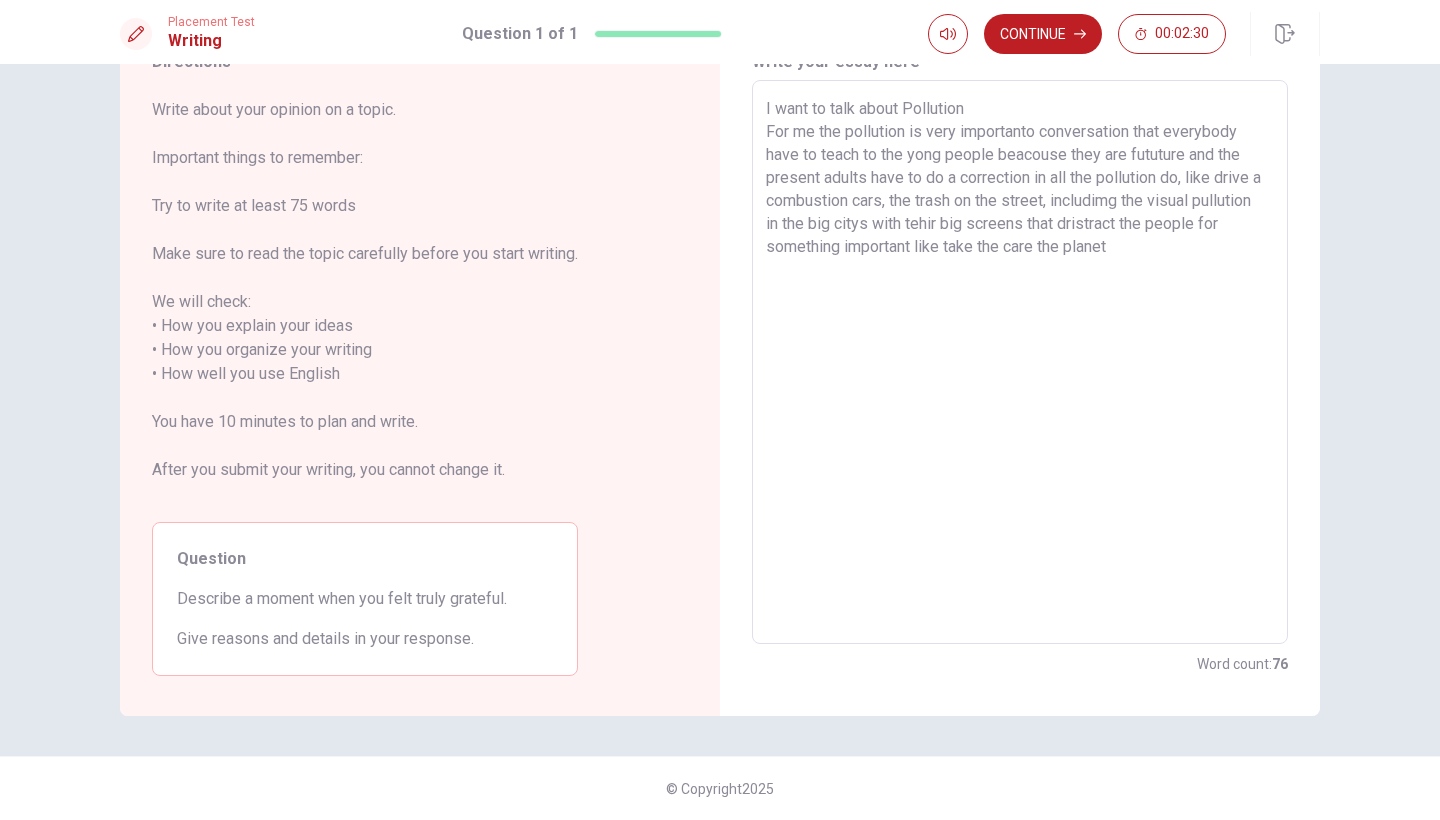 click on "I want to talk about Pollution
For me the pollution is very importanto conversation that everybody have to teach to the yong people beacouse they are fututure and the present adults have to do a correction in all the pollution do, like drive a combustion cars, the trash on the street, includimg the visual pullution in the big citys with tehir big screens that dristract the people for something important like take the care the planet" at bounding box center (1020, 362) 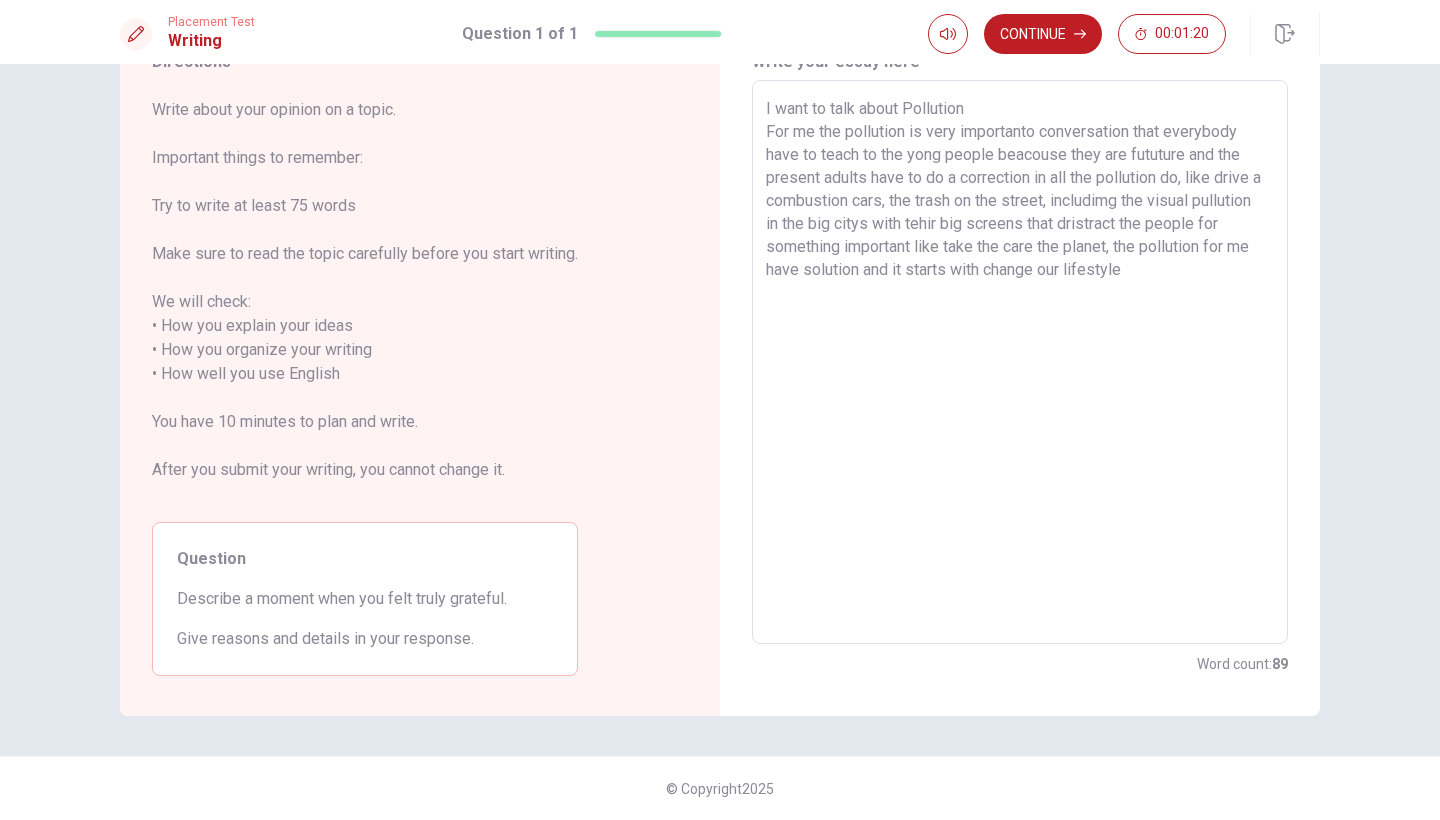 click on "I want to talk about Pollution
For me the pollution is very importanto conversation that everybody have to teach to the yong people beacouse they are fututure and the present adults have to do a correction in all the pollution do, like drive a combustion cars, the trash on the street, includimg the visual pullution in the big citys with tehir big screens that dristract the people for something important like take the care the planet, the pollution for me have solution and it starts with change our lifestyle" at bounding box center [1020, 362] 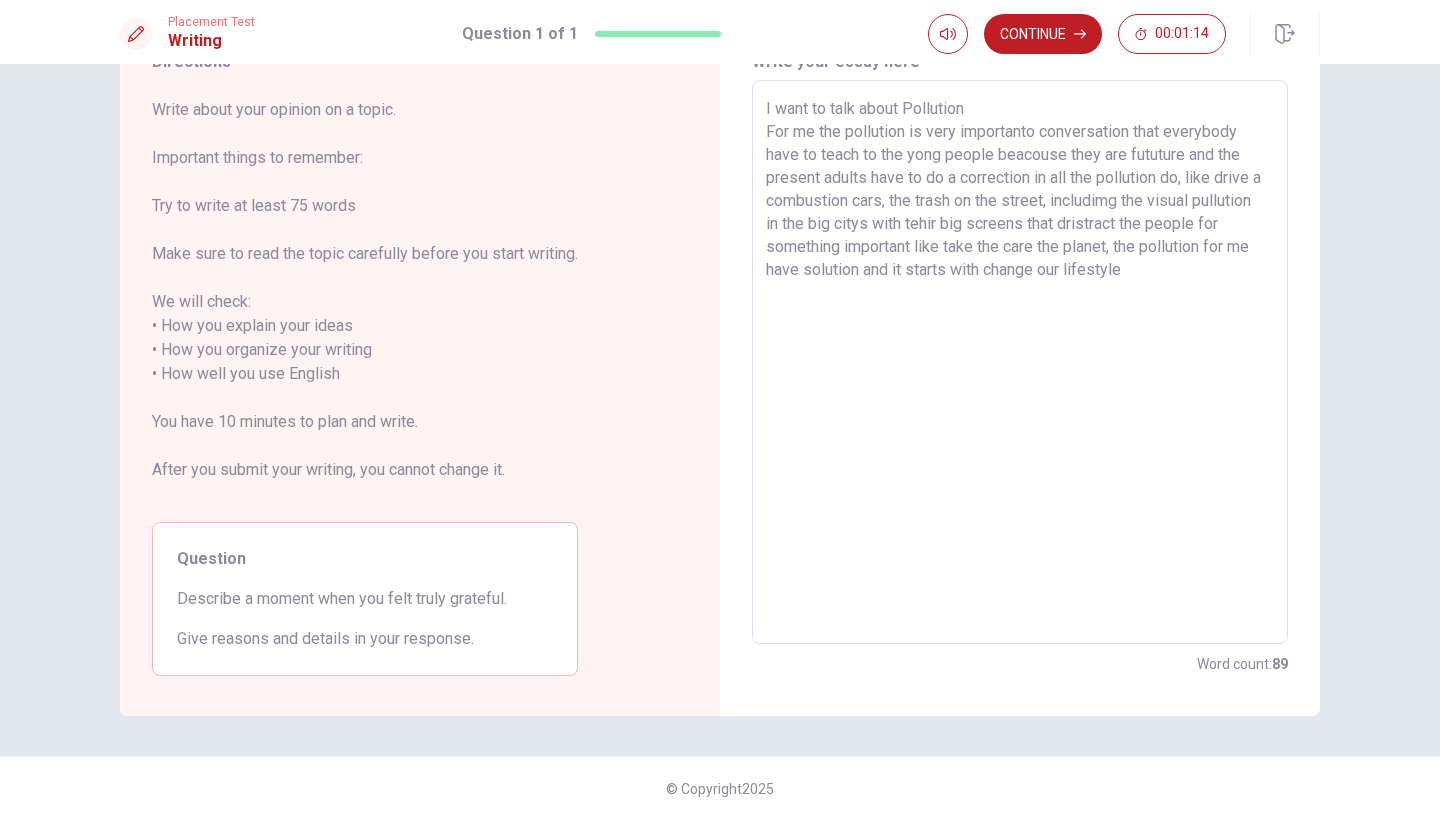 click on "I want to talk about Pollution
For me the pollution is very importanto conversation that everybody have to teach to the yong people beacouse they are fututure and the present adults have to do a correction in all the pollution do, like drive a combustion cars, the trash on the street, includimg the visual pullution in the big citys with tehir big screens that dristract the people for something important like take the care the planet, the pollution for me have solution and it starts with change our lifestyle" at bounding box center (1020, 362) 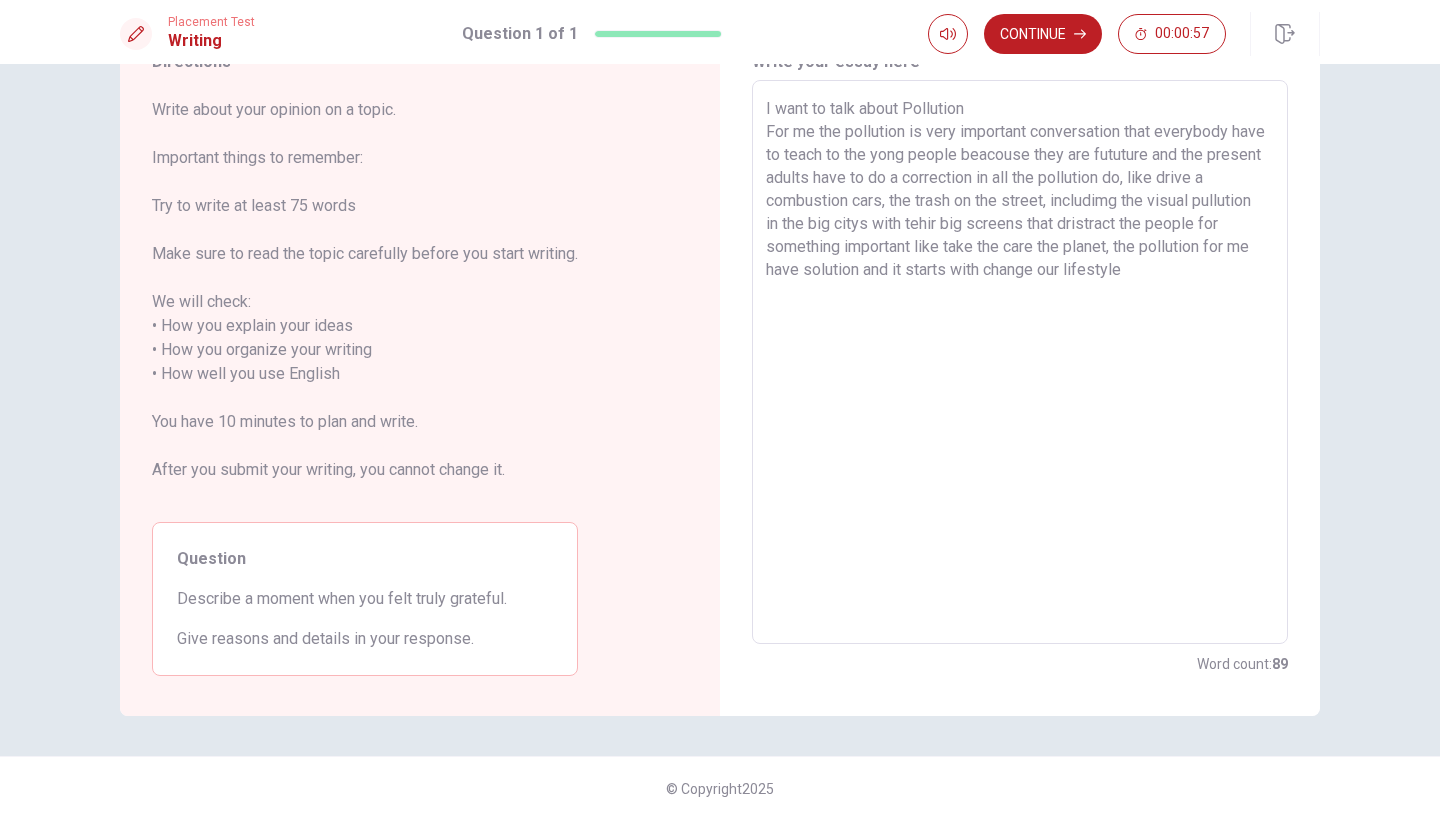 click on "I want to talk about Pollution
For me the pollution is very important conversation that everybody have to teach to the yong people beacouse they are fututure and the present adults have to do a correction in all the pollution do, like drive a combustion cars, the trash on the street, includimg the visual pullution in the big citys with tehir big screens that dristract the people for something important like take the care the planet, the pollution for me have solution and it starts with change our lifestyle" at bounding box center [1020, 362] 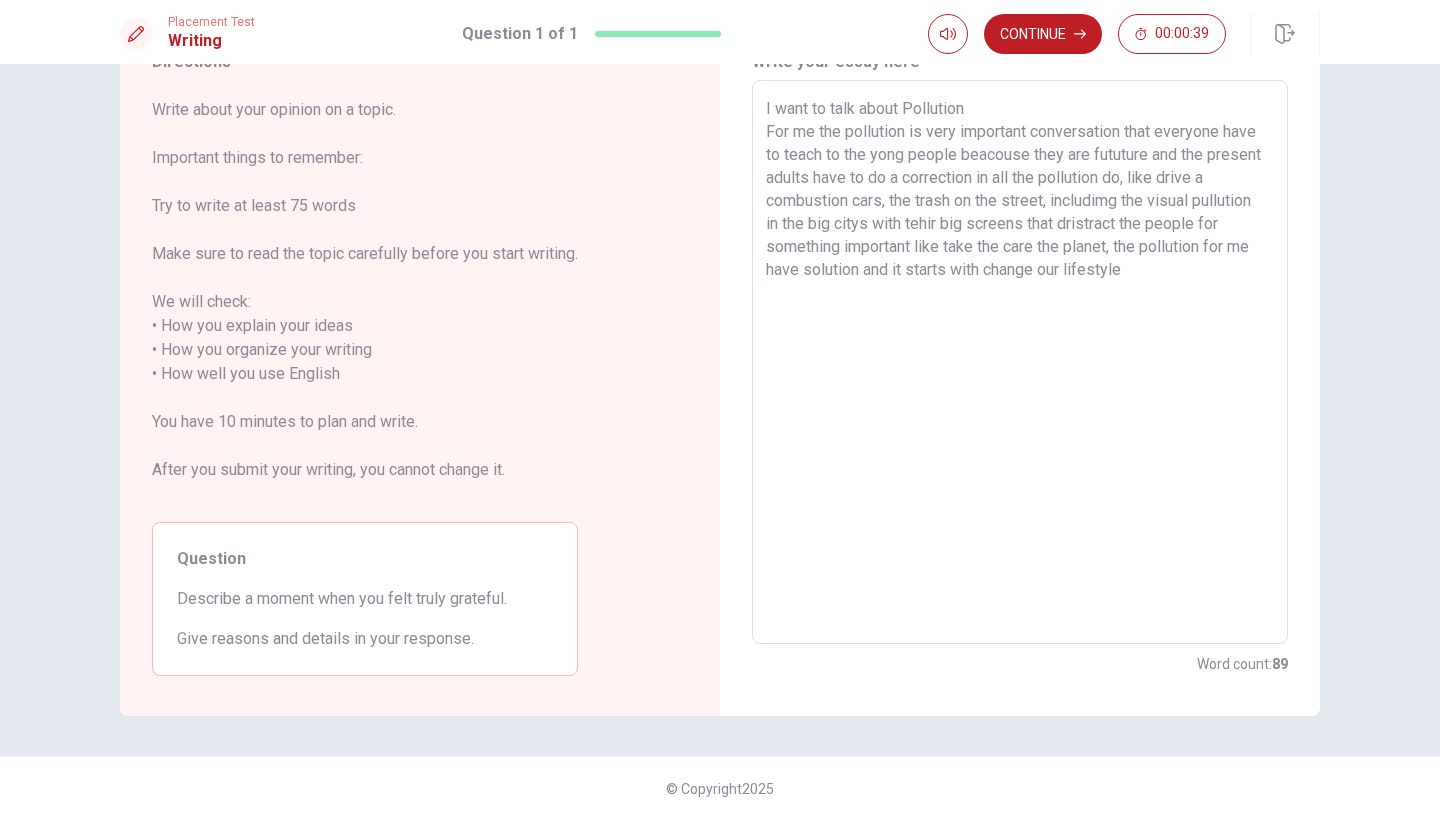 click on "I want to talk about Pollution
For me the pollution is very important conversation that everyone have to teach to the yong people beacouse they are fututure and the present adults have to do a correction in all the pollution do, like drive a combustion cars, the trash on the street, includimg the visual pullution in the big citys with tehir big screens that dristract the people for something important like take the care the planet, the pollution for me have solution and it starts with change our lifestyle" at bounding box center [1020, 362] 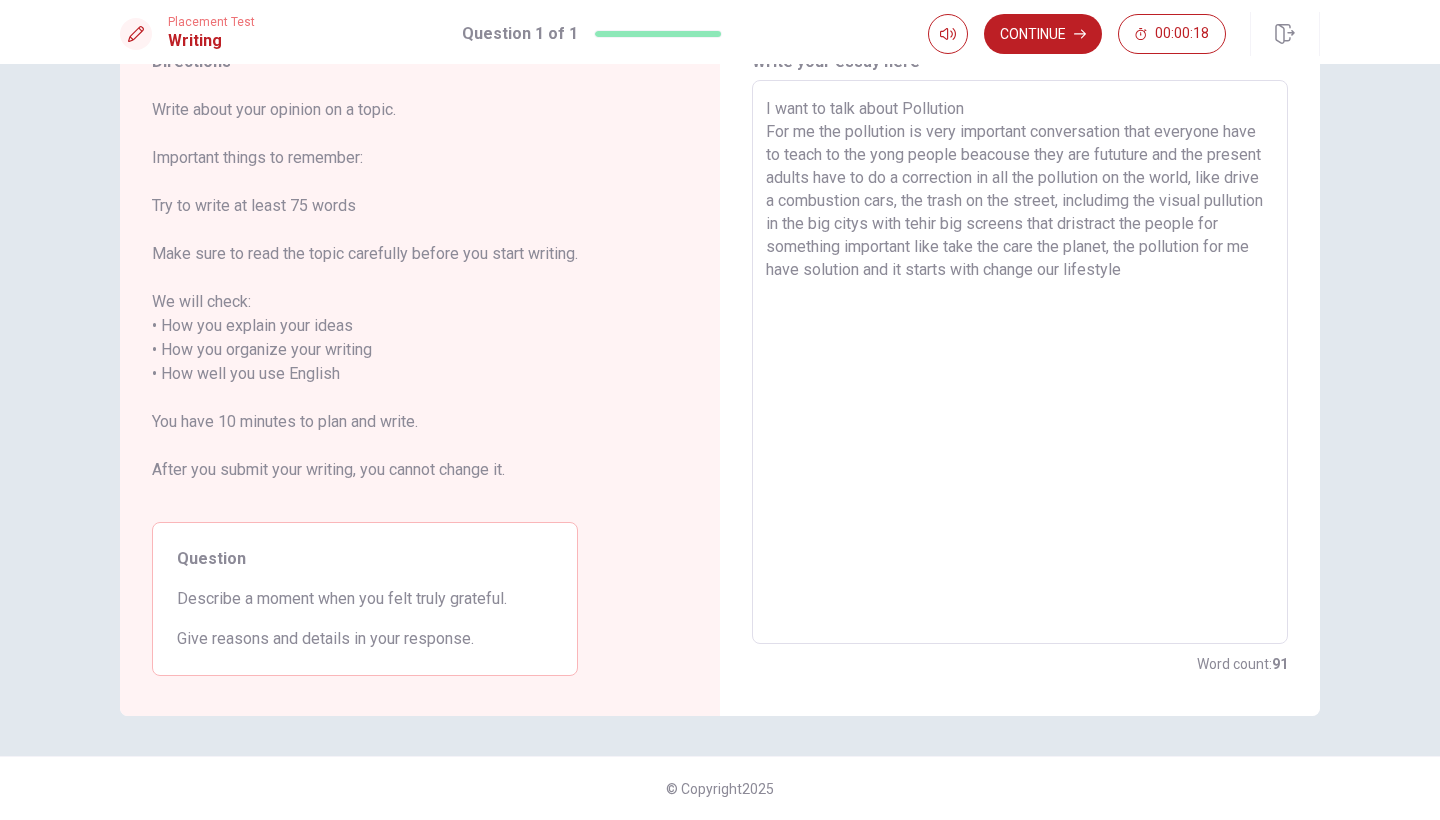 click on "I want to talk about Pollution
For me the pollution is very important conversation that everyone have to teach to the yong people beacouse they are fututure and the present adults have to do a correction in all the pollution on the world, like drive a combustion cars, the trash on the street, includimg the visual pullution in the big citys with tehir big screens that dristract the people for something important like take the care the planet, the pollution for me have solution and it starts with change our lifestyle" at bounding box center [1020, 362] 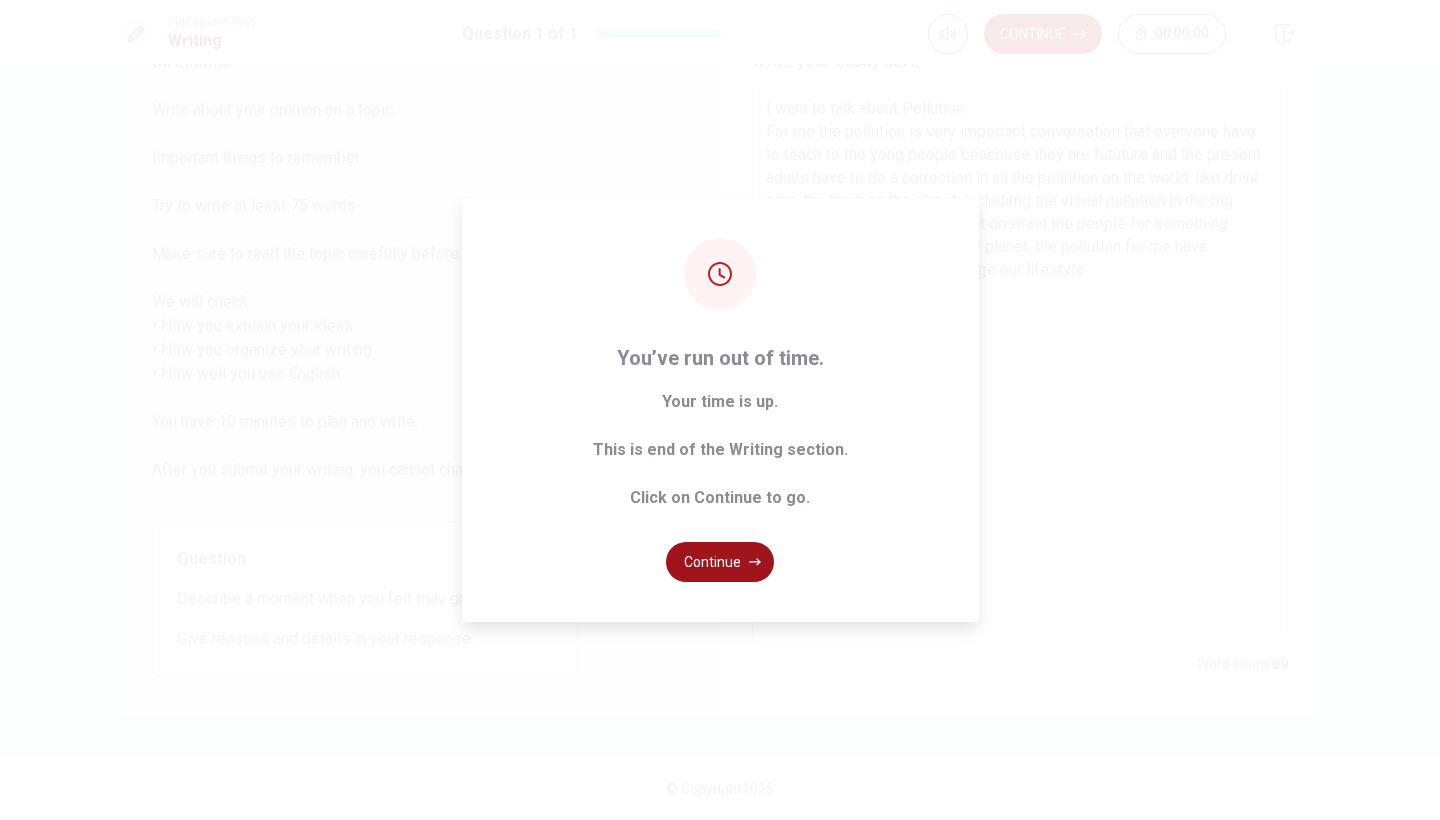 click on "Continue" at bounding box center [720, 562] 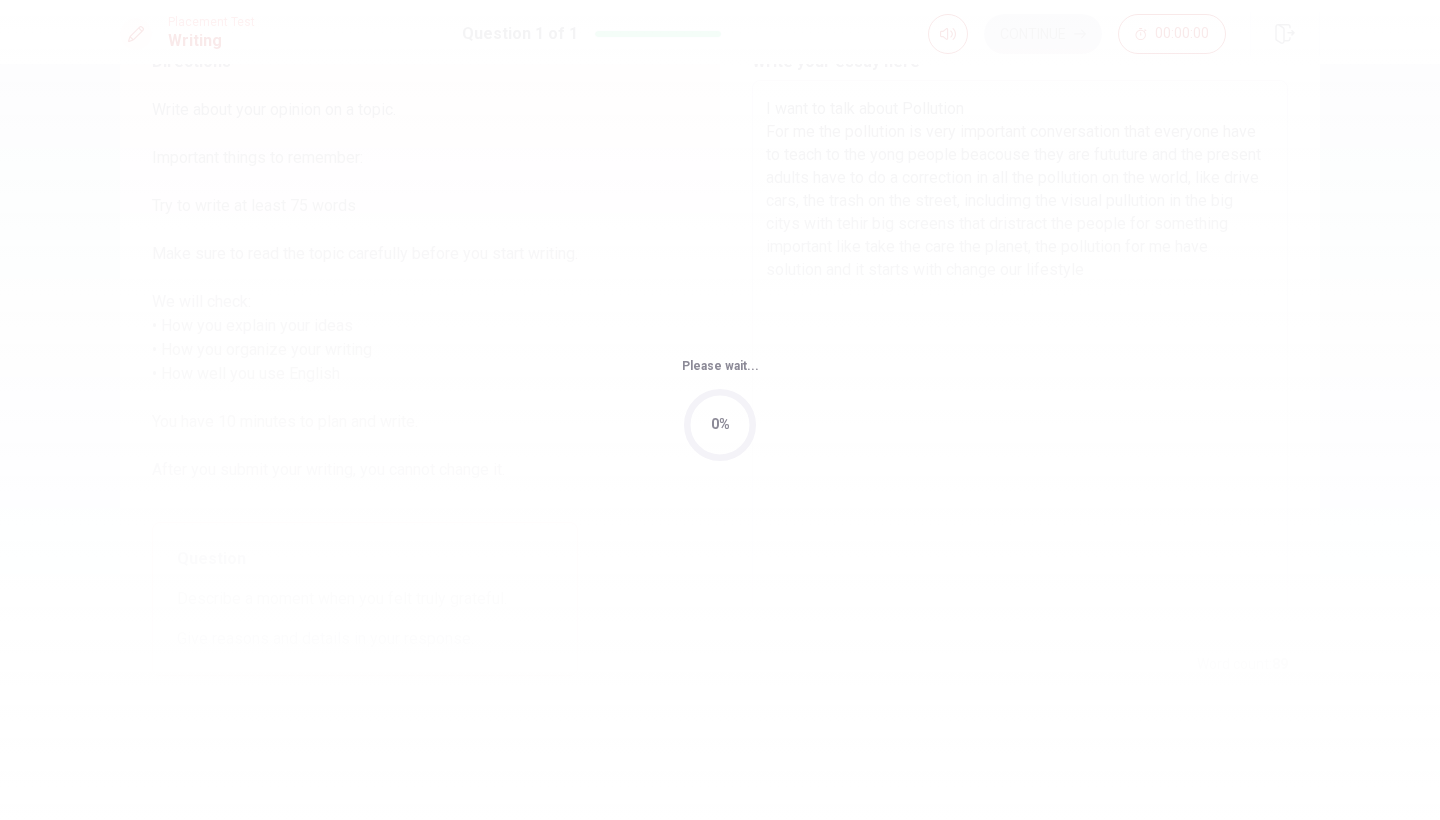 scroll, scrollTop: 0, scrollLeft: 0, axis: both 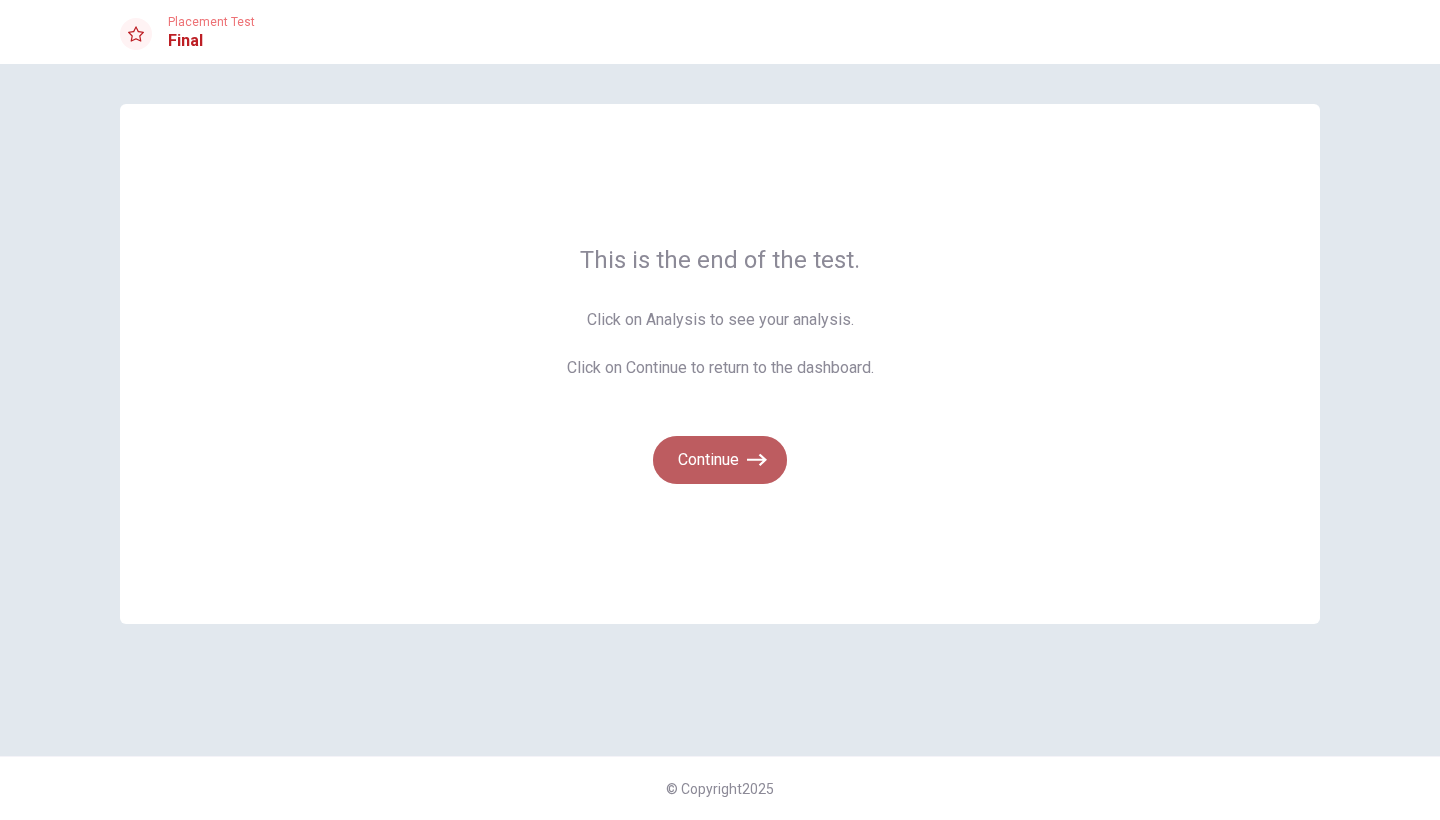 click on "Continue" at bounding box center [720, 460] 